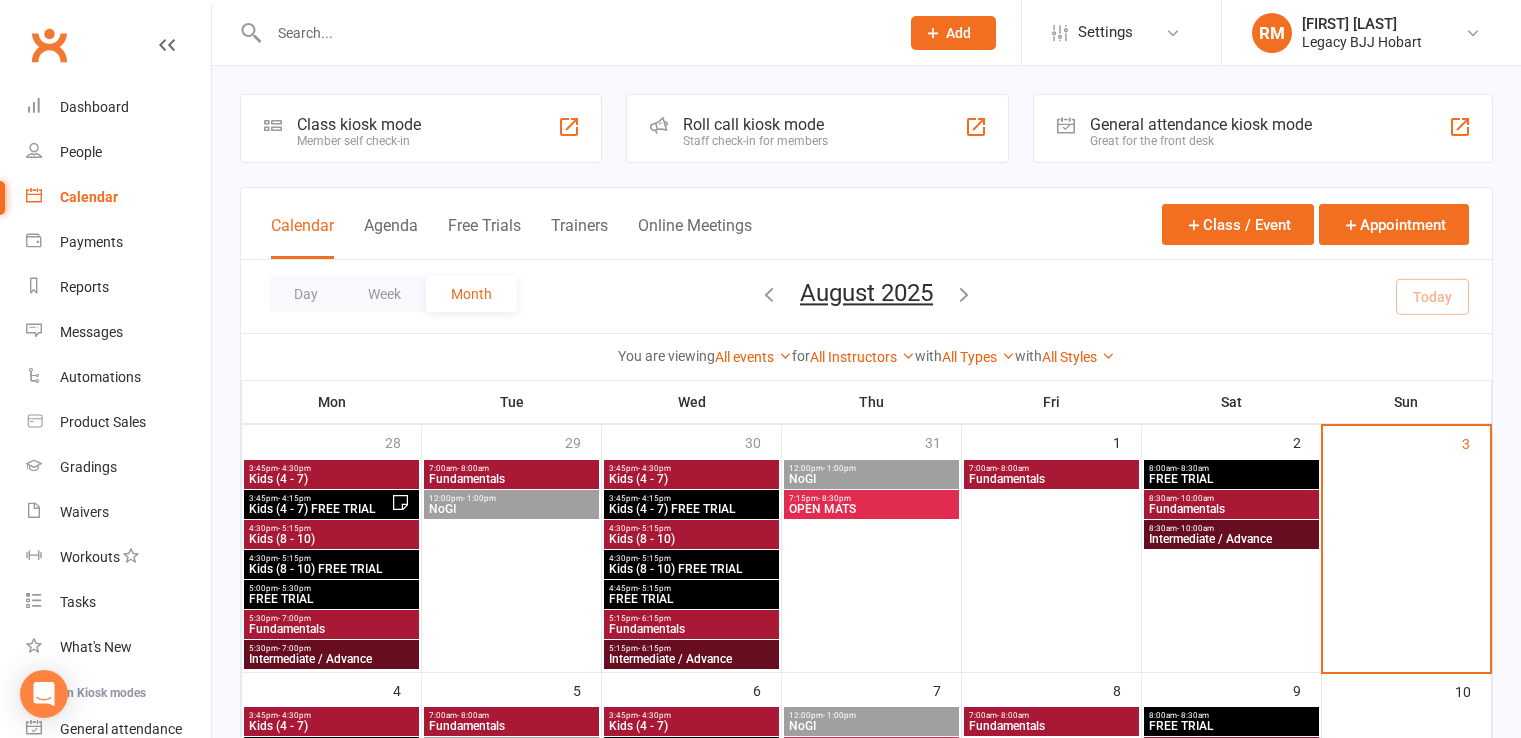 scroll, scrollTop: 0, scrollLeft: 0, axis: both 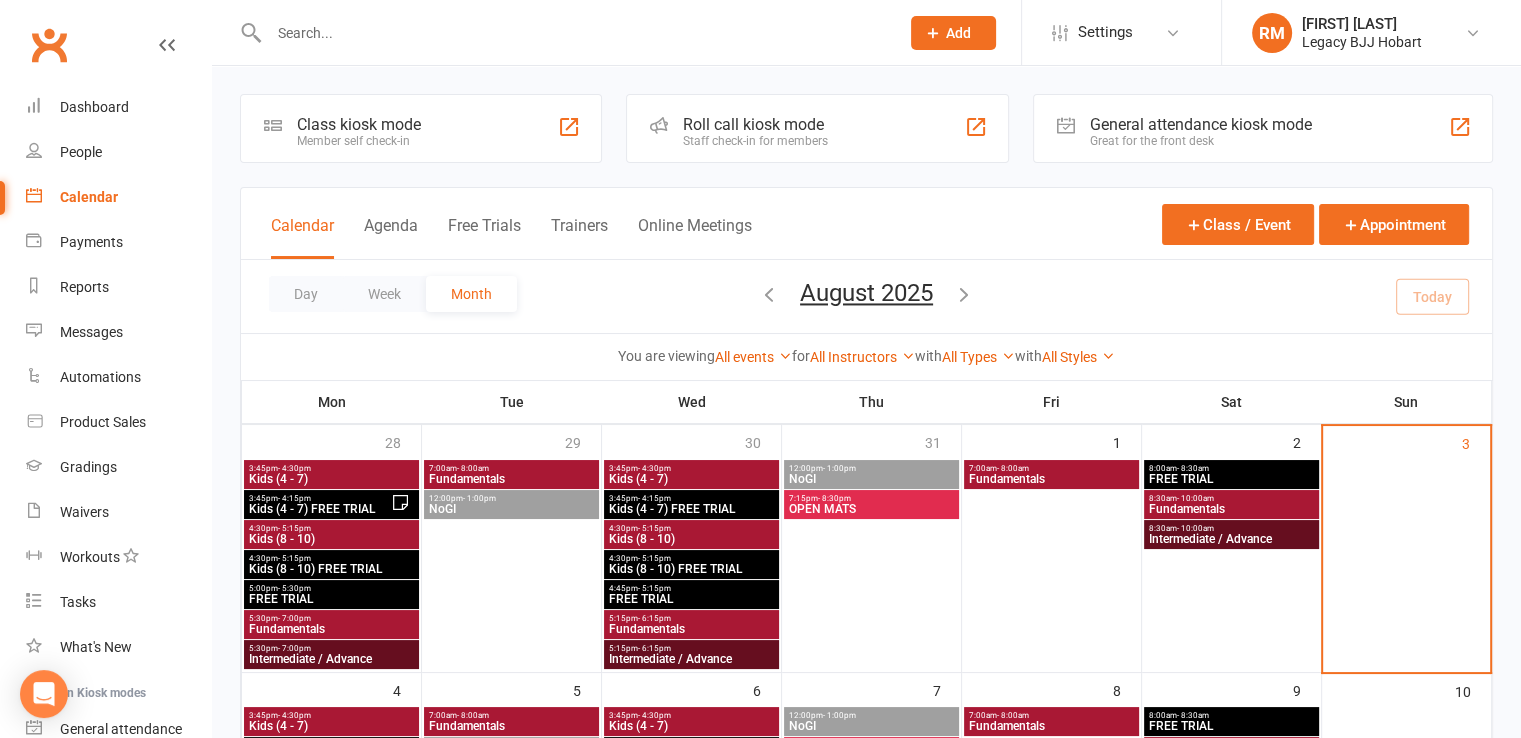 click on "Dashboard" at bounding box center [94, 107] 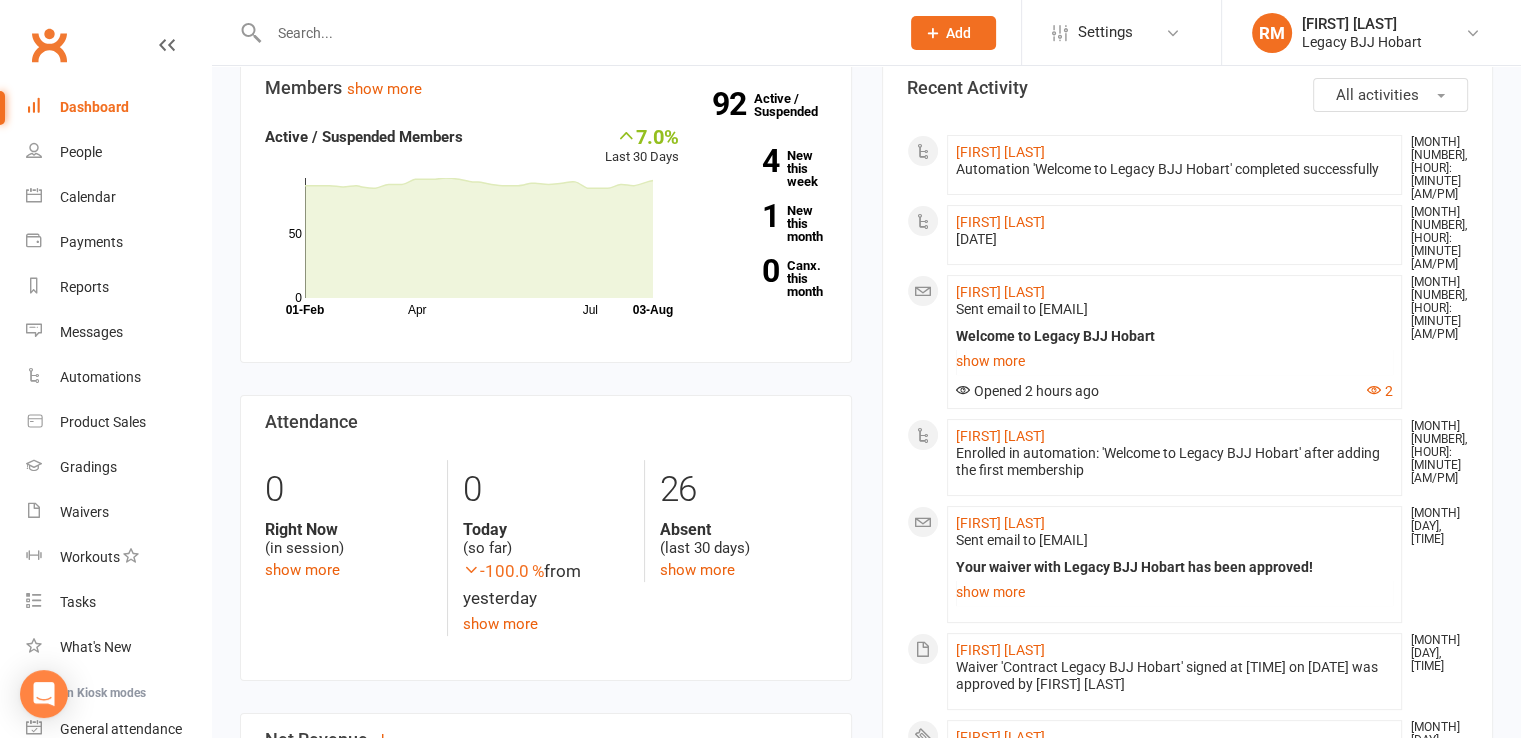scroll, scrollTop: 0, scrollLeft: 0, axis: both 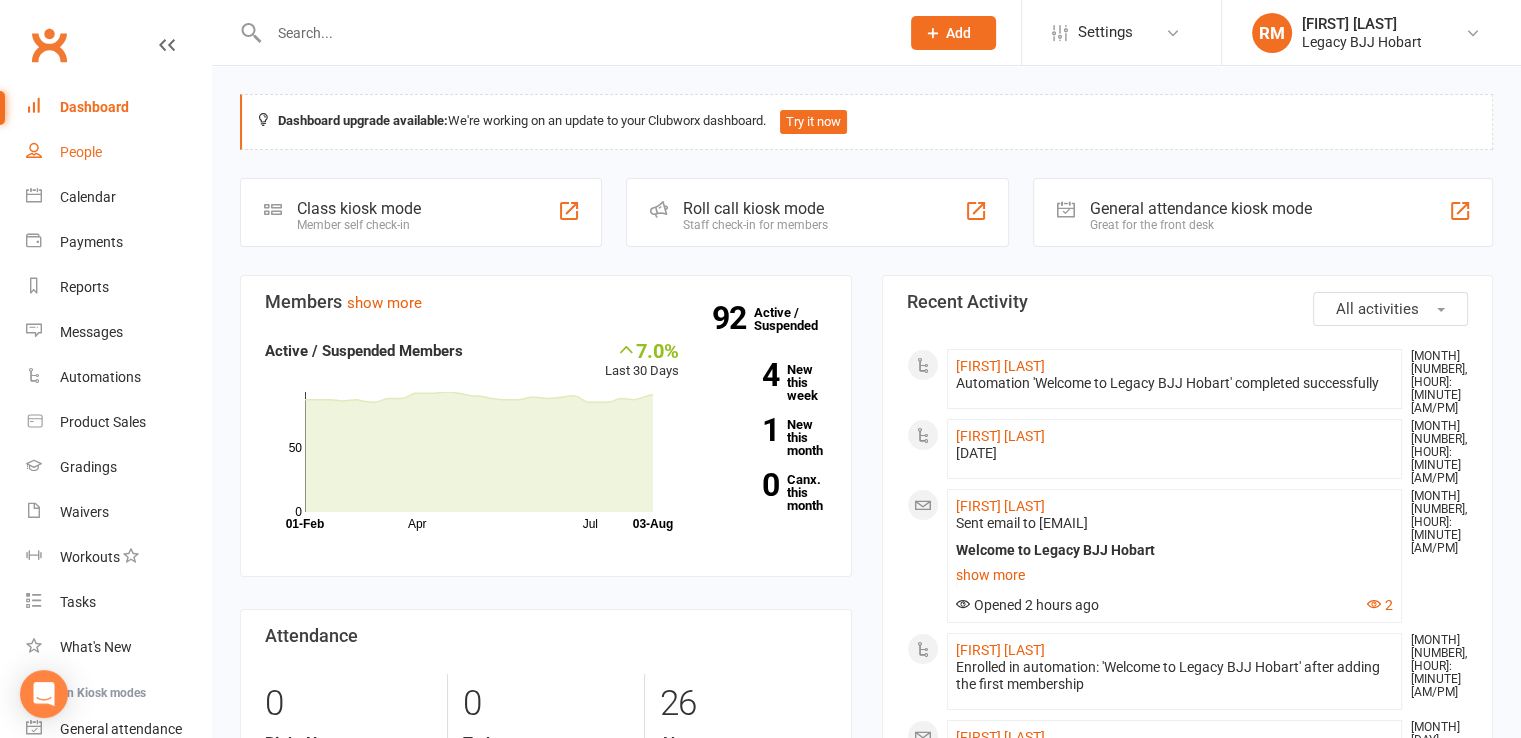 click on "People" at bounding box center (118, 152) 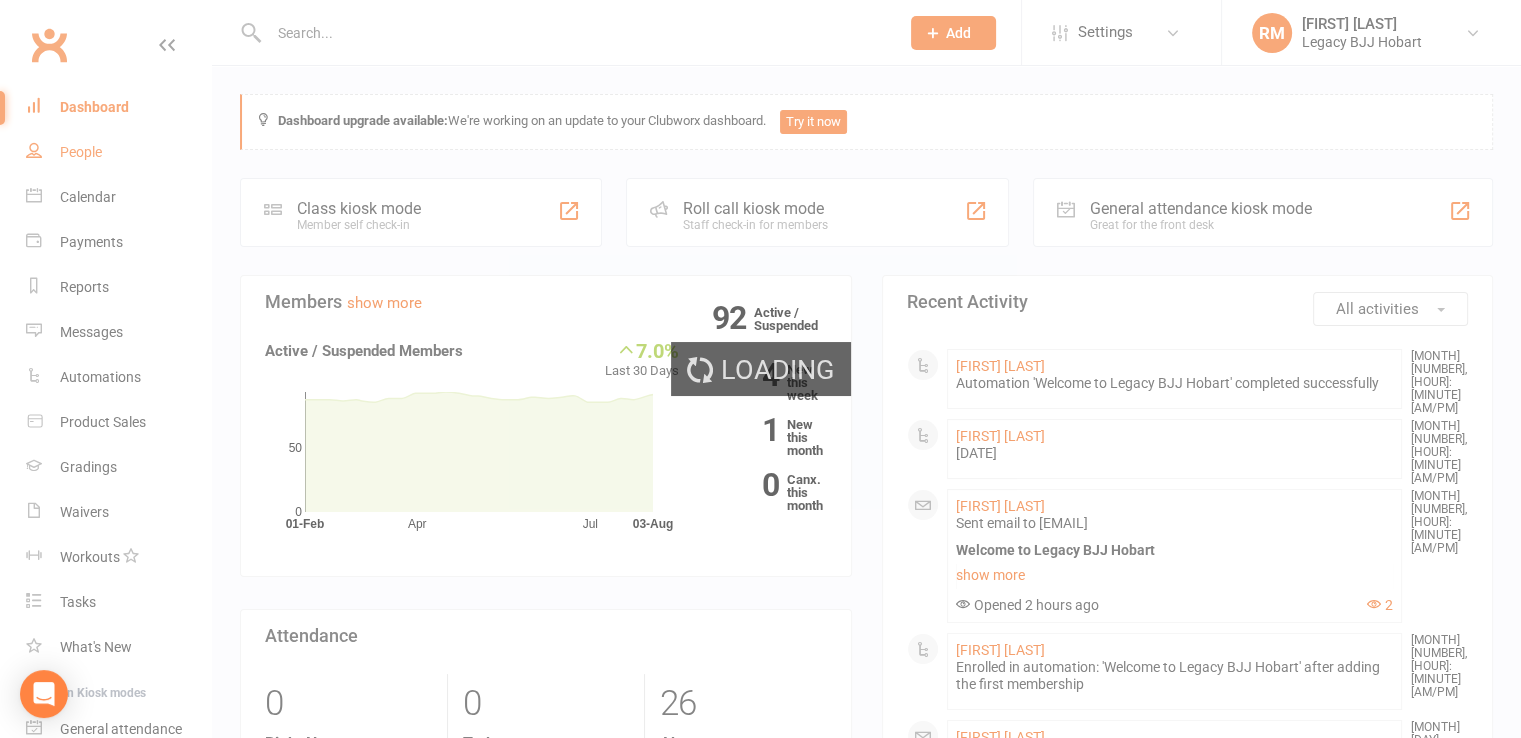 select on "100" 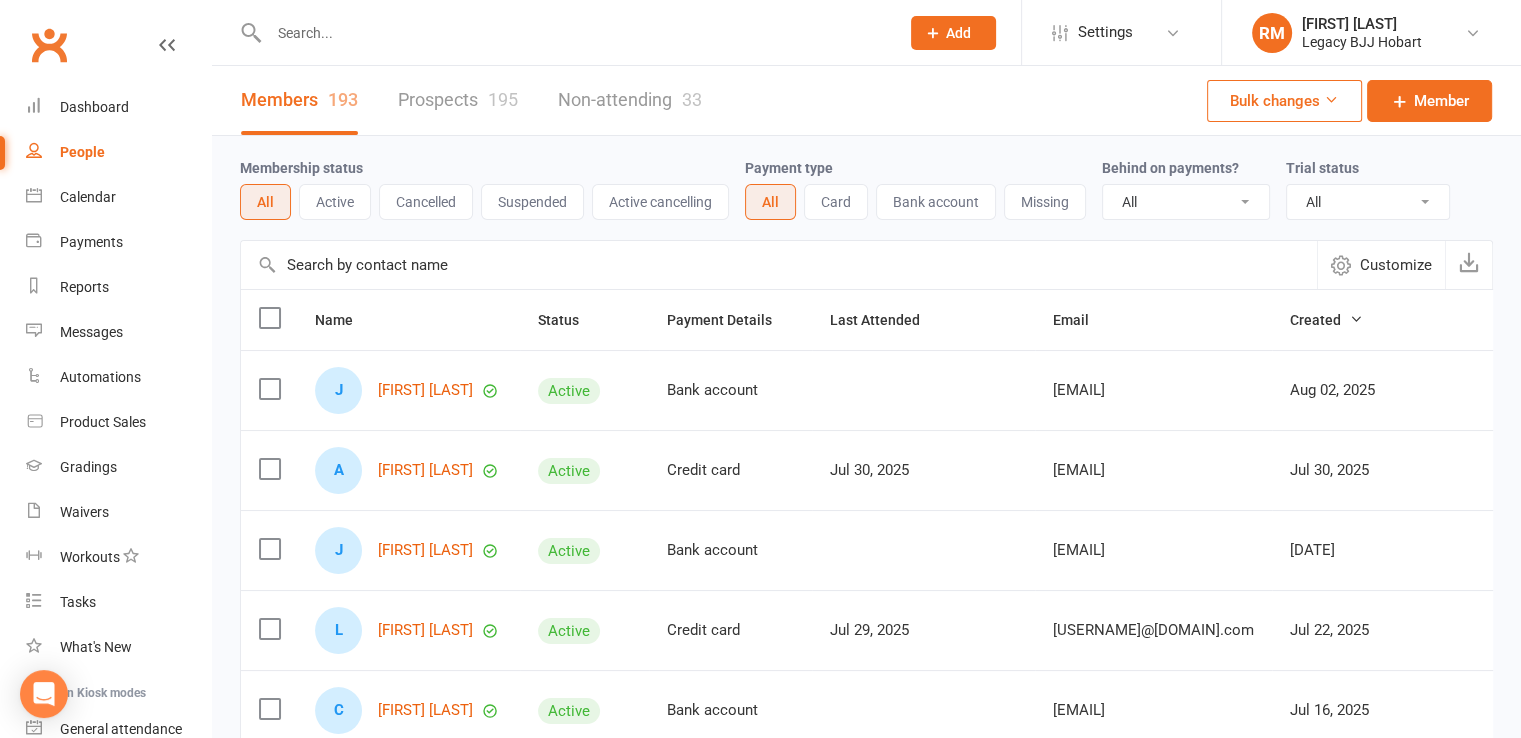 click on "Active" at bounding box center [335, 202] 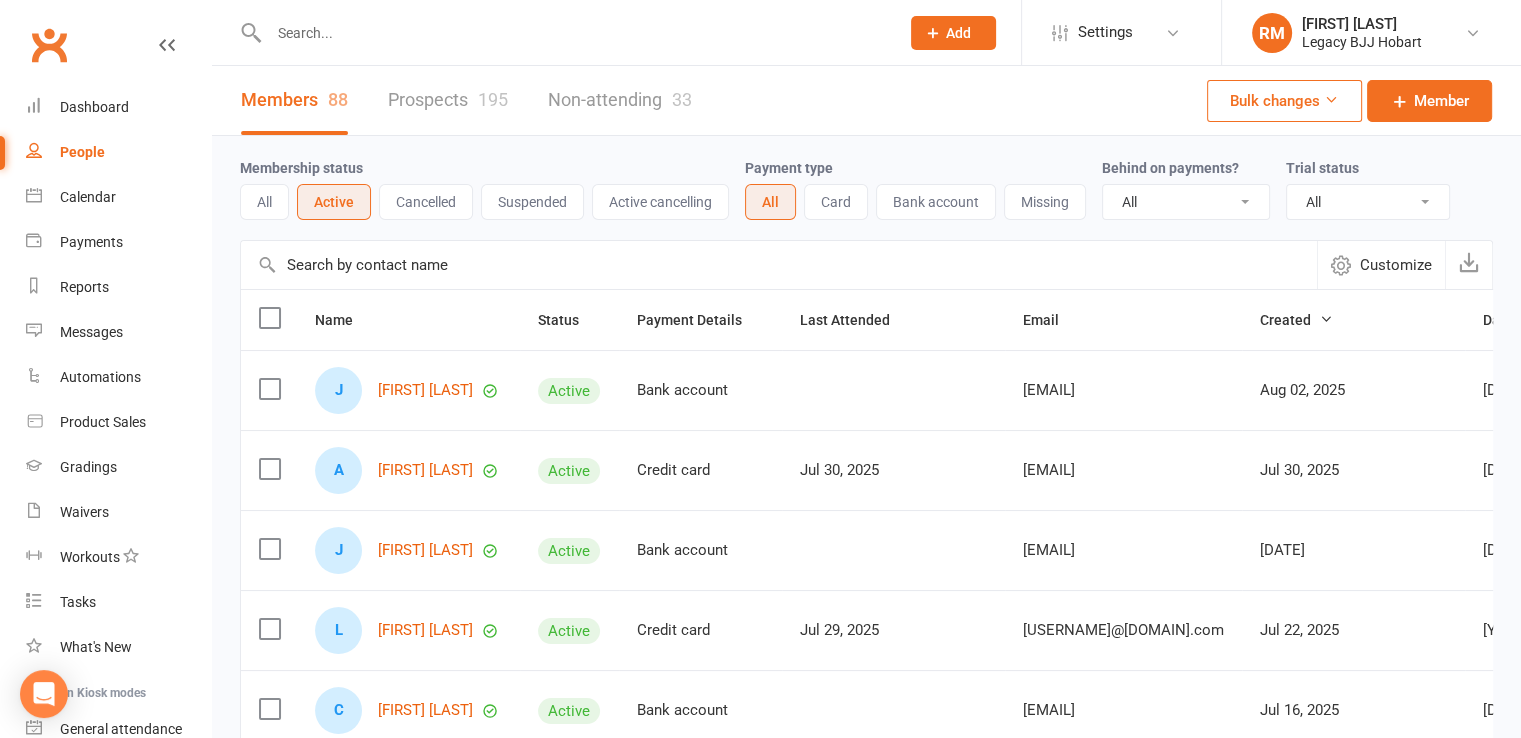 click on "Card" at bounding box center (836, 202) 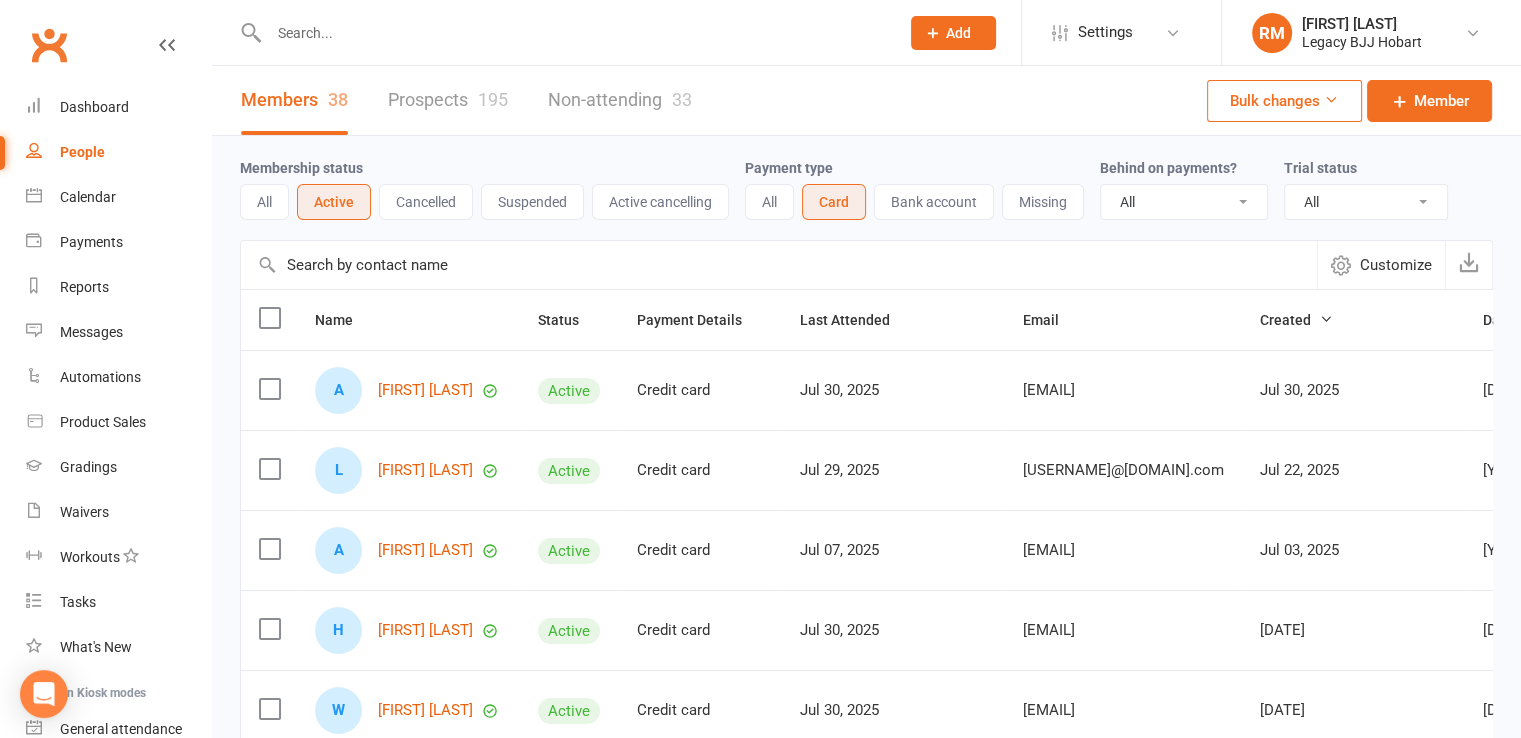 click on "Bank account" at bounding box center [934, 202] 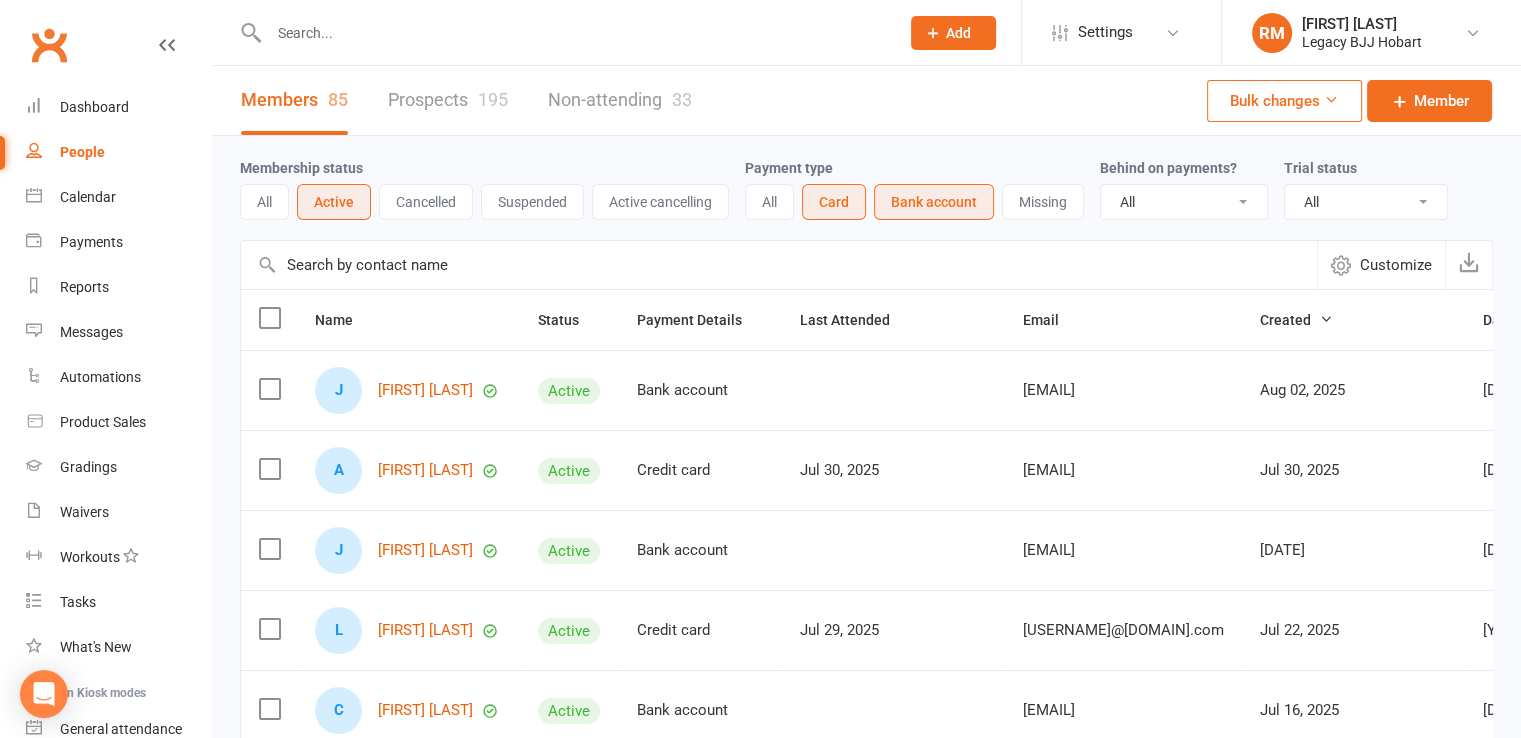 type 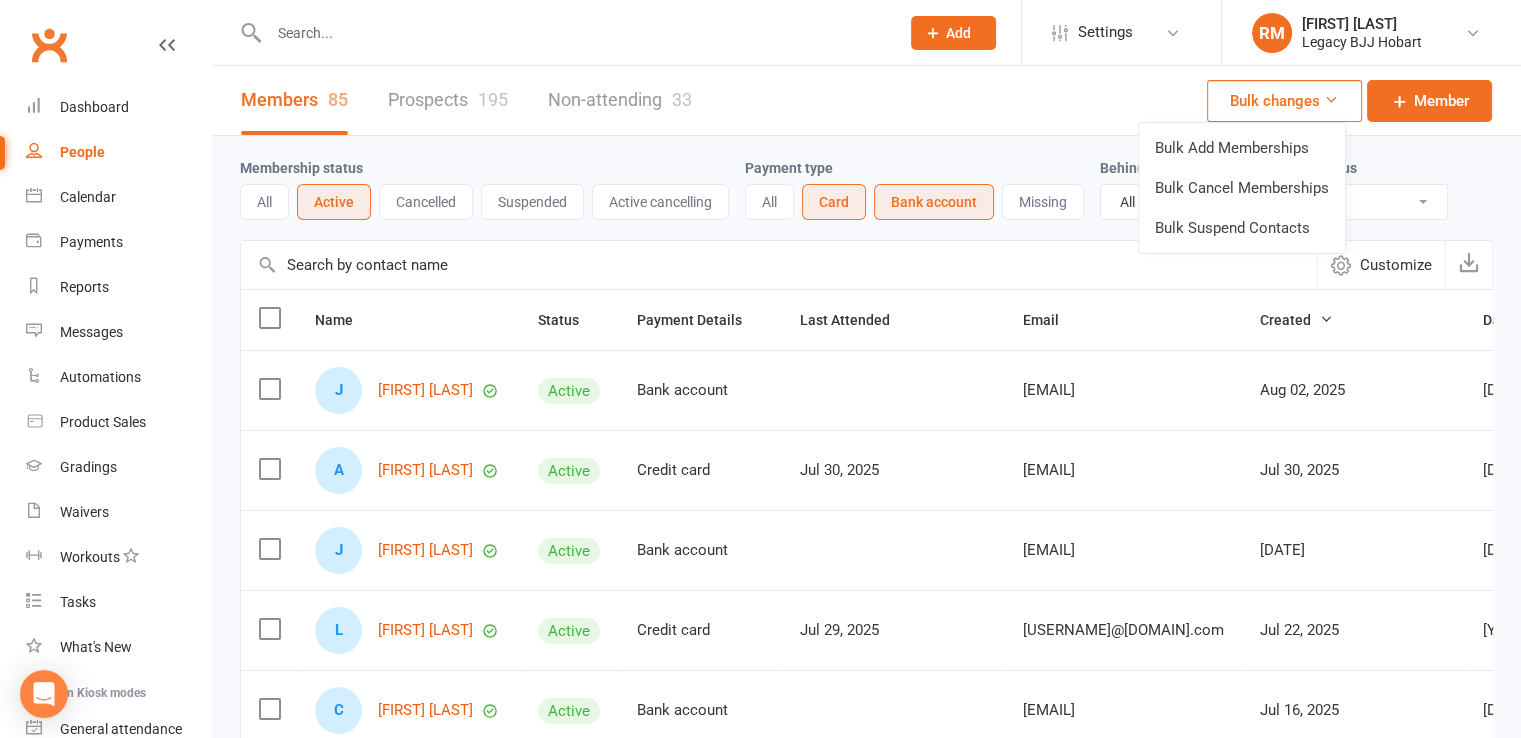 click at bounding box center [1331, 99] 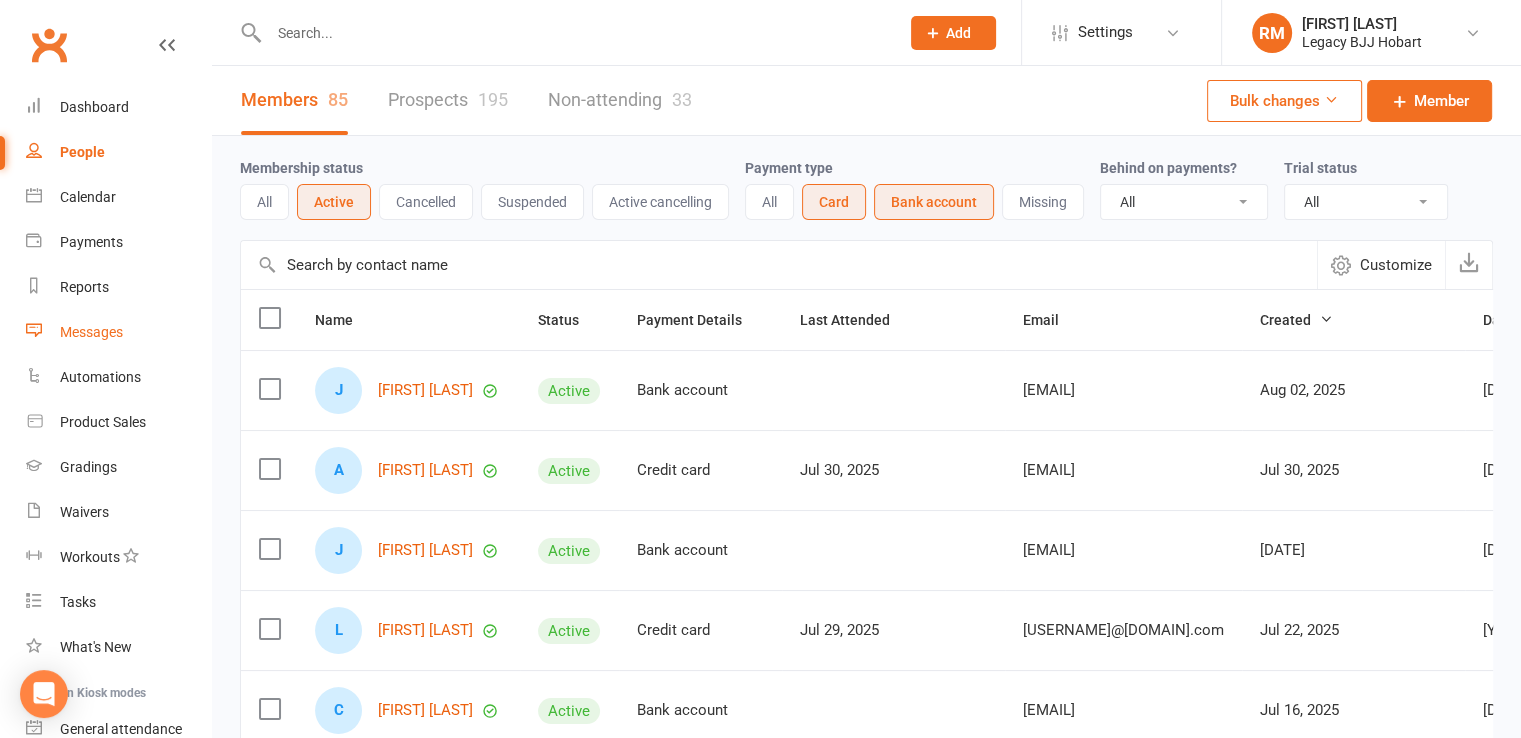 click on "Messages" at bounding box center [91, 332] 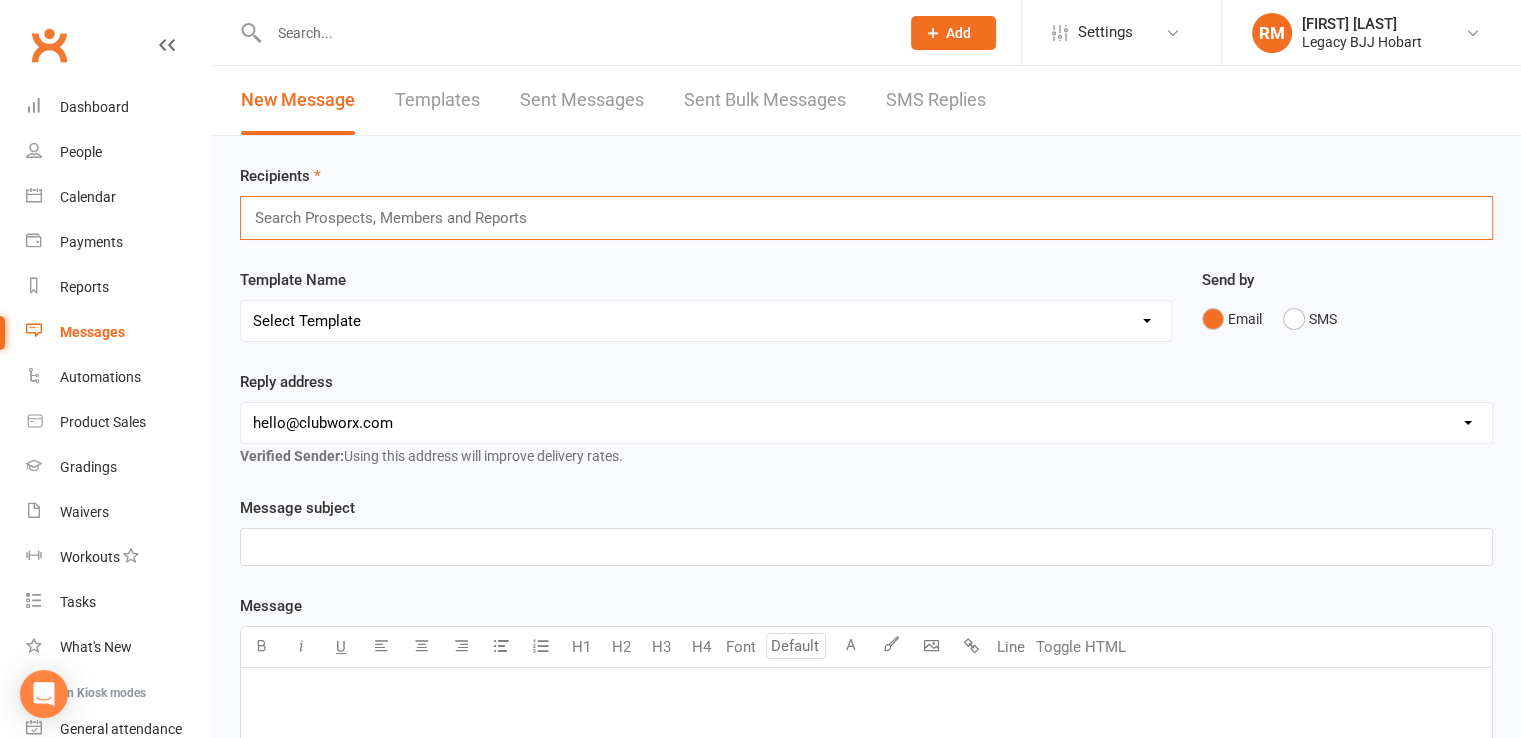 click at bounding box center [399, 218] 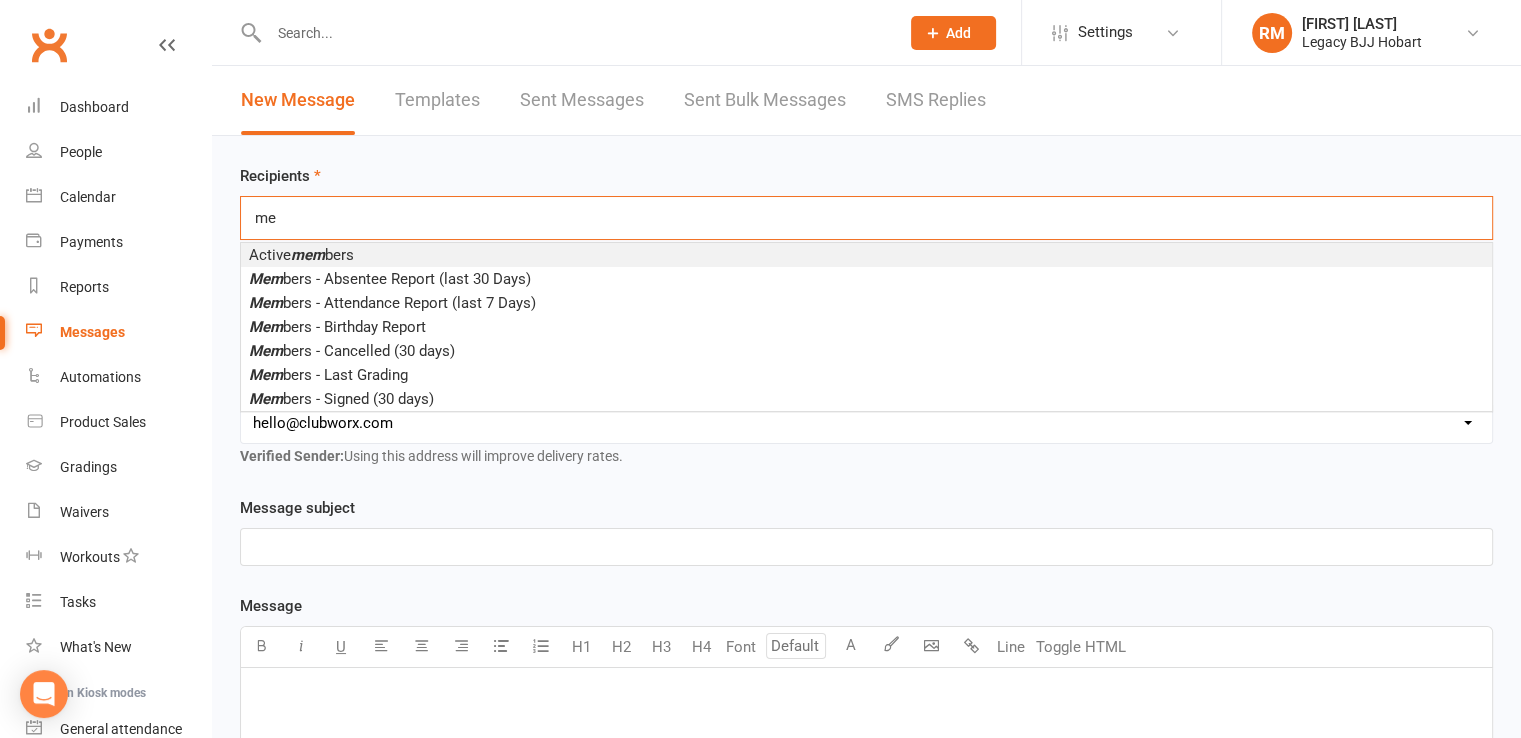 type on "m" 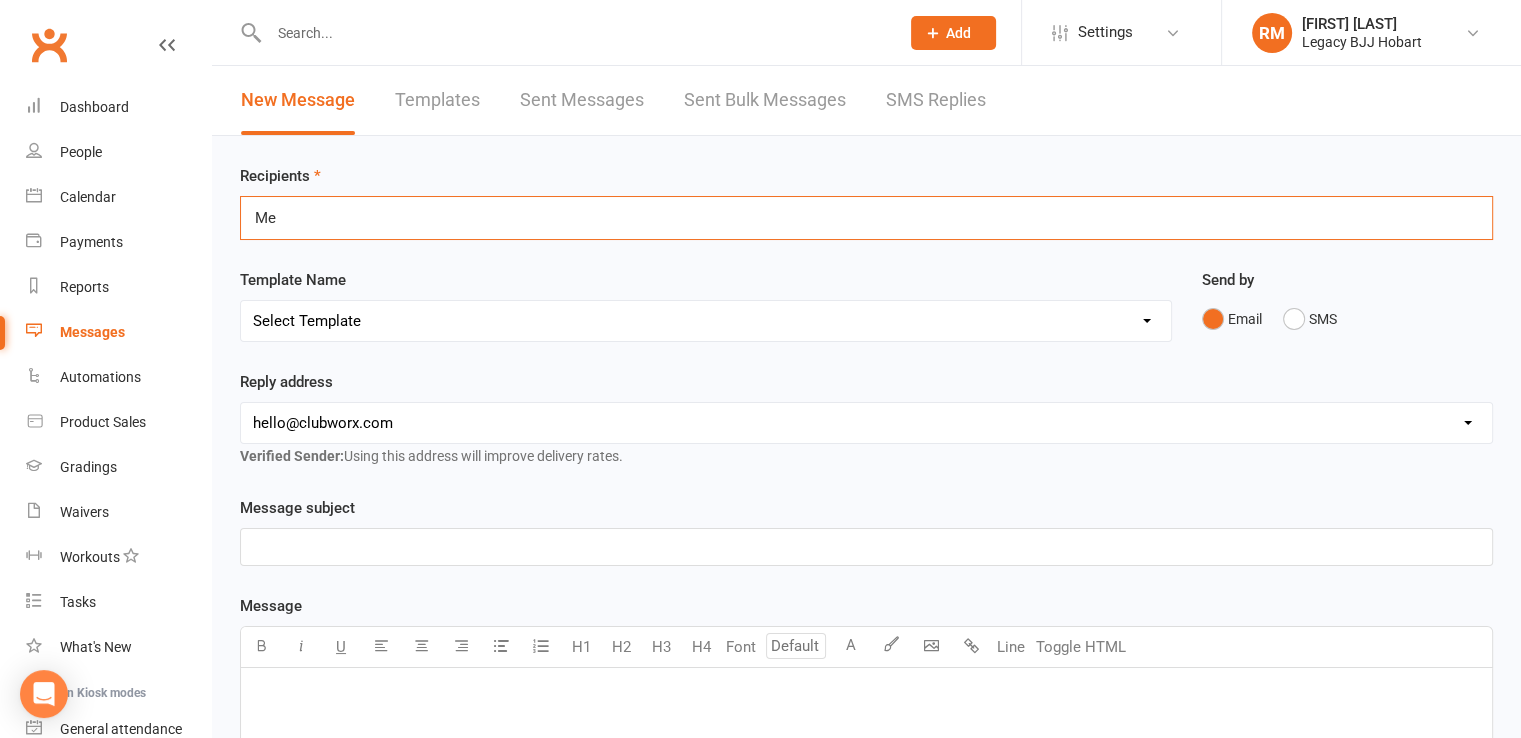 type on "M" 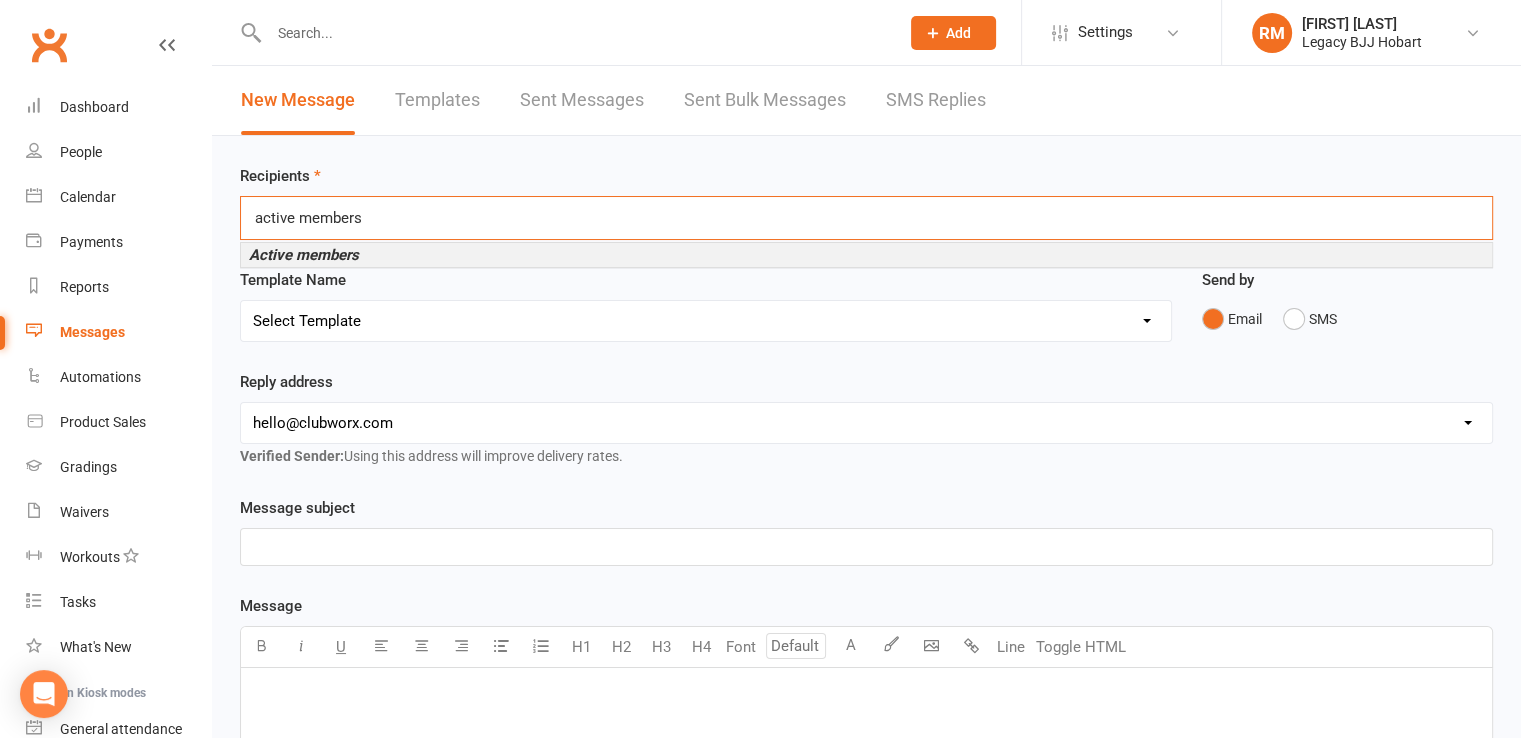 type on "active members" 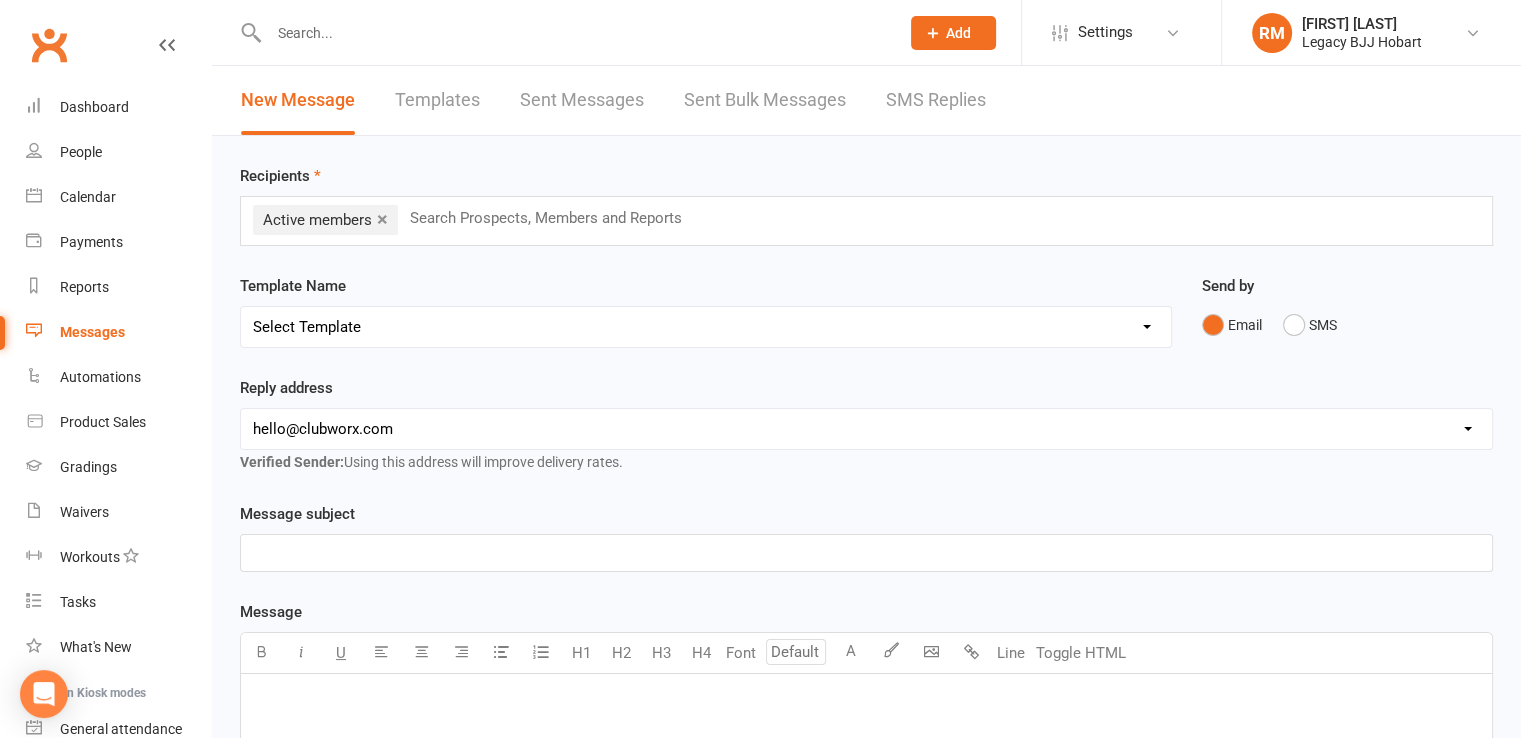 click on "Select Template" at bounding box center (706, 327) 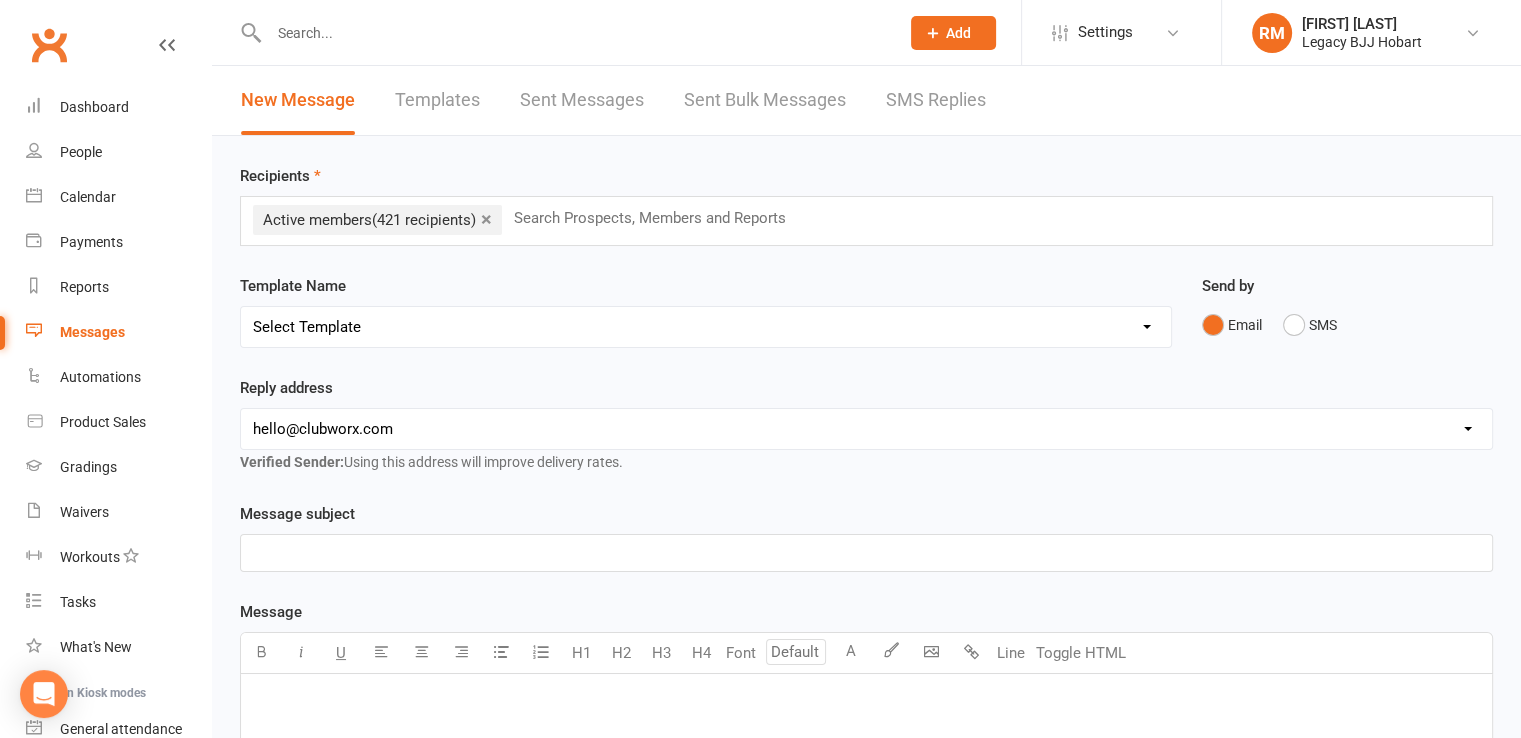 click on "Template Name Select Template" at bounding box center [706, 311] 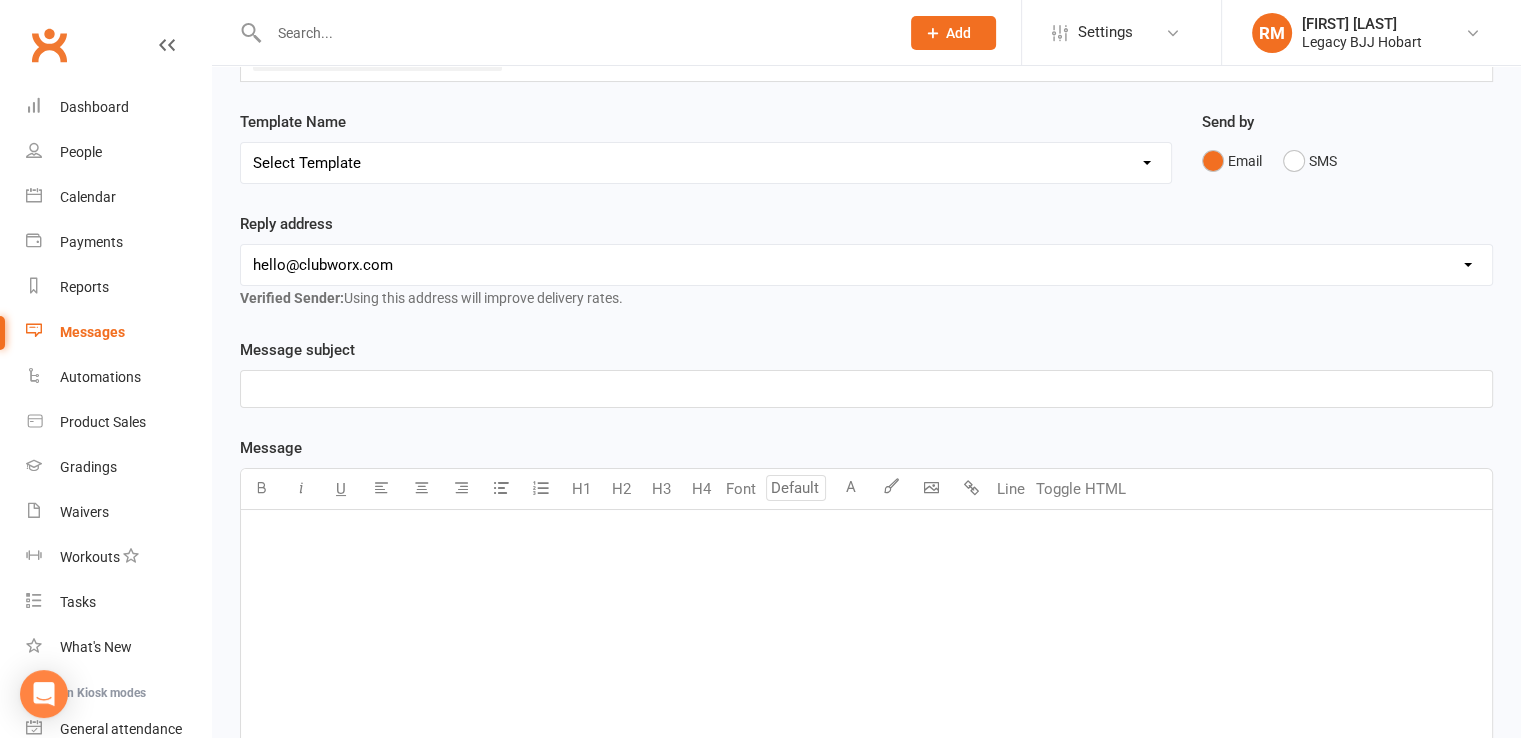 click on "﻿" at bounding box center (866, 389) 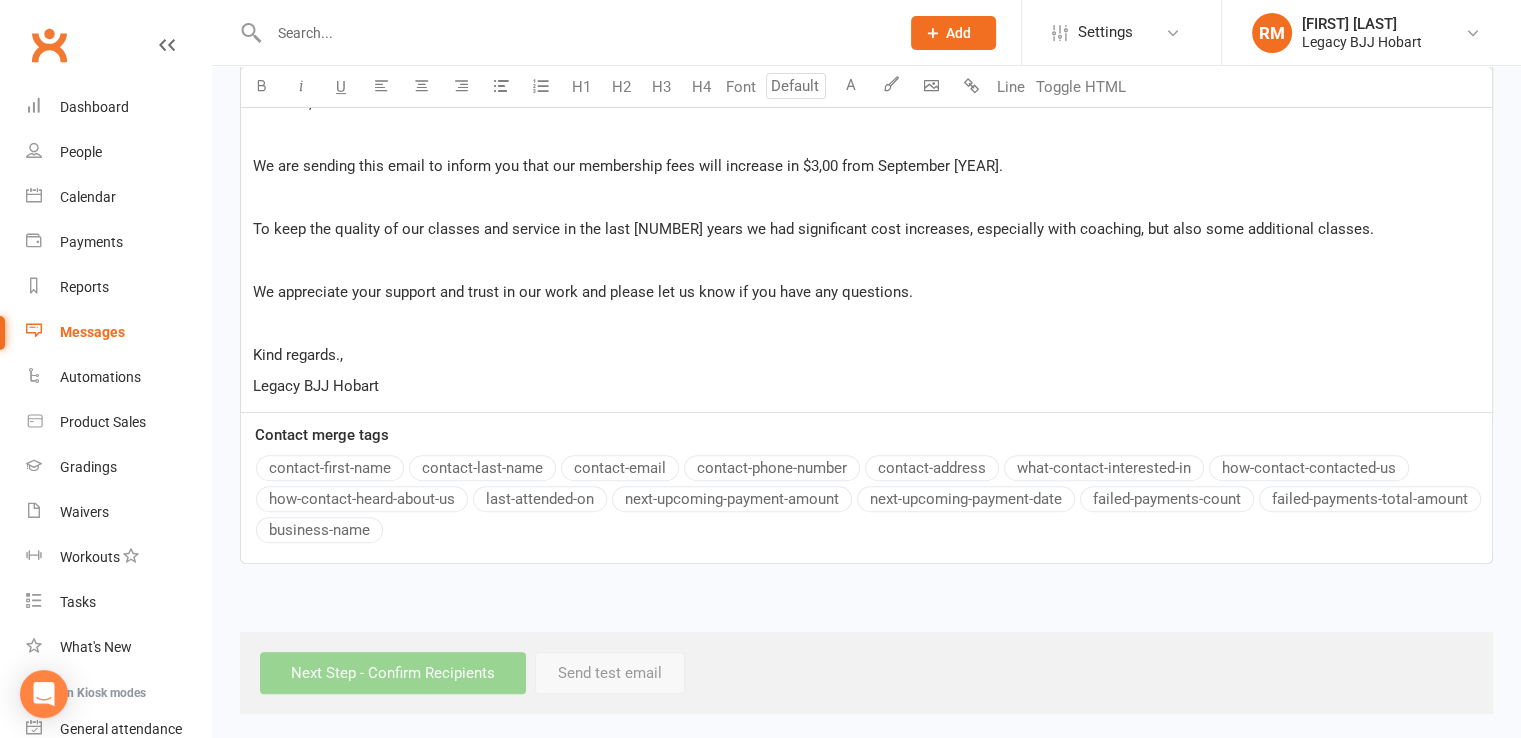 scroll, scrollTop: 393, scrollLeft: 0, axis: vertical 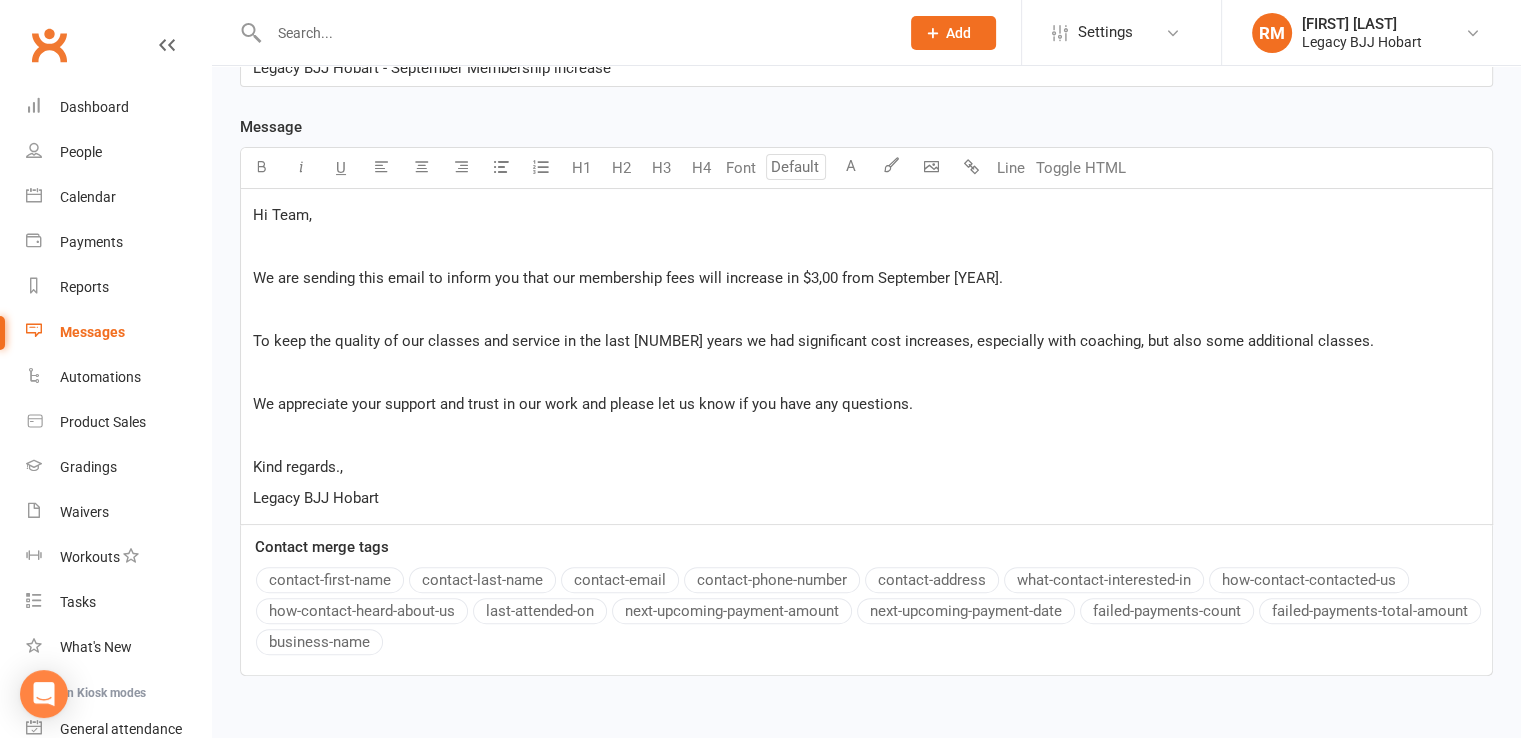 click on "Hi Team," at bounding box center (282, 215) 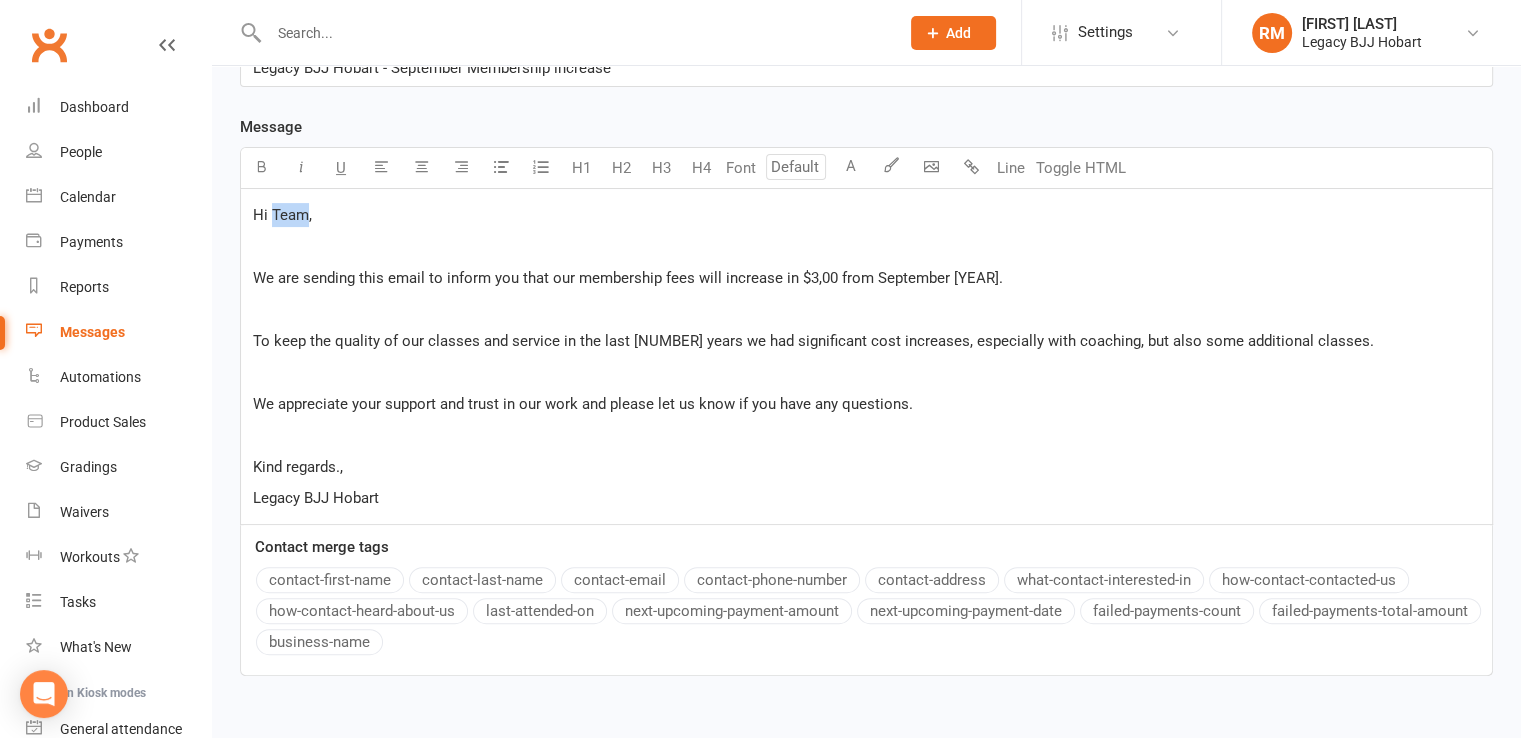 click on "Hi Team," at bounding box center [282, 215] 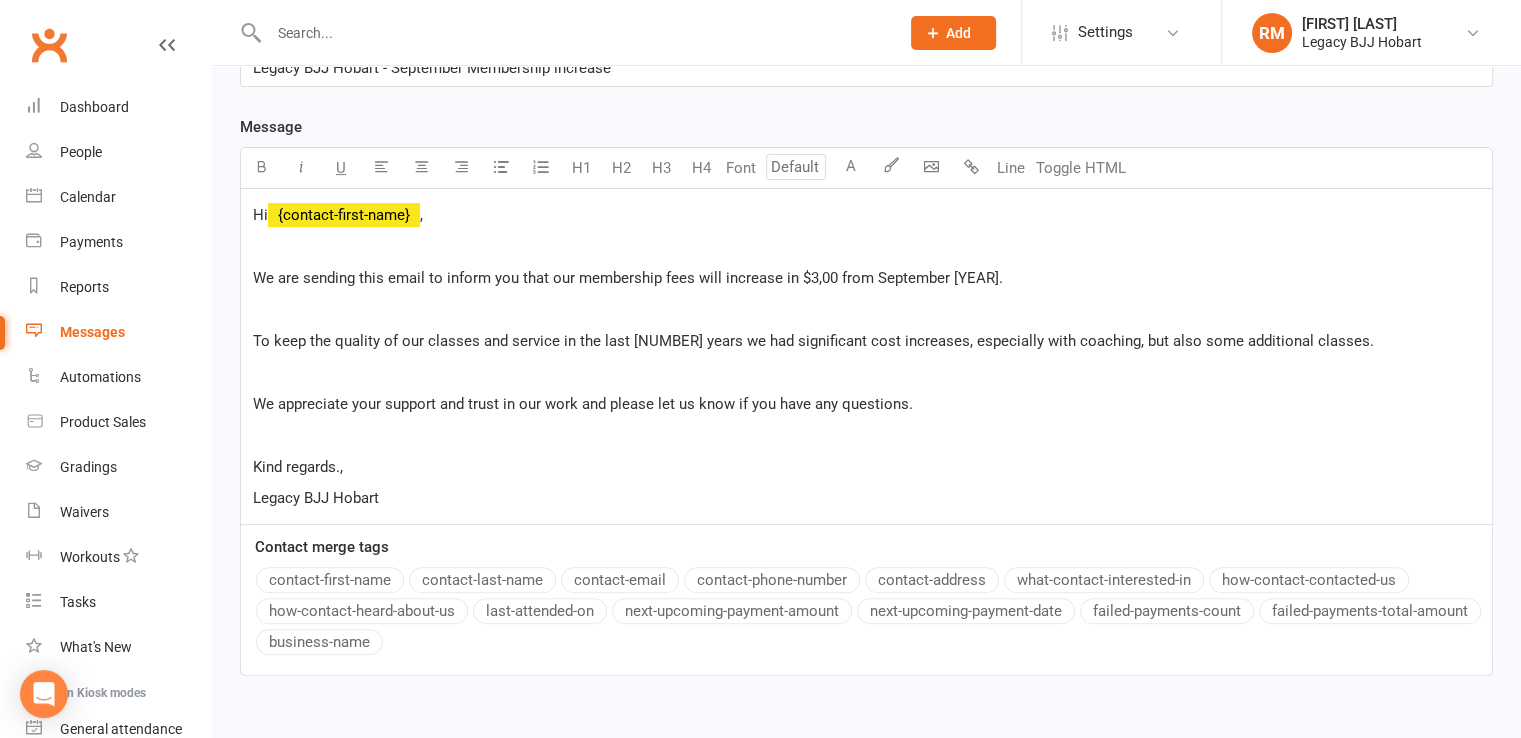 click on "contact-first-name" at bounding box center [330, 580] 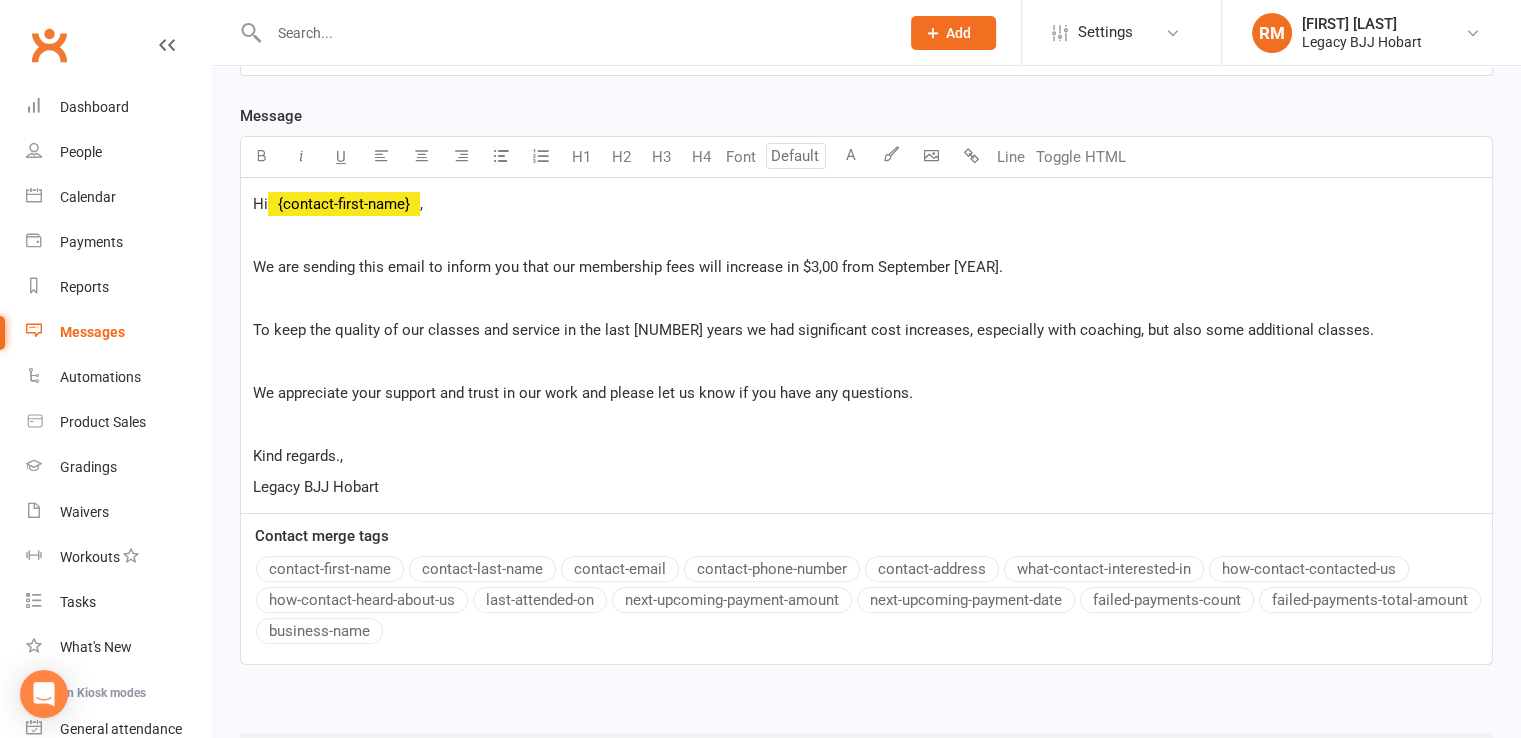 scroll, scrollTop: 597, scrollLeft: 0, axis: vertical 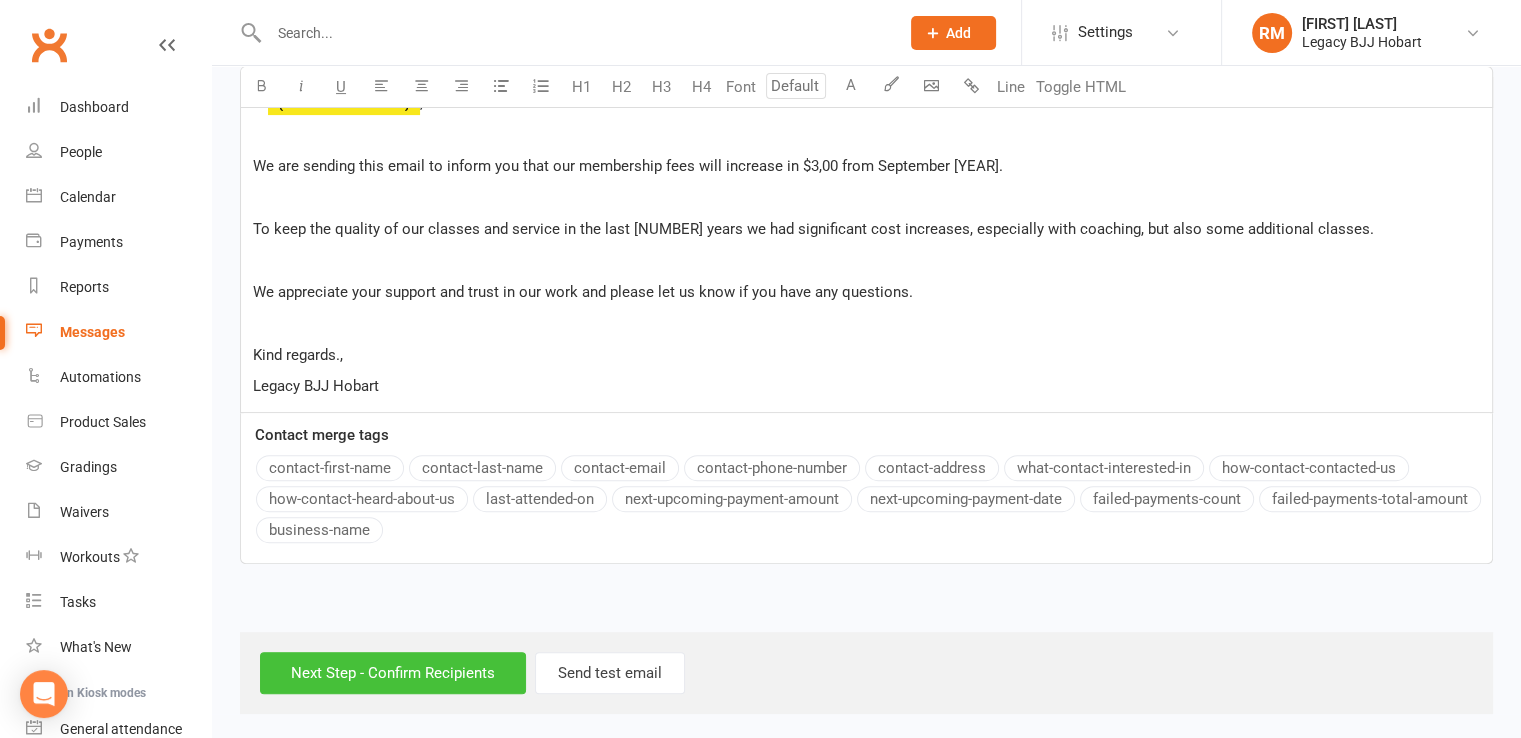 click on "Next Step - Confirm Recipients" at bounding box center (393, 673) 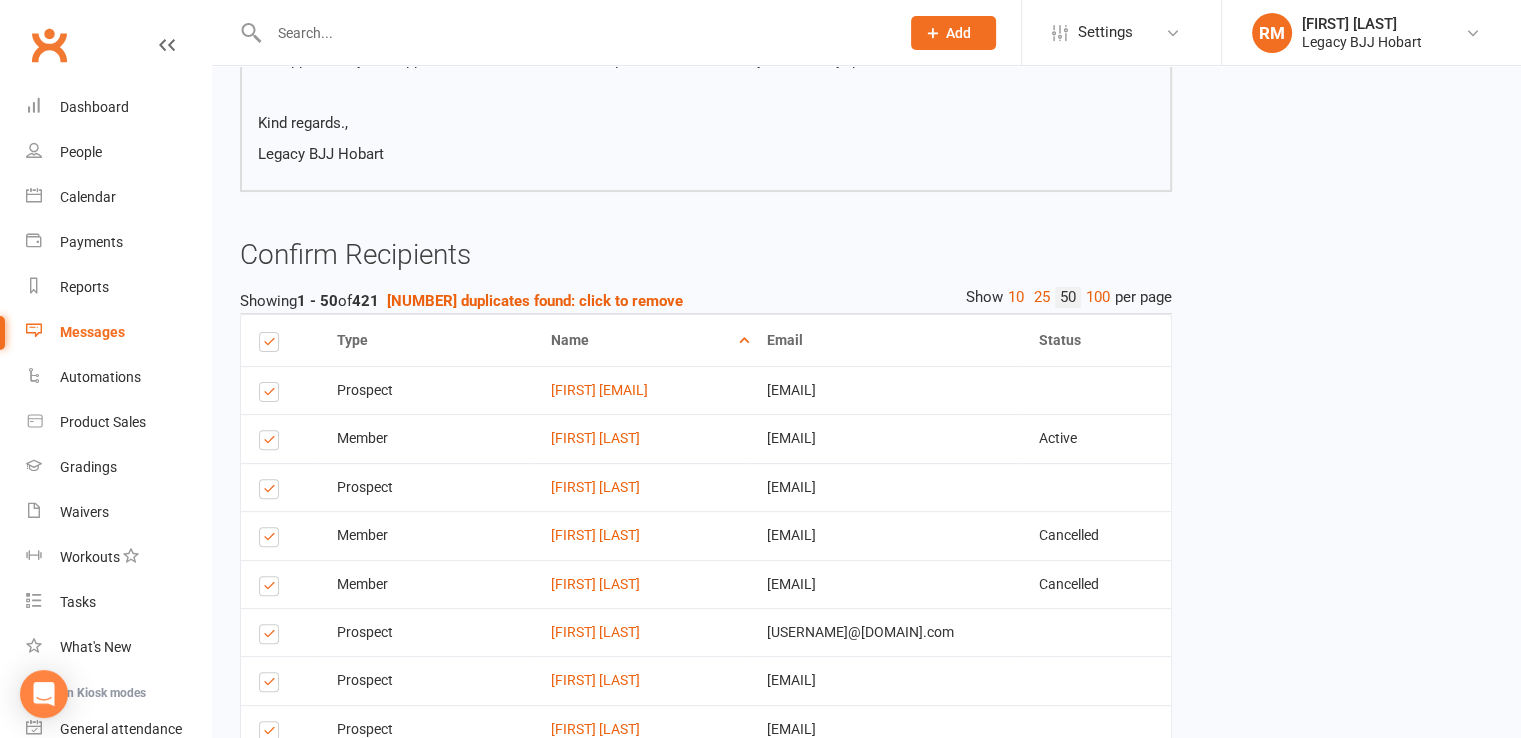 scroll, scrollTop: 540, scrollLeft: 0, axis: vertical 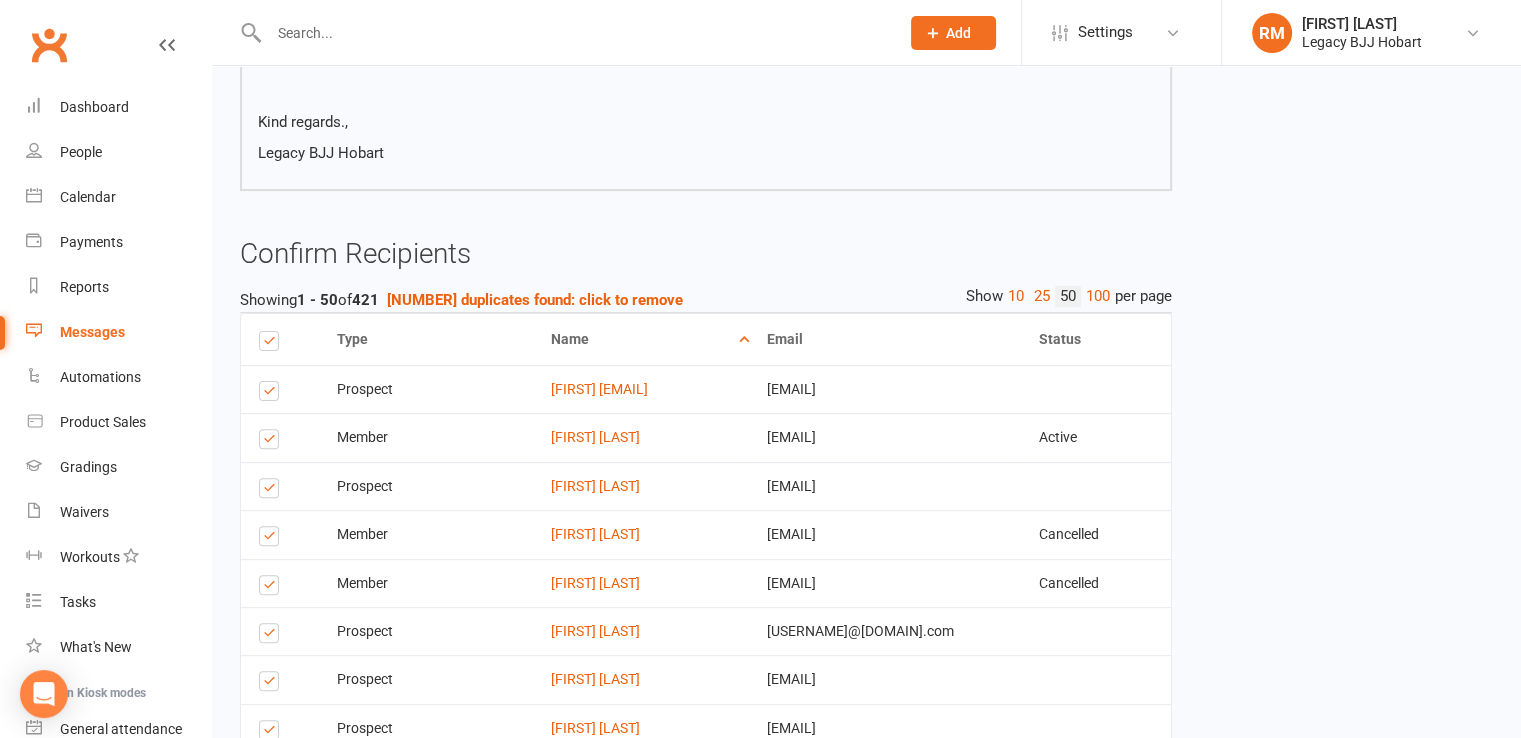 click at bounding box center (272, 339) 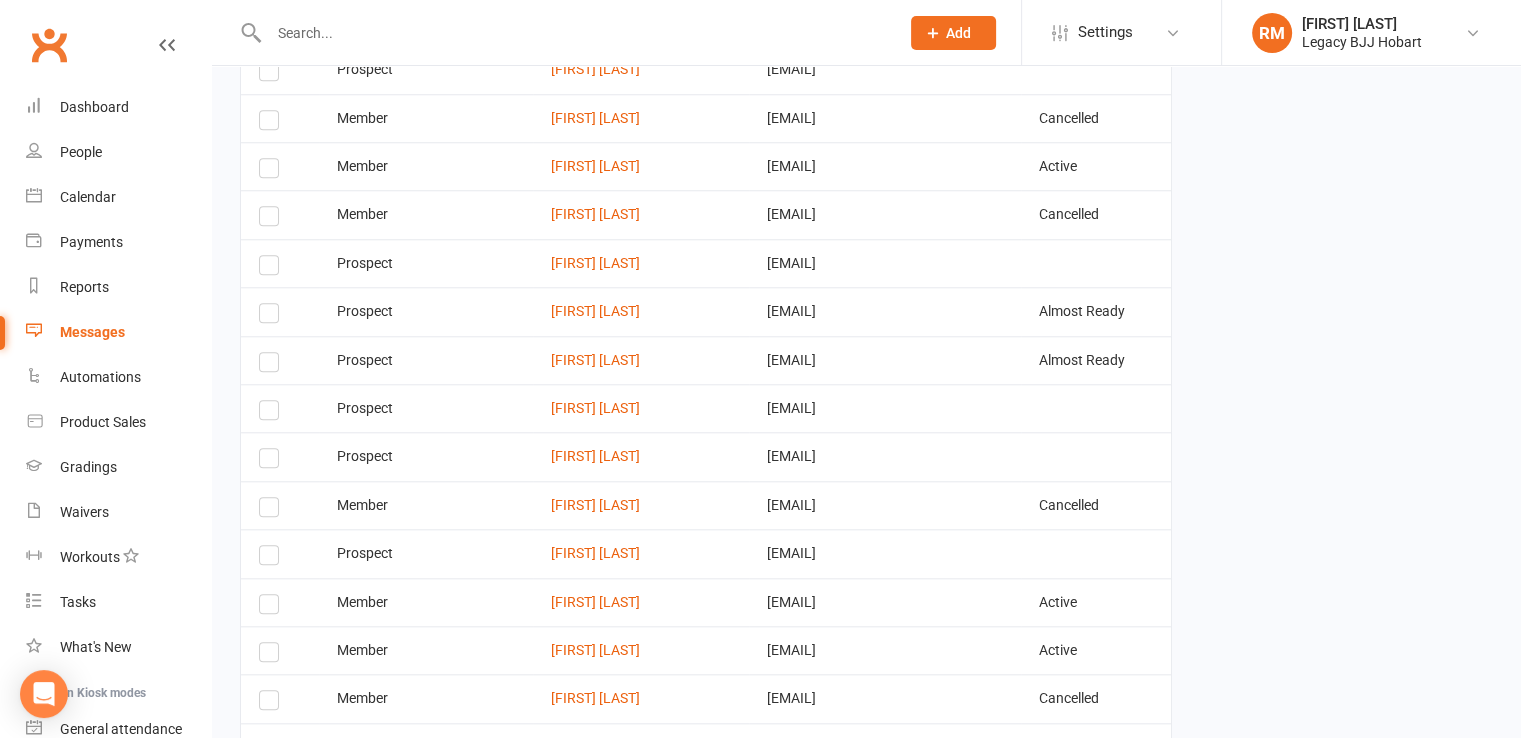 scroll, scrollTop: 2774, scrollLeft: 0, axis: vertical 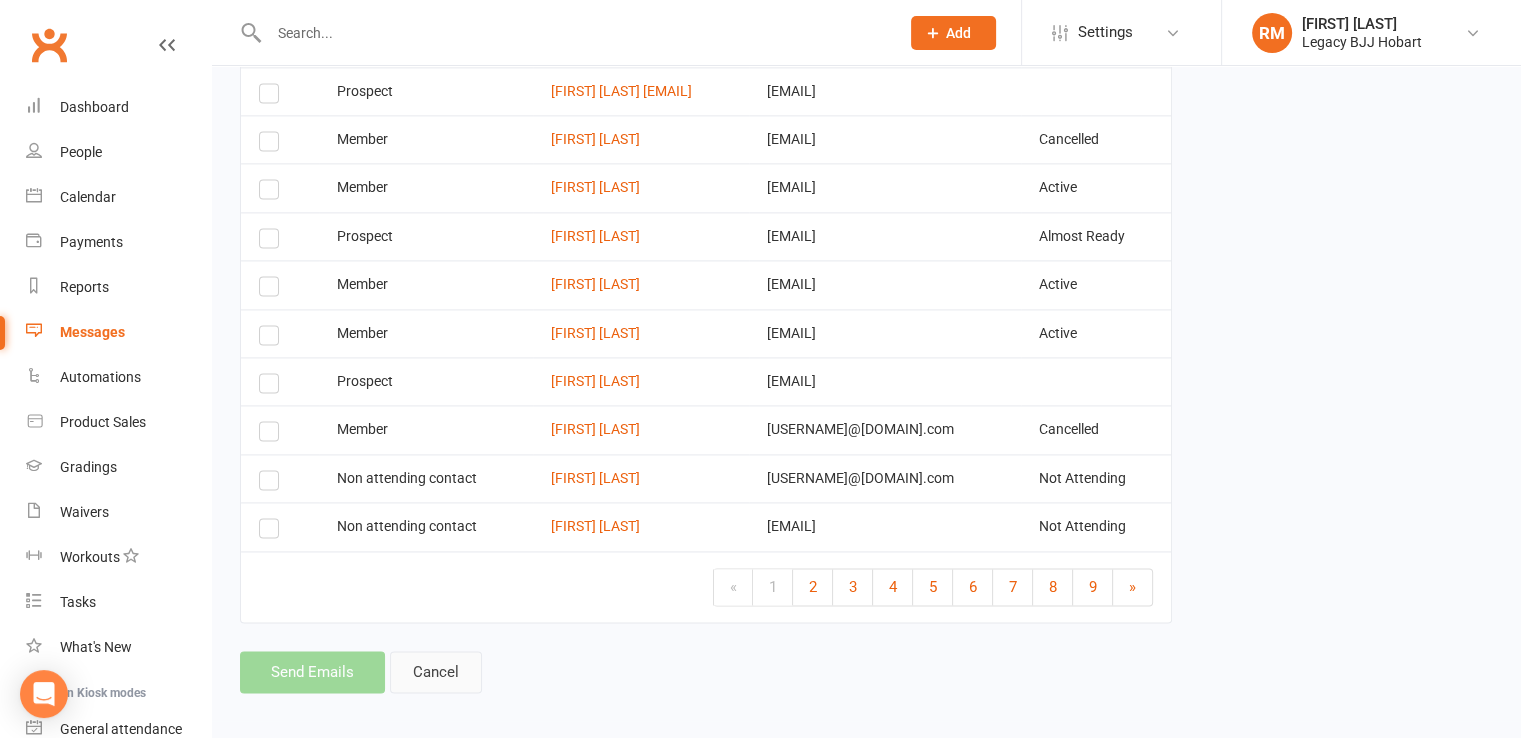 click on "Cancel" at bounding box center [436, 672] 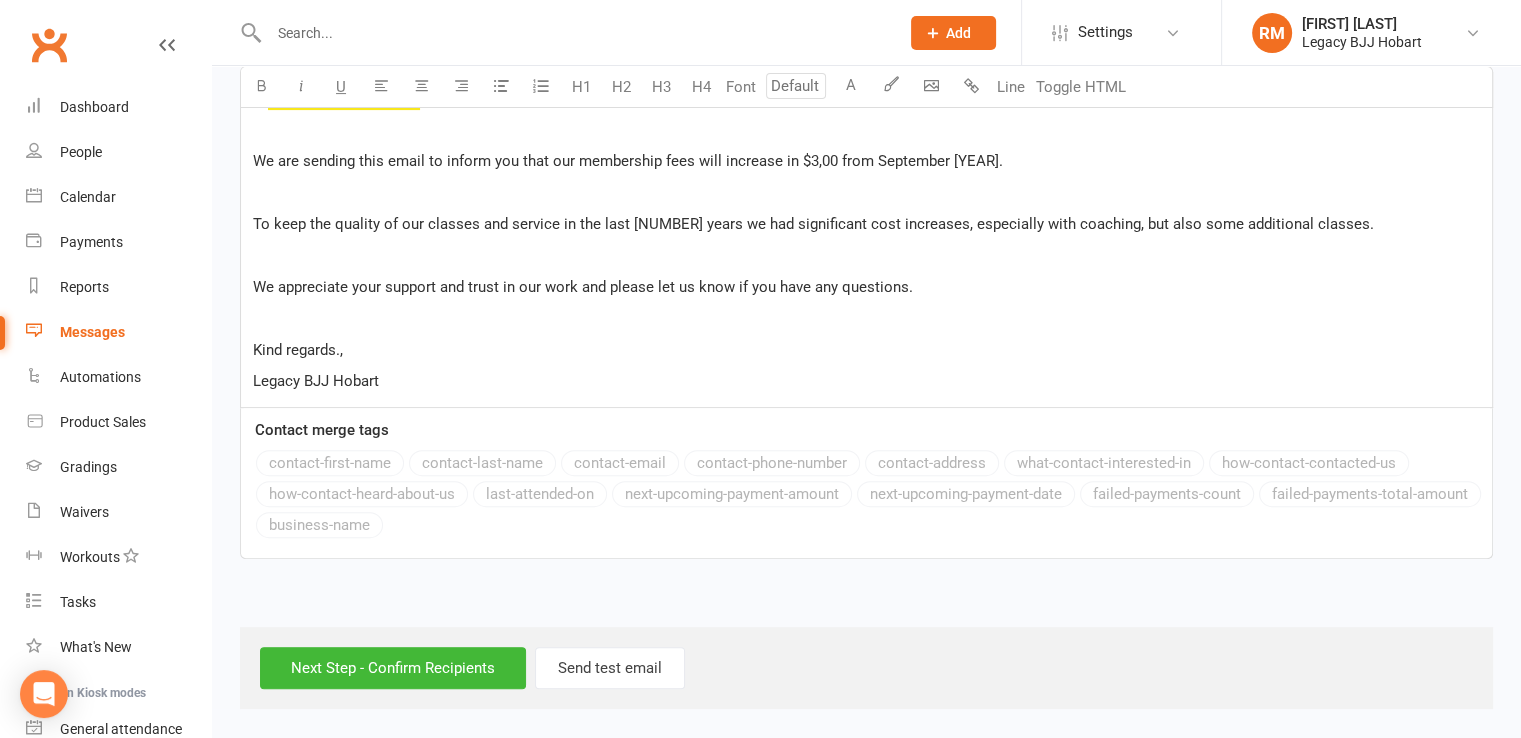 scroll, scrollTop: 0, scrollLeft: 0, axis: both 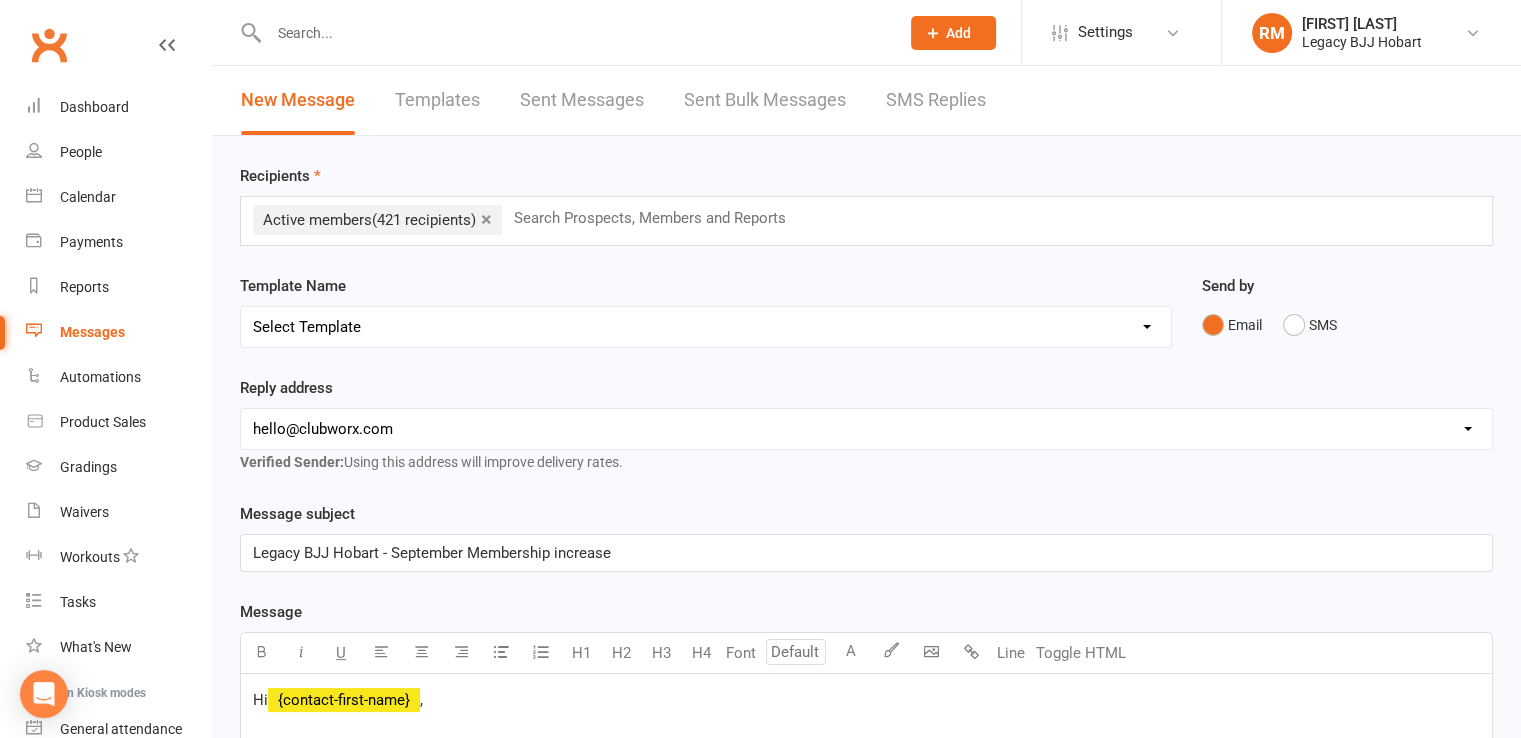 click on "×" at bounding box center (486, 219) 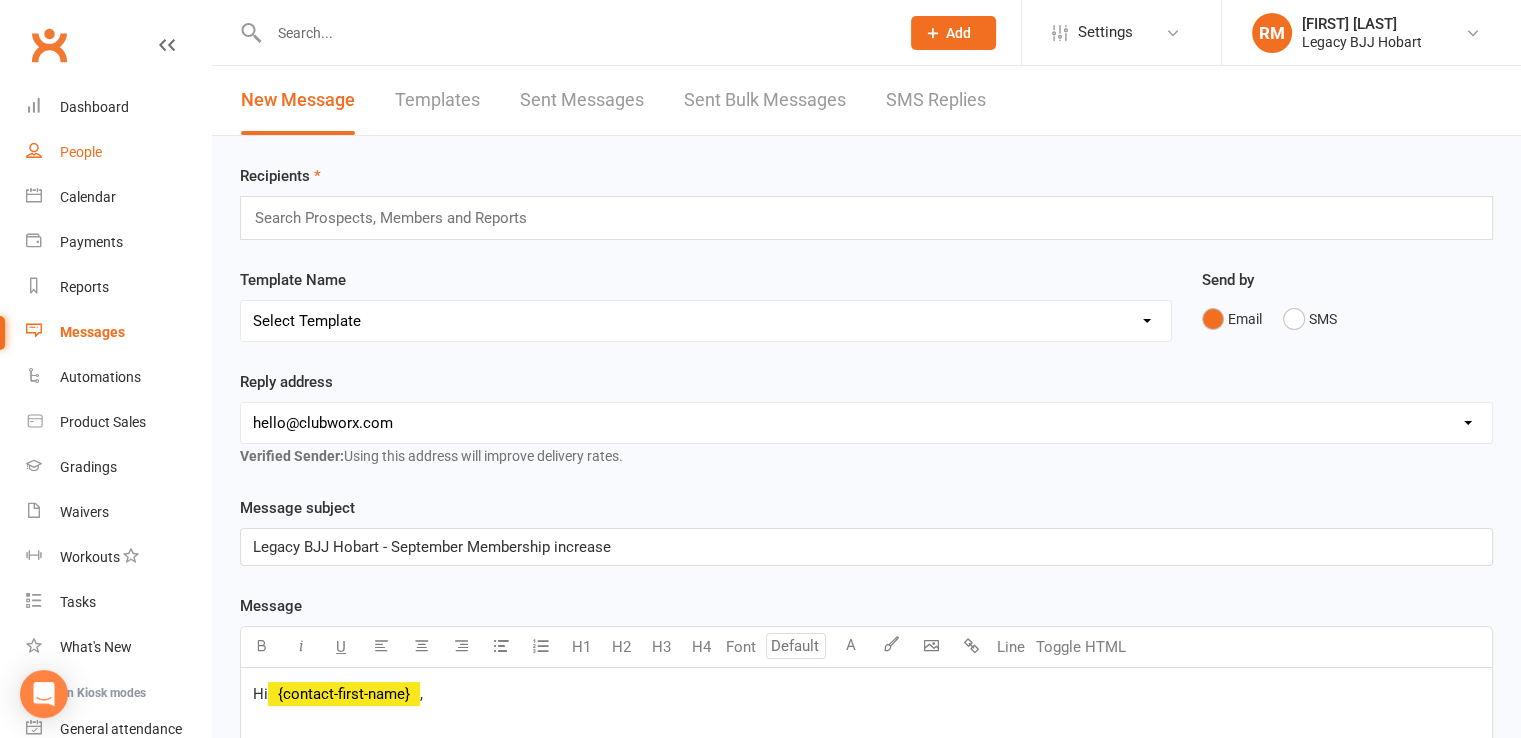 click on "People" at bounding box center (81, 152) 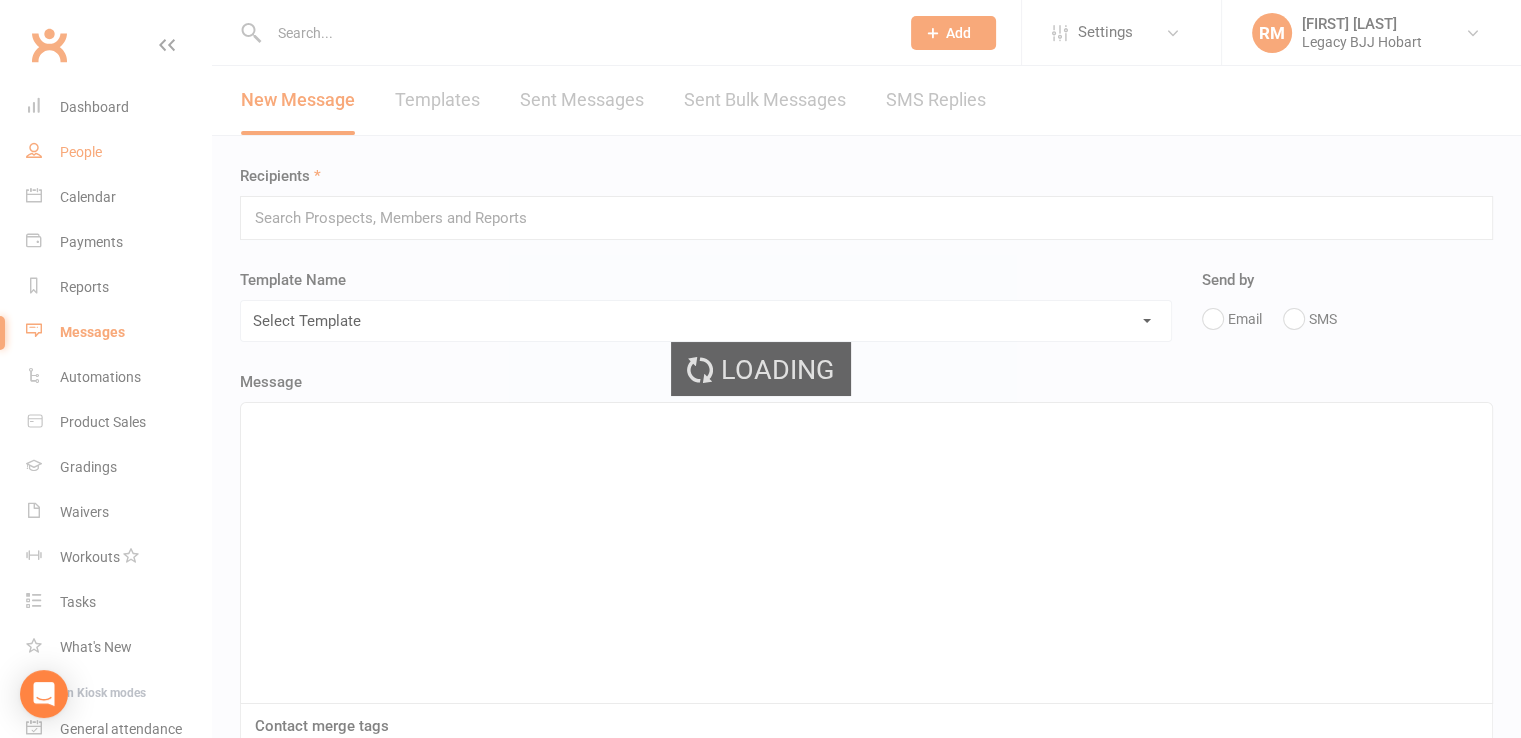 select on "100" 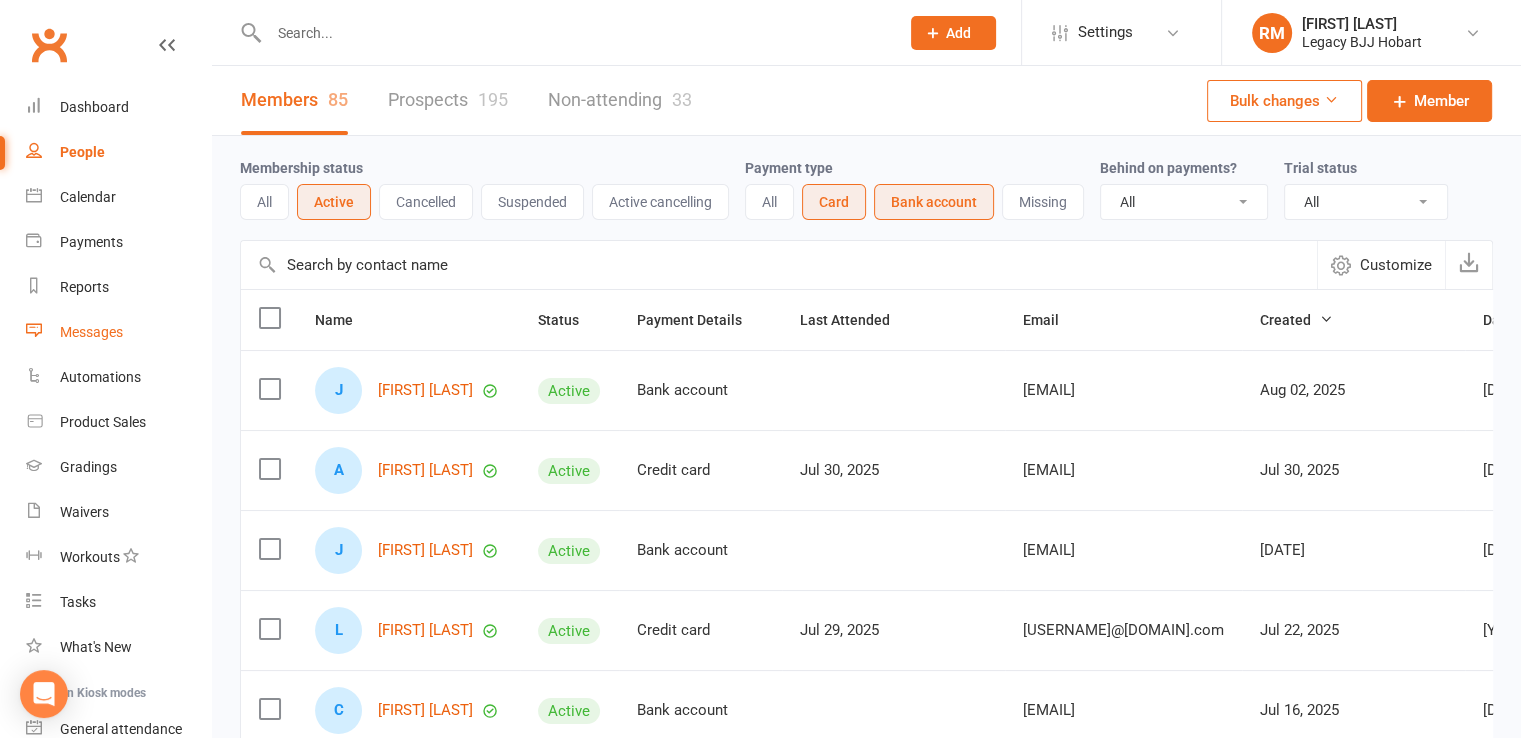 click on "Messages" at bounding box center (91, 332) 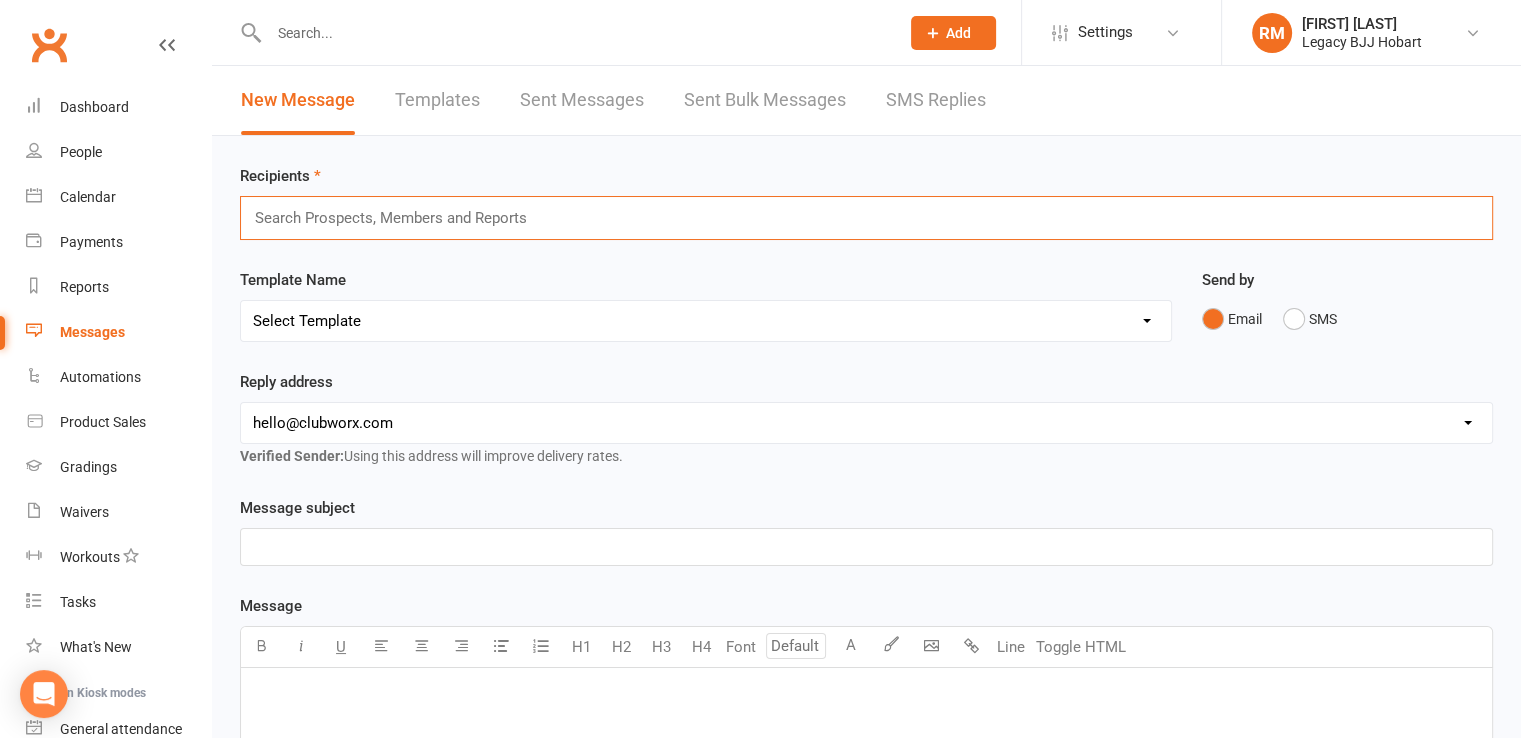 click at bounding box center [399, 218] 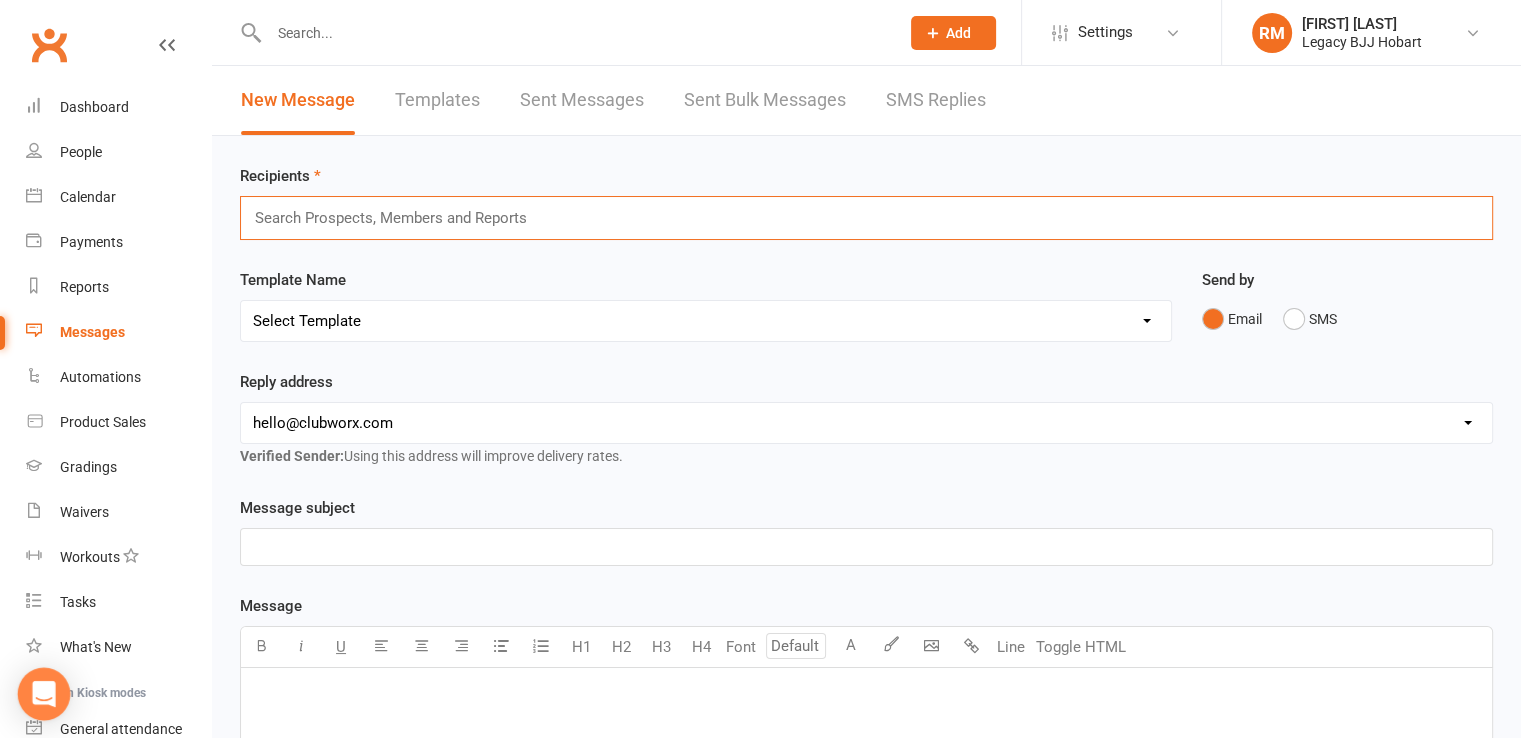 click at bounding box center (44, 694) 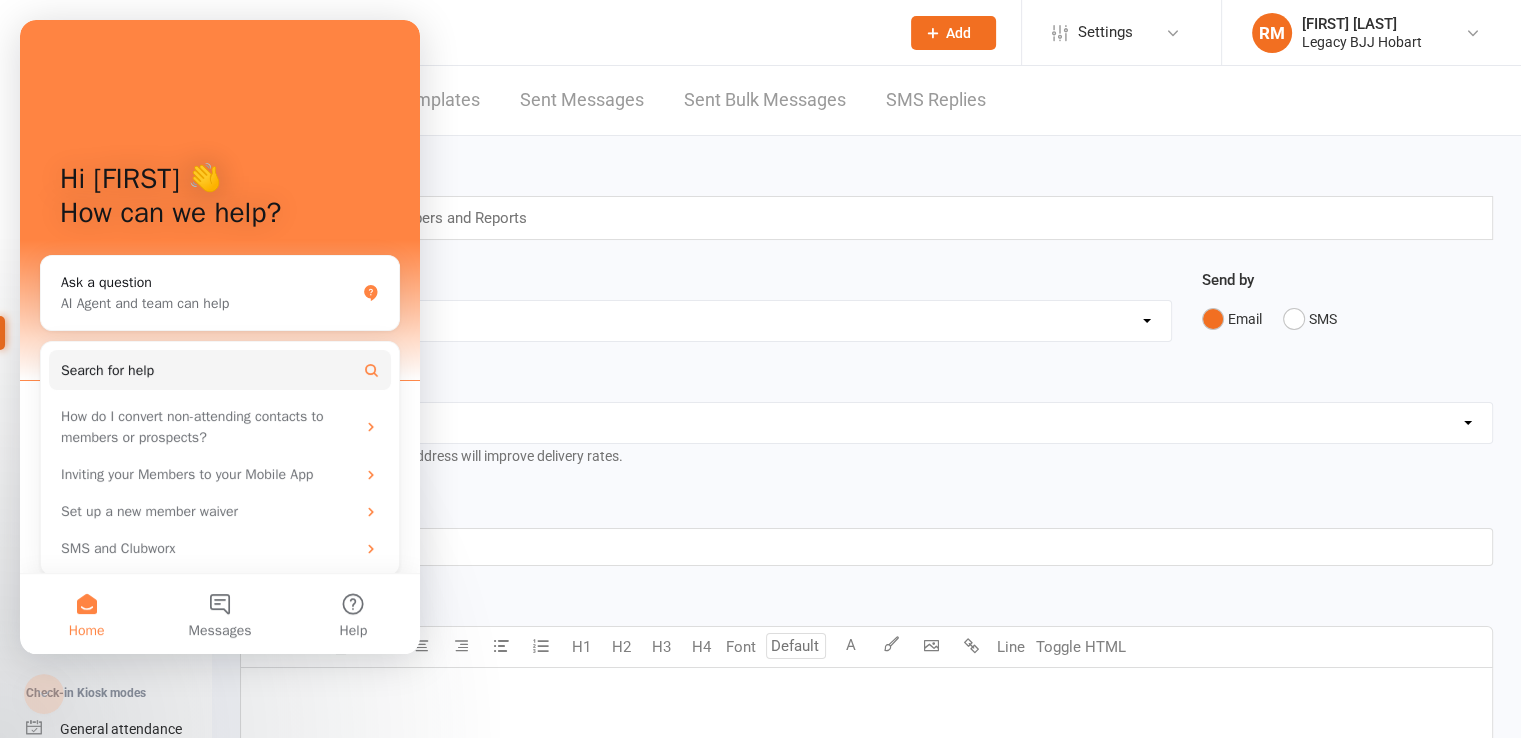 scroll, scrollTop: 0, scrollLeft: 0, axis: both 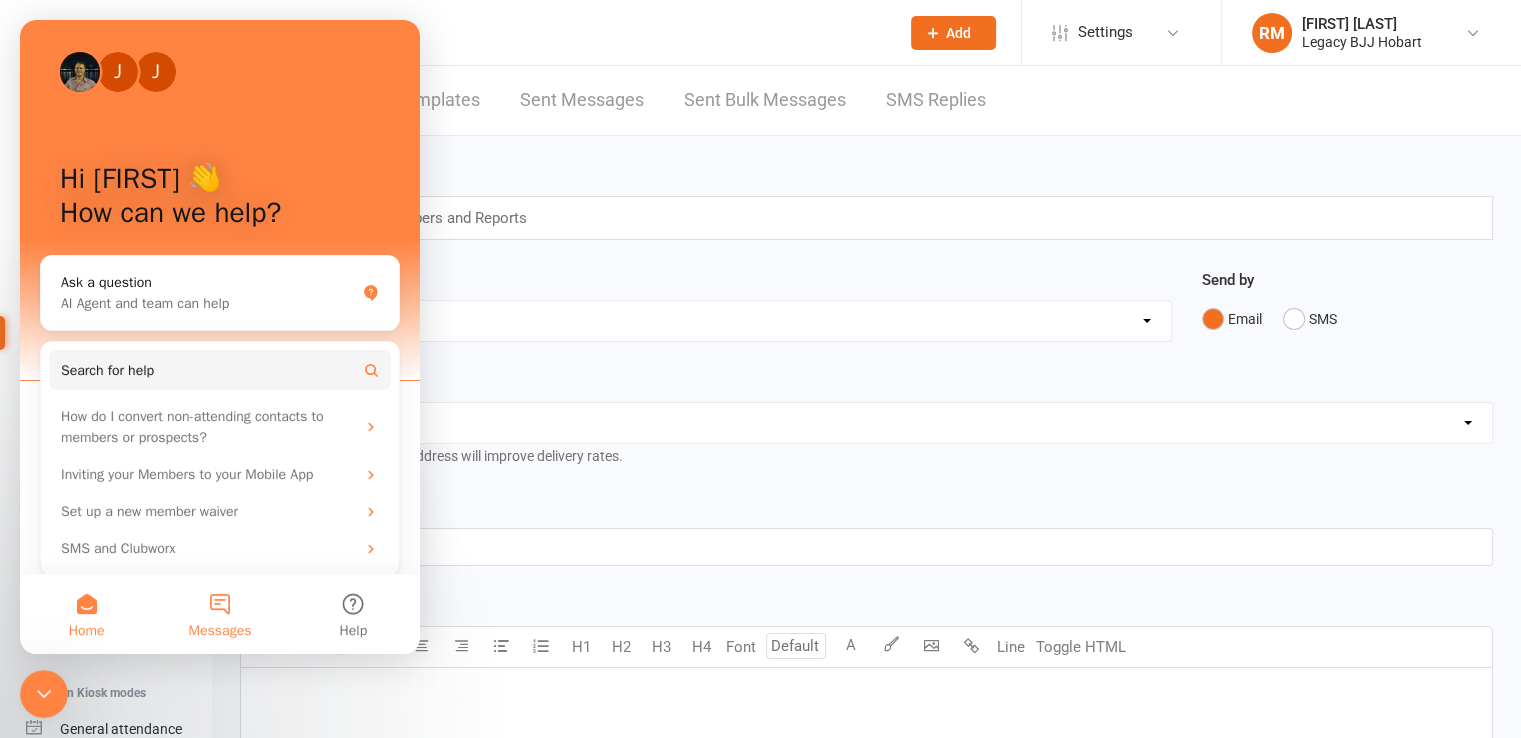 click on "Messages" at bounding box center [219, 614] 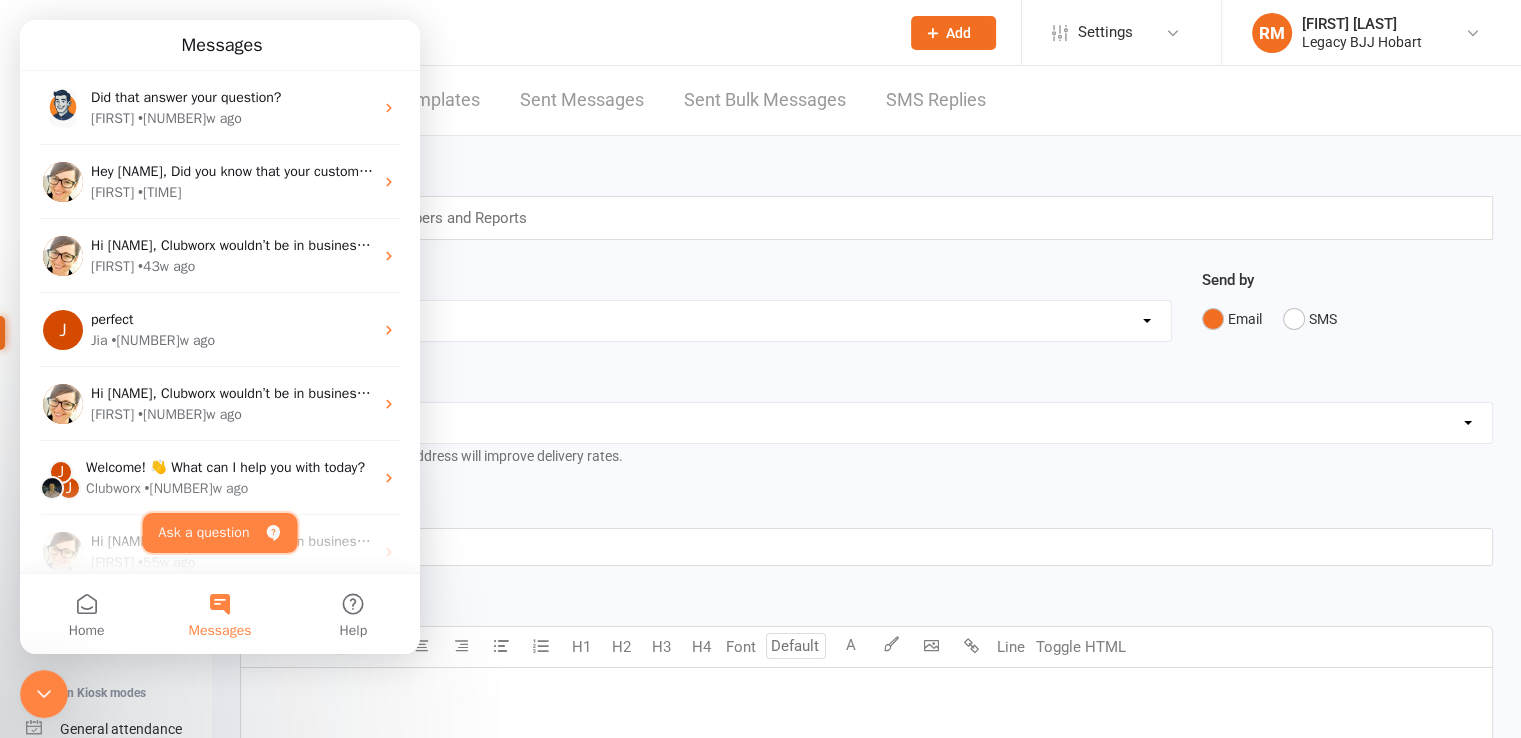 click on "Ask a question" at bounding box center [220, 533] 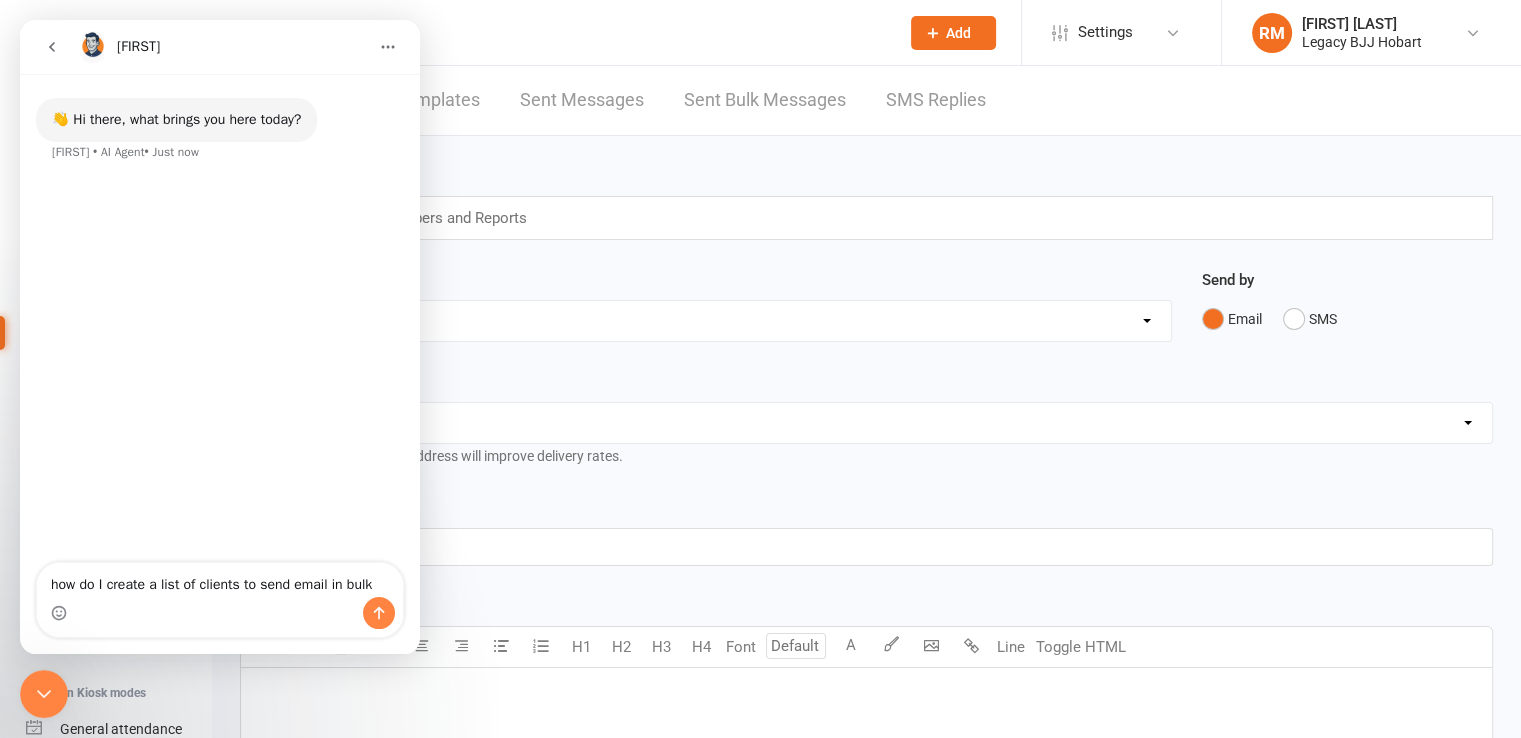 type on "how do I create a list of clients to send email in bulk?" 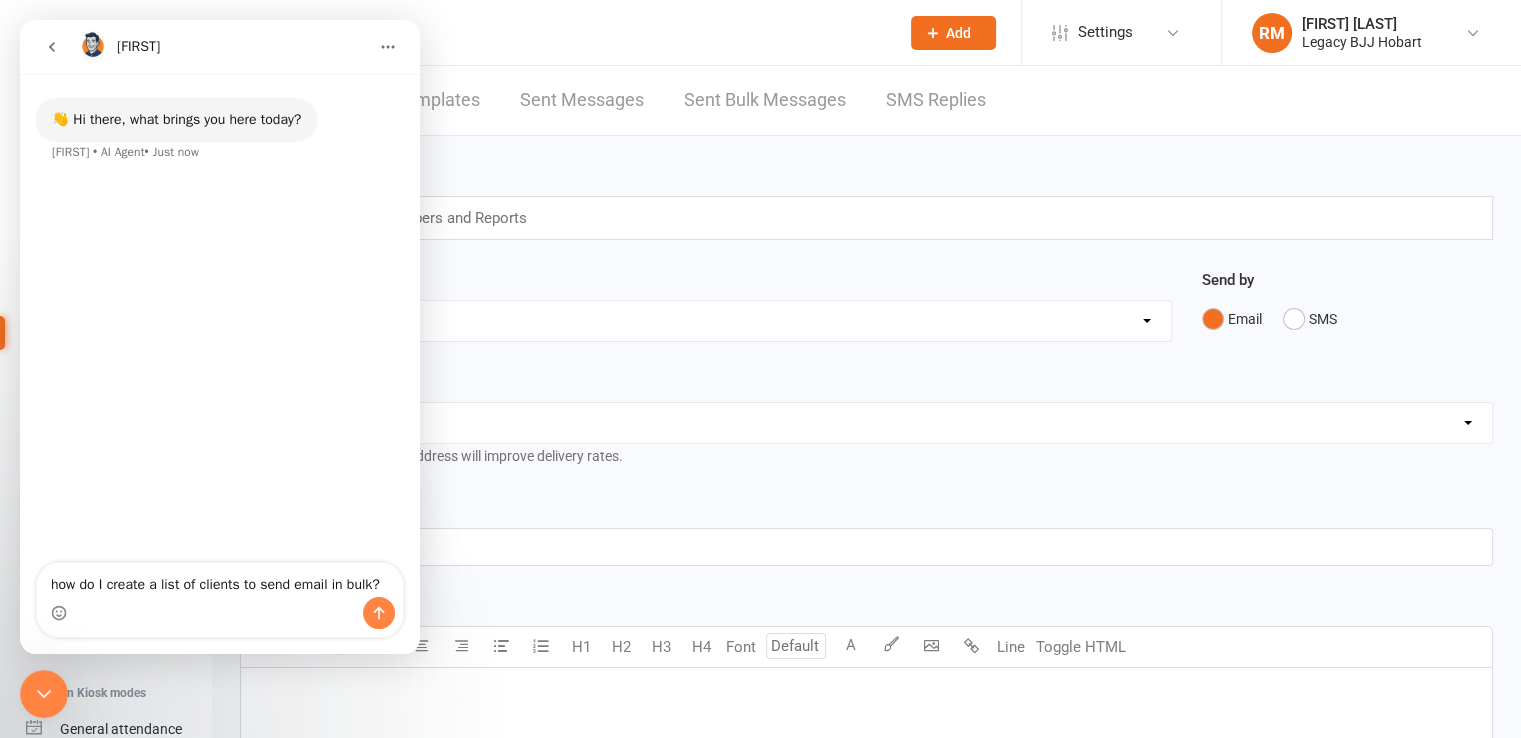 type 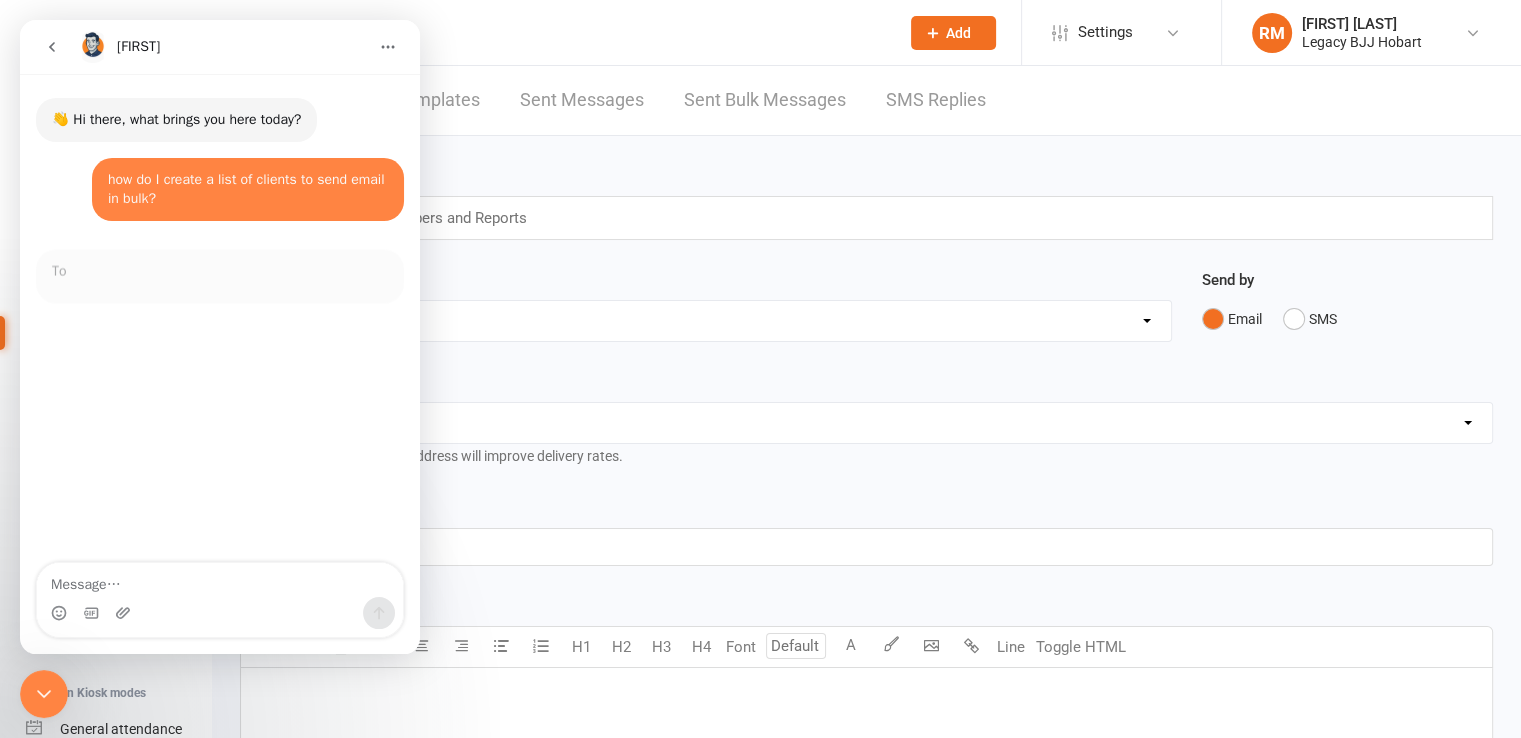 scroll, scrollTop: 3, scrollLeft: 0, axis: vertical 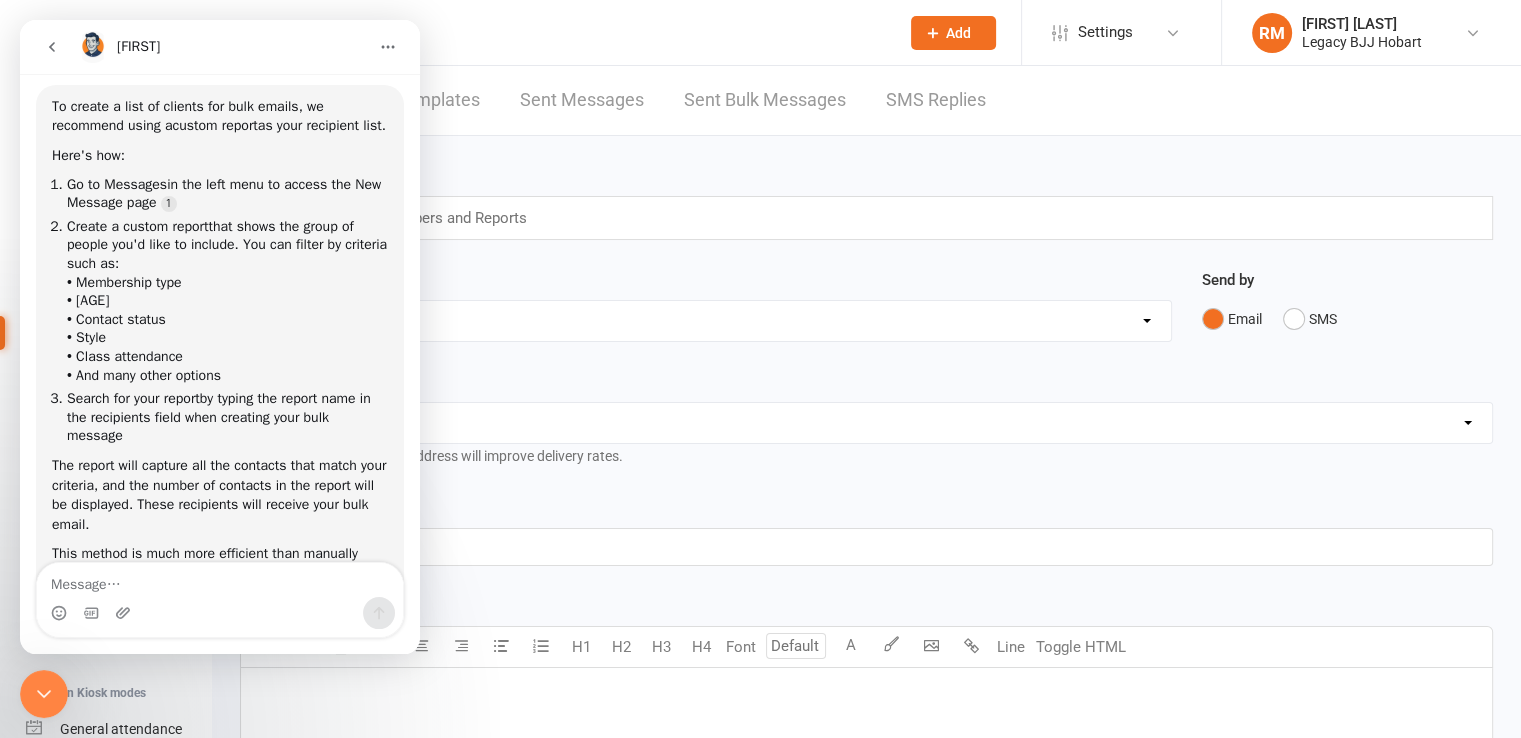 click on "Template Name Select Template" at bounding box center (706, 305) 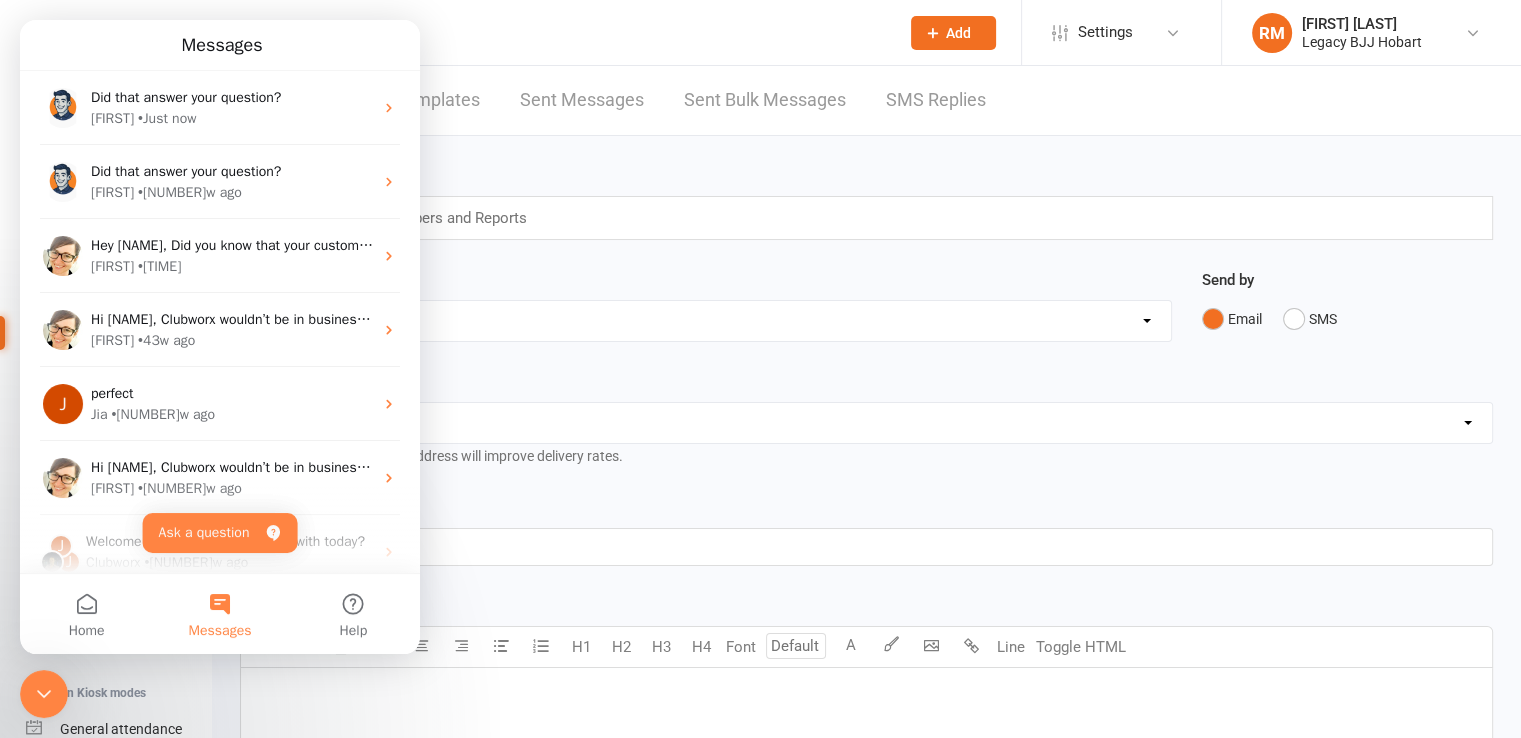 scroll, scrollTop: 149, scrollLeft: 0, axis: vertical 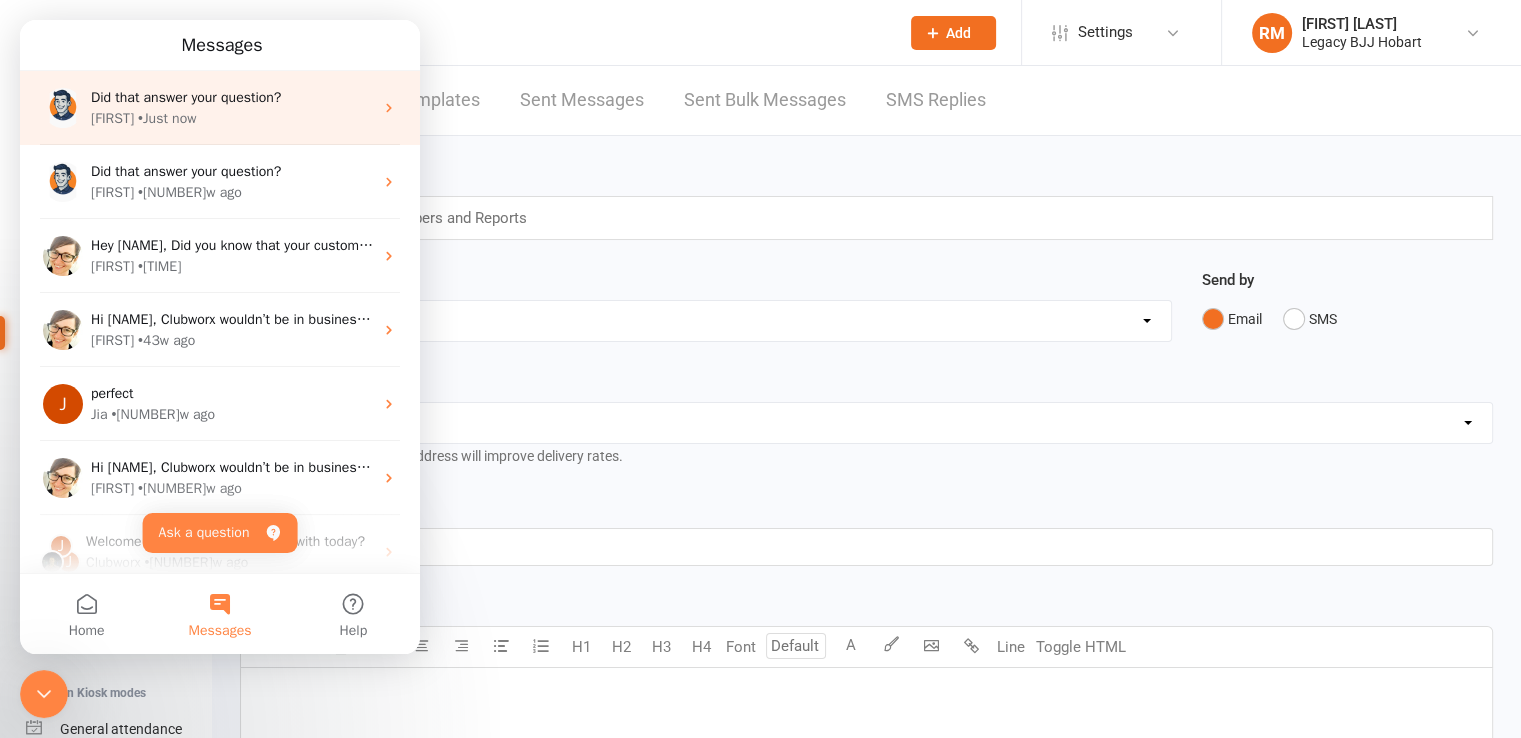 click on "Did that answer your question?" at bounding box center [186, 97] 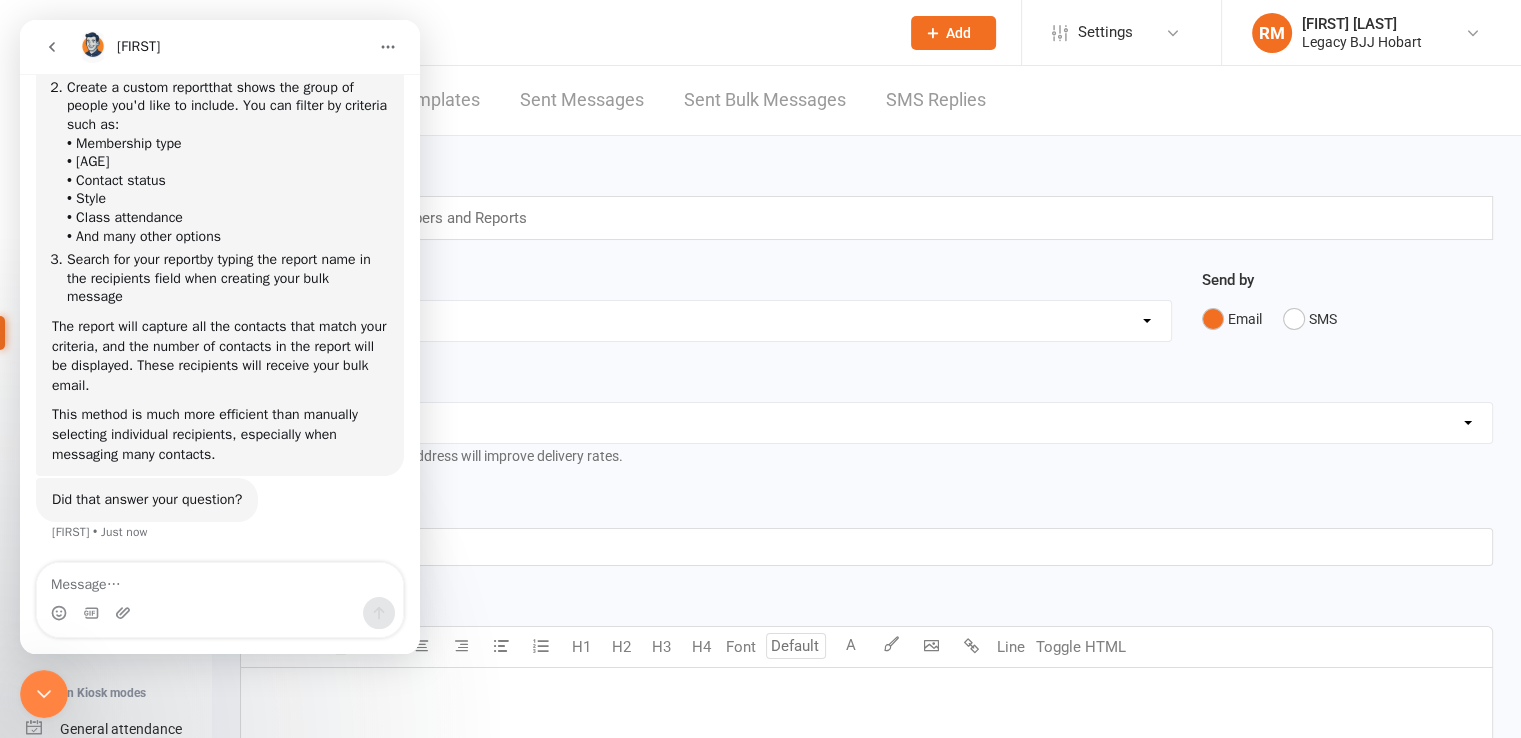 scroll, scrollTop: 311, scrollLeft: 0, axis: vertical 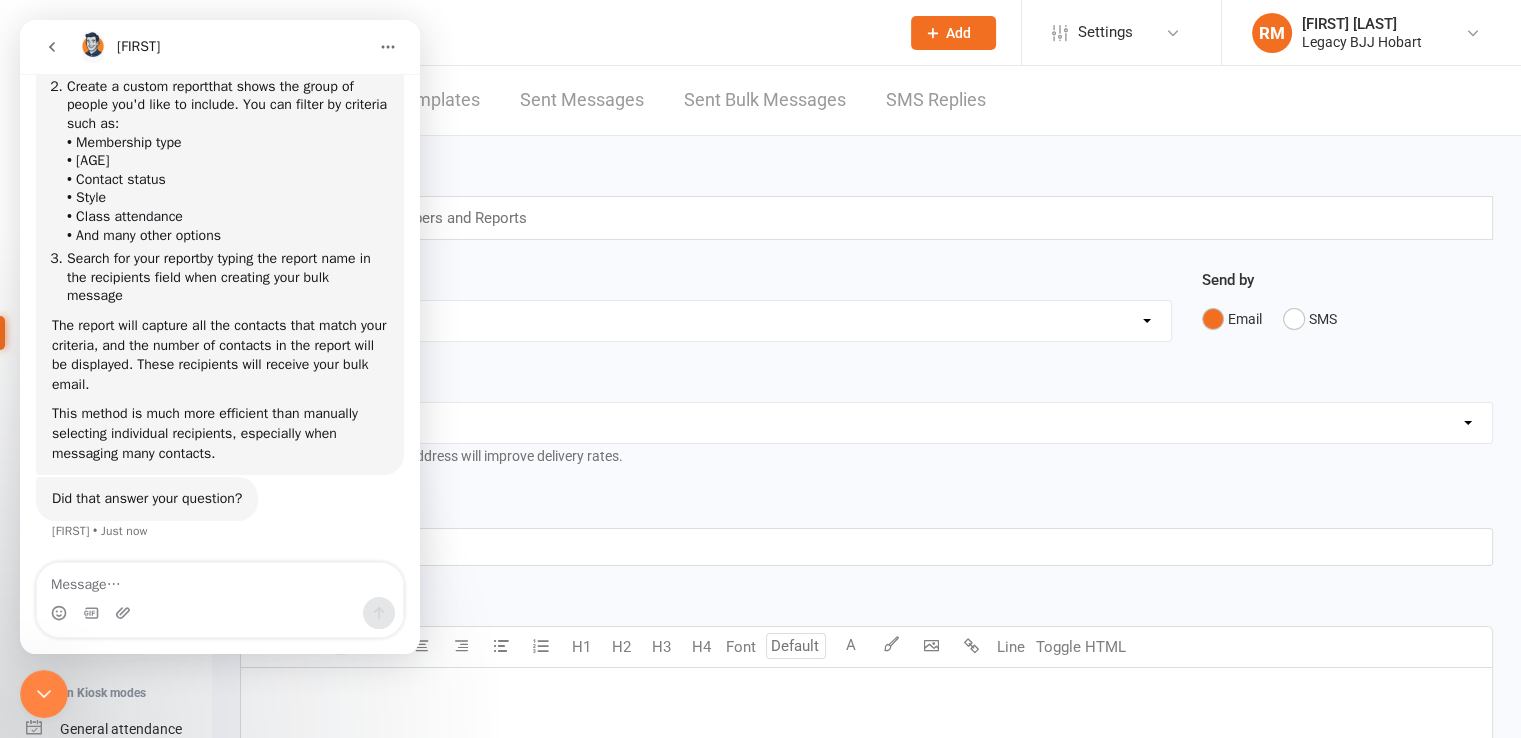 click at bounding box center (44, 694) 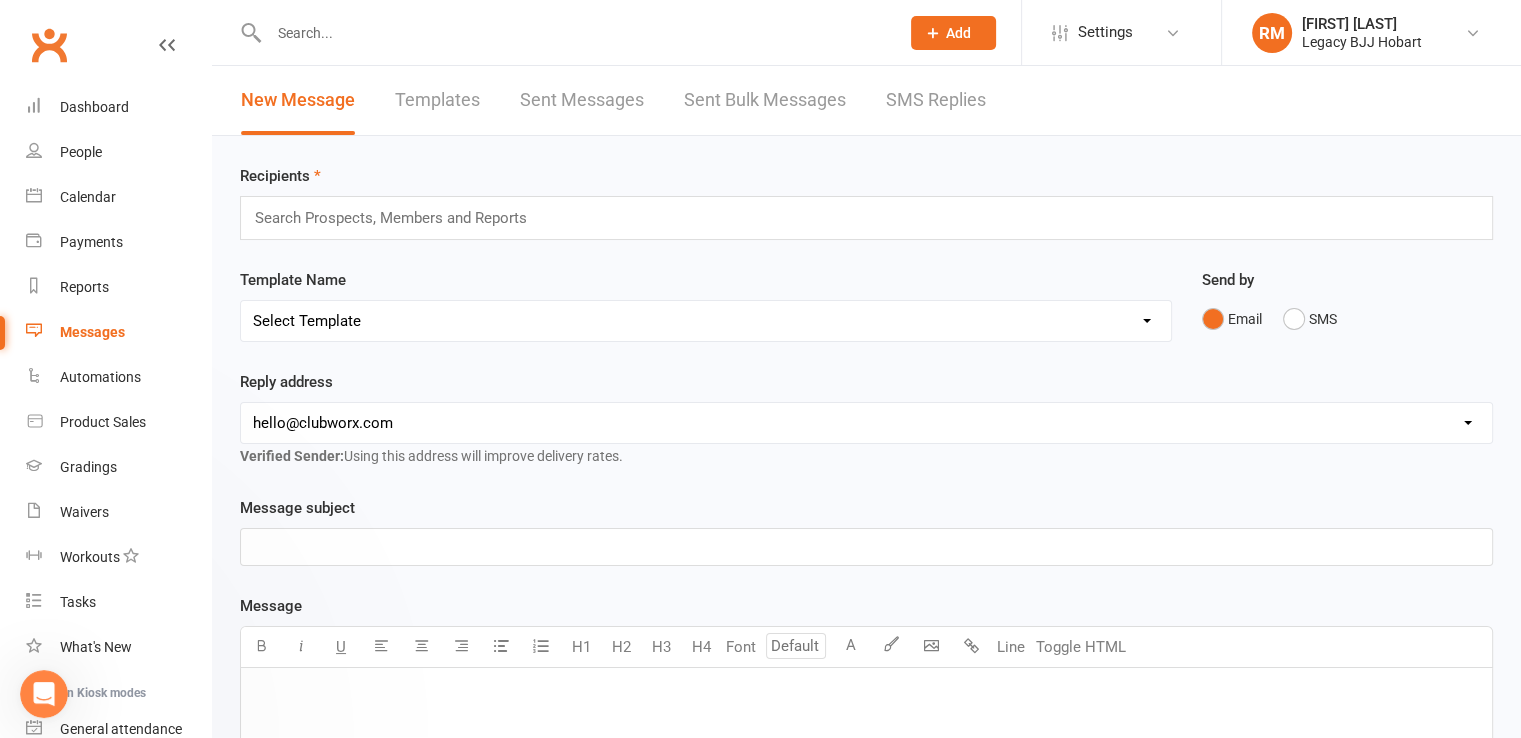 scroll, scrollTop: 0, scrollLeft: 0, axis: both 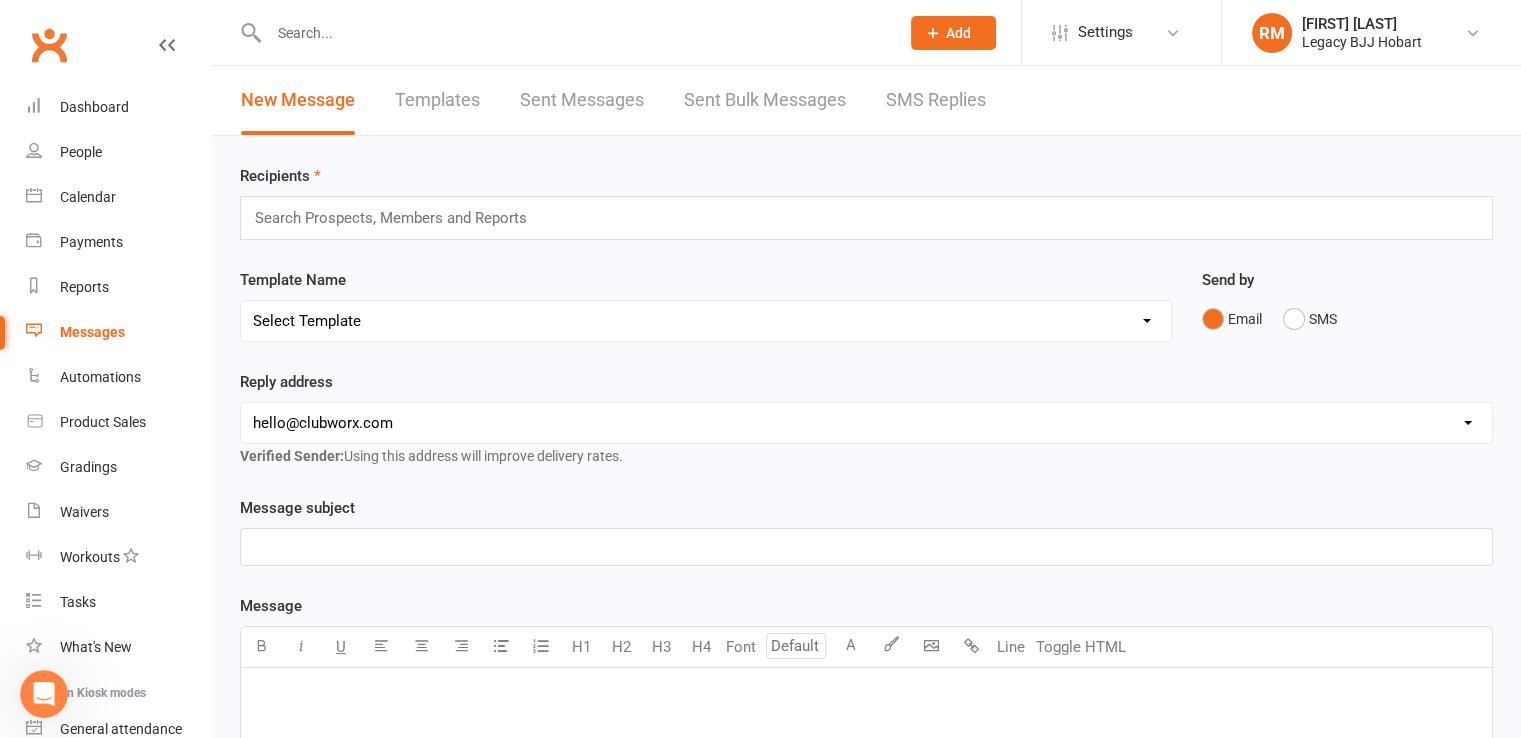 click 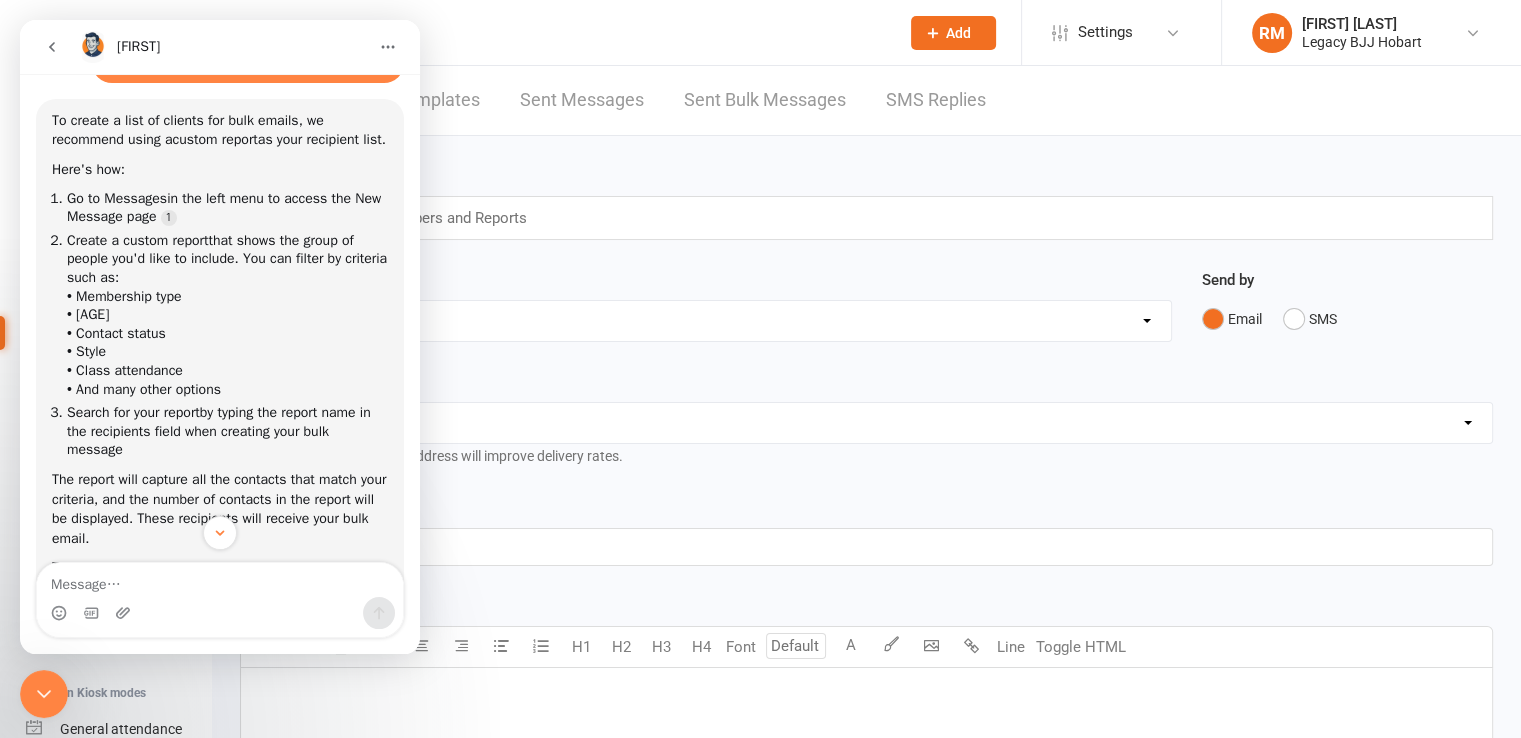 scroll, scrollTop: 136, scrollLeft: 0, axis: vertical 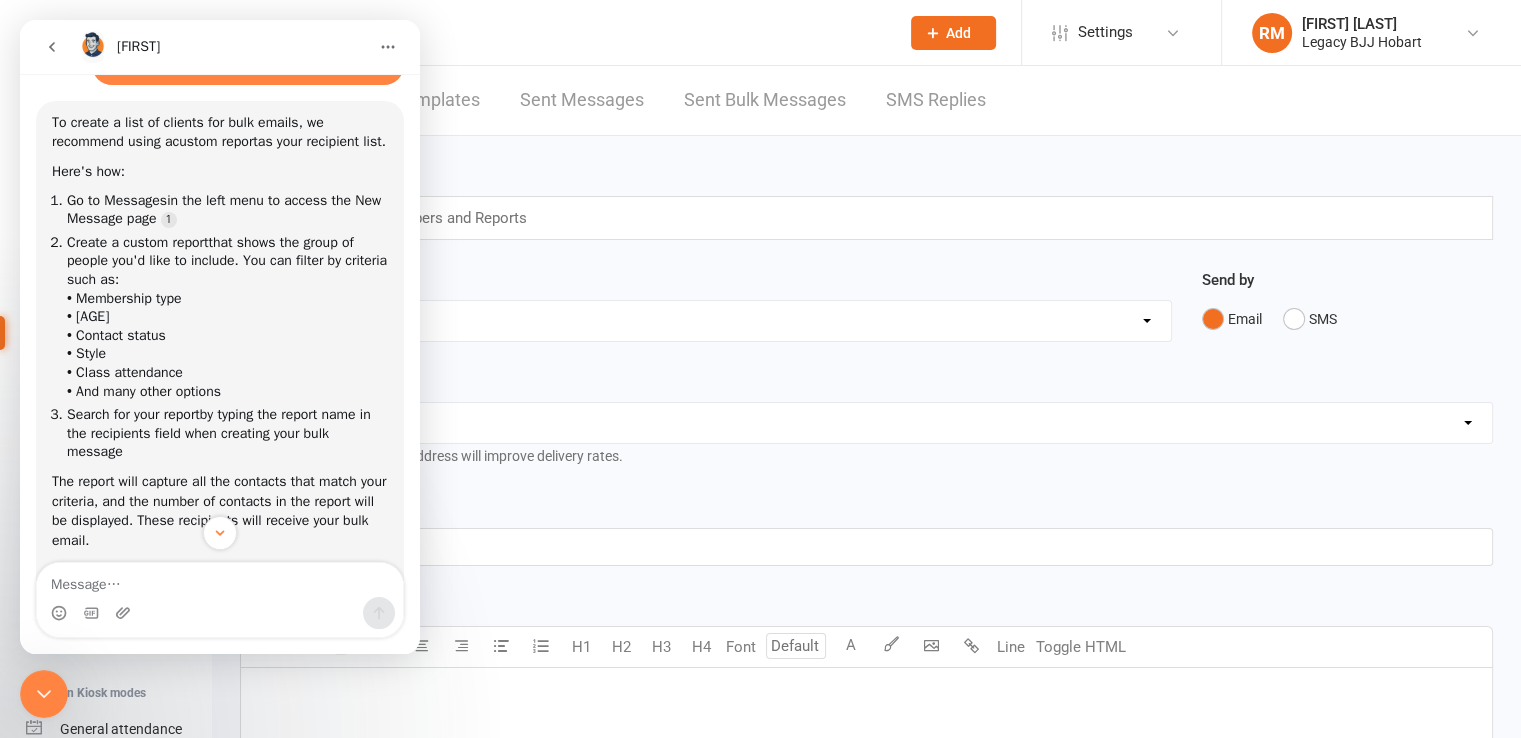 click 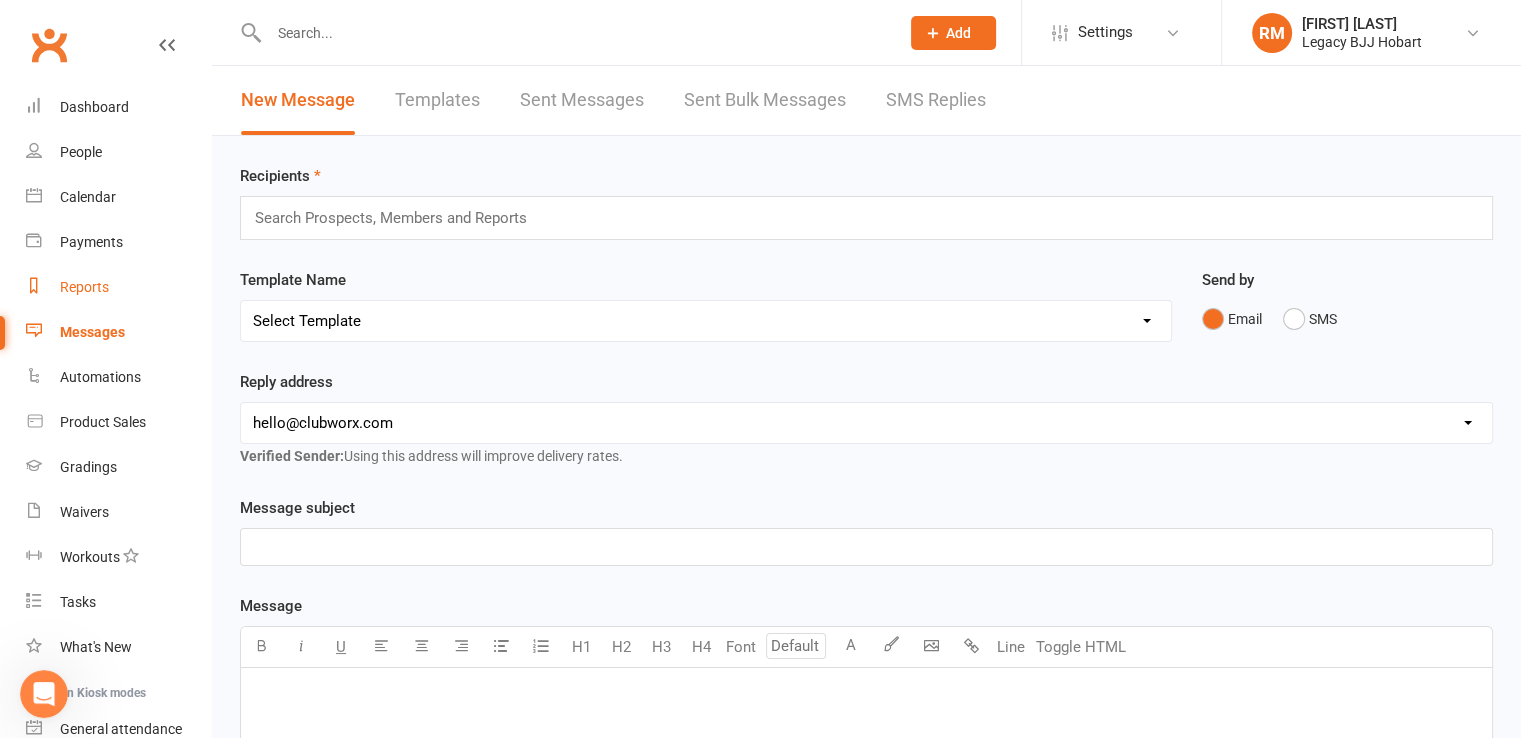 click on "Reports" at bounding box center (84, 287) 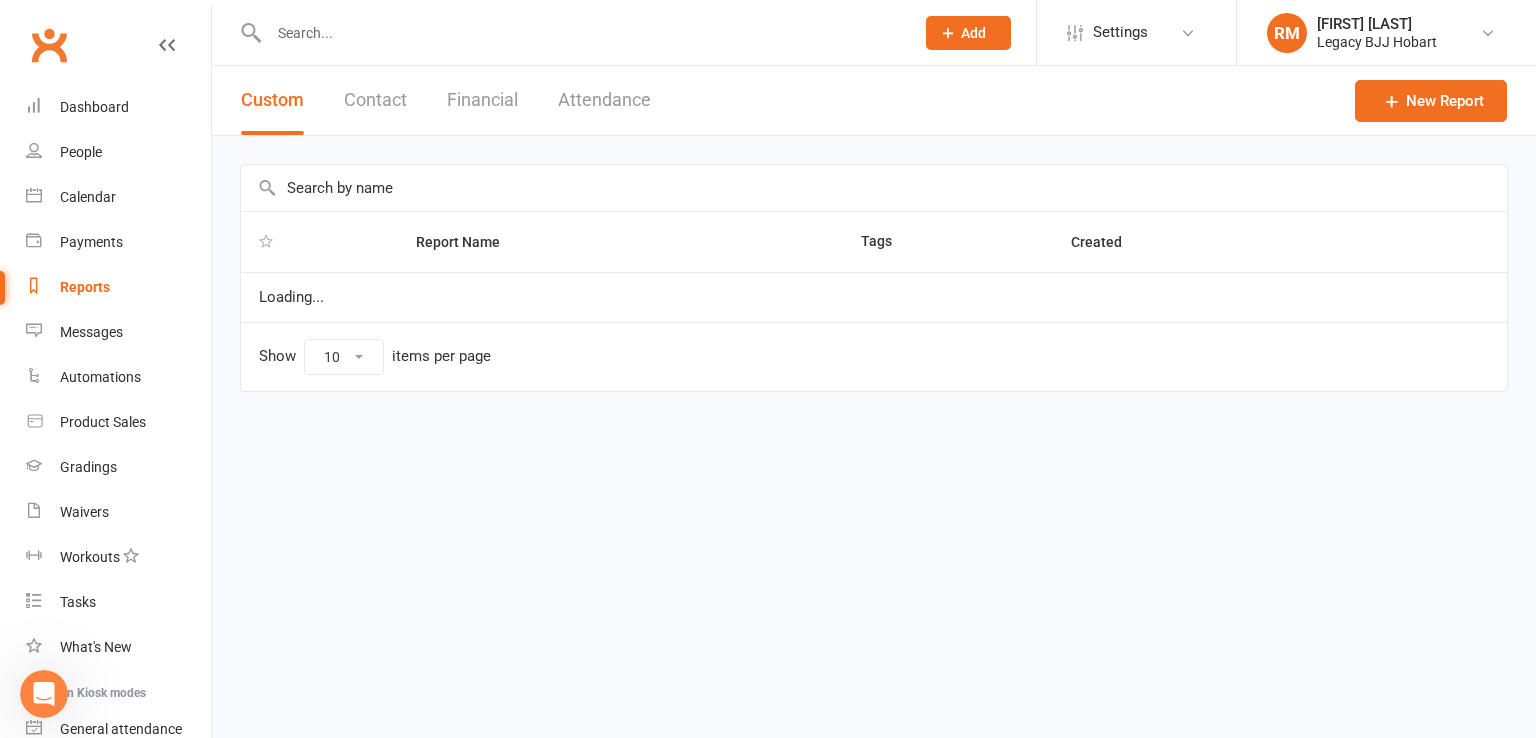 select on "100" 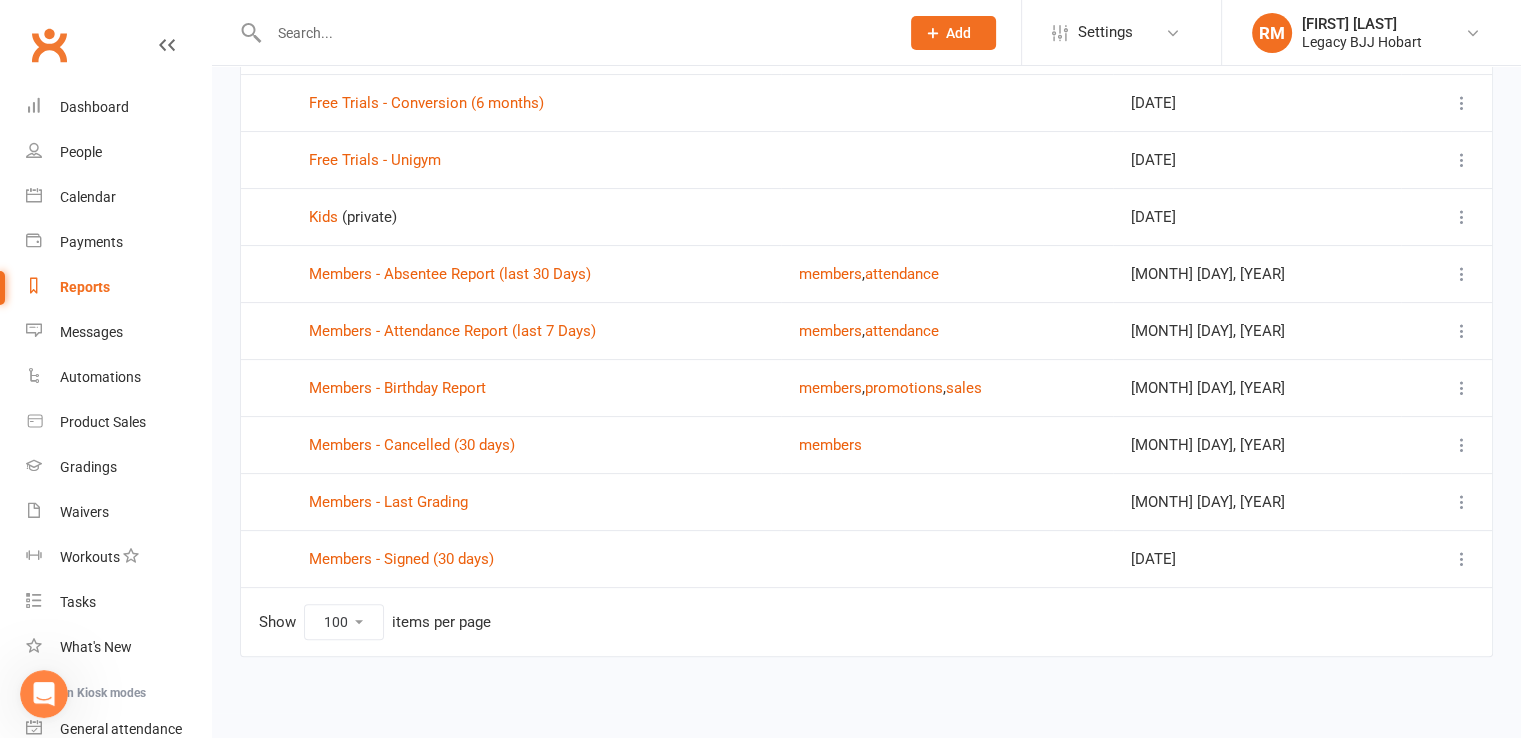 scroll, scrollTop: 0, scrollLeft: 0, axis: both 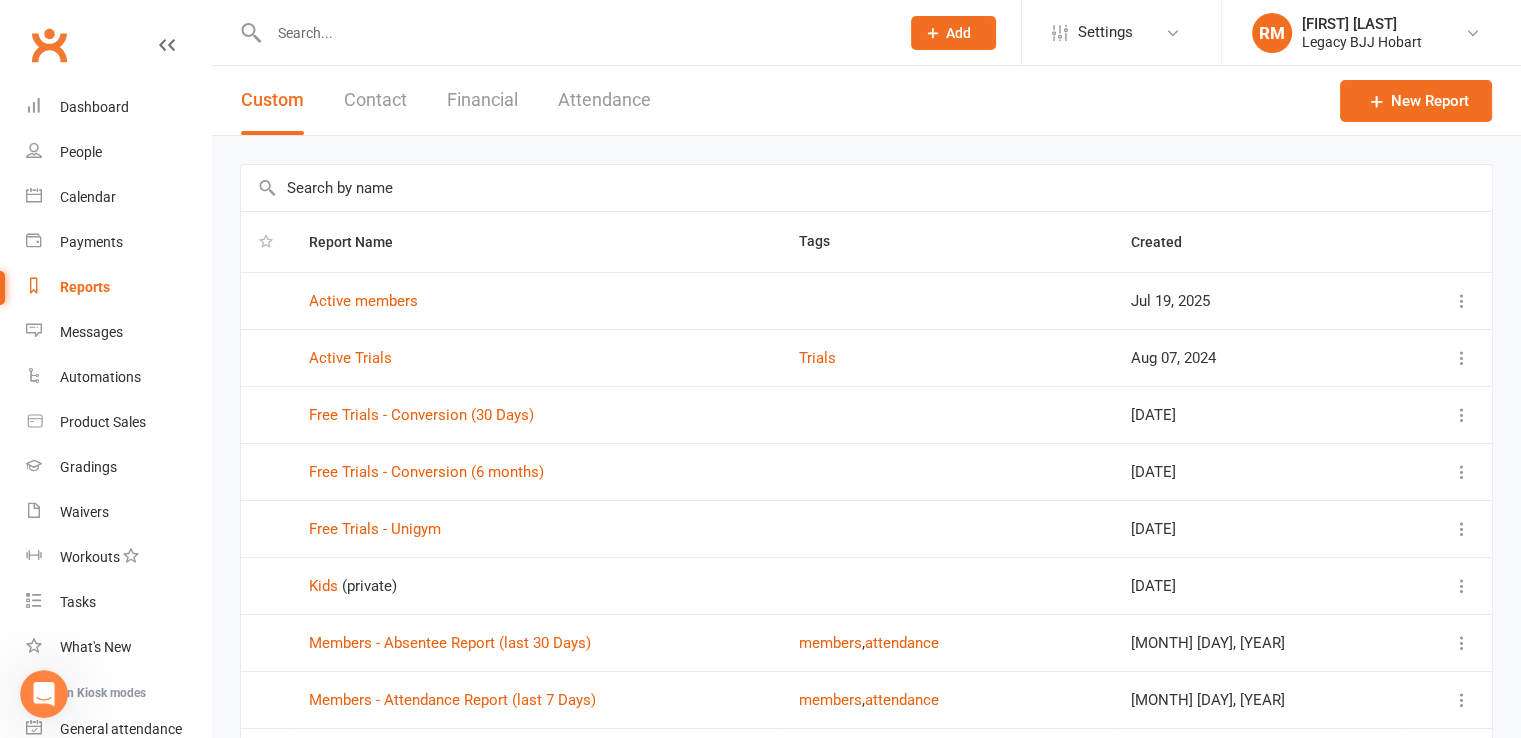 click on "Active members" at bounding box center [536, 300] 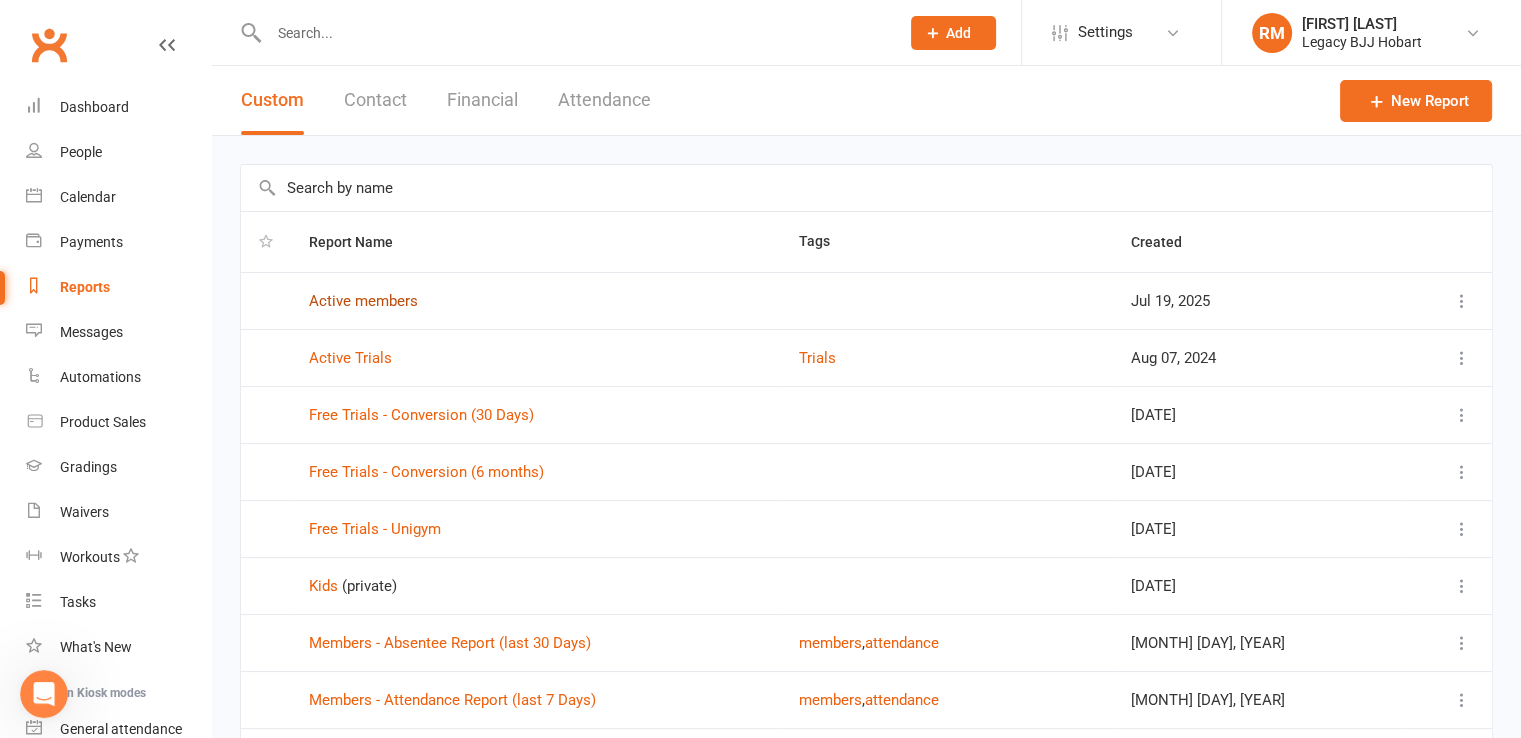 click on "Active members" at bounding box center (363, 301) 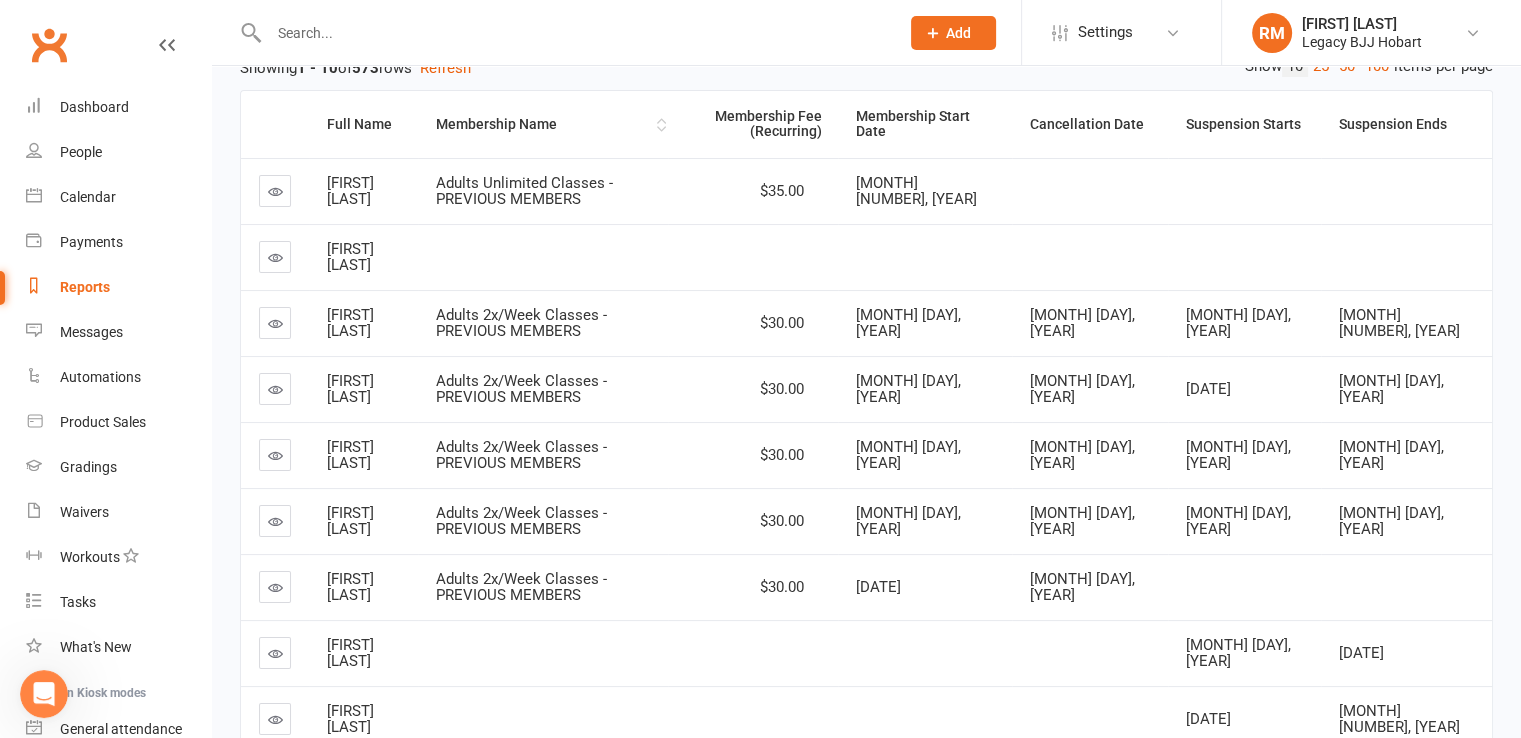 scroll, scrollTop: 0, scrollLeft: 0, axis: both 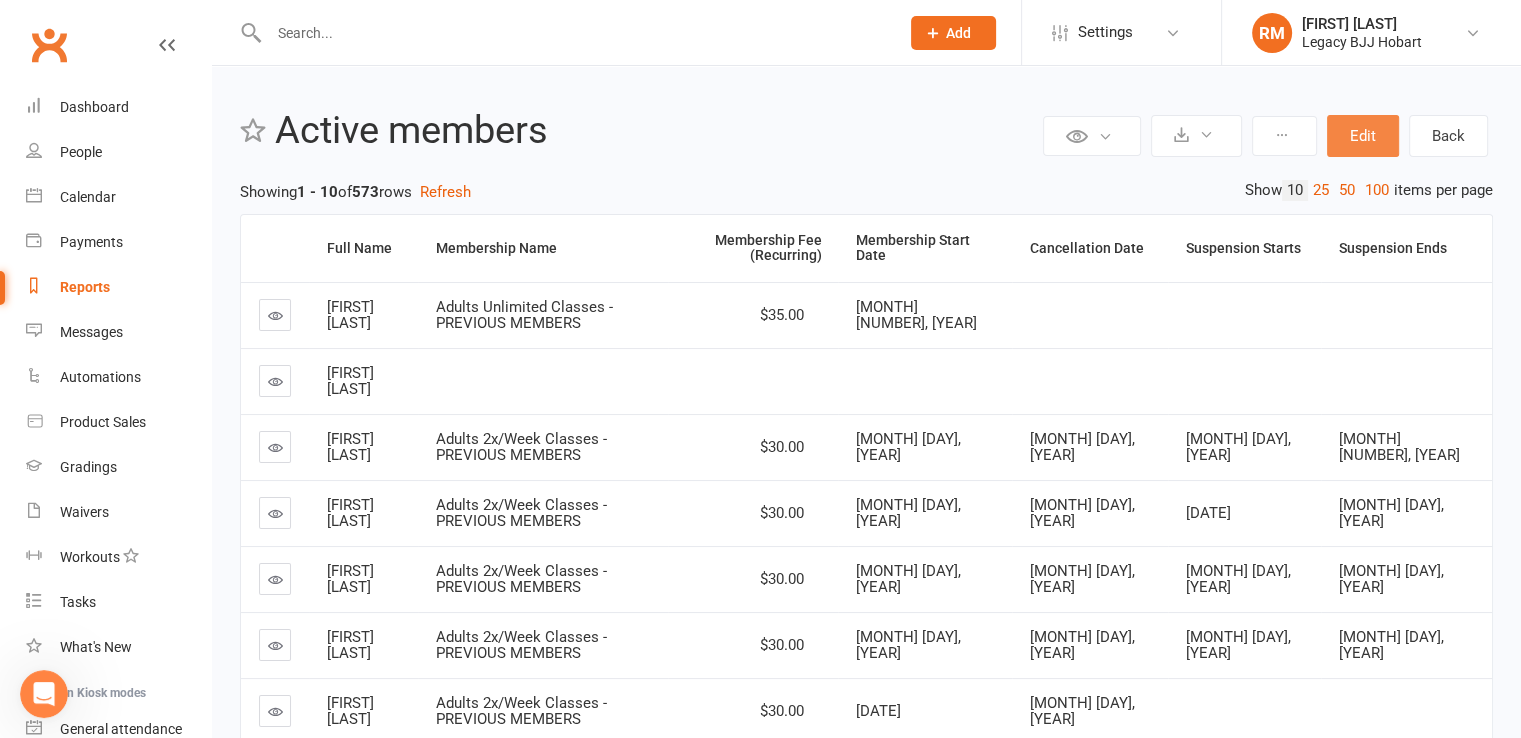 click on "Edit" at bounding box center [1363, 136] 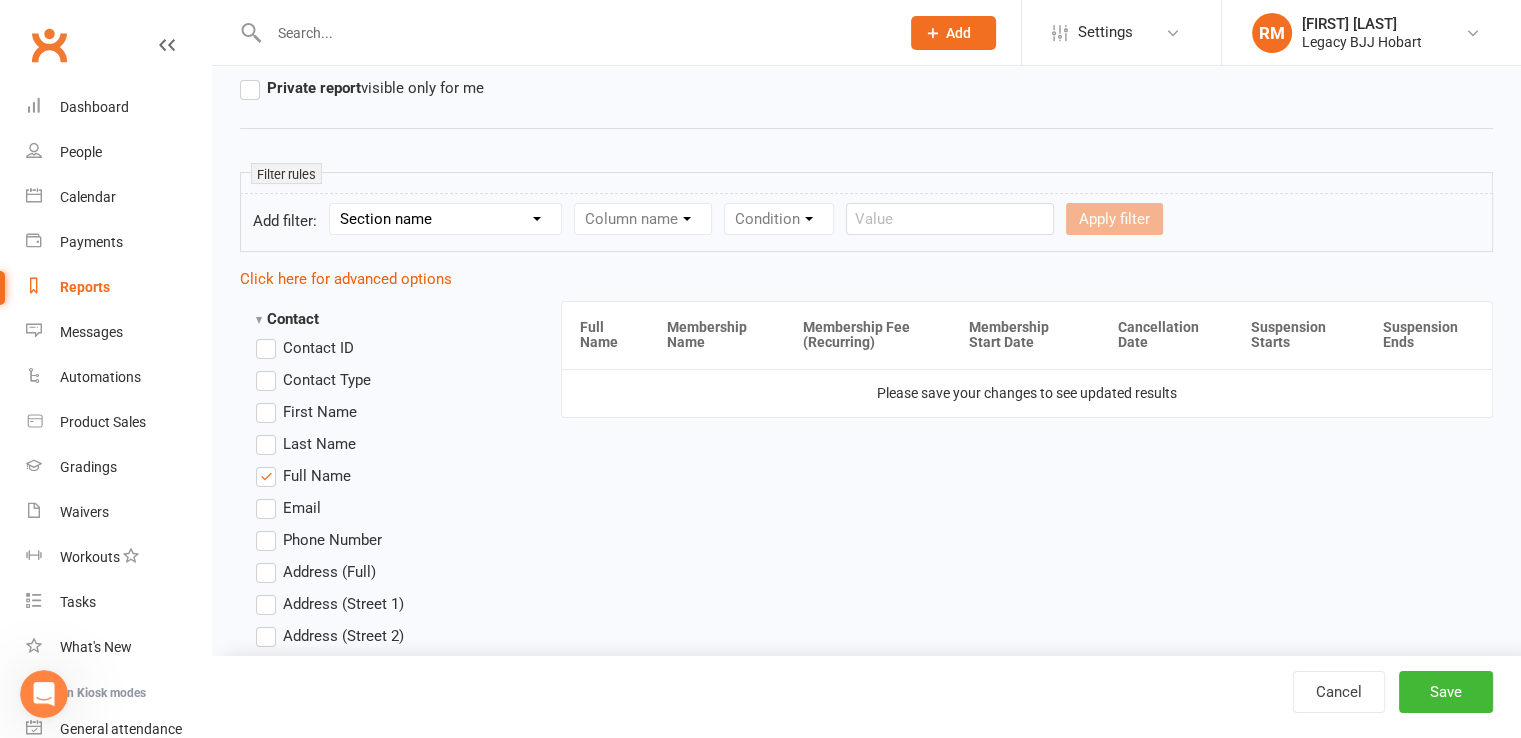 scroll, scrollTop: 288, scrollLeft: 0, axis: vertical 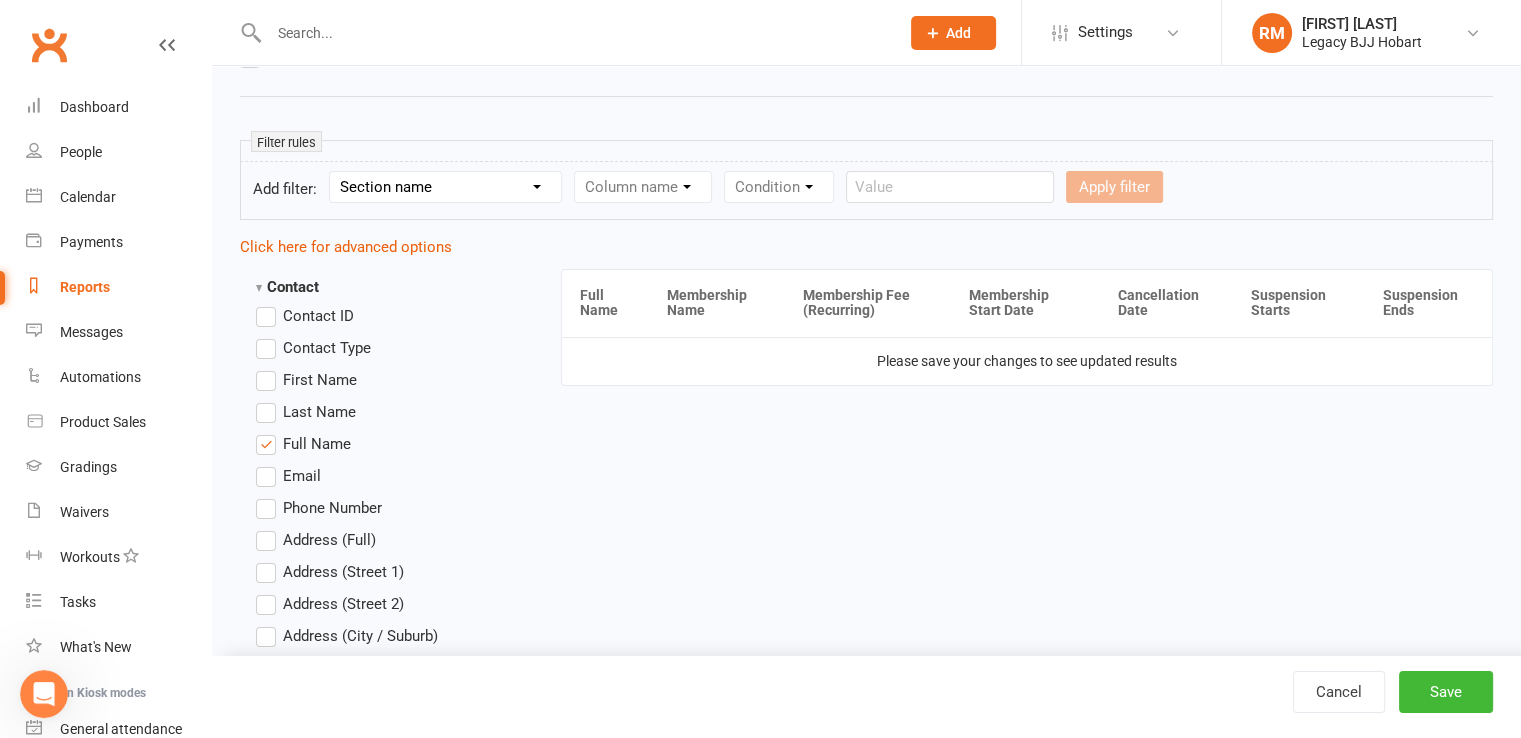 click on "Section name Contact Attendance Aggregate Payment Booking Waitlist Attendees Cancelled Bookings Late-cancelled Bookings Aggregate Booking Communication Comms Recipients Membership Payment Styles And Ranks Aggregate Styles And Ranks Grading Events Promotions Suspensions Signed Waivers Family Members Credit Vouchers Enrolled Automations Public Tasks Body Composition Emergency Contact Details Fitness Goals Key Demographics Marketing Information Waiver Answers" at bounding box center [445, 187] 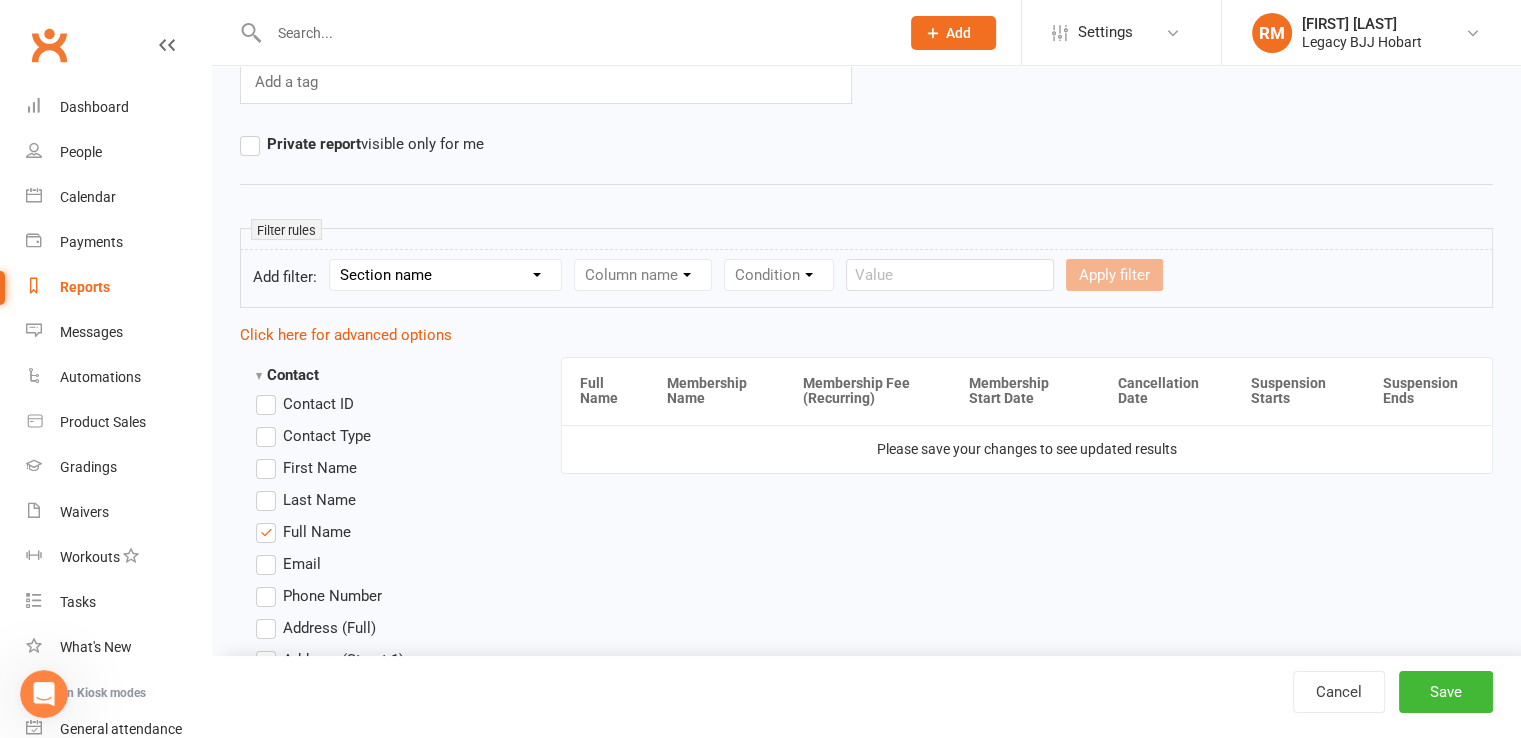 scroll, scrollTop: 188, scrollLeft: 0, axis: vertical 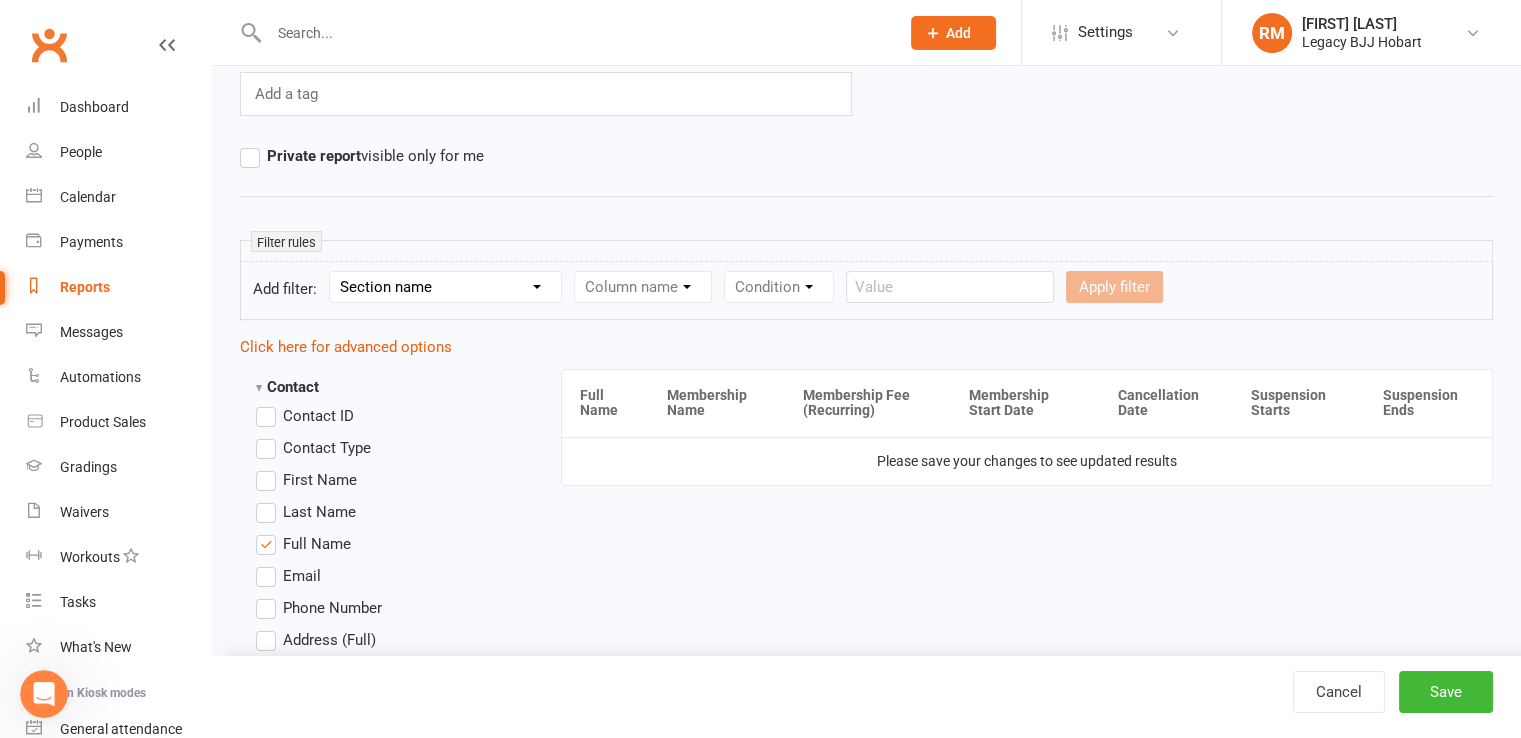 click on "Section name Contact Attendance Aggregate Payment Booking Waitlist Attendees Cancelled Bookings Late-cancelled Bookings Aggregate Booking Communication Comms Recipients Membership Payment Styles And Ranks Aggregate Styles And Ranks Grading Events Promotions Suspensions Signed Waivers Family Members Credit Vouchers Enrolled Automations Public Tasks Body Composition Emergency Contact Details Fitness Goals Key Demographics Marketing Information Waiver Answers" at bounding box center (445, 287) 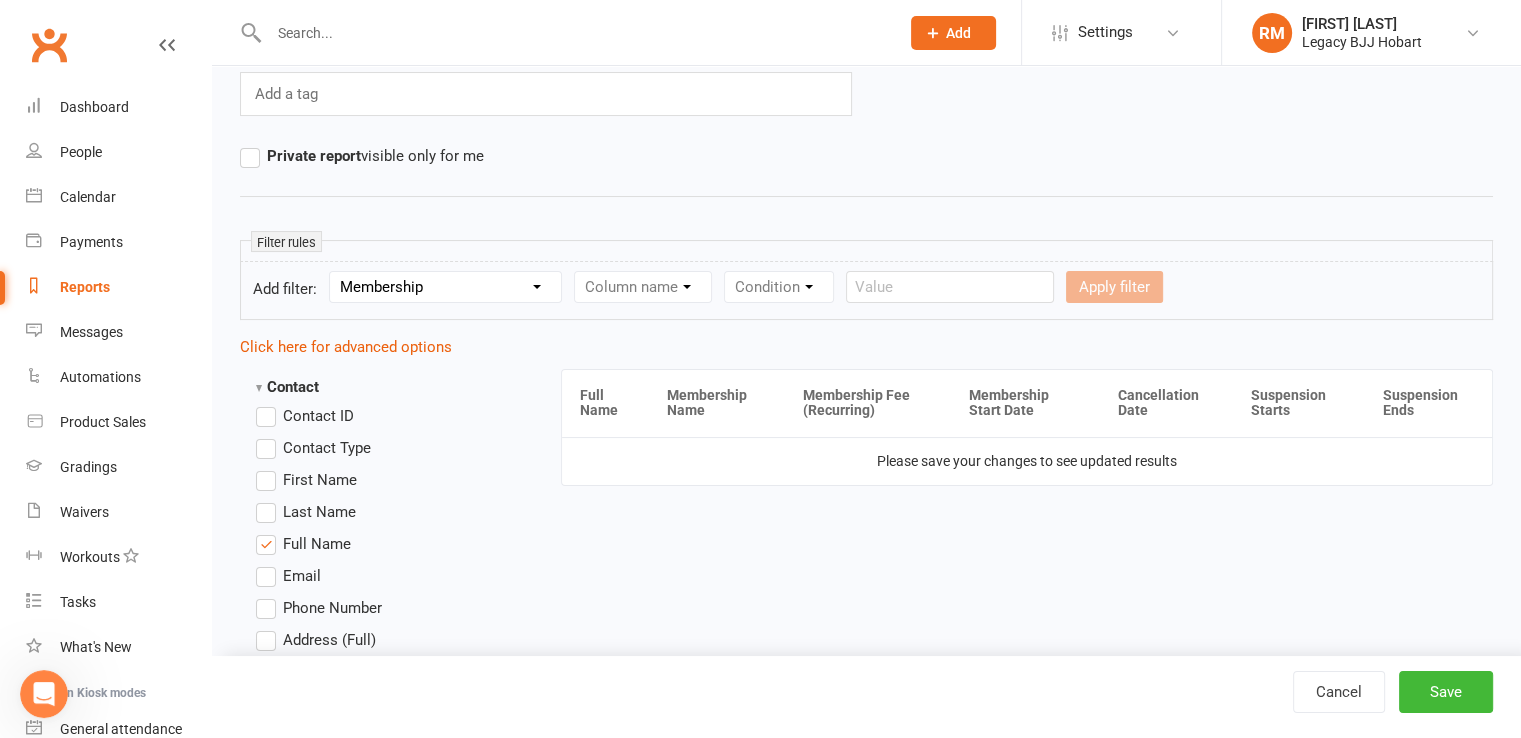click on "Section name Contact Attendance Aggregate Payment Booking Waitlist Attendees Cancelled Bookings Late-cancelled Bookings Aggregate Booking Communication Comms Recipients Membership Payment Styles And Ranks Aggregate Styles And Ranks Grading Events Promotions Suspensions Signed Waivers Family Members Credit Vouchers Enrolled Automations Public Tasks Body Composition Emergency Contact Details Fitness Goals Key Demographics Marketing Information Waiver Answers" at bounding box center [445, 287] 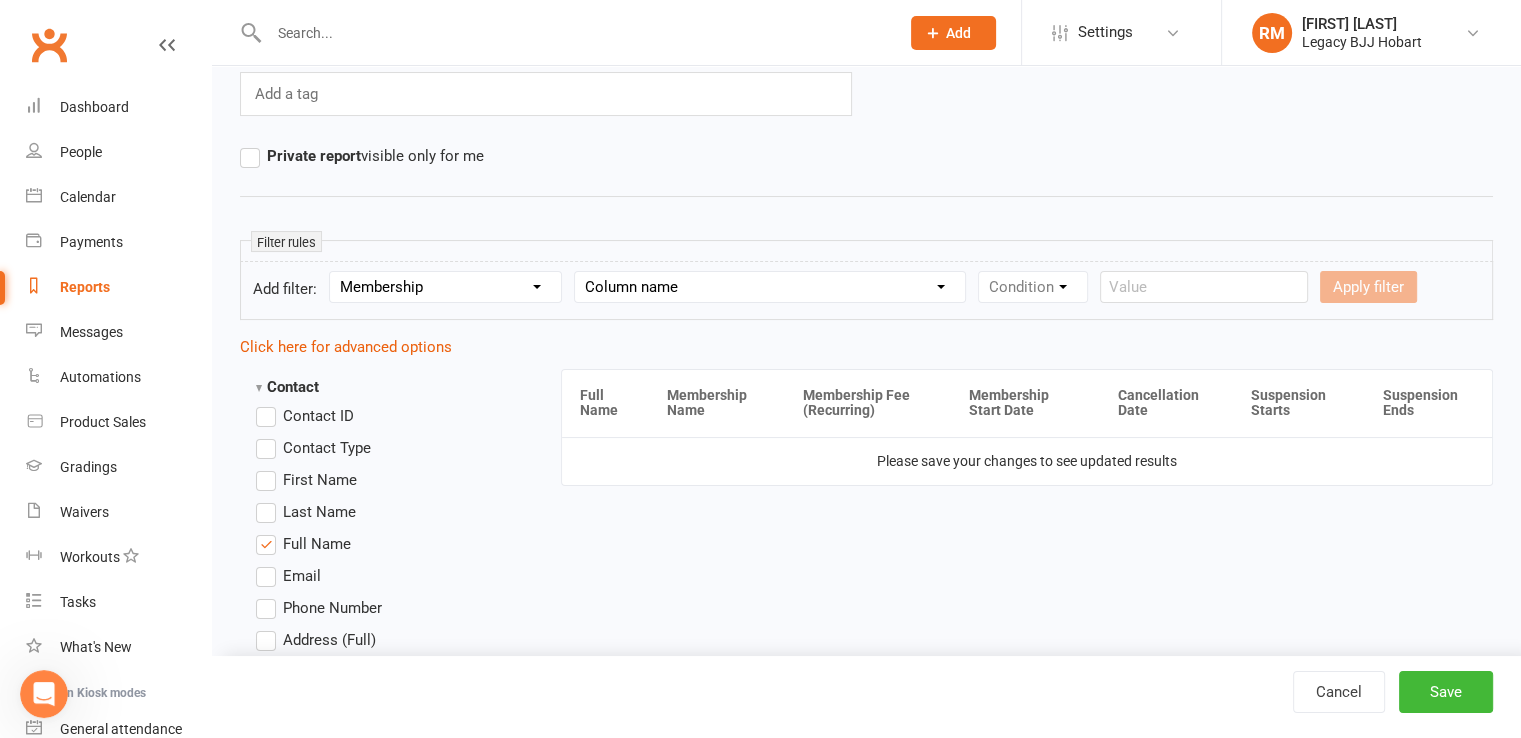 click on "Column name Membership ID Membership Name Membership Category Membership Start Date Membership Up-front Payment Date Membership Recurring Payments Start Date Membership Expiry Date Membership Added On Membership Term (in words) Membership Duration (in days) Current Membership Age (in days) Active Days Remaining (after today) Membership Fee (Up-front) Membership Fee (Recurring) Membership Recurring Fee Frequency Membership Attendance Limit (Description) Membership Attendance Limit Recurrence (Period) Membership Attendance Limit Recurrence (Number) Membership Source Class Pack? Trial Membership? Send email receipt on successful payment? Bookings Made Bookings Attended Bookings Absent Bookings w/ Unmarked Attendance Bookings Remaining Attendances in Current Calendar Month Make-up Classes Available Membership Active? Cancellation Present? Cancellation Date Cancellation Added On Cancellation Reason Most Recent Attendance Payments Attempted Paid Payments Failed Payments (Current) Payments Remaining" at bounding box center [770, 287] 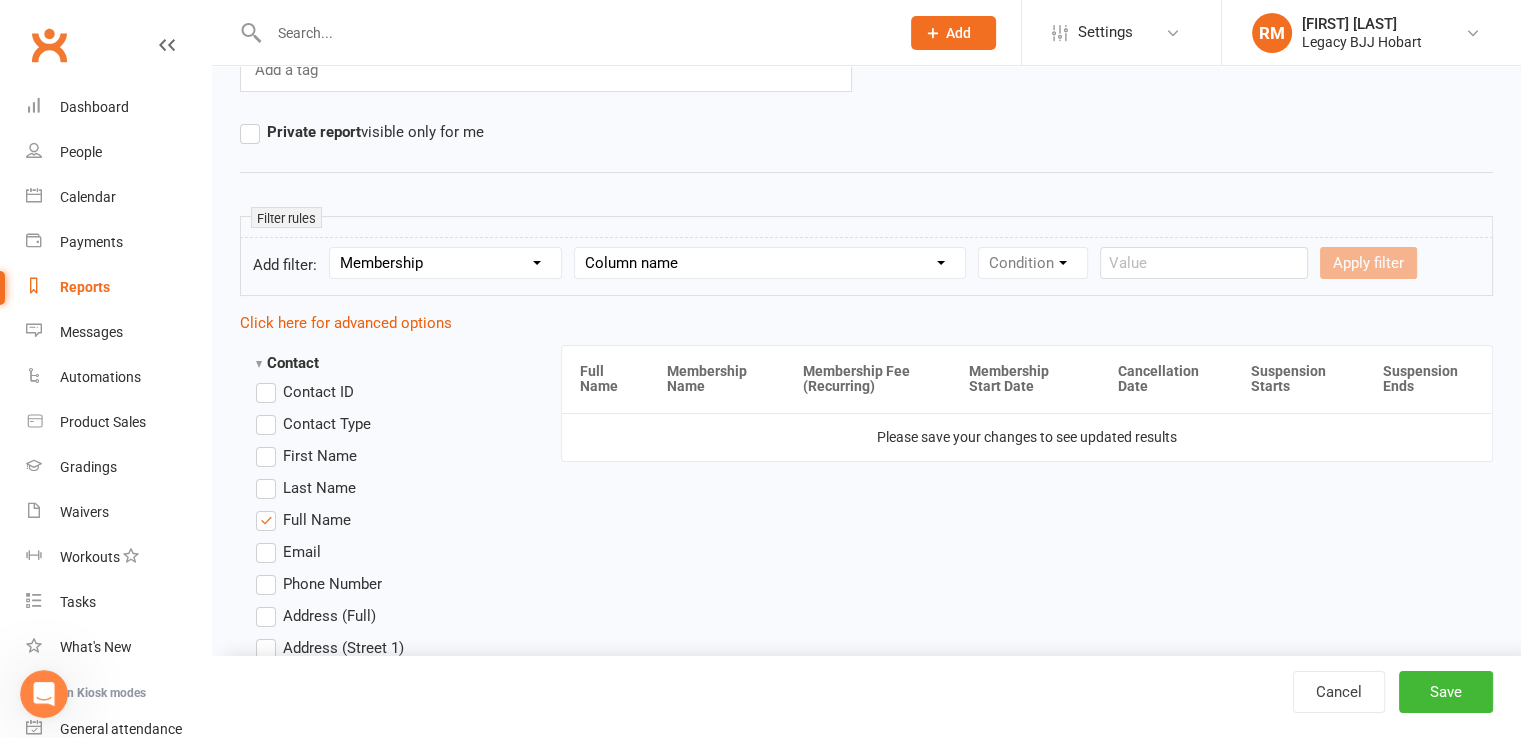 scroll, scrollTop: 212, scrollLeft: 0, axis: vertical 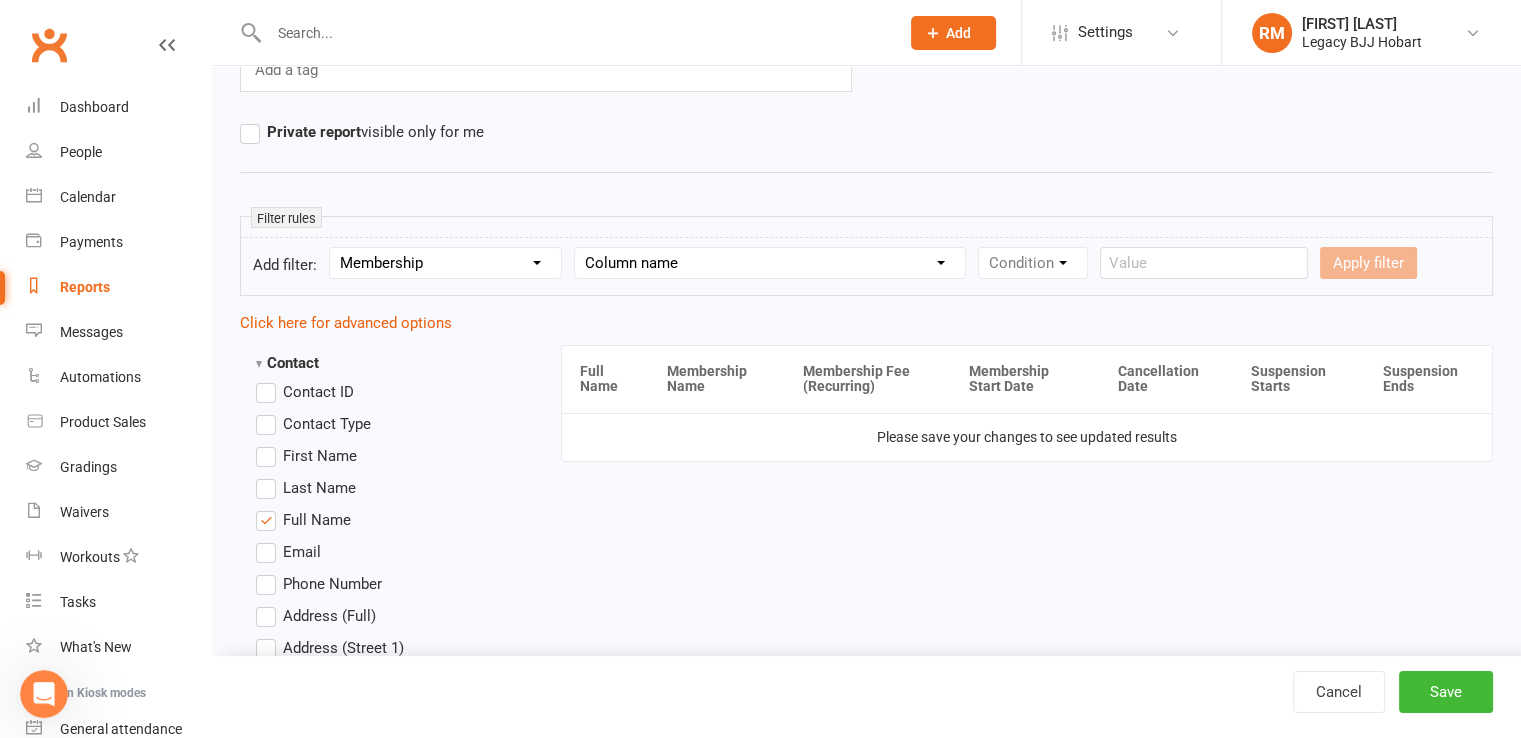 click on "Section name Contact Attendance Aggregate Payment Booking Waitlist Attendees Cancelled Bookings Late-cancelled Bookings Aggregate Booking Communication Comms Recipients Membership Payment Styles And Ranks Aggregate Styles And Ranks Grading Events Promotions Suspensions Signed Waivers Family Members Credit Vouchers Enrolled Automations Public Tasks Body Composition Emergency Contact Details Fitness Goals Key Demographics Marketing Information Waiver Answers" at bounding box center [445, 263] 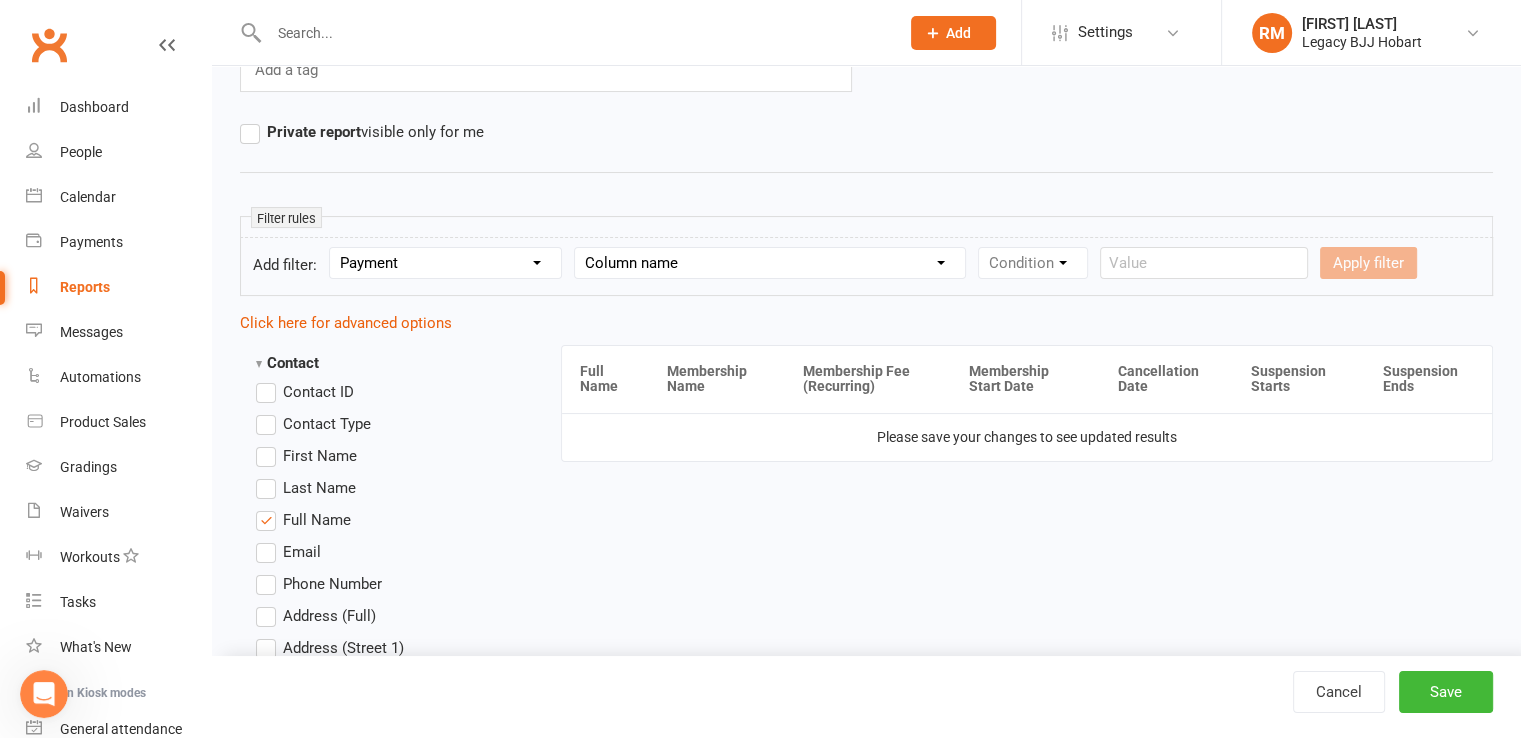 click on "Section name Contact Attendance Aggregate Payment Booking Waitlist Attendees Cancelled Bookings Late-cancelled Bookings Aggregate Booking Communication Comms Recipients Membership Payment Styles And Ranks Aggregate Styles And Ranks Grading Events Promotions Suspensions Signed Waivers Family Members Credit Vouchers Enrolled Automations Public Tasks Body Composition Emergency Contact Details Fitness Goals Key Demographics Marketing Information Waiver Answers" at bounding box center (445, 263) 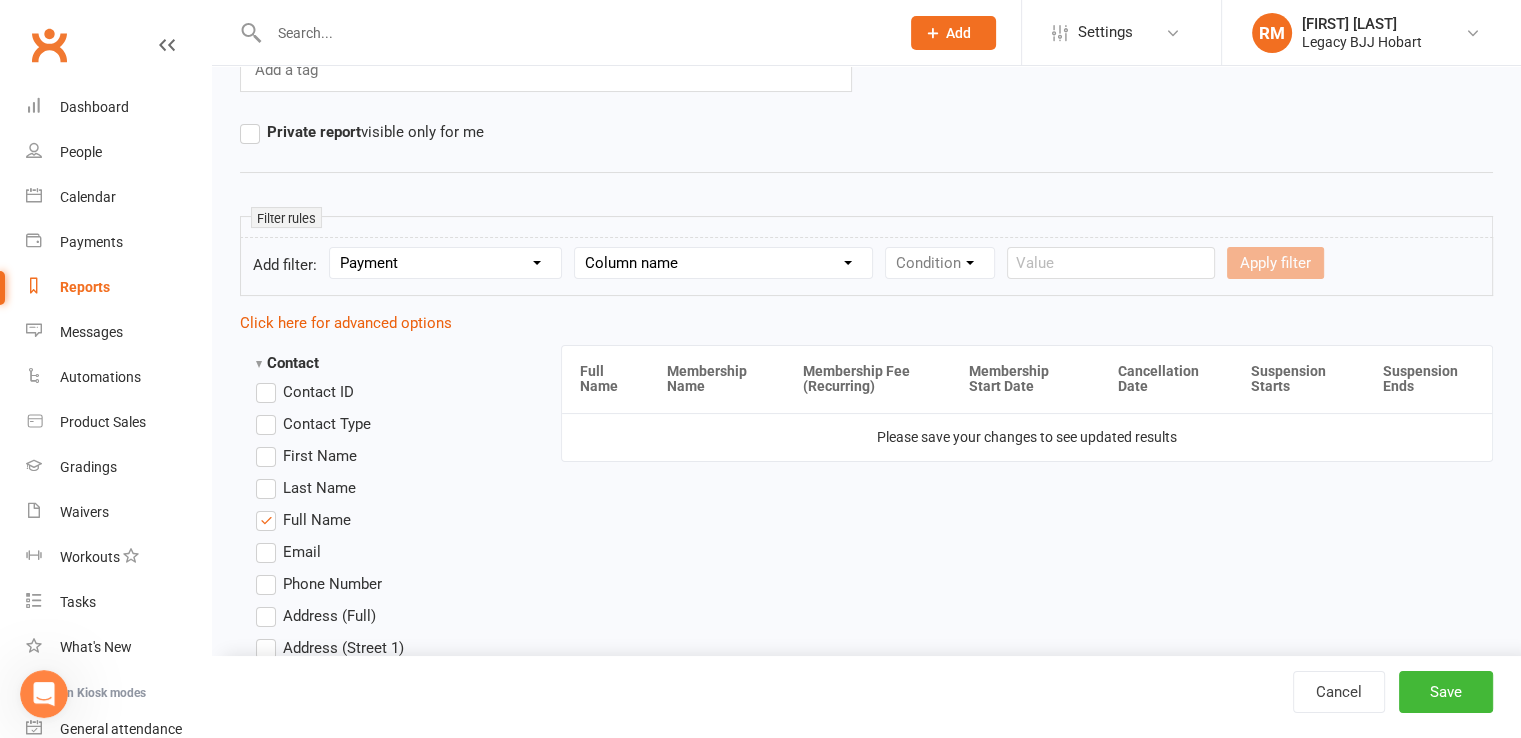 click on "Column name Payment Status Payment Due Date Payment Amount Payment Amount (after credit applied) Credit Applied Attempts Autopay? Paid Via Approval Date Failure Date Date Processed (Autopay) Chargeback Failure? Failed by System? Realtime Payment? Grading Fee? Non-Debit Adjustment? Ezidebit fee (charged to customer) Ezidebit fee (charged to business) Refund?" at bounding box center [723, 263] 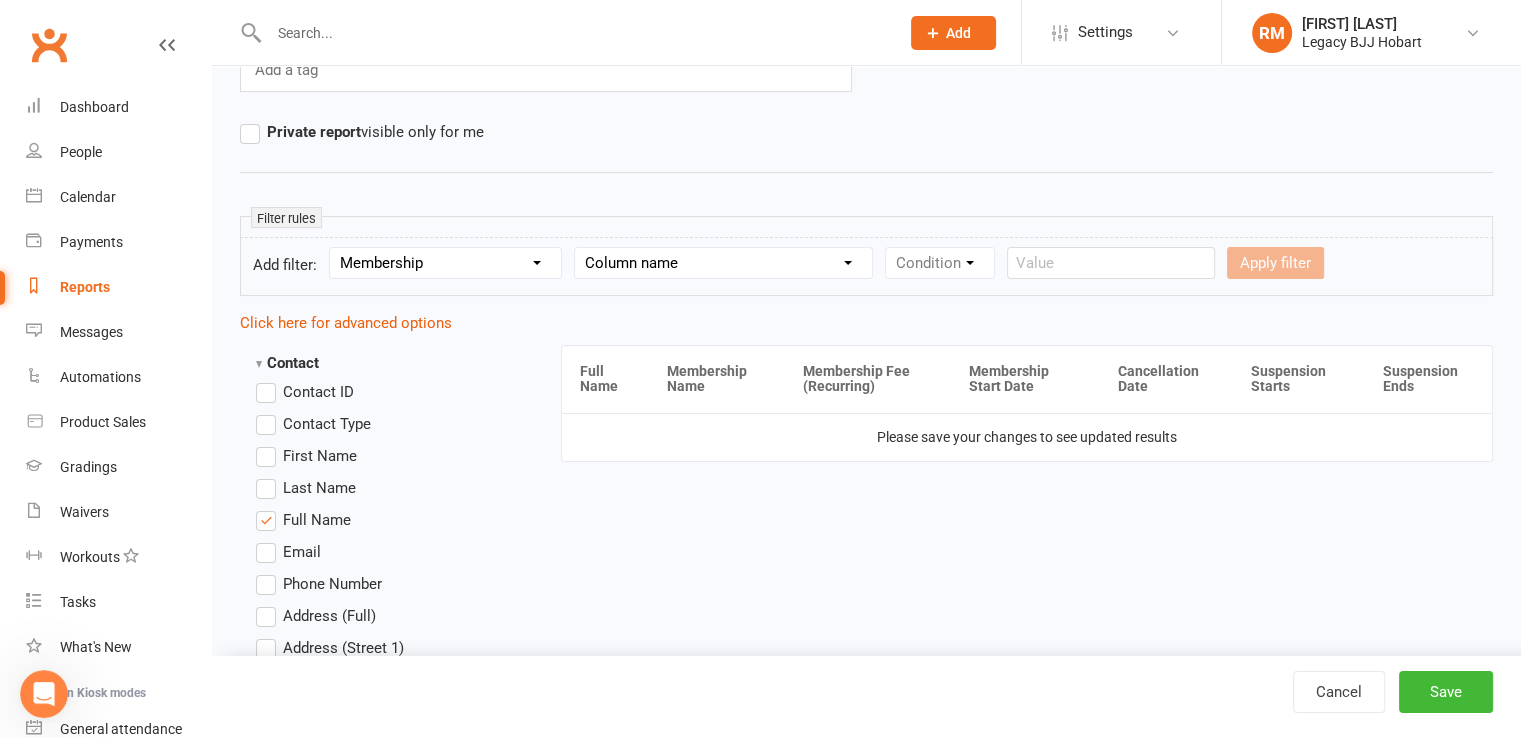 click on "Section name Contact Attendance Aggregate Payment Booking Waitlist Attendees Cancelled Bookings Late-cancelled Bookings Aggregate Booking Communication Comms Recipients Membership Payment Styles And Ranks Aggregate Styles And Ranks Grading Events Promotions Suspensions Signed Waivers Family Members Credit Vouchers Enrolled Automations Public Tasks Body Composition Emergency Contact Details Fitness Goals Key Demographics Marketing Information Waiver Answers" at bounding box center (445, 263) 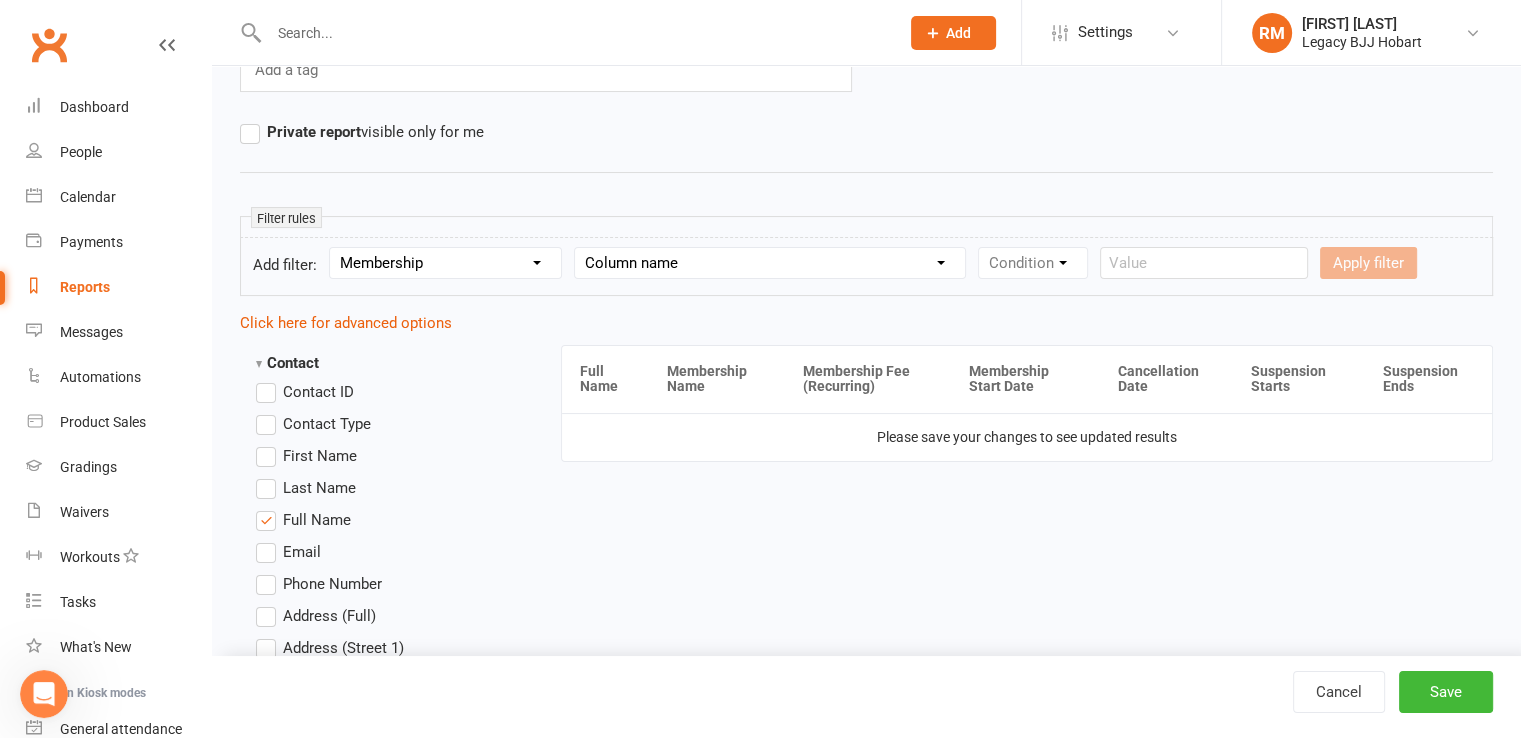 click on "Column name Membership ID Membership Name Membership Category Membership Start Date Membership Up-front Payment Date Membership Recurring Payments Start Date Membership Expiry Date Membership Added On Membership Term (in words) Membership Duration (in days) Current Membership Age (in days) Active Days Remaining (after today) Membership Fee (Up-front) Membership Fee (Recurring) Membership Recurring Fee Frequency Membership Attendance Limit (Description) Membership Attendance Limit Recurrence (Period) Membership Attendance Limit Recurrence (Number) Membership Source Class Pack? Trial Membership? Send email receipt on successful payment? Bookings Made Bookings Attended Bookings Absent Bookings w/ Unmarked Attendance Bookings Remaining Attendances in Current Calendar Month Make-up Classes Available Membership Active? Cancellation Present? Cancellation Date Cancellation Added On Cancellation Reason Most Recent Attendance Payments Attempted Paid Payments Failed Payments (Current) Payments Remaining" at bounding box center [770, 263] 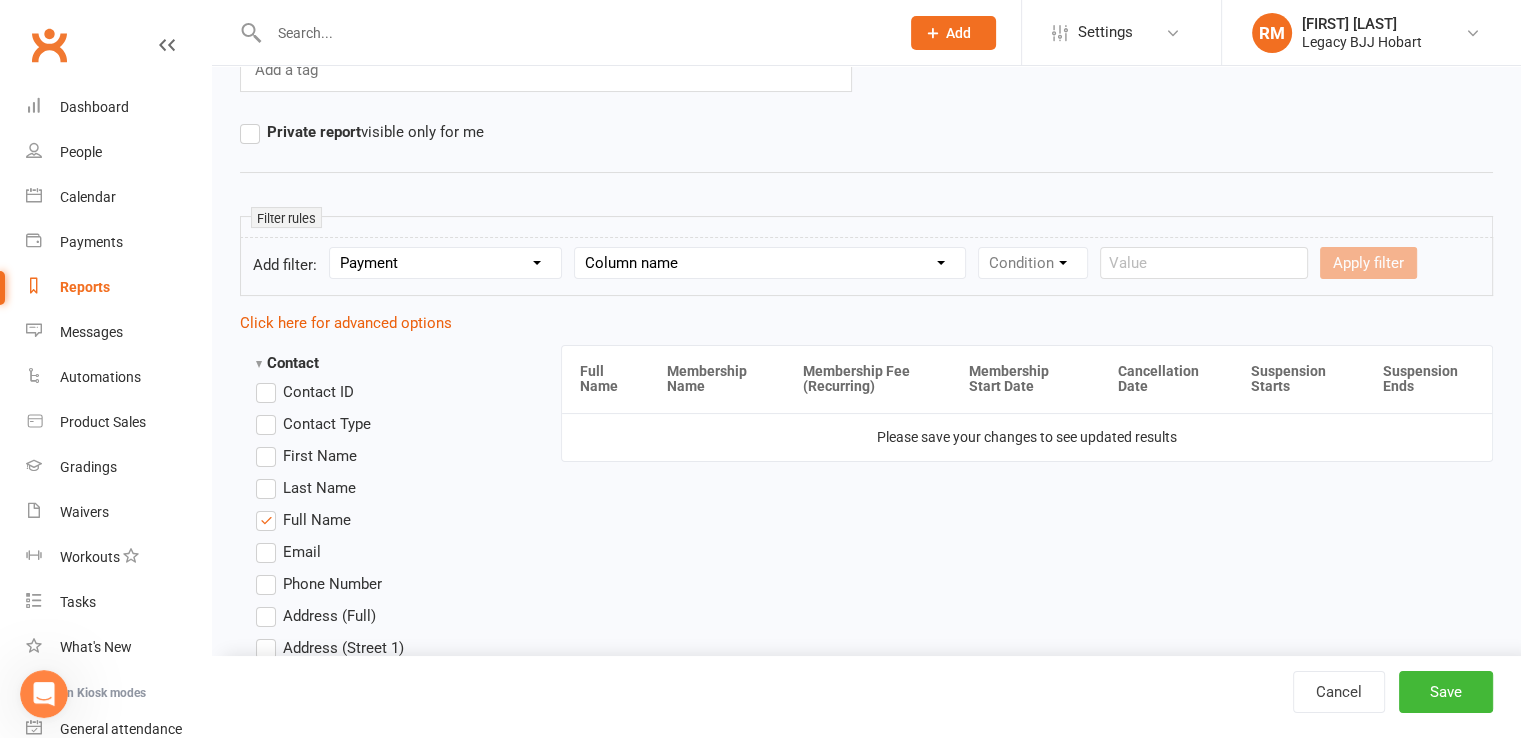 click on "Section name Contact Attendance Aggregate Payment Booking Waitlist Attendees Cancelled Bookings Late-cancelled Bookings Aggregate Booking Communication Comms Recipients Membership Payment Styles And Ranks Aggregate Styles And Ranks Grading Events Promotions Suspensions Signed Waivers Family Members Credit Vouchers Enrolled Automations Public Tasks Body Composition Emergency Contact Details Fitness Goals Key Demographics Marketing Information Waiver Answers" at bounding box center (445, 263) 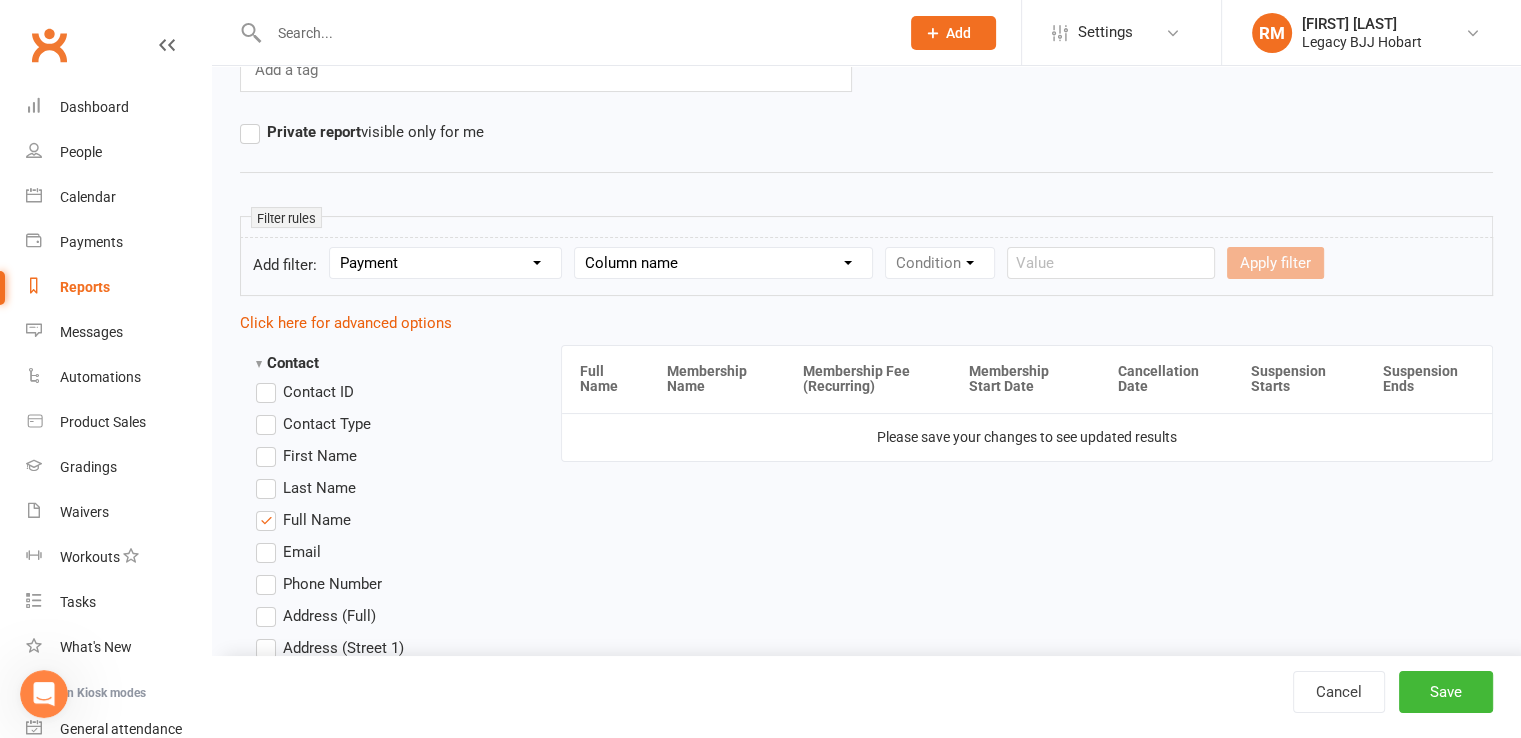 click on "Column name Payment Status Payment Due Date Payment Amount Payment Amount (after credit applied) Credit Applied Attempts Autopay? Paid Via Approval Date Failure Date Date Processed (Autopay) Chargeback Failure? Failed by System? Realtime Payment? Grading Fee? Non-Debit Adjustment? Ezidebit fee (charged to customer) Ezidebit fee (charged to business) Refund?" at bounding box center [723, 263] 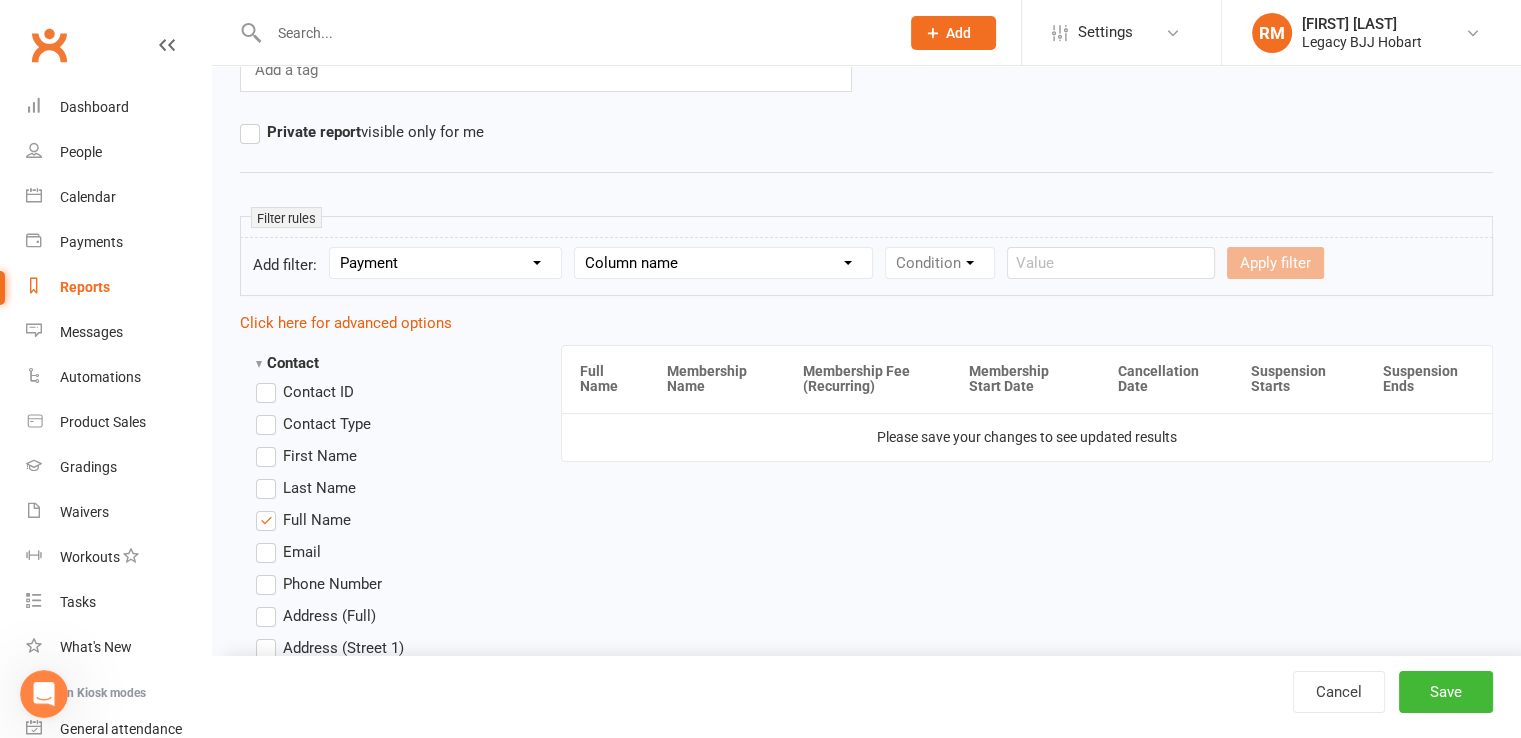click at bounding box center [44, 694] 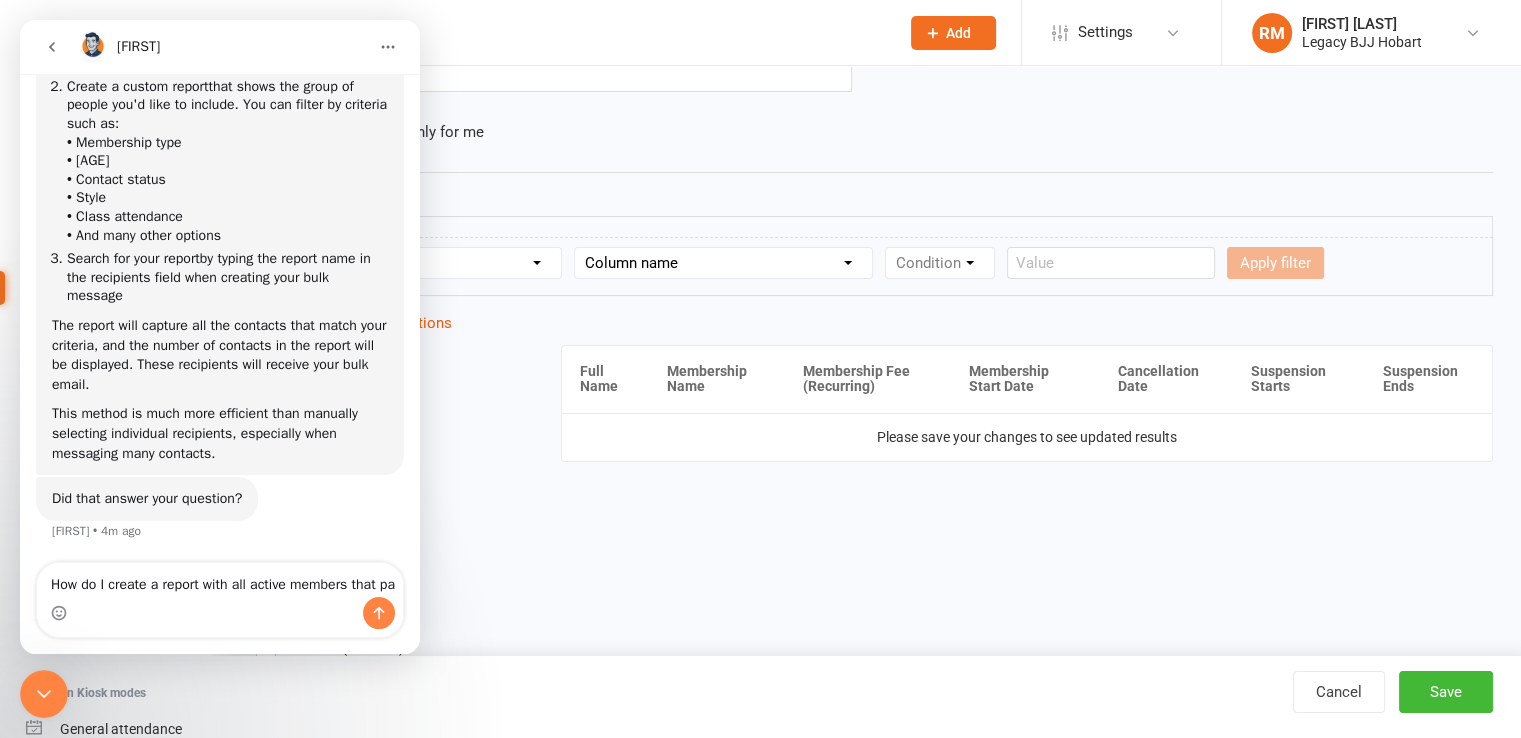 scroll, scrollTop: 331, scrollLeft: 0, axis: vertical 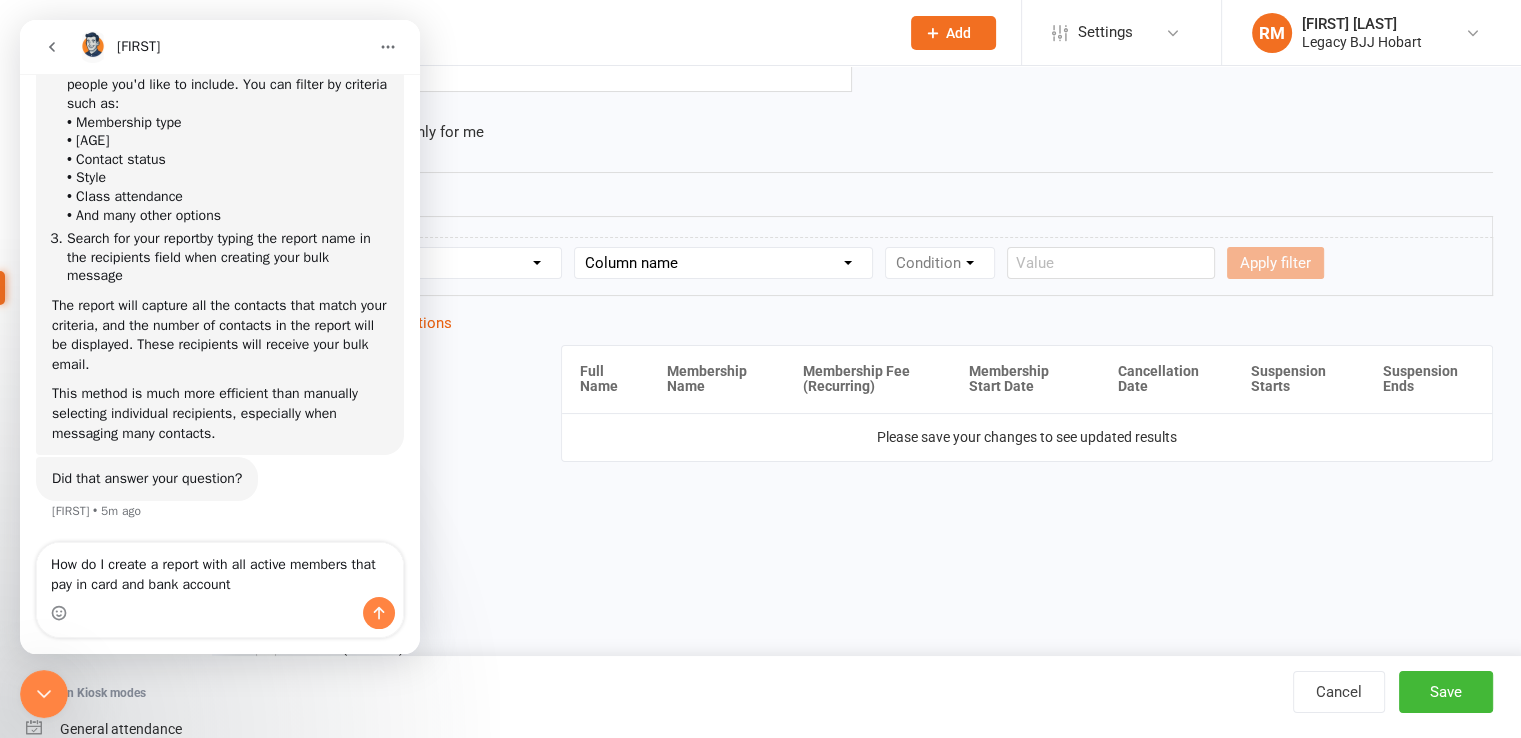 type on "How do I create a report with all active members who pay by card and bank account?" 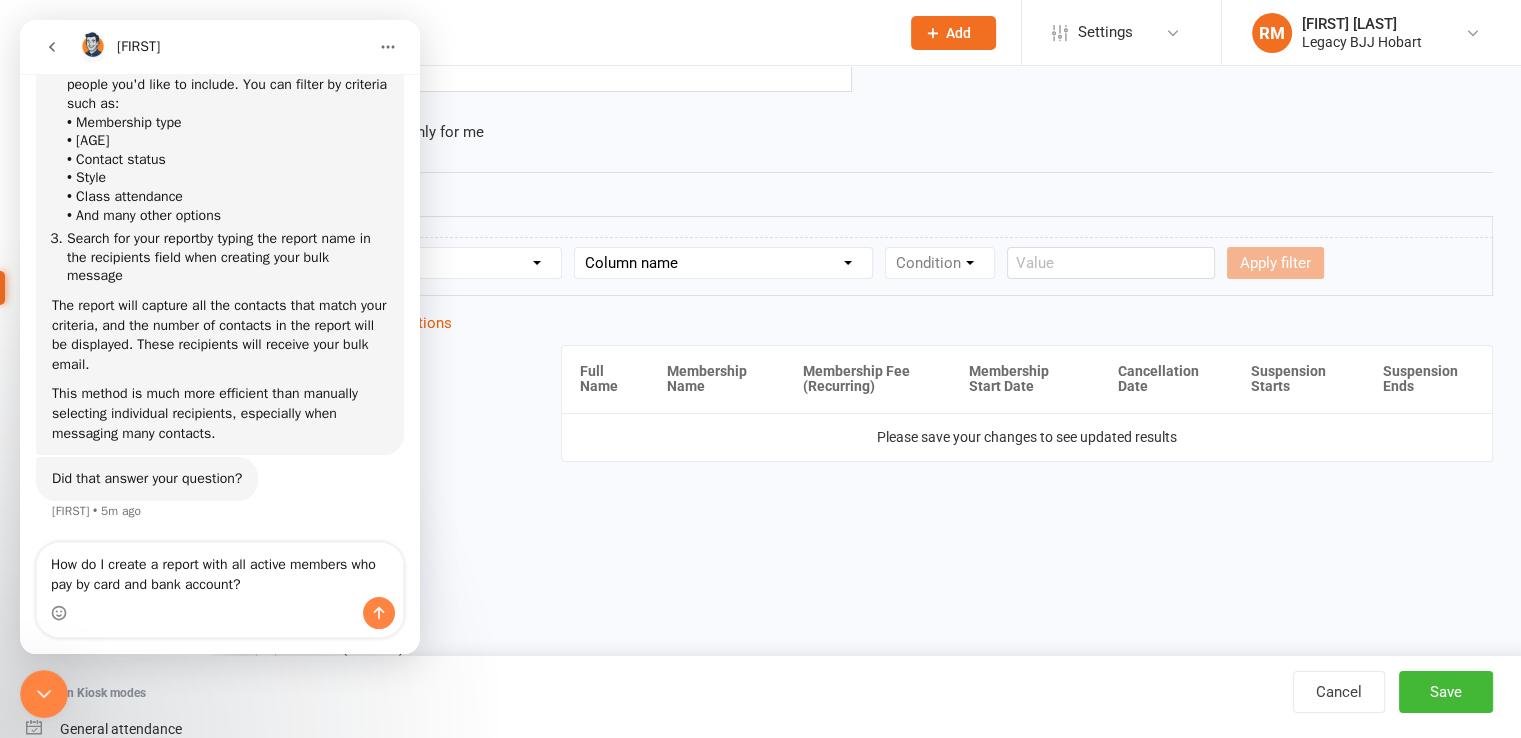 type 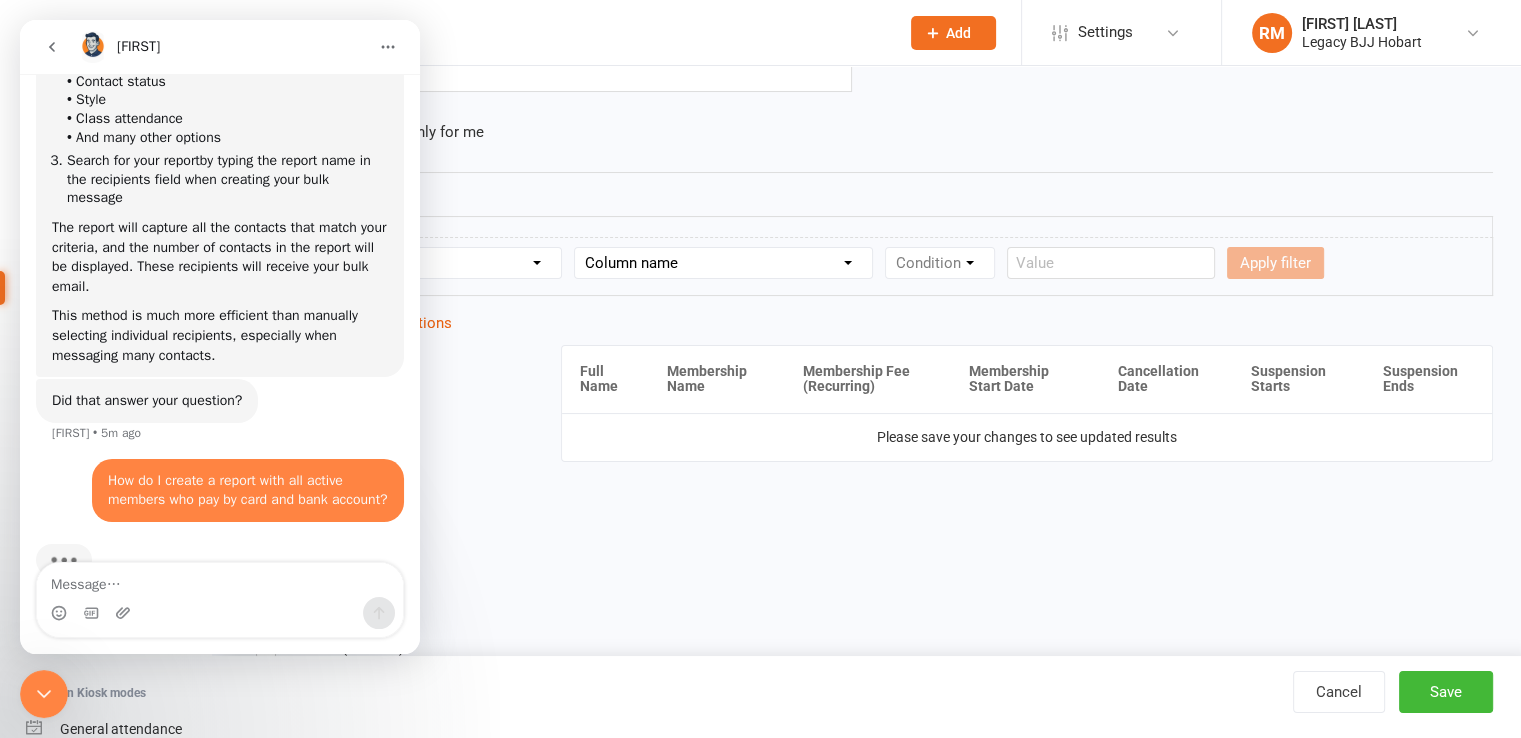 scroll, scrollTop: 456, scrollLeft: 0, axis: vertical 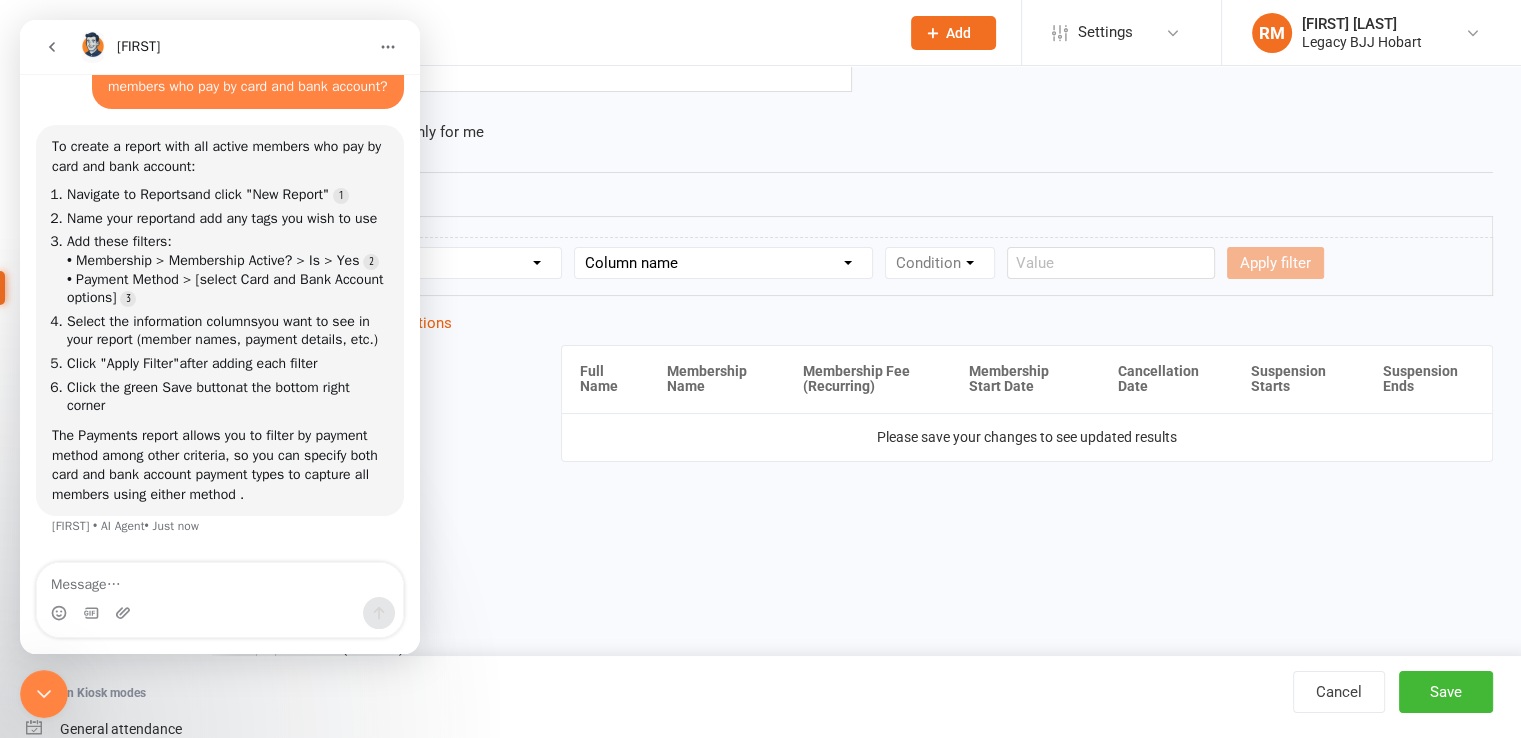 click on "Section name Contact Attendance Aggregate Payment Booking Waitlist Attendees Cancelled Bookings Late-cancelled Bookings Aggregate Booking Communication Comms Recipients Membership Payment Styles And Ranks Aggregate Styles And Ranks Grading Events Promotions Suspensions Signed Waivers Family Members Credit Vouchers Enrolled Automations Public Tasks Body Composition Emergency Contact Details Fitness Goals Key Demographics Marketing Information Waiver Answers" at bounding box center [445, 263] 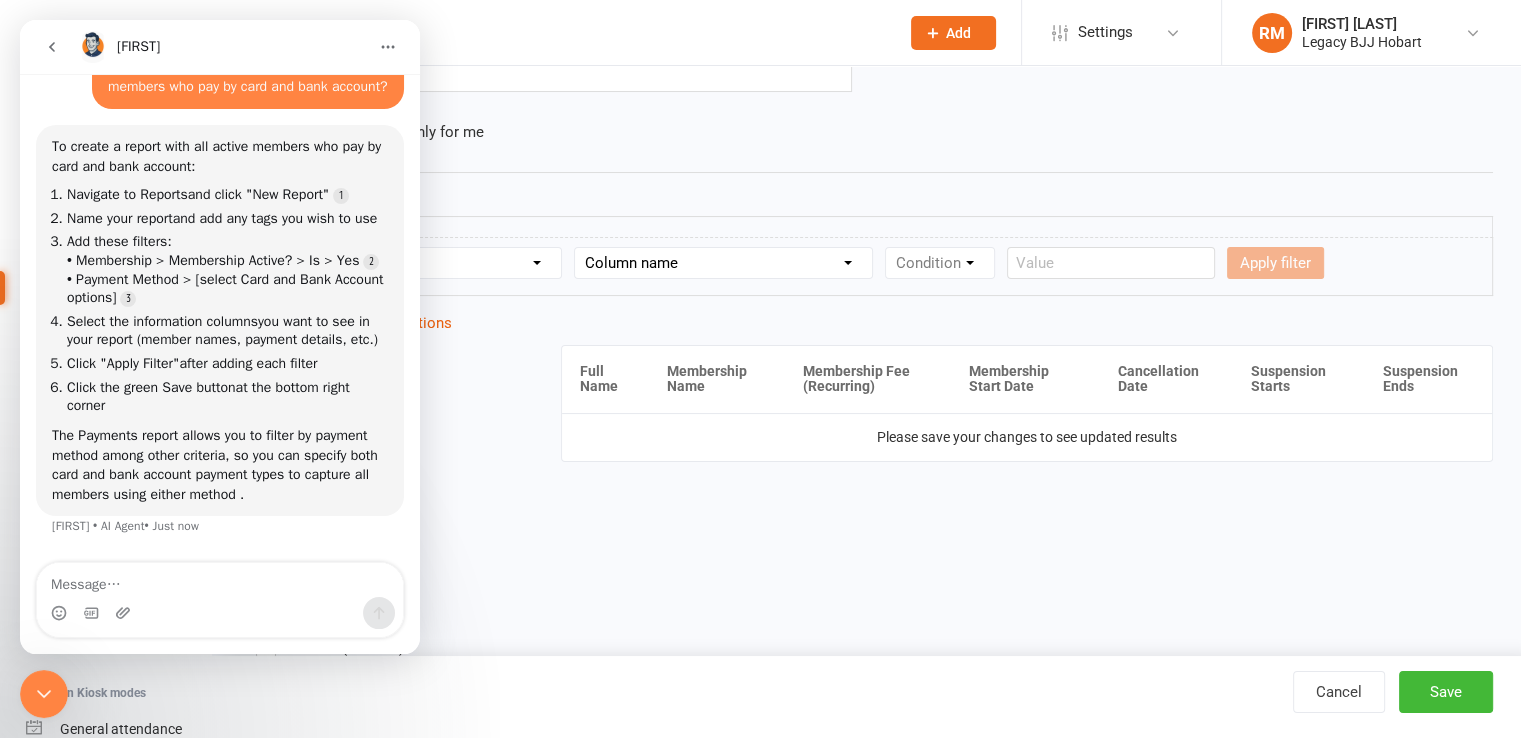 select on "10" 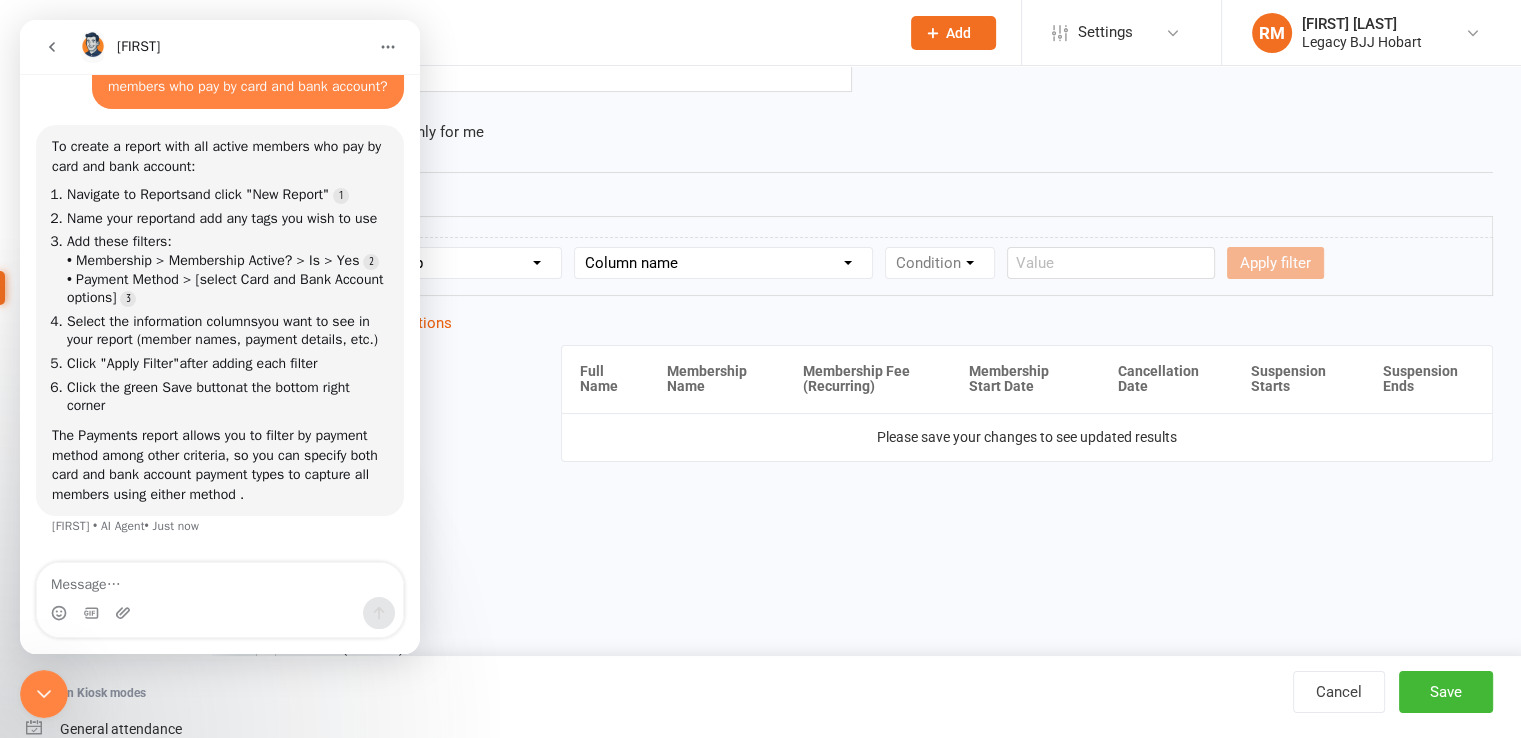 click on "Section name Contact Attendance Aggregate Payment Booking Waitlist Attendees Cancelled Bookings Late-cancelled Bookings Aggregate Booking Communication Comms Recipients Membership Payment Styles And Ranks Aggregate Styles And Ranks Grading Events Promotions Suspensions Signed Waivers Family Members Credit Vouchers Enrolled Automations Public Tasks Body Composition Emergency Contact Details Fitness Goals Key Demographics Marketing Information Waiver Answers" at bounding box center [445, 263] 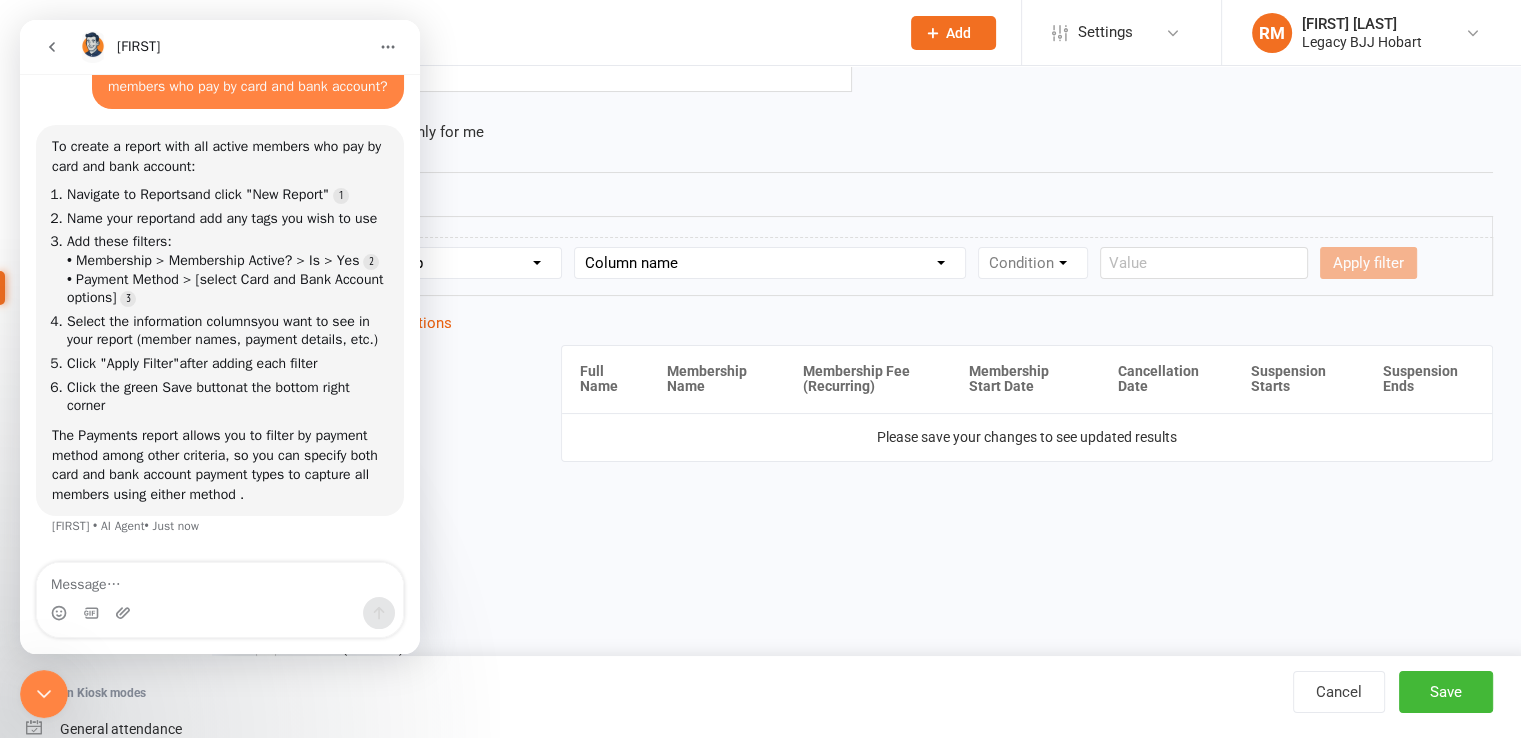 click on "Column name Membership ID Membership Name Membership Category Membership Start Date Membership Up-front Payment Date Membership Recurring Payments Start Date Membership Expiry Date Membership Added On Membership Term (in words) Membership Duration (in days) Current Membership Age (in days) Active Days Remaining (after today) Membership Fee (Up-front) Membership Fee (Recurring) Membership Recurring Fee Frequency Membership Attendance Limit (Description) Membership Attendance Limit Recurrence (Period) Membership Attendance Limit Recurrence (Number) Membership Source Class Pack? Trial Membership? Send email receipt on successful payment? Bookings Made Bookings Attended Bookings Absent Bookings w/ Unmarked Attendance Bookings Remaining Attendances in Current Calendar Month Make-up Classes Available Membership Active? Cancellation Present? Cancellation Date Cancellation Added On Cancellation Reason Most Recent Attendance Payments Attempted Paid Payments Failed Payments (Current) Payments Remaining" at bounding box center [770, 263] 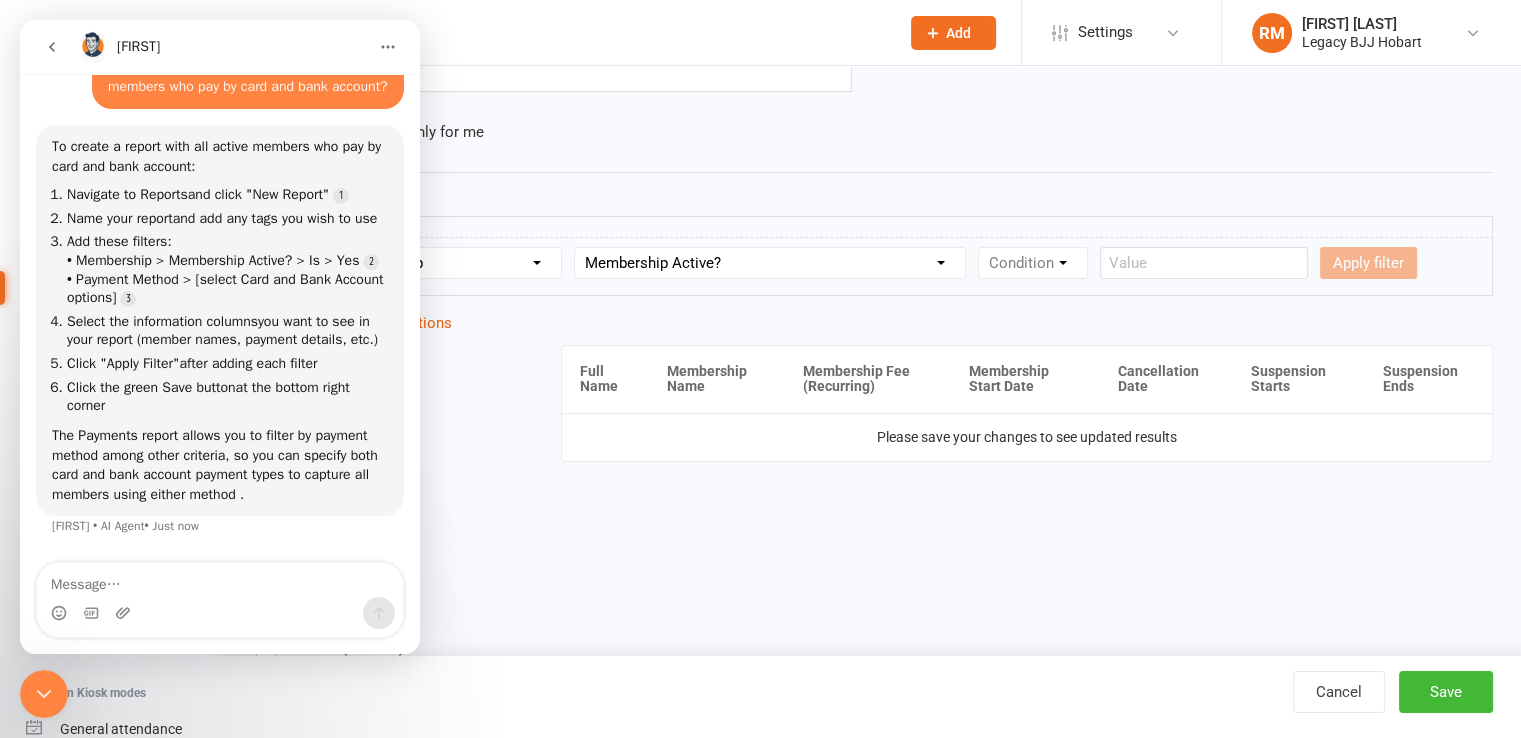 click on "Column name Membership ID Membership Name Membership Category Membership Start Date Membership Up-front Payment Date Membership Recurring Payments Start Date Membership Expiry Date Membership Added On Membership Term (in words) Membership Duration (in days) Current Membership Age (in days) Active Days Remaining (after today) Membership Fee (Up-front) Membership Fee (Recurring) Membership Recurring Fee Frequency Membership Attendance Limit (Description) Membership Attendance Limit Recurrence (Period) Membership Attendance Limit Recurrence (Number) Membership Source Class Pack? Trial Membership? Send email receipt on successful payment? Bookings Made Bookings Attended Bookings Absent Bookings w/ Unmarked Attendance Bookings Remaining Attendances in Current Calendar Month Make-up Classes Available Membership Active? Cancellation Present? Cancellation Date Cancellation Added On Cancellation Reason Most Recent Attendance Payments Attempted Paid Payments Failed Payments (Current) Payments Remaining" at bounding box center (770, 263) 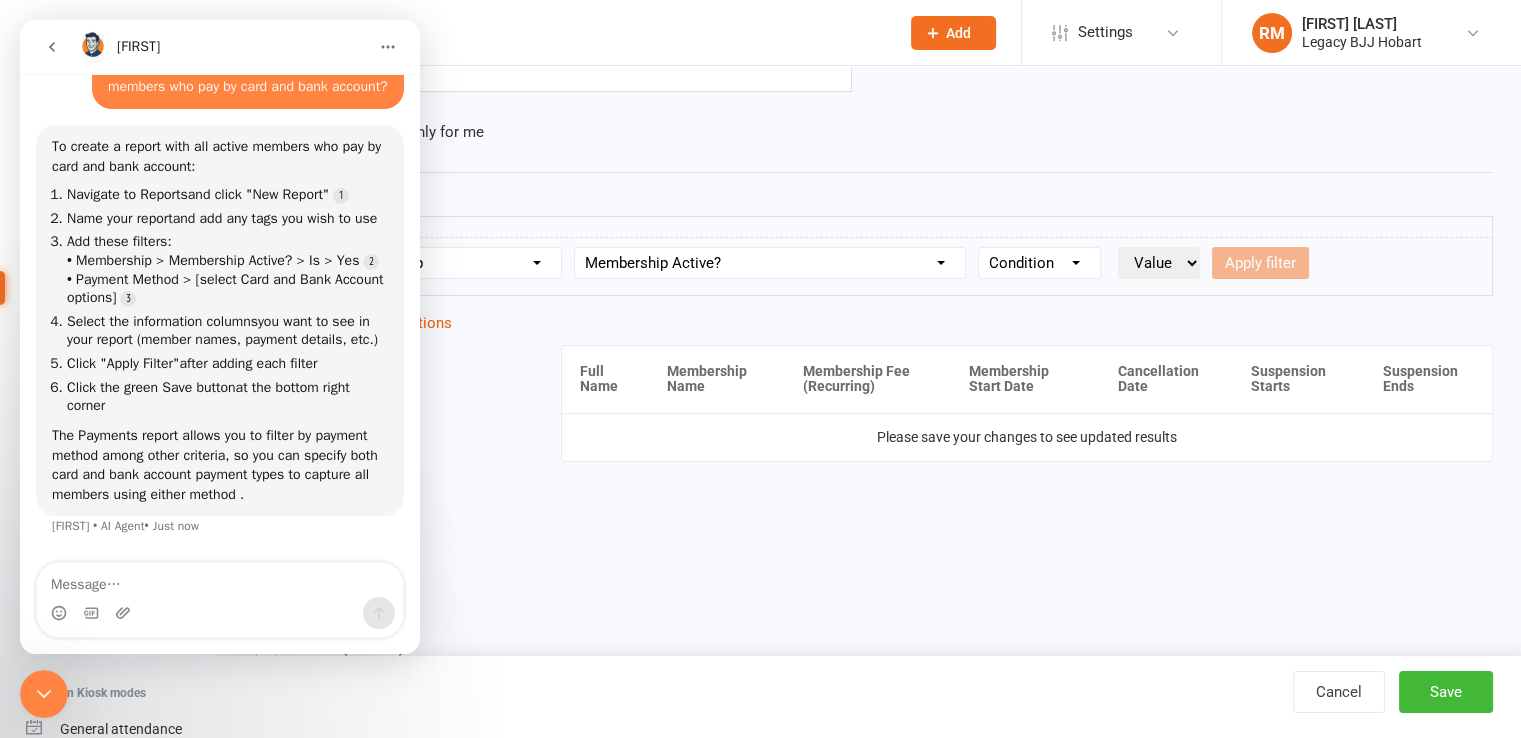 click on "Condition Is Is not Is blank Is not blank" at bounding box center [1039, 263] 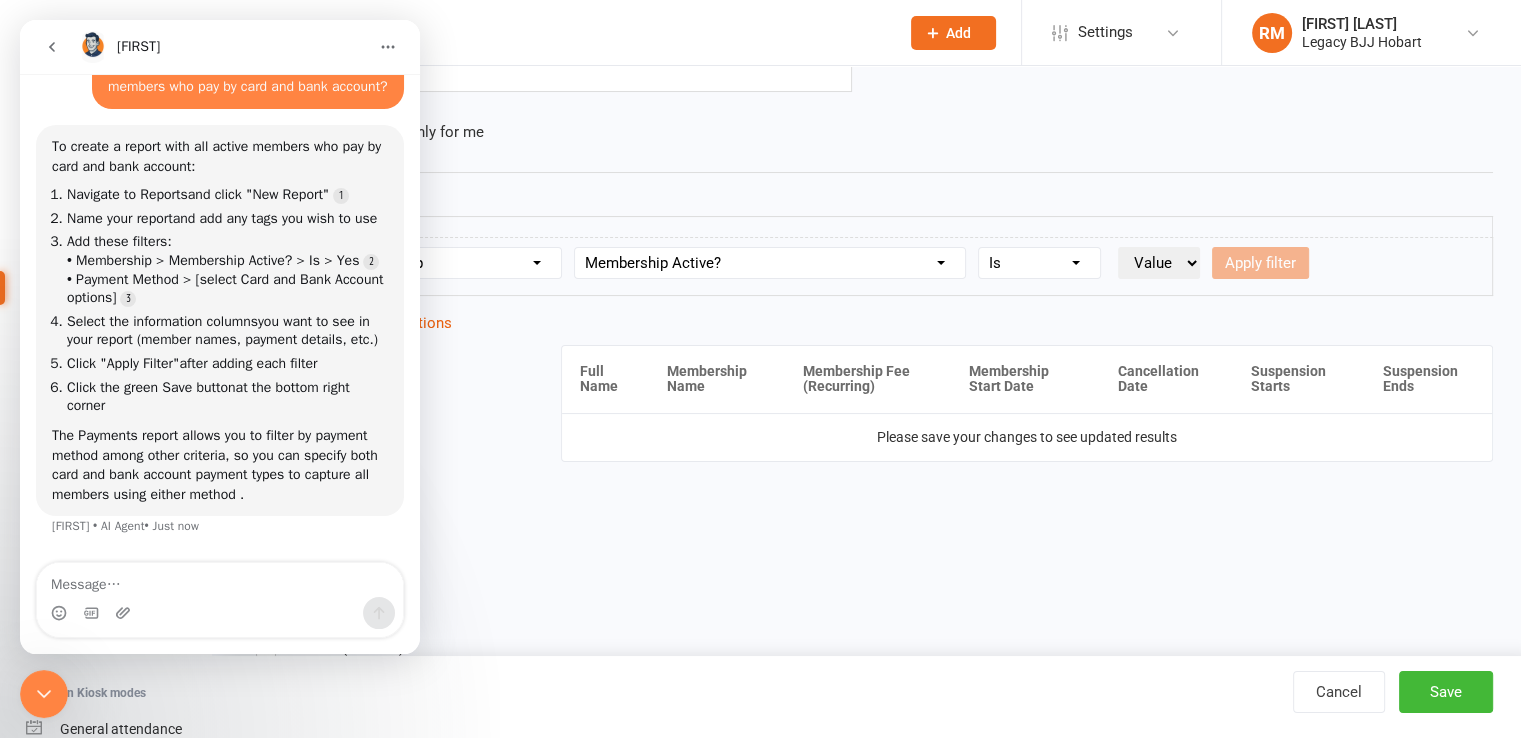 click on "Condition Is Is not Is blank Is not blank" at bounding box center (1039, 263) 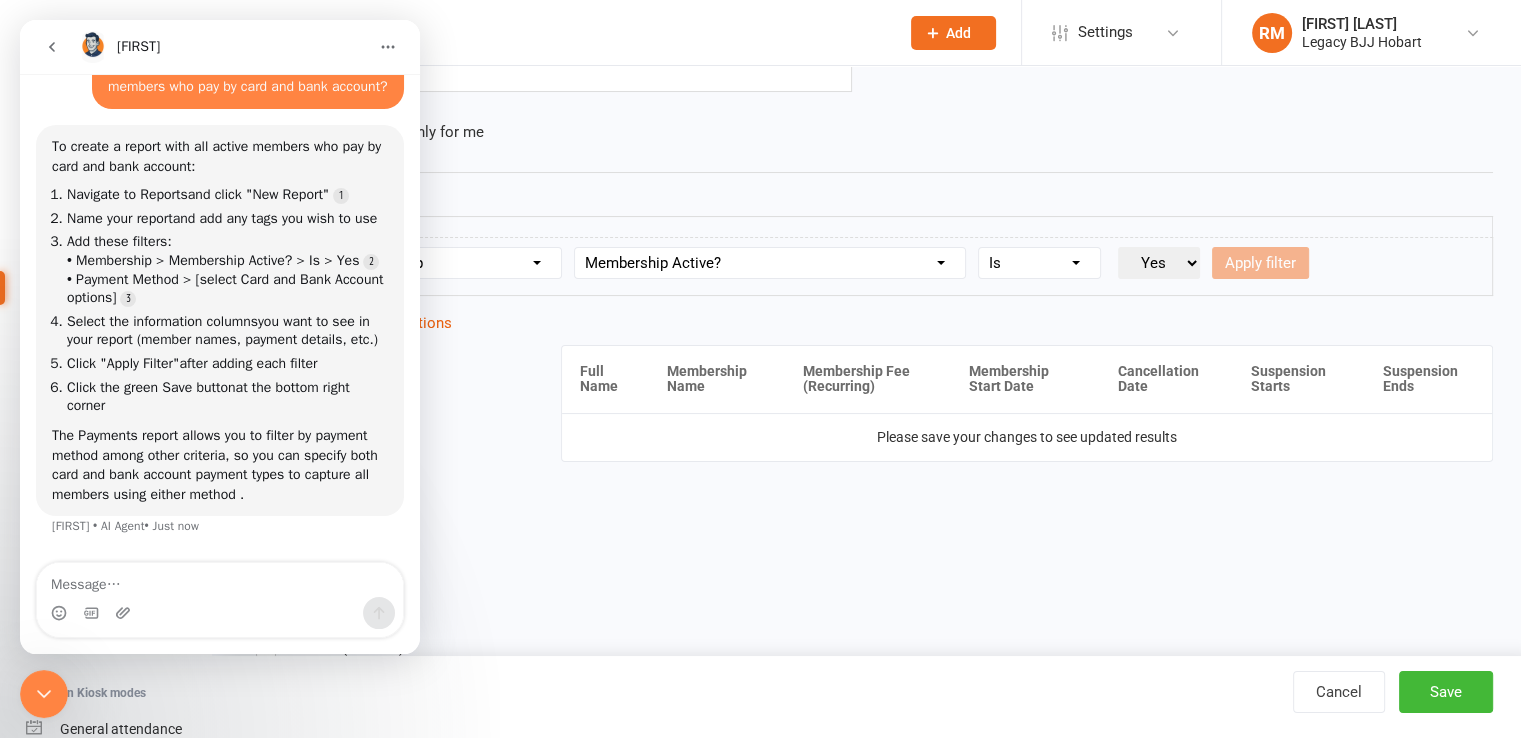 click on "Value Yes No" at bounding box center (1159, 263) 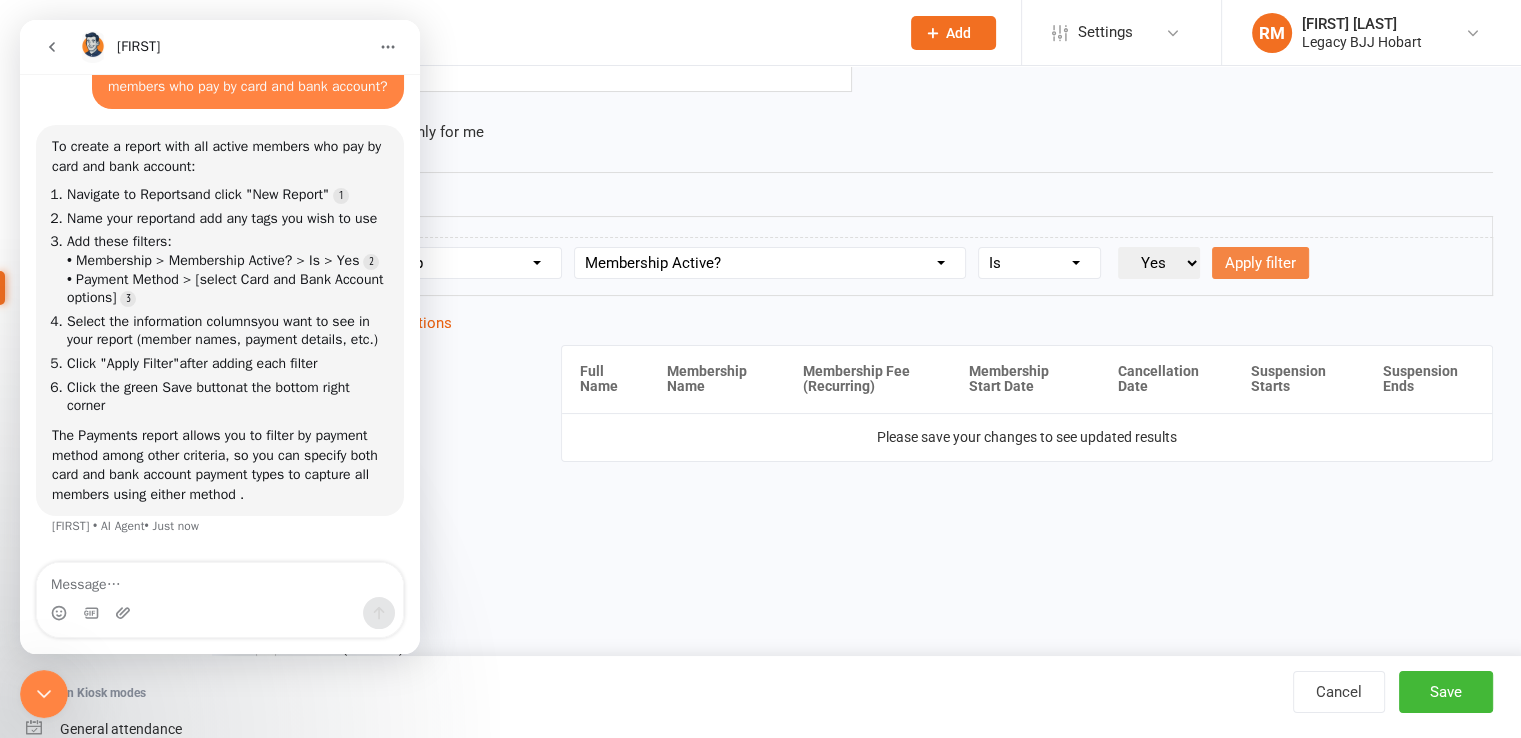 click on "Apply filter" at bounding box center (1260, 263) 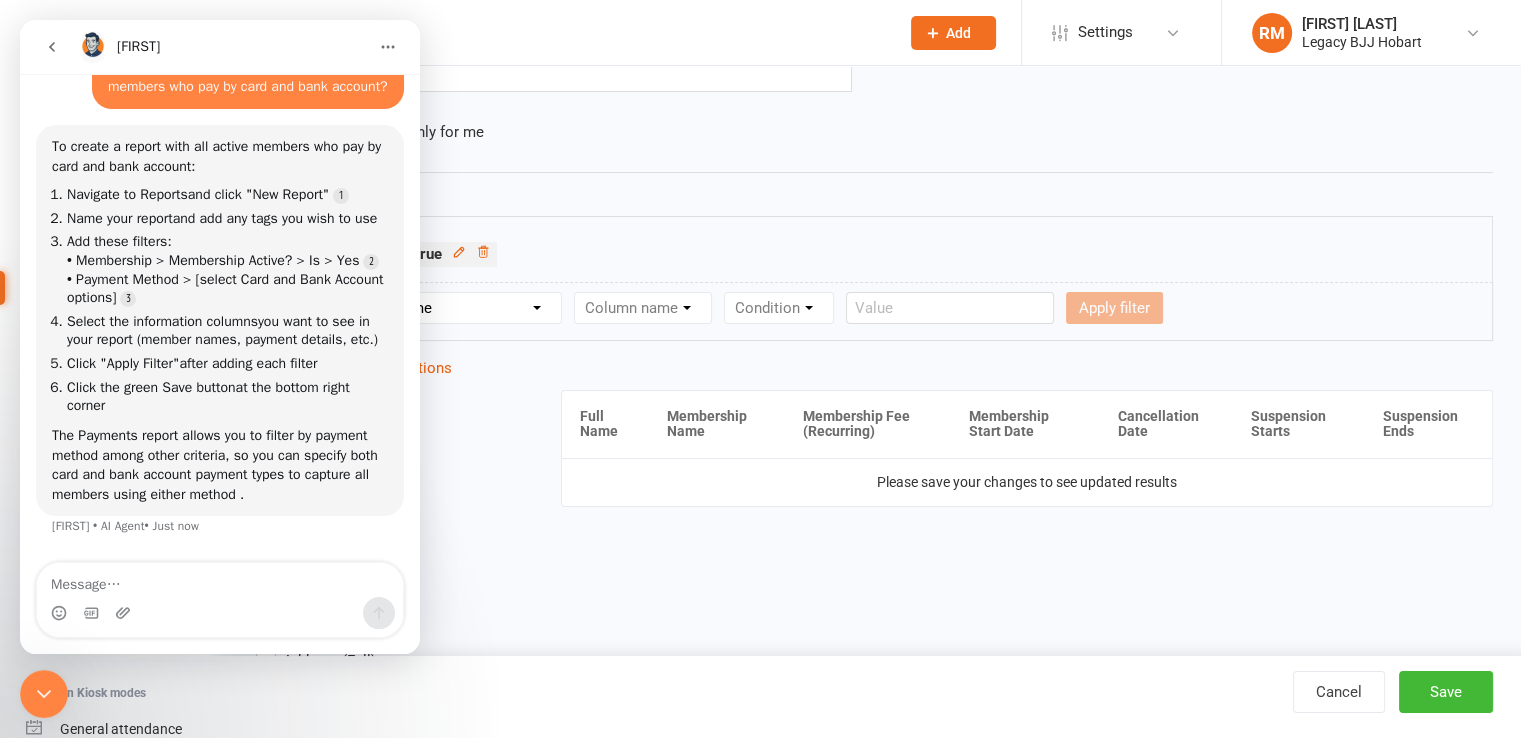 click on "Section name Contact Attendance Aggregate Payment Booking Waitlist Attendees Cancelled Bookings Late-cancelled Bookings Aggregate Booking Communication Comms Recipients Membership Payment Styles And Ranks Aggregate Styles And Ranks Grading Events Promotions Suspensions Signed Waivers Family Members Credit Vouchers Enrolled Automations Public Tasks Body Composition Emergency Contact Details Fitness Goals Key Demographics Marketing Information Waiver Answers" at bounding box center [445, 308] 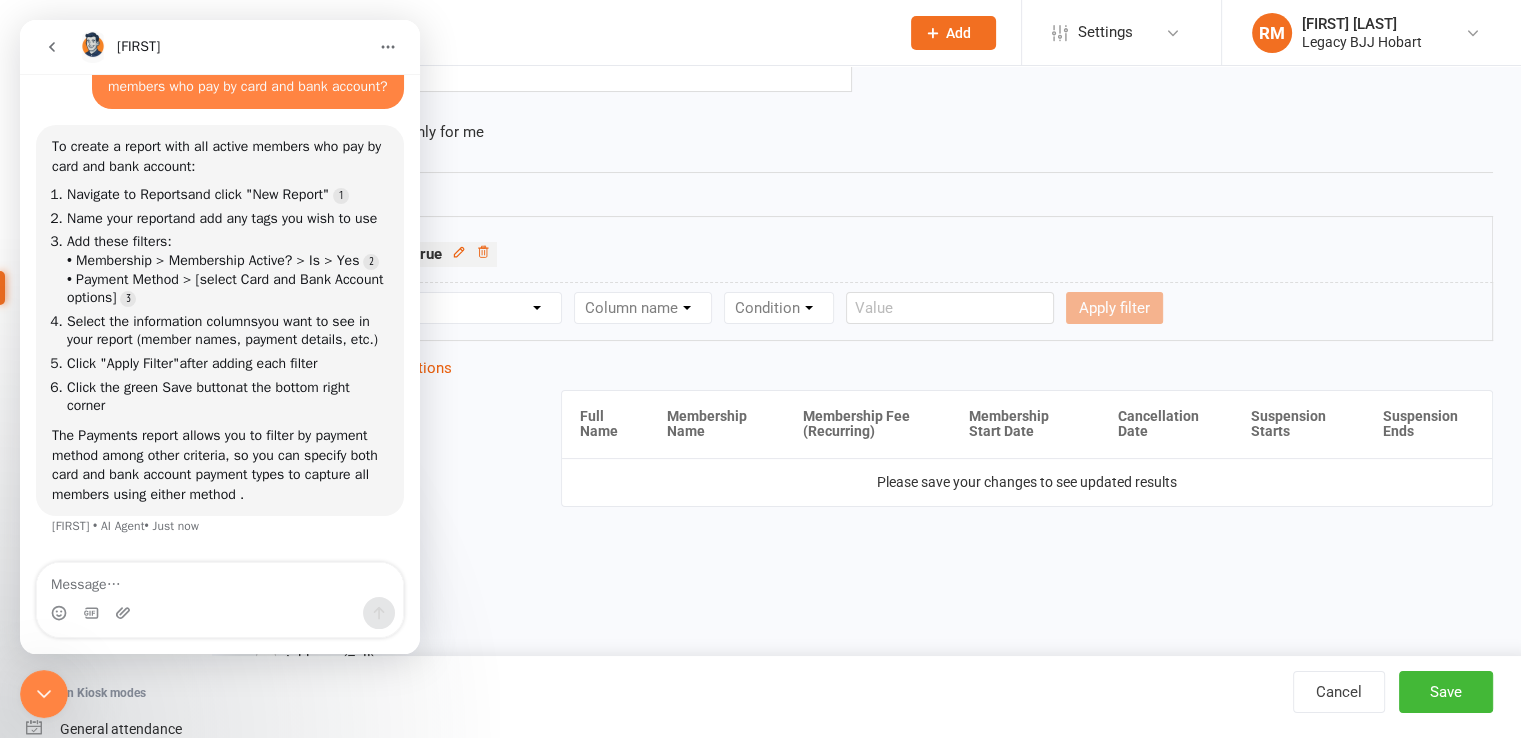 click on "Section name Contact Attendance Aggregate Payment Booking Waitlist Attendees Cancelled Bookings Late-cancelled Bookings Aggregate Booking Communication Comms Recipients Membership Payment Styles And Ranks Aggregate Styles And Ranks Grading Events Promotions Suspensions Signed Waivers Family Members Credit Vouchers Enrolled Automations Public Tasks Body Composition Emergency Contact Details Fitness Goals Key Demographics Marketing Information Waiver Answers" at bounding box center (445, 308) 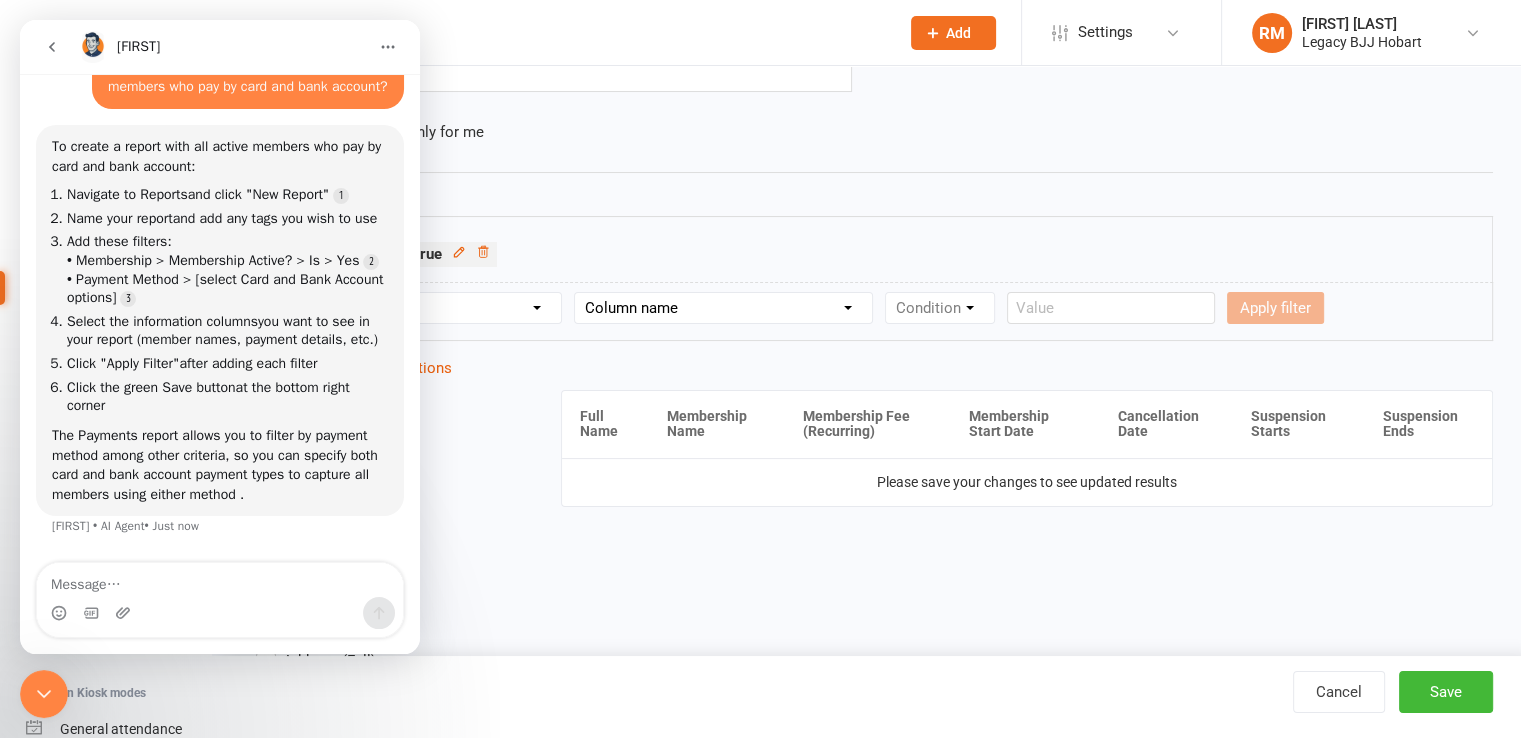 click on "Column name Payment Status Payment Due Date Payment Amount Payment Amount (after credit applied) Credit Applied Attempts Autopay? Paid Via Approval Date Failure Date Date Processed (Autopay) Chargeback Failure? Failed by System? Realtime Payment? Grading Fee? Non-Debit Adjustment? Ezidebit fee (charged to customer) Ezidebit fee (charged to business) Refund?" at bounding box center (723, 308) 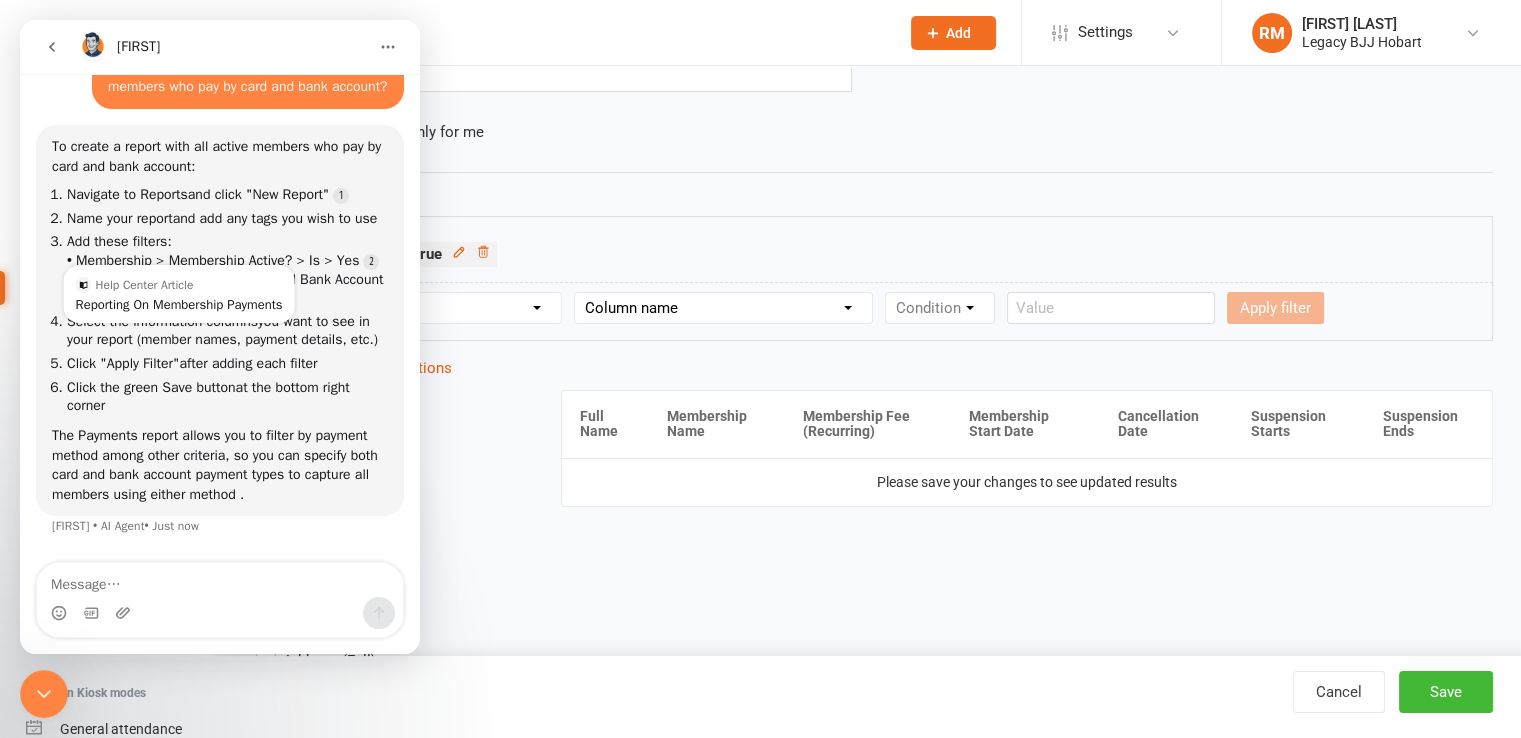 click at bounding box center [128, 299] 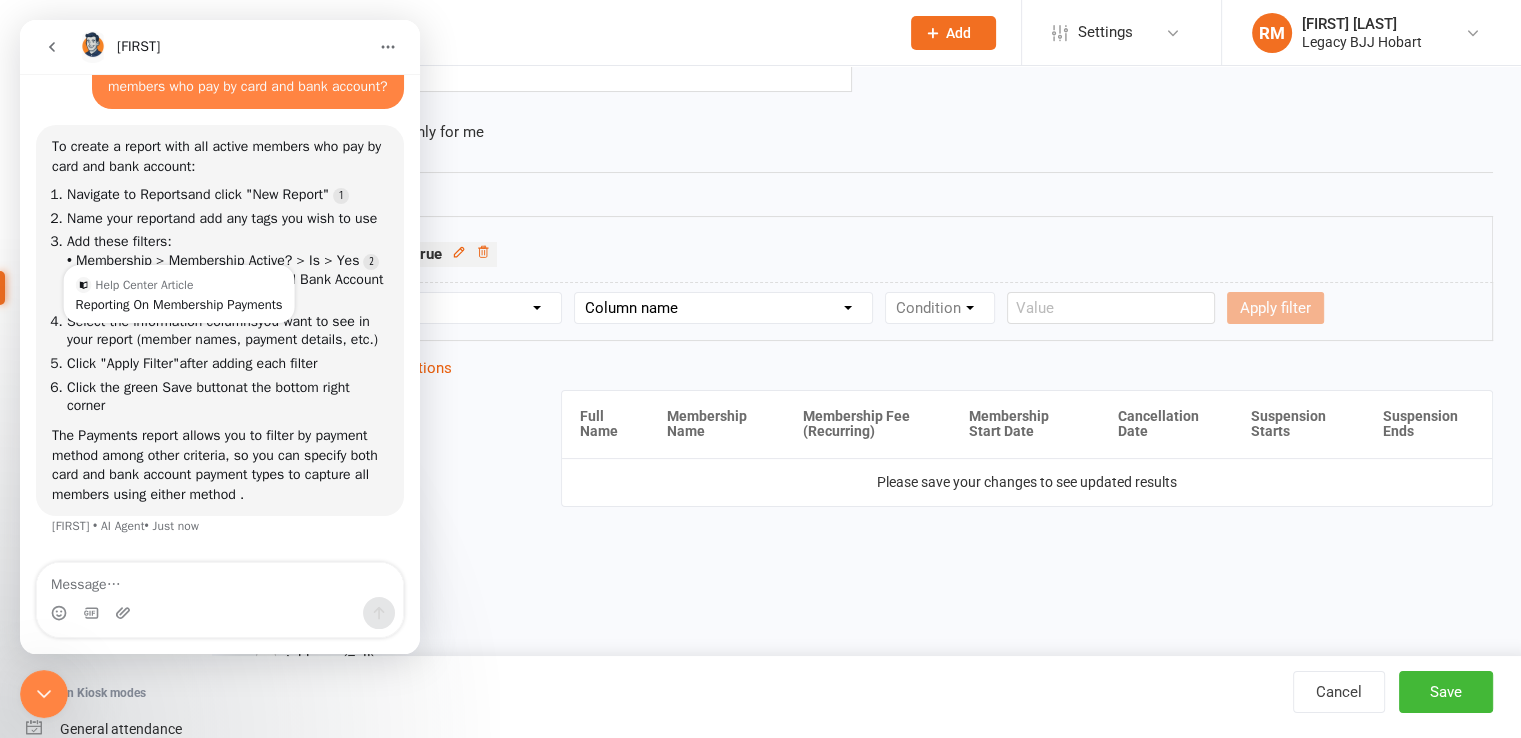 click at bounding box center [128, 299] 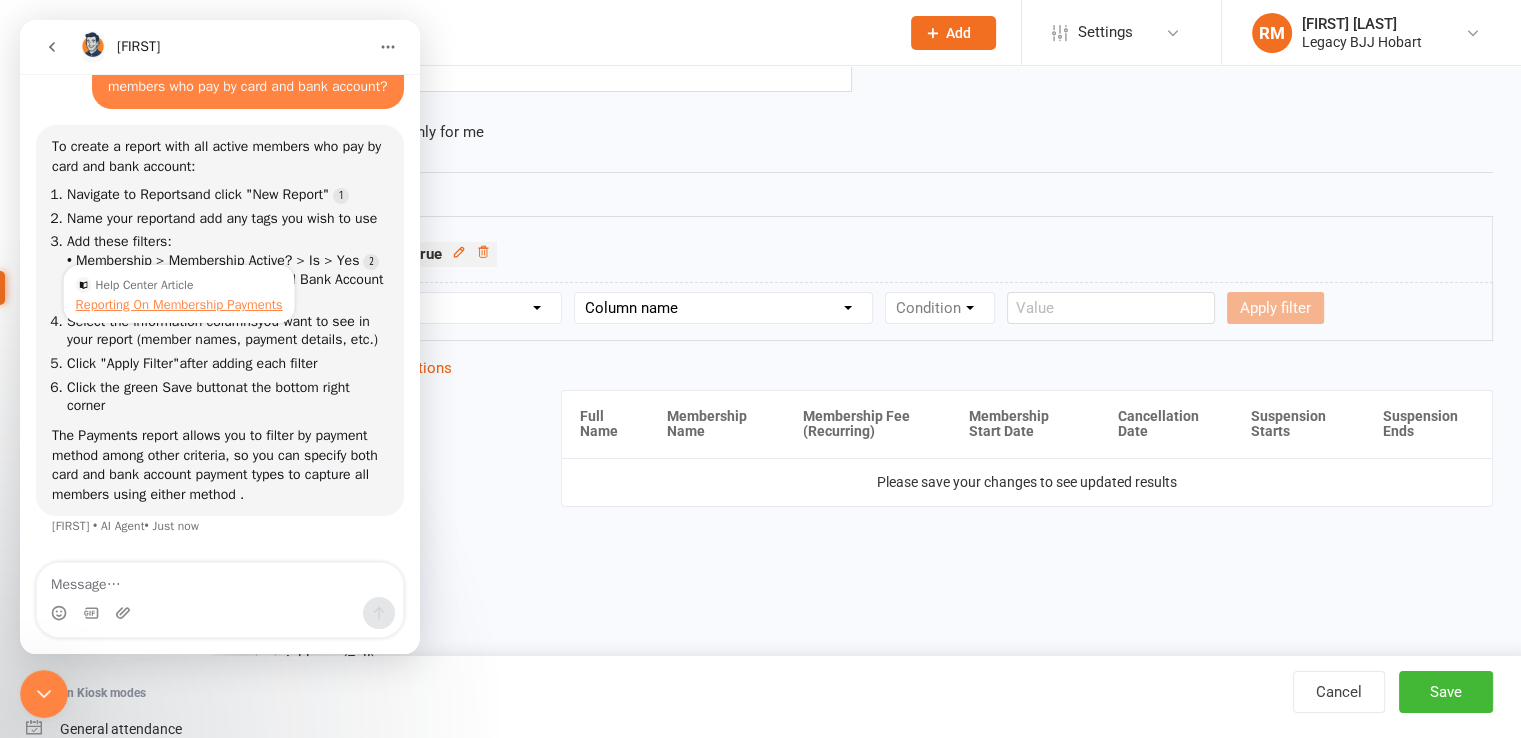 click on "Reporting On Membership Payments" at bounding box center [179, 304] 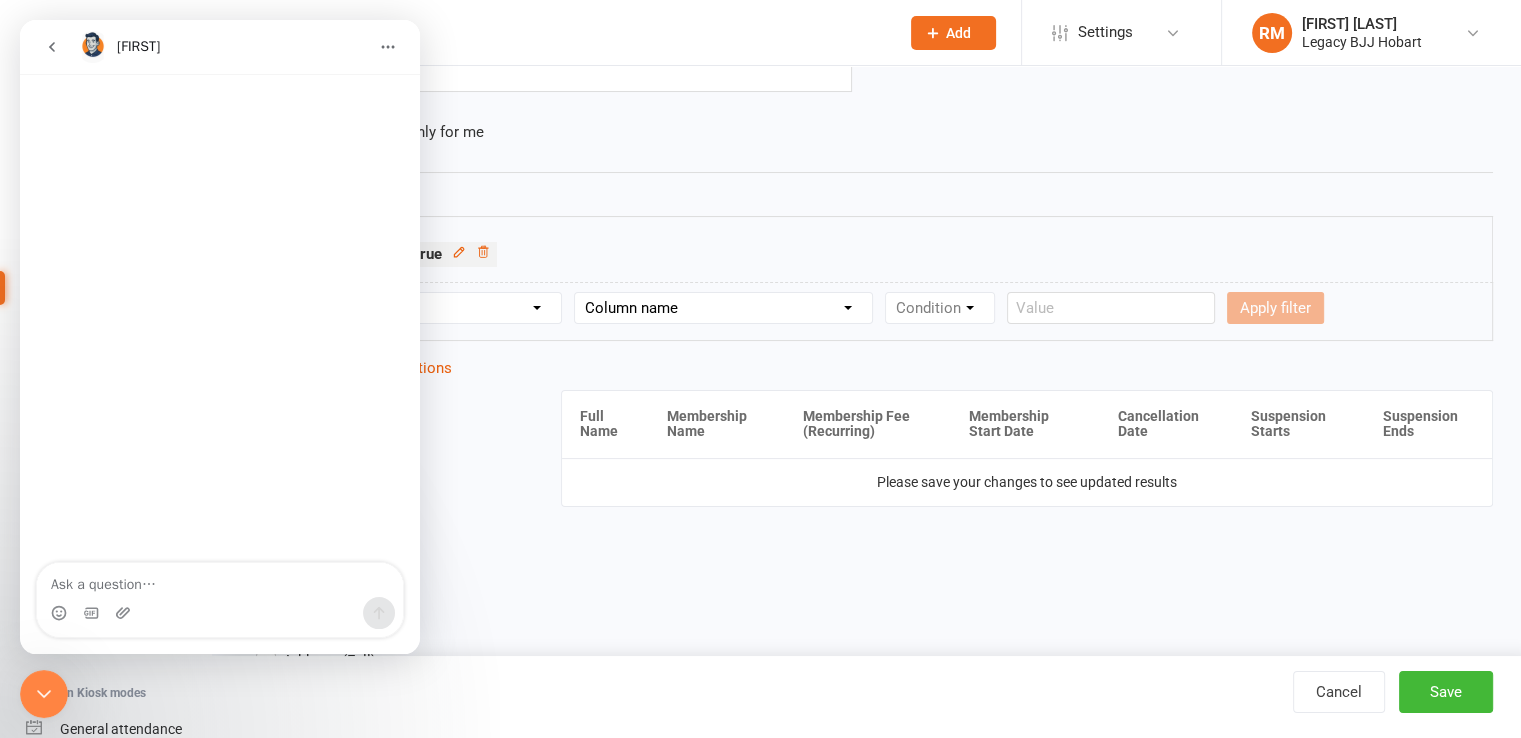 scroll, scrollTop: 779, scrollLeft: 0, axis: vertical 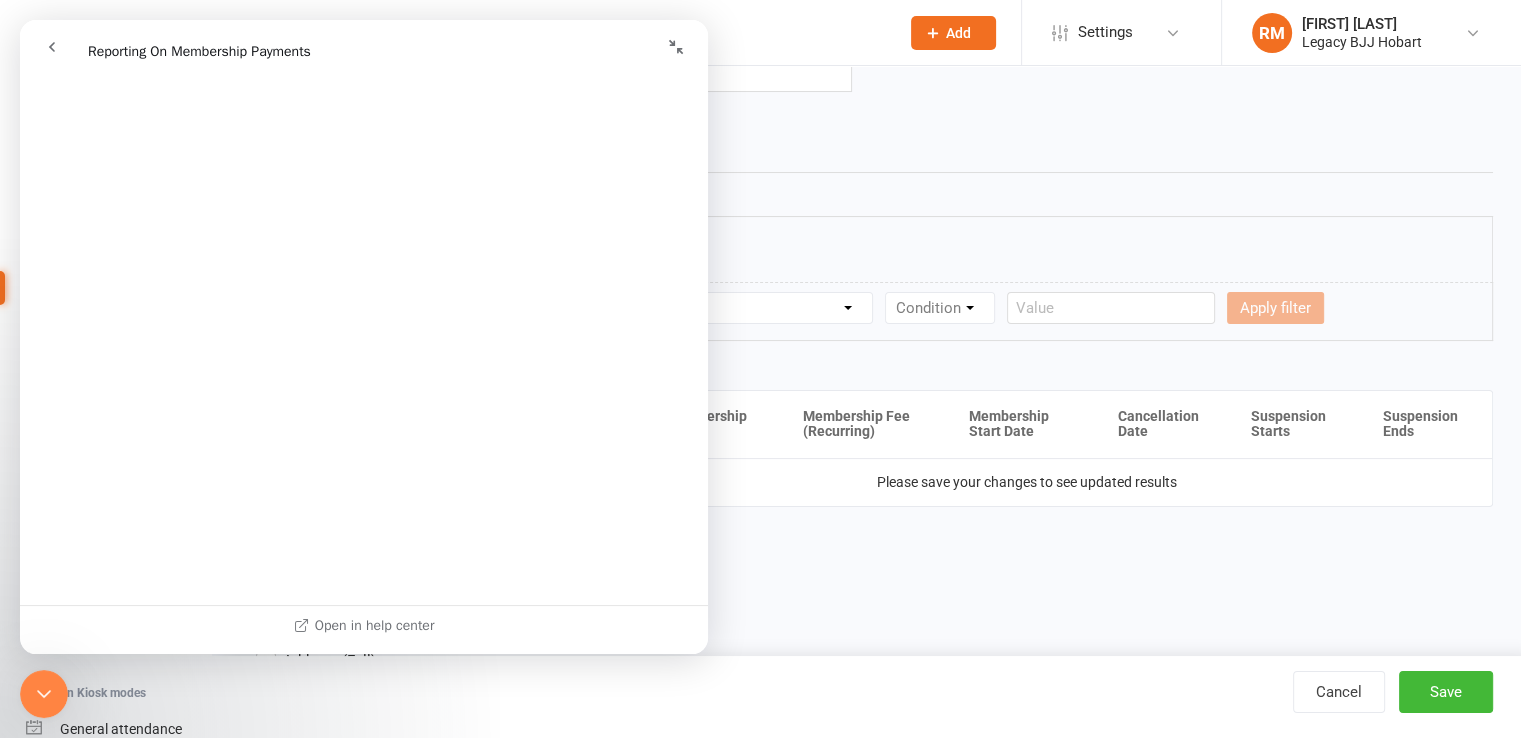 click at bounding box center [52, 47] 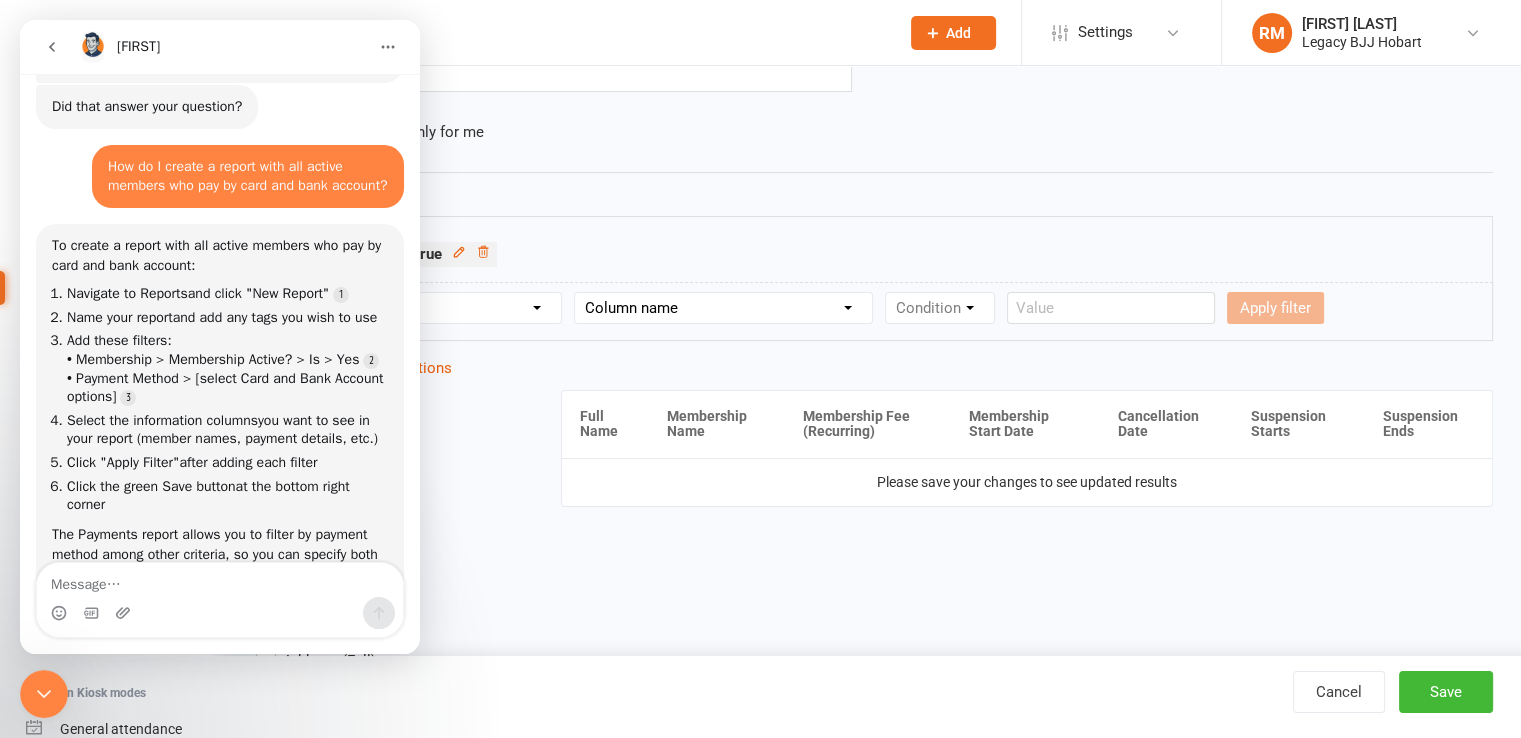 scroll, scrollTop: 853, scrollLeft: 0, axis: vertical 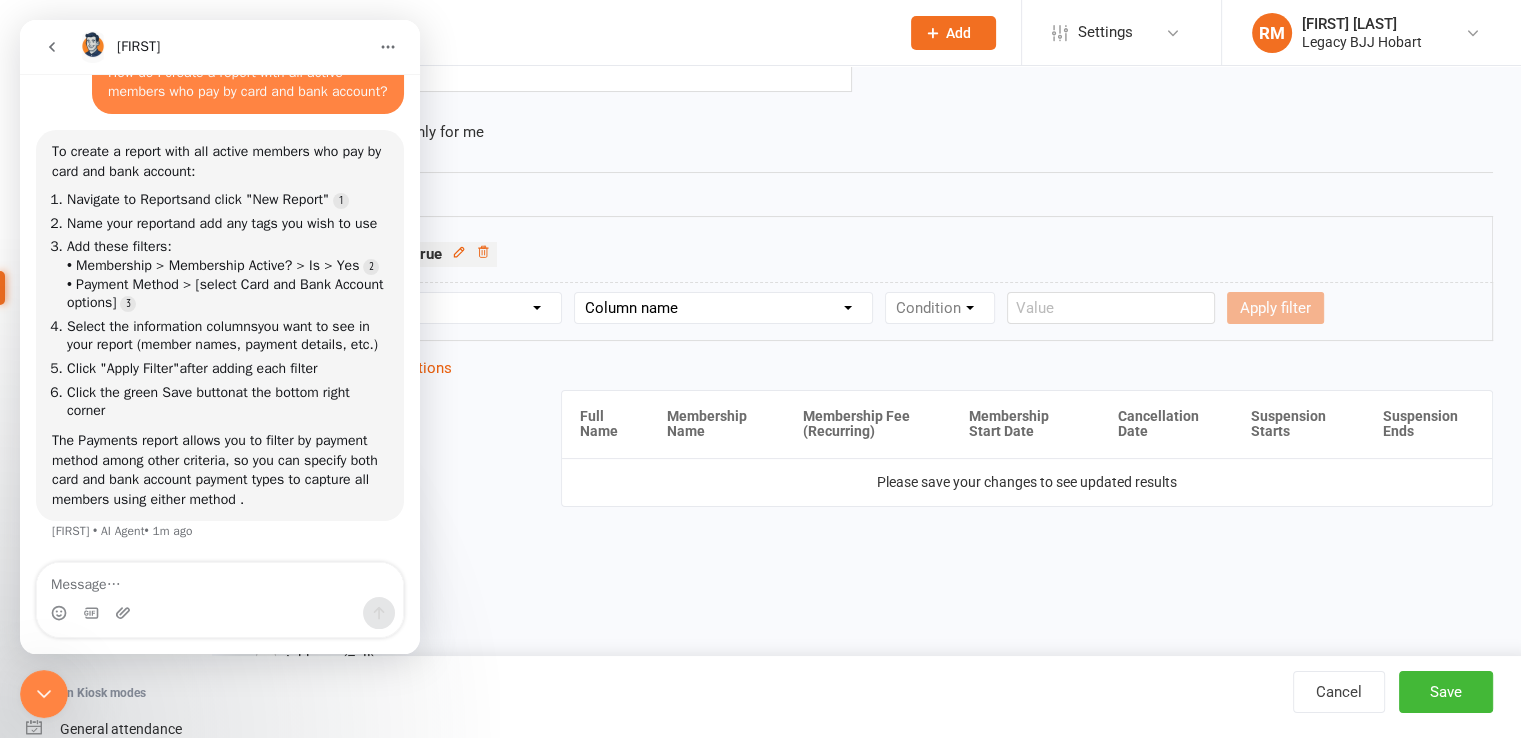 click on "Section name Contact Attendance Aggregate Payment Booking Waitlist Attendees Cancelled Bookings Late-cancelled Bookings Aggregate Booking Communication Comms Recipients Membership Payment Styles And Ranks Aggregate Styles And Ranks Grading Events Promotions Suspensions Signed Waivers Family Members Credit Vouchers Enrolled Automations Public Tasks Body Composition Emergency Contact Details Fitness Goals Key Demographics Marketing Information Waiver Answers" at bounding box center (445, 308) 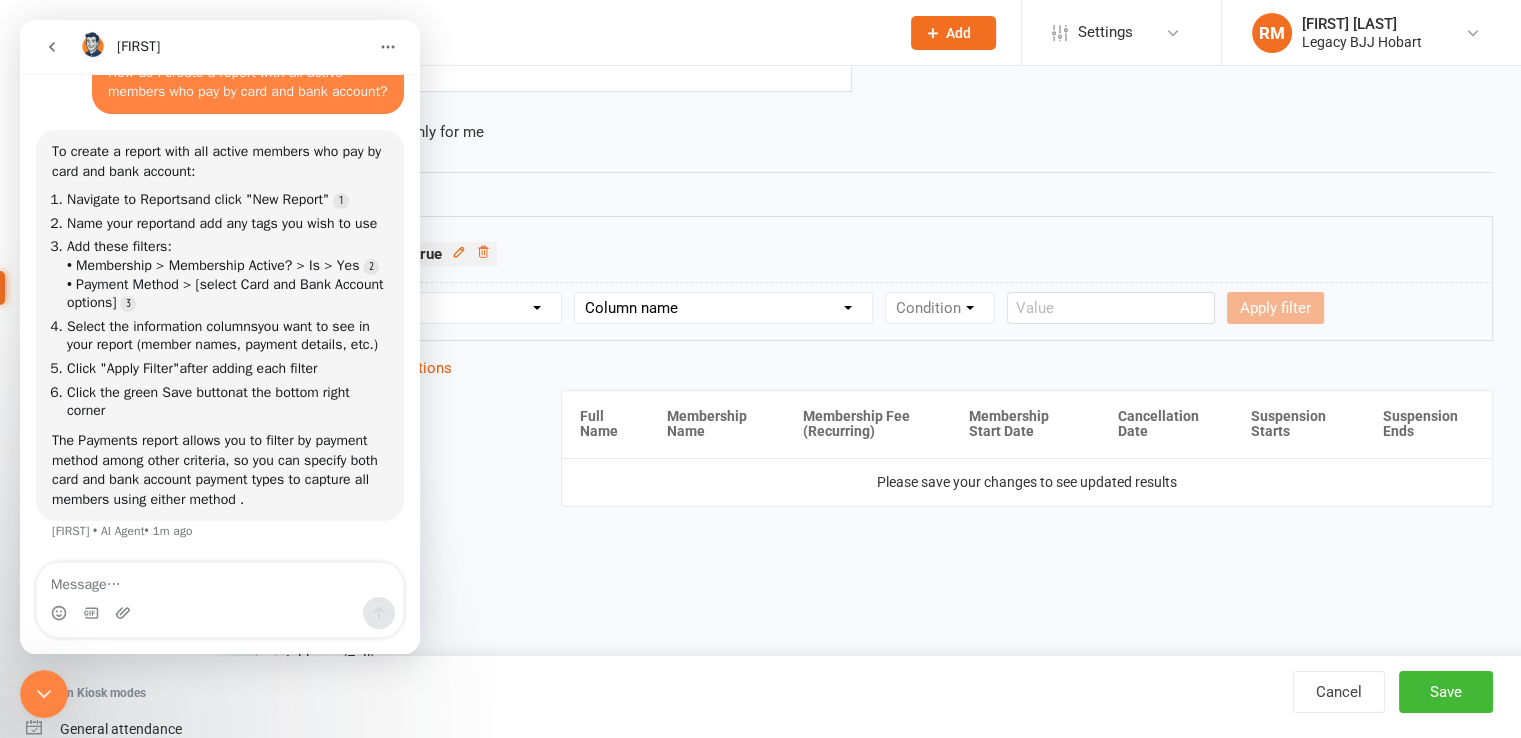 click on "Section name Contact Attendance Aggregate Payment Booking Waitlist Attendees Cancelled Bookings Late-cancelled Bookings Aggregate Booking Communication Comms Recipients Membership Payment Styles And Ranks Aggregate Styles And Ranks Grading Events Promotions Suspensions Signed Waivers Family Members Credit Vouchers Enrolled Automations Public Tasks Body Composition Emergency Contact Details Fitness Goals Key Demographics Marketing Information Waiver Answers" at bounding box center [445, 308] 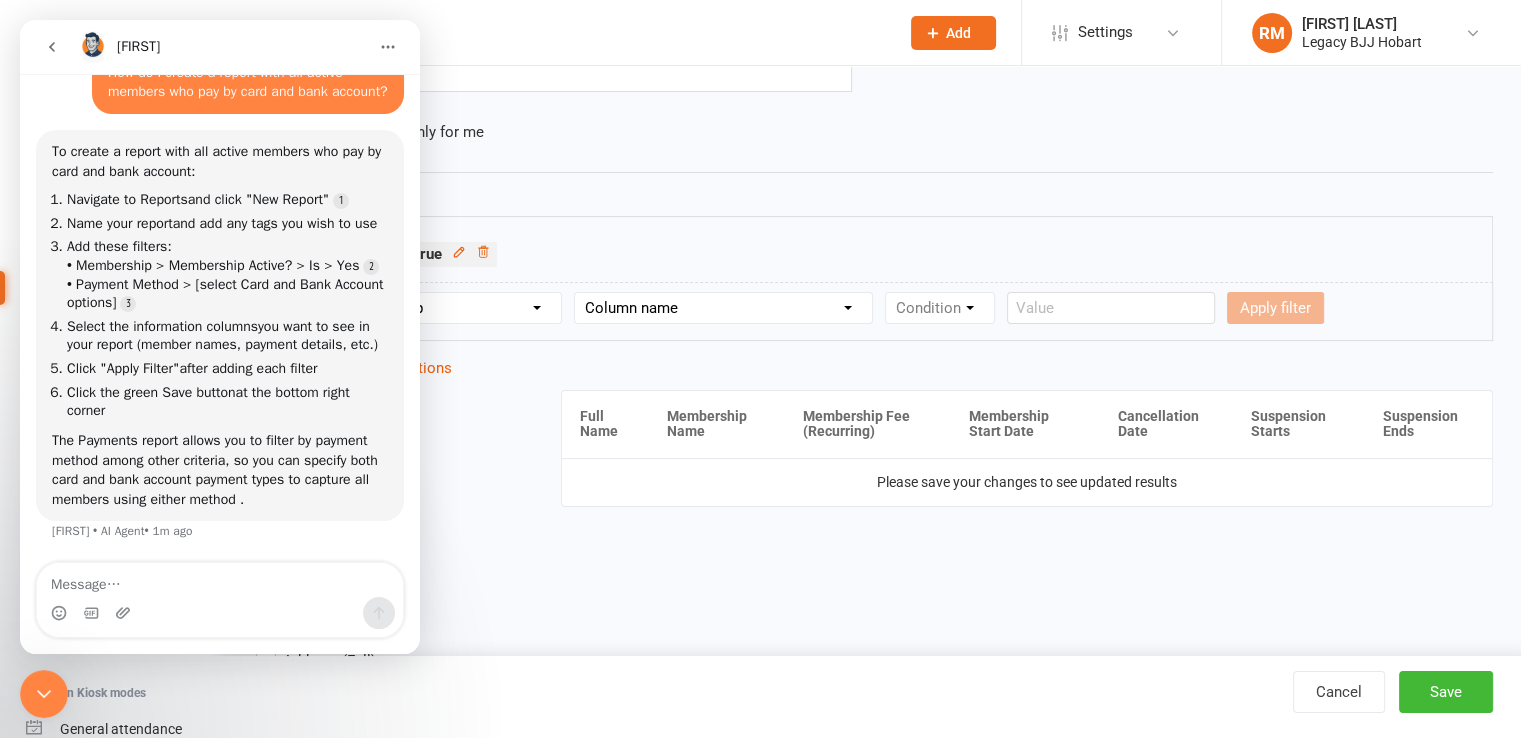 click on "Section name Contact Attendance Aggregate Payment Booking Waitlist Attendees Cancelled Bookings Late-cancelled Bookings Aggregate Booking Communication Comms Recipients Membership Payment Styles And Ranks Aggregate Styles And Ranks Grading Events Promotions Suspensions Signed Waivers Family Members Credit Vouchers Enrolled Automations Public Tasks Body Composition Emergency Contact Details Fitness Goals Key Demographics Marketing Information Waiver Answers" at bounding box center (445, 308) 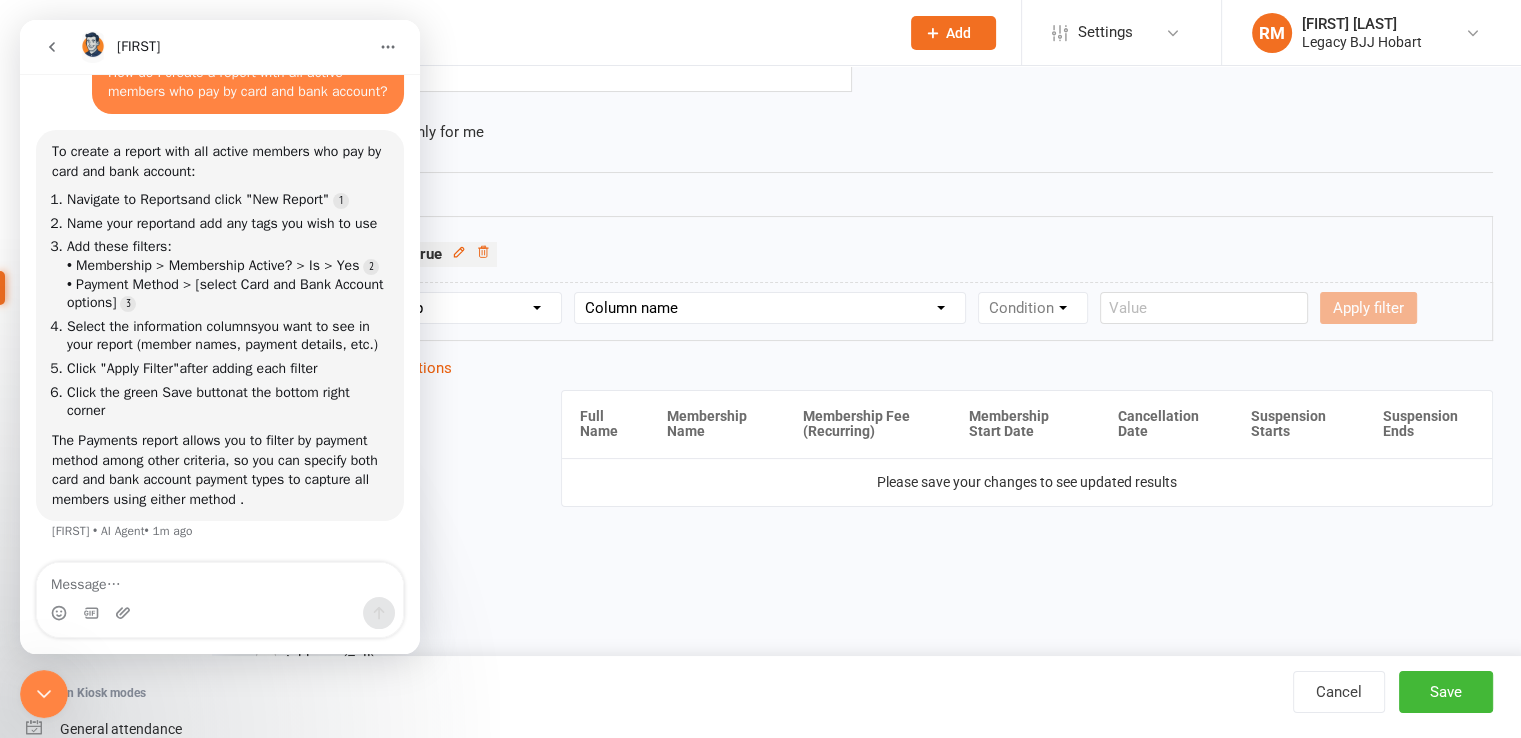 click on "Column name Membership ID Membership Name Membership Category Membership Start Date Membership Up-front Payment Date Membership Recurring Payments Start Date Membership Expiry Date Membership Added On Membership Term (in words) Membership Duration (in days) Current Membership Age (in days) Active Days Remaining (after today) Membership Fee (Up-front) Membership Fee (Recurring) Membership Recurring Fee Frequency Membership Attendance Limit (Description) Membership Attendance Limit Recurrence (Period) Membership Attendance Limit Recurrence (Number) Membership Source Class Pack? Trial Membership? Send email receipt on successful payment? Bookings Made Bookings Attended Bookings Absent Bookings w/ Unmarked Attendance Bookings Remaining Attendances in Current Calendar Month Make-up Classes Available Membership Active? Cancellation Present? Cancellation Date Cancellation Added On Cancellation Reason Most Recent Attendance Payments Attempted Paid Payments Failed Payments (Current) Payments Remaining" at bounding box center (770, 308) 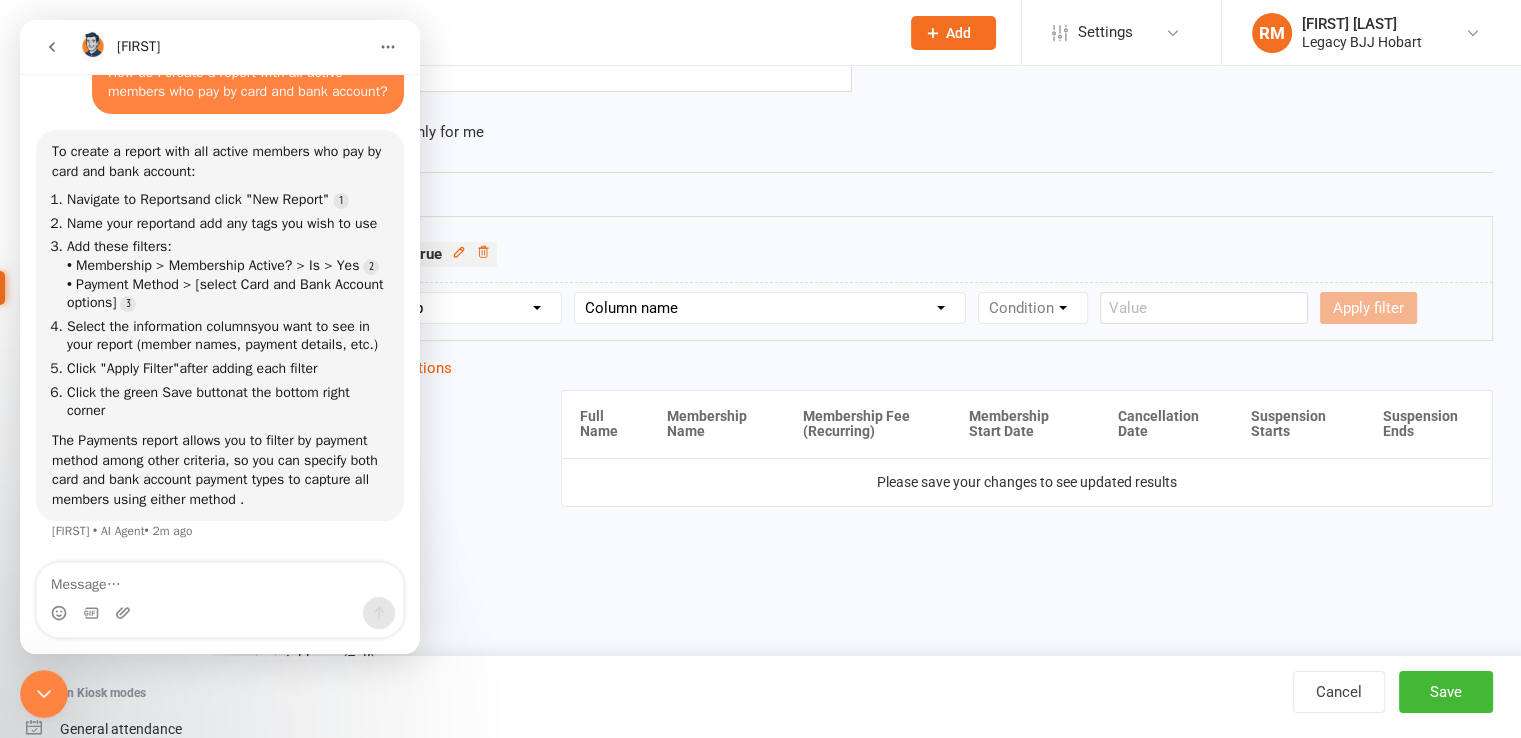 select on "38" 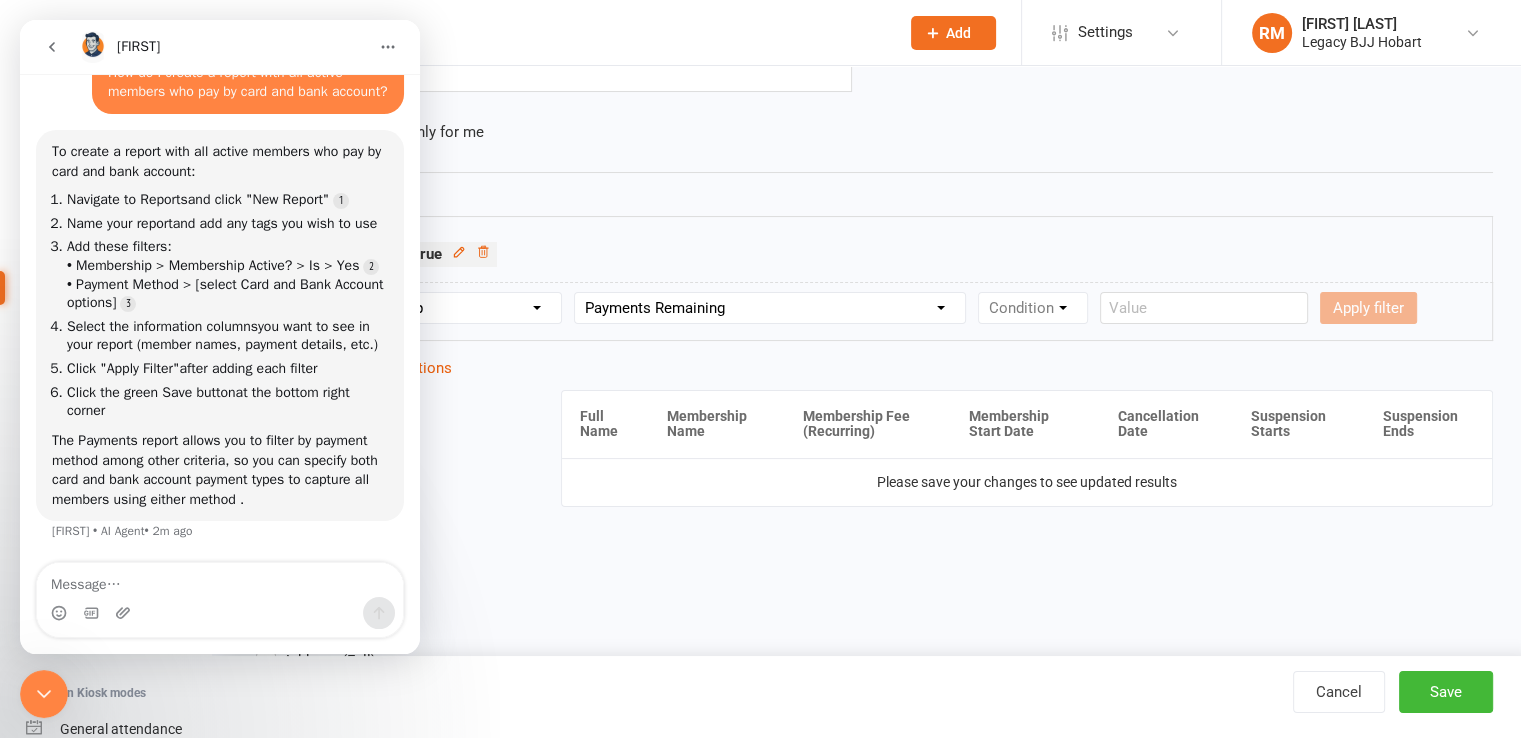 click on "Column name Membership ID Membership Name Membership Category Membership Start Date Membership Up-front Payment Date Membership Recurring Payments Start Date Membership Expiry Date Membership Added On Membership Term (in words) Membership Duration (in days) Current Membership Age (in days) Active Days Remaining (after today) Membership Fee (Up-front) Membership Fee (Recurring) Membership Recurring Fee Frequency Membership Attendance Limit (Description) Membership Attendance Limit Recurrence (Period) Membership Attendance Limit Recurrence (Number) Membership Source Class Pack? Trial Membership? Send email receipt on successful payment? Bookings Made Bookings Attended Bookings Absent Bookings w/ Unmarked Attendance Bookings Remaining Attendances in Current Calendar Month Make-up Classes Available Membership Active? Cancellation Present? Cancellation Date Cancellation Added On Cancellation Reason Most Recent Attendance Payments Attempted Paid Payments Failed Payments (Current) Payments Remaining" at bounding box center (770, 308) 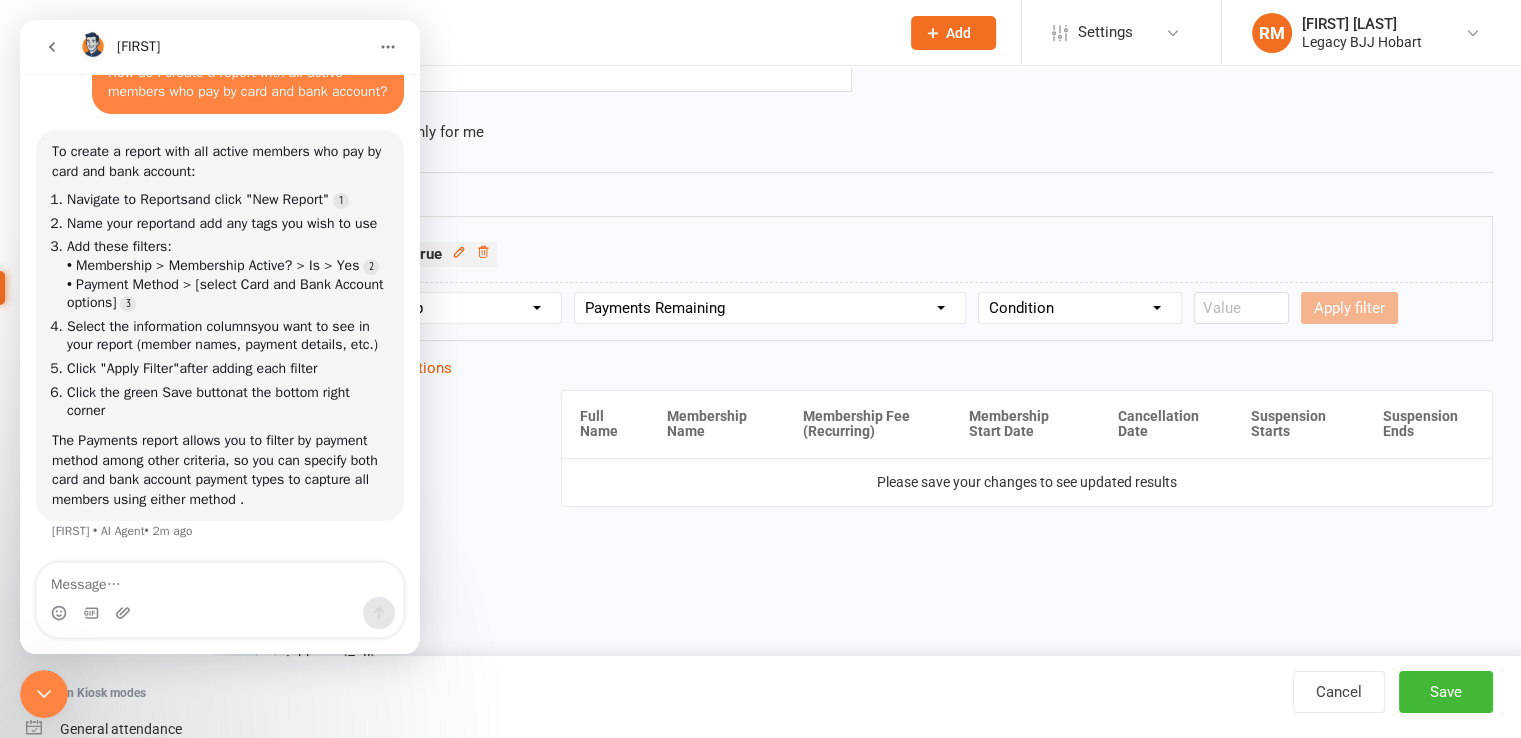 click on "Condition Is Is not Less than Greater than Less than or equal to Greater than or equal to Is blank Is not blank" at bounding box center [1080, 308] 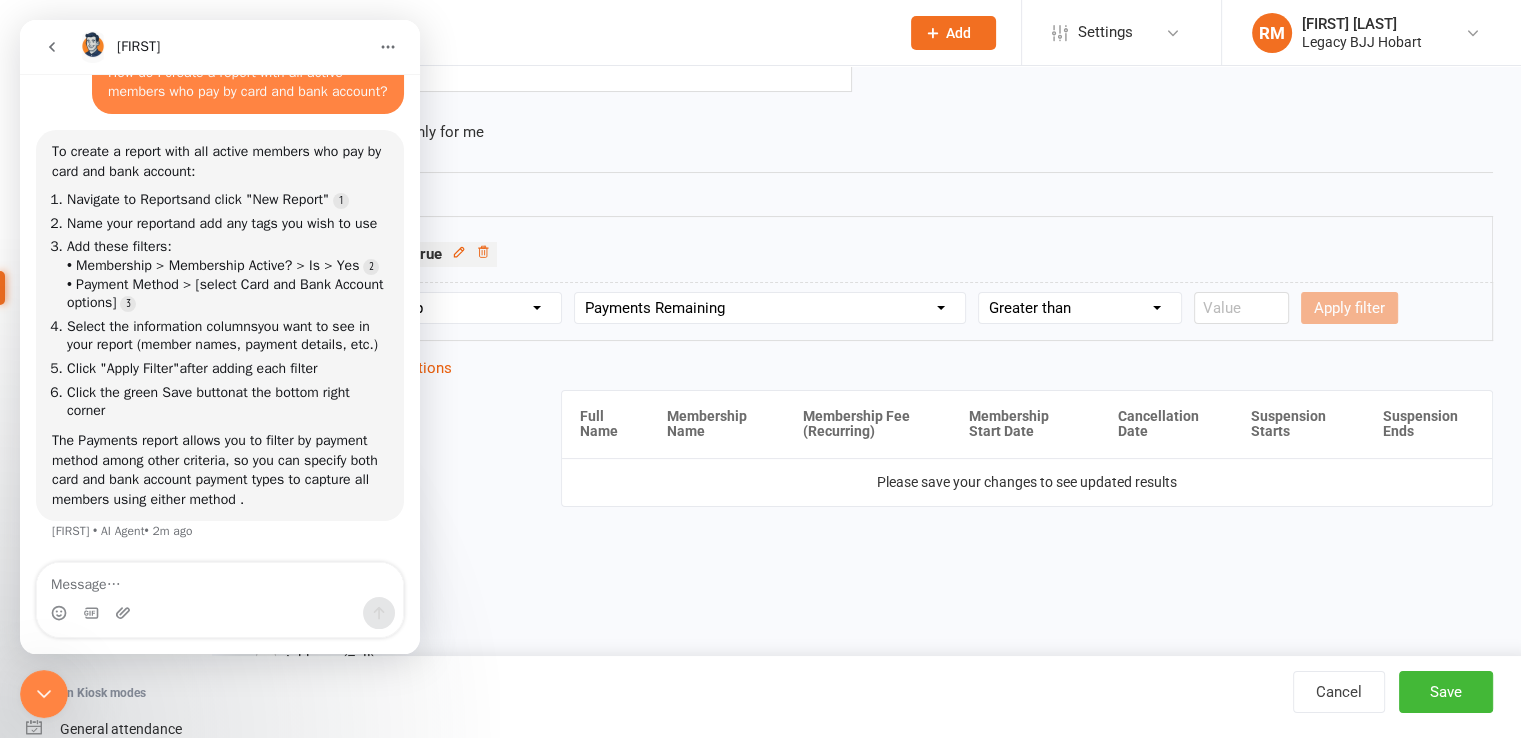click on "Condition Is Is not Less than Greater than Less than or equal to Greater than or equal to Is blank Is not blank" at bounding box center (1080, 308) 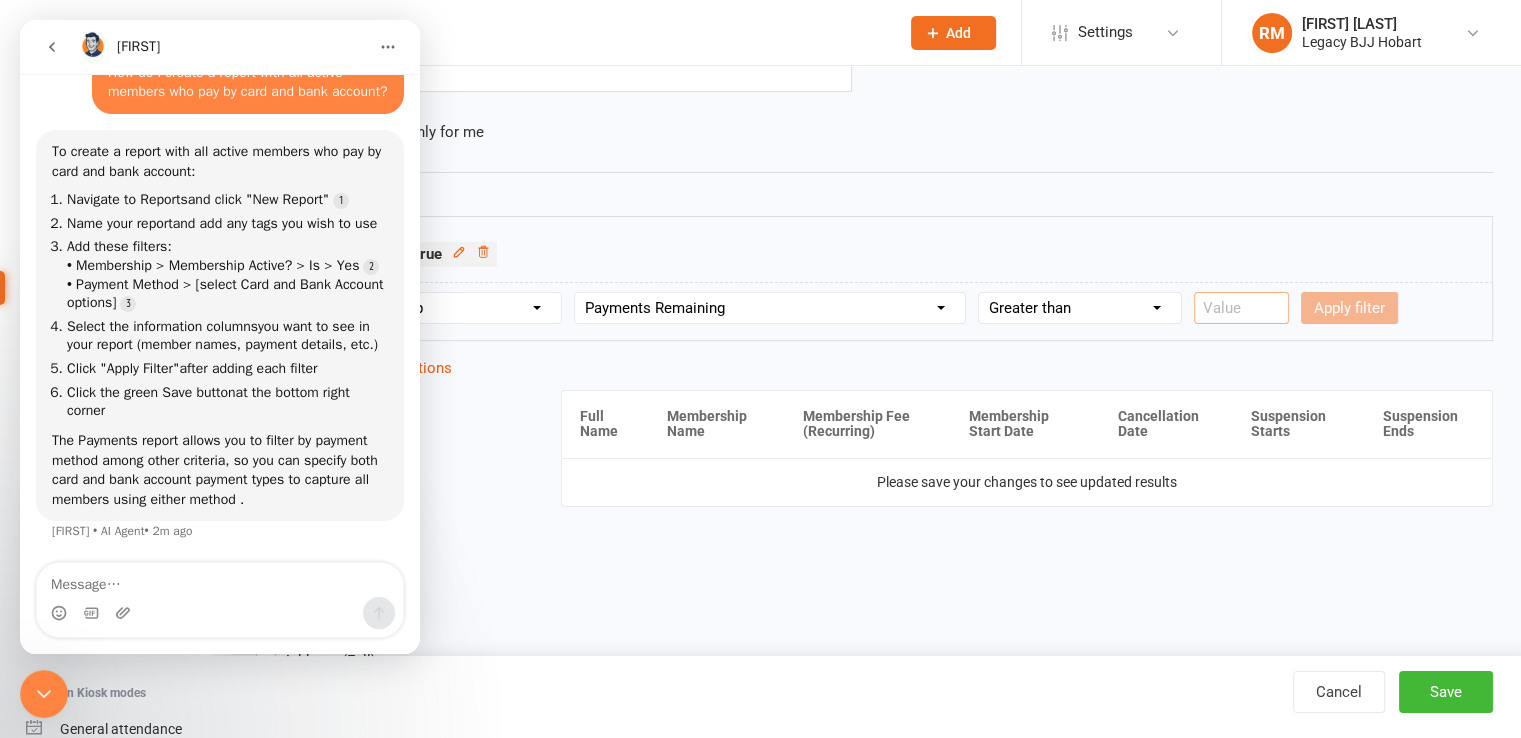 click at bounding box center [1241, 308] 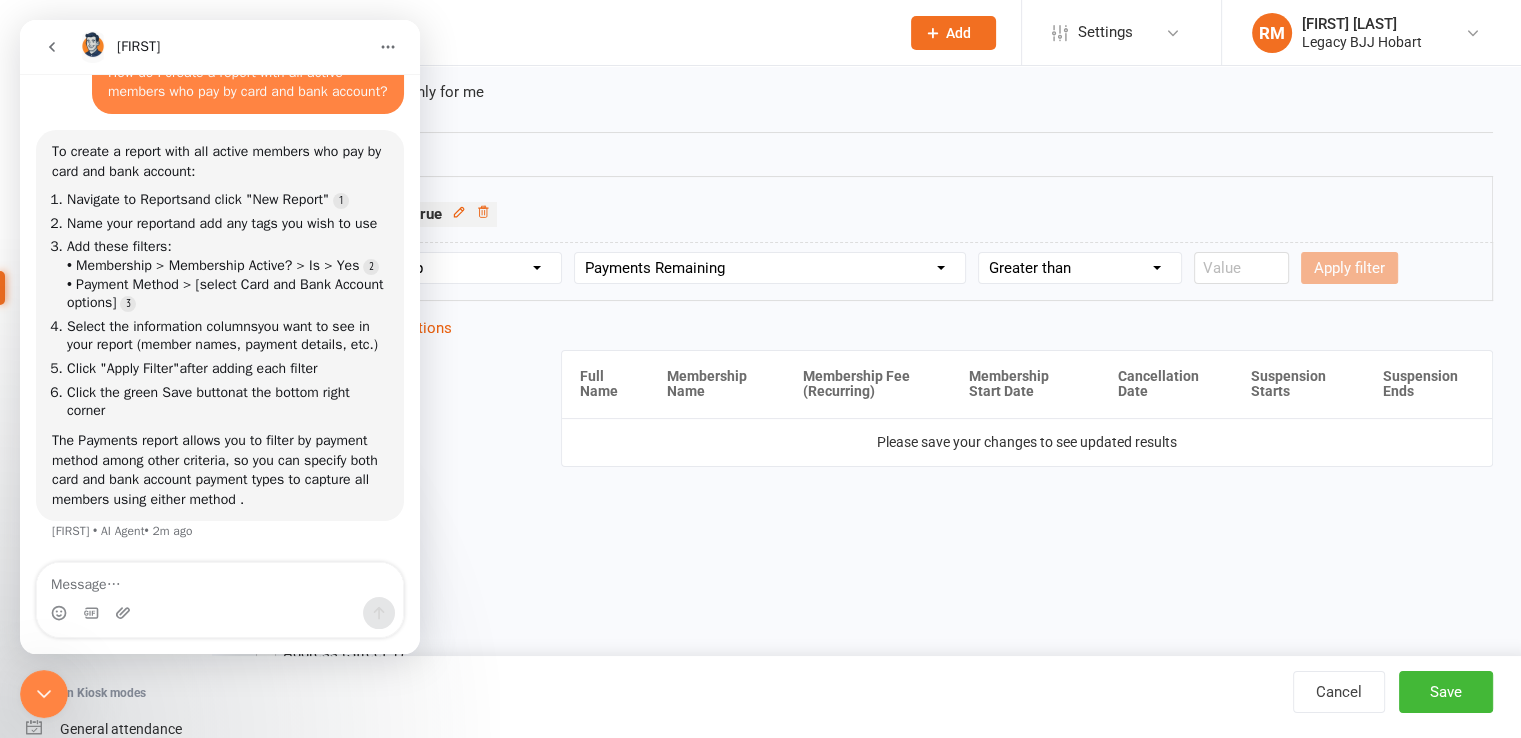 scroll, scrollTop: 292, scrollLeft: 0, axis: vertical 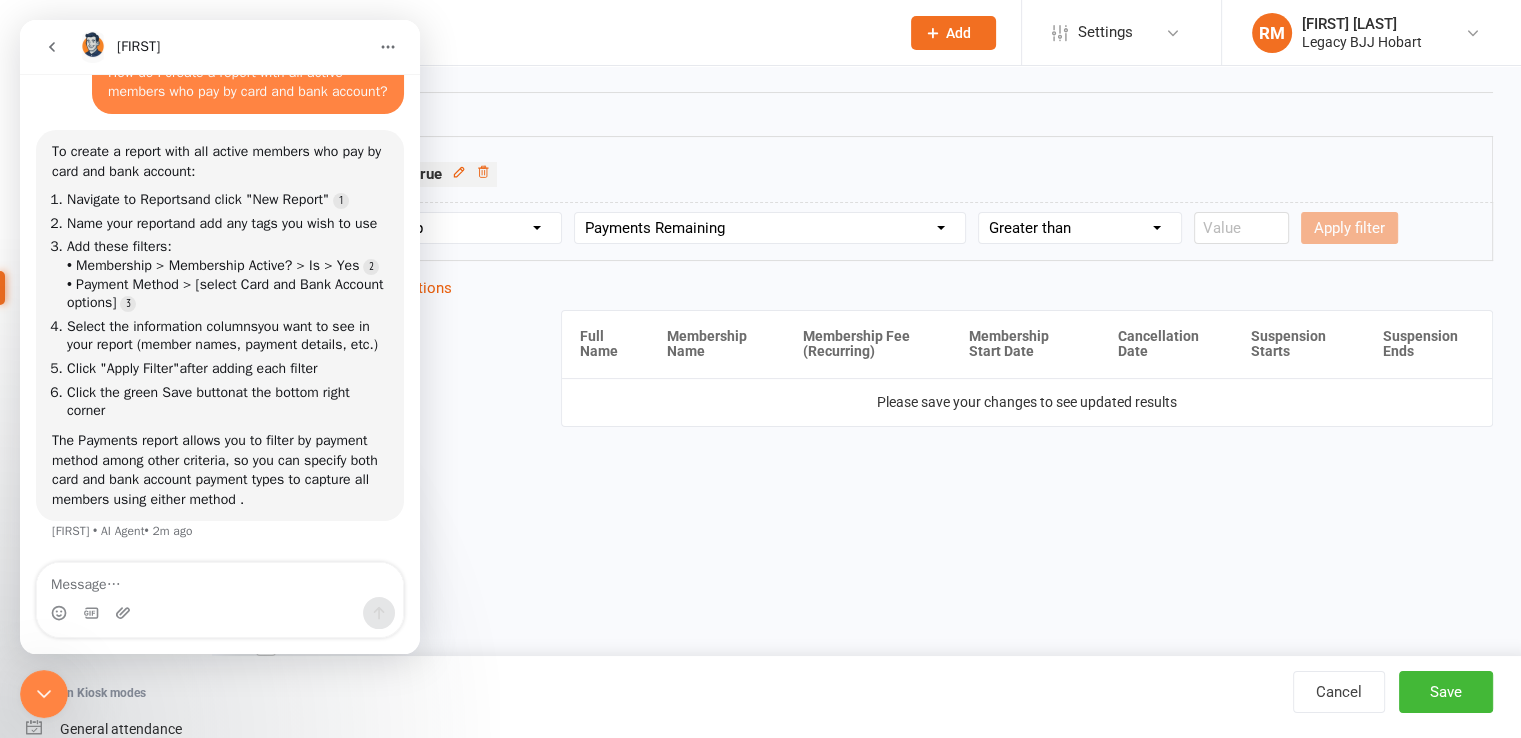 click on "Add filter:  Section name Contact Attendance Aggregate Payment Booking Waitlist Attendees Cancelled Bookings Late-cancelled Bookings Aggregate Booking Communication Comms Recipients Membership Payment Styles And Ranks Aggregate Styles And Ranks Grading Events Promotions Suspensions Signed Waivers Family Members Credit Vouchers Enrolled Automations Public Tasks Body Composition Emergency Contact Details Fitness Goals Key Demographics Marketing Information Waiver Answers Column name Membership ID Membership Name Membership Category Membership Start Date Membership Up-front Payment Date Membership Recurring Payments Start Date Membership Expiry Date Membership Added On Membership Term (in words) Membership Duration (in days) Current Membership Age (in days) Active Days Remaining (after today) Membership Fee (Up-front) Membership Fee (Recurring) Membership Recurring Fee Frequency Membership Attendance Limit (Description) Membership Attendance Limit Recurrence (Period) Membership Source Class Pack? Bookings Made" at bounding box center (866, 231) 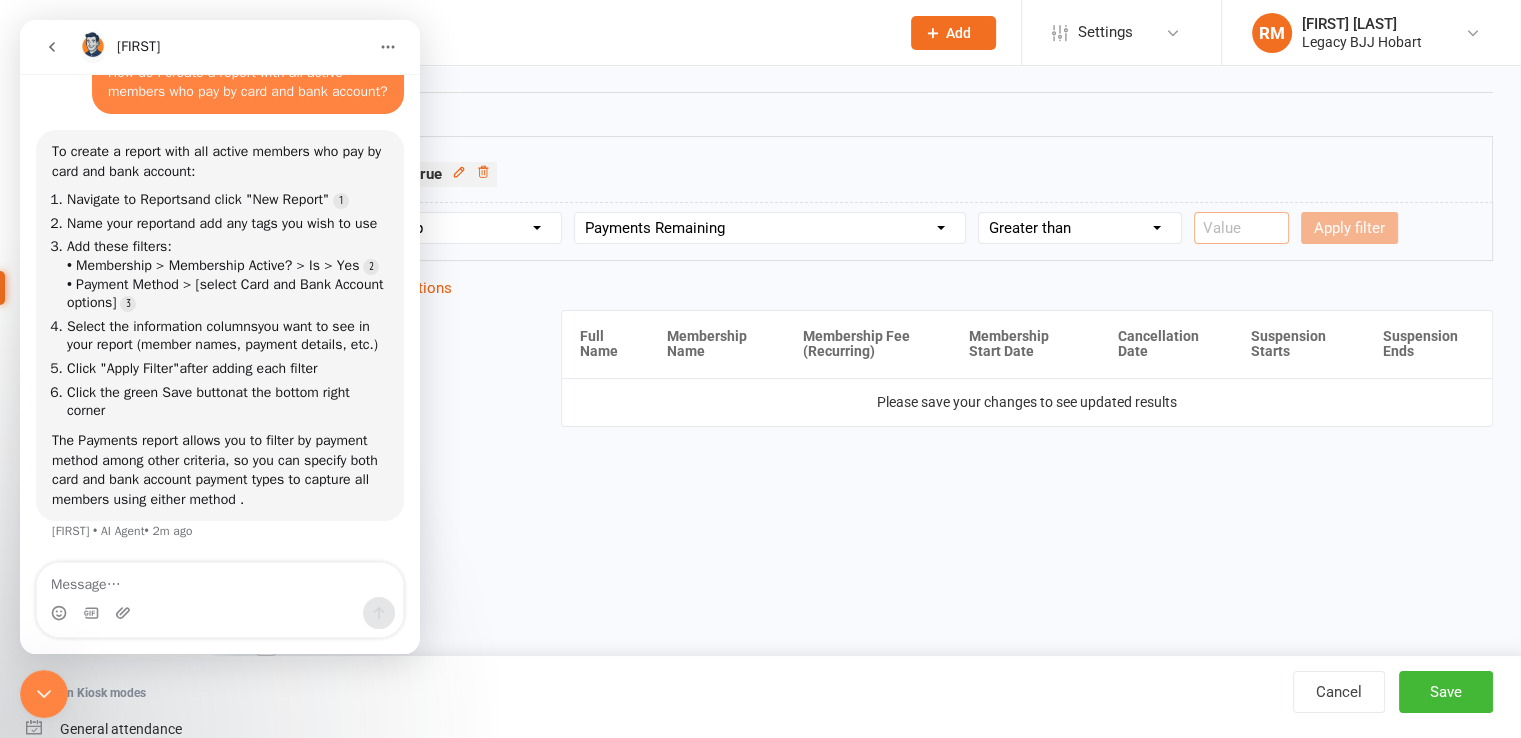 click at bounding box center (1241, 228) 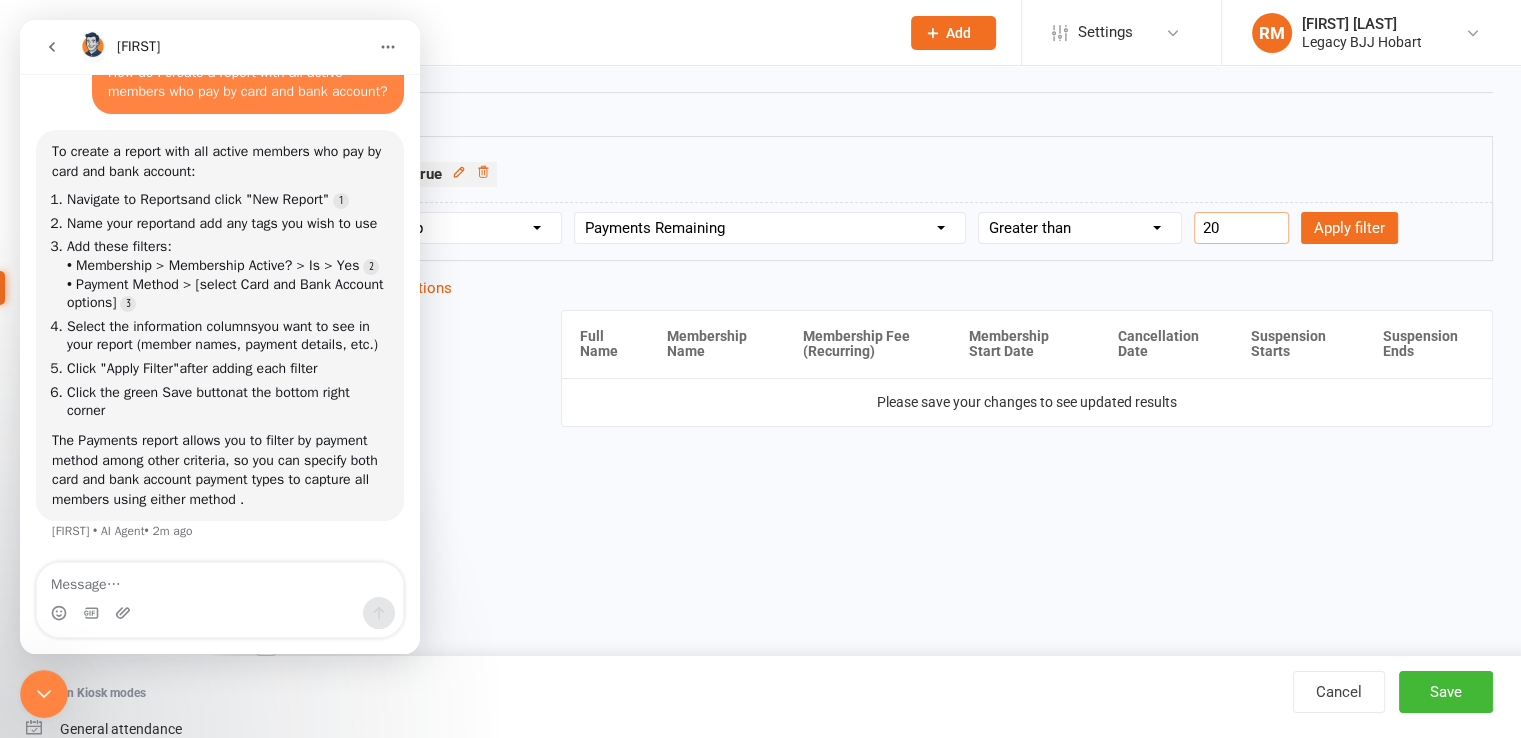 type on "2" 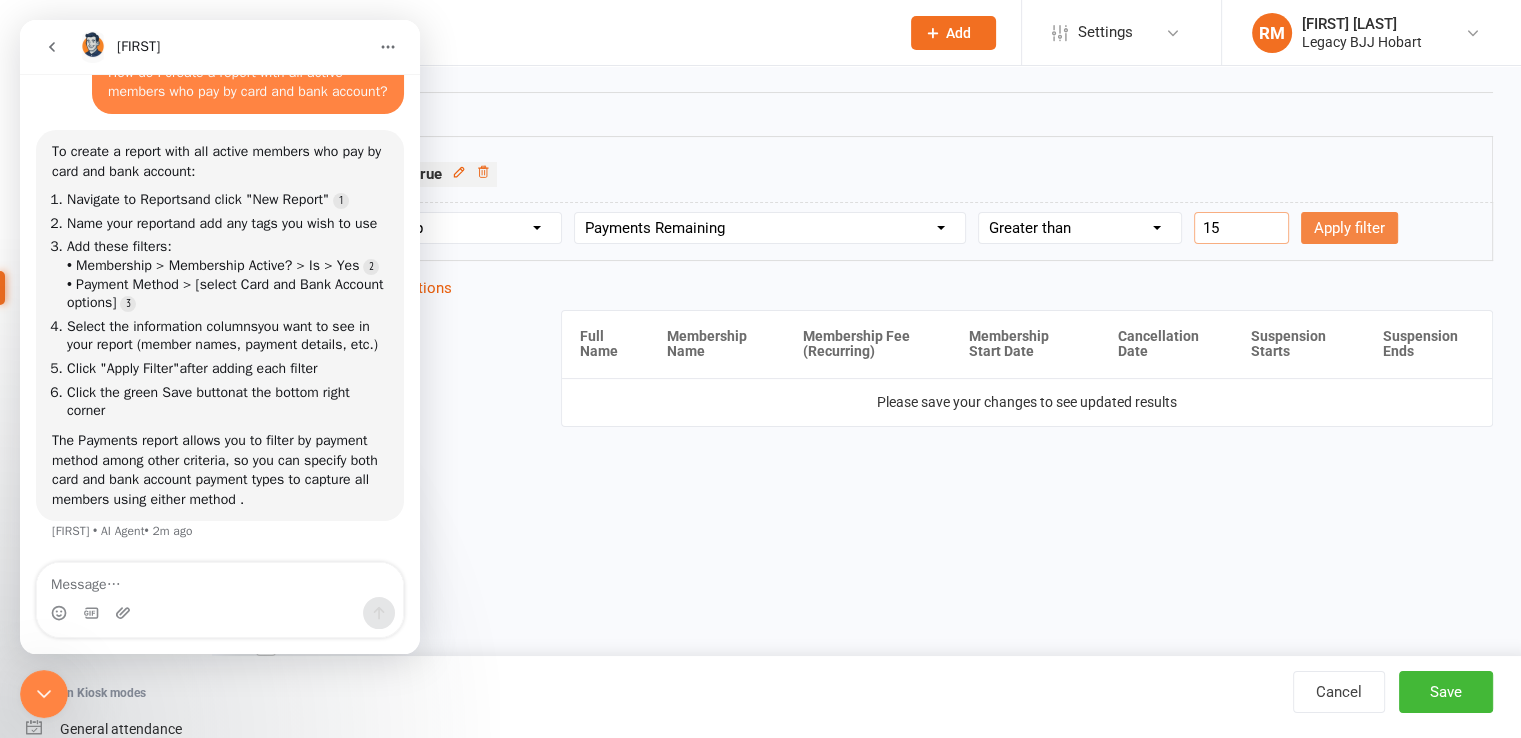 type on "15" 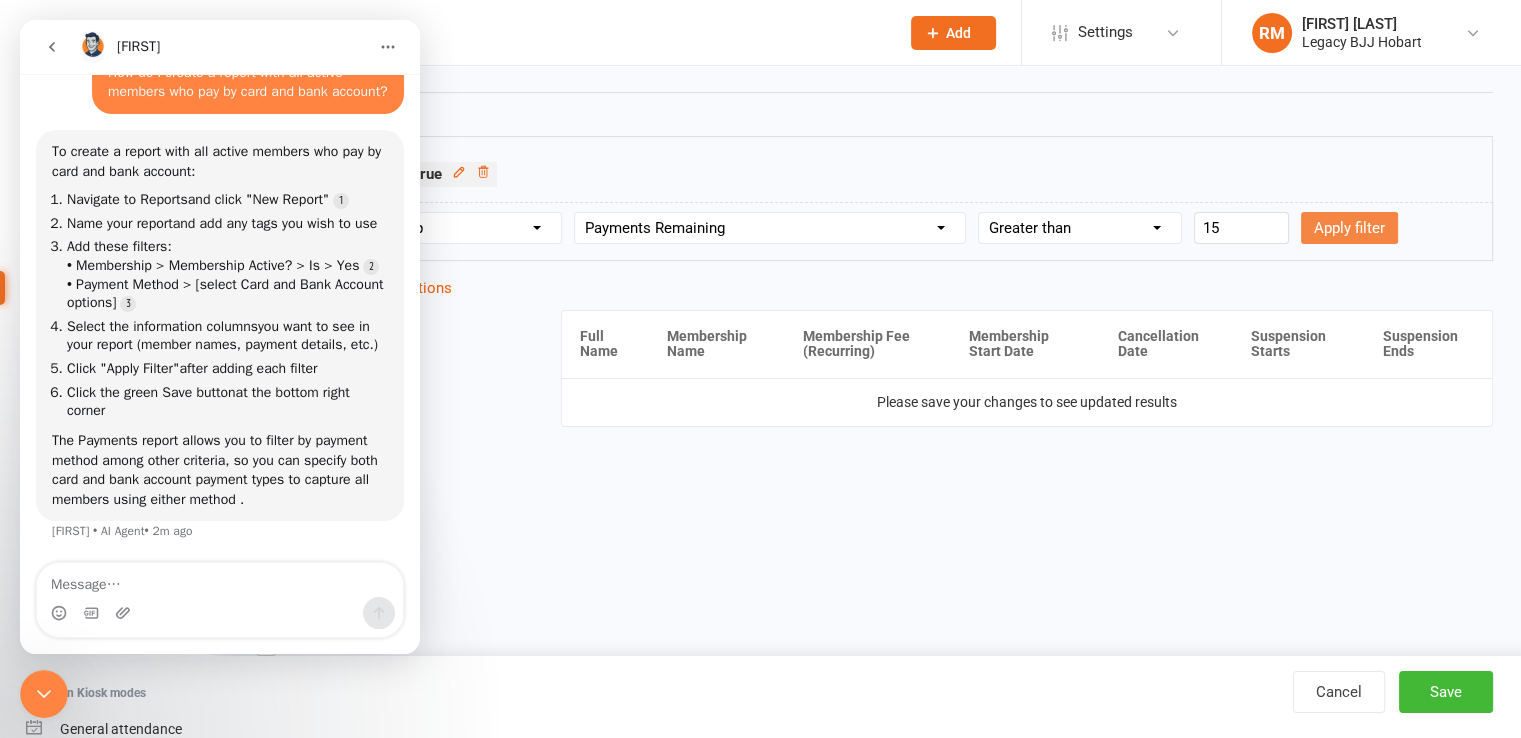 click on "Apply filter" at bounding box center [1349, 228] 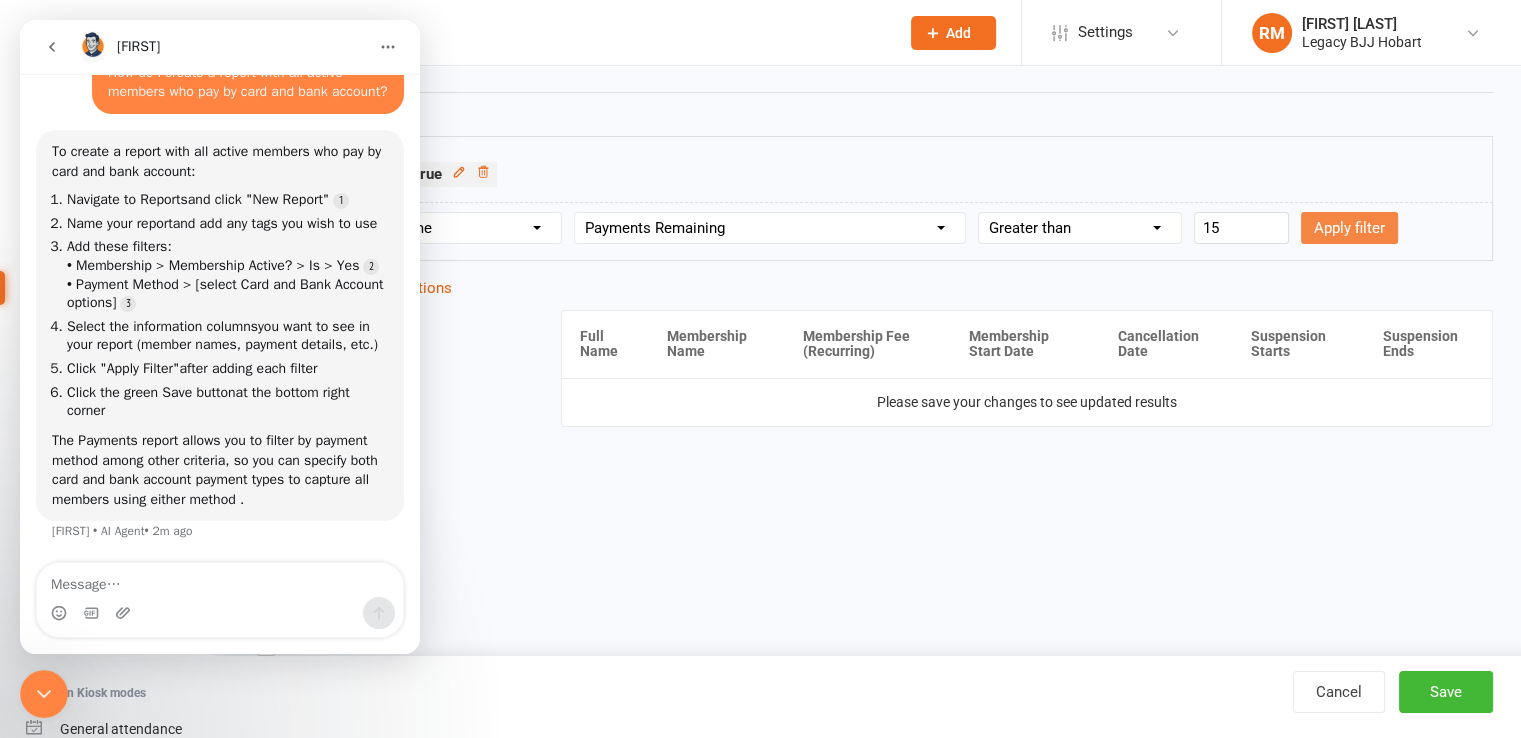 select 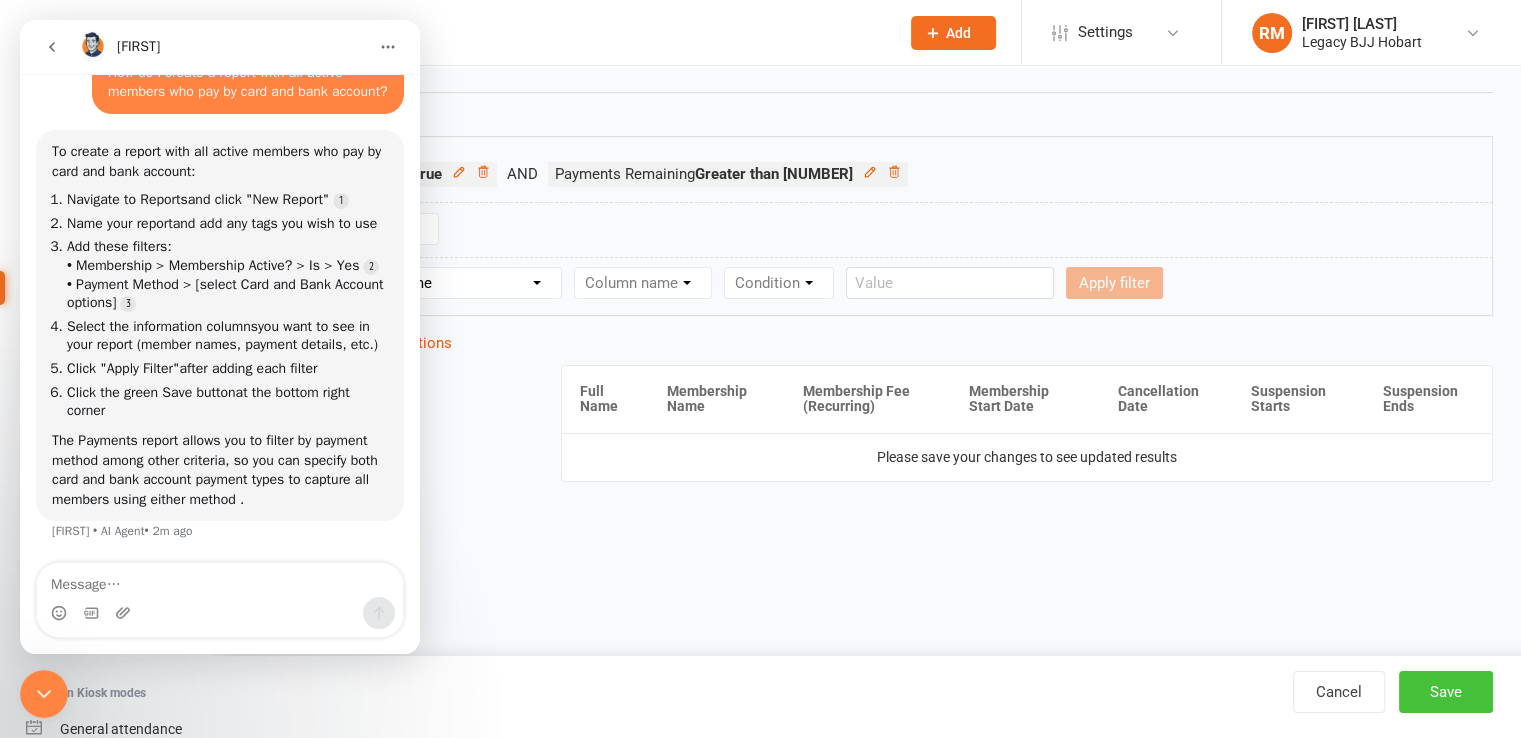 click on "Save" at bounding box center [1446, 692] 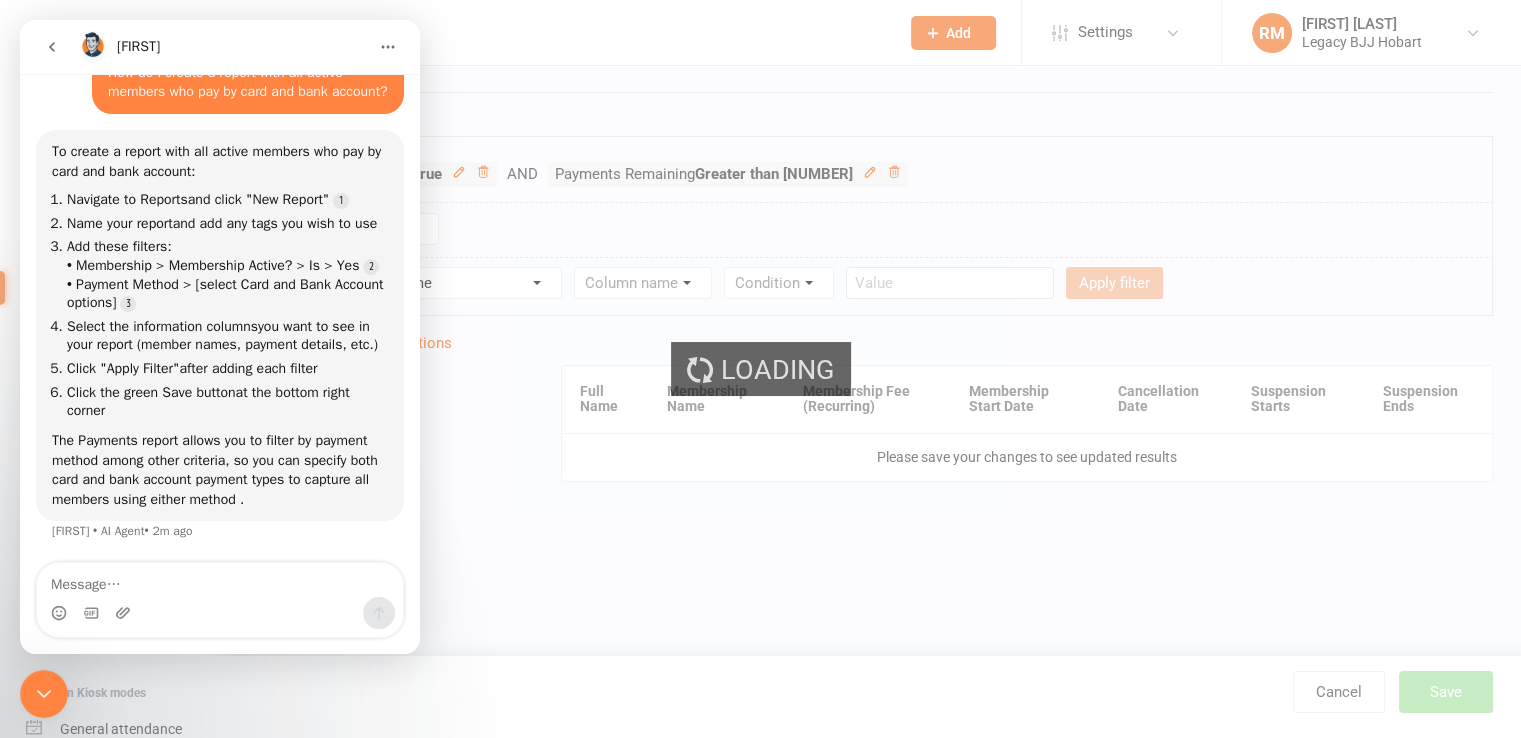scroll, scrollTop: 0, scrollLeft: 0, axis: both 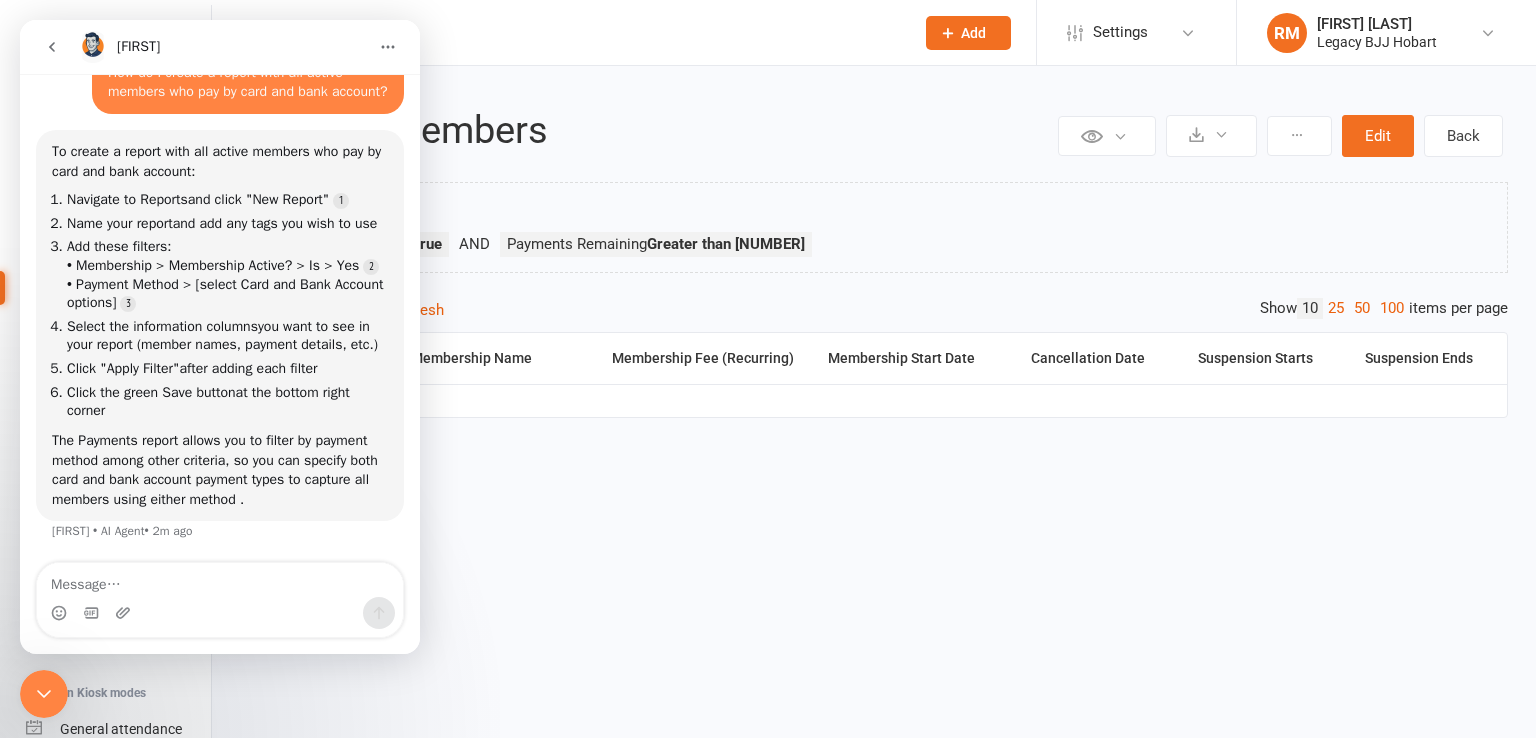 click on "Filters Applied  Membership Active?  Is true Payments Remaining  Greater than 15" at bounding box center [874, 227] 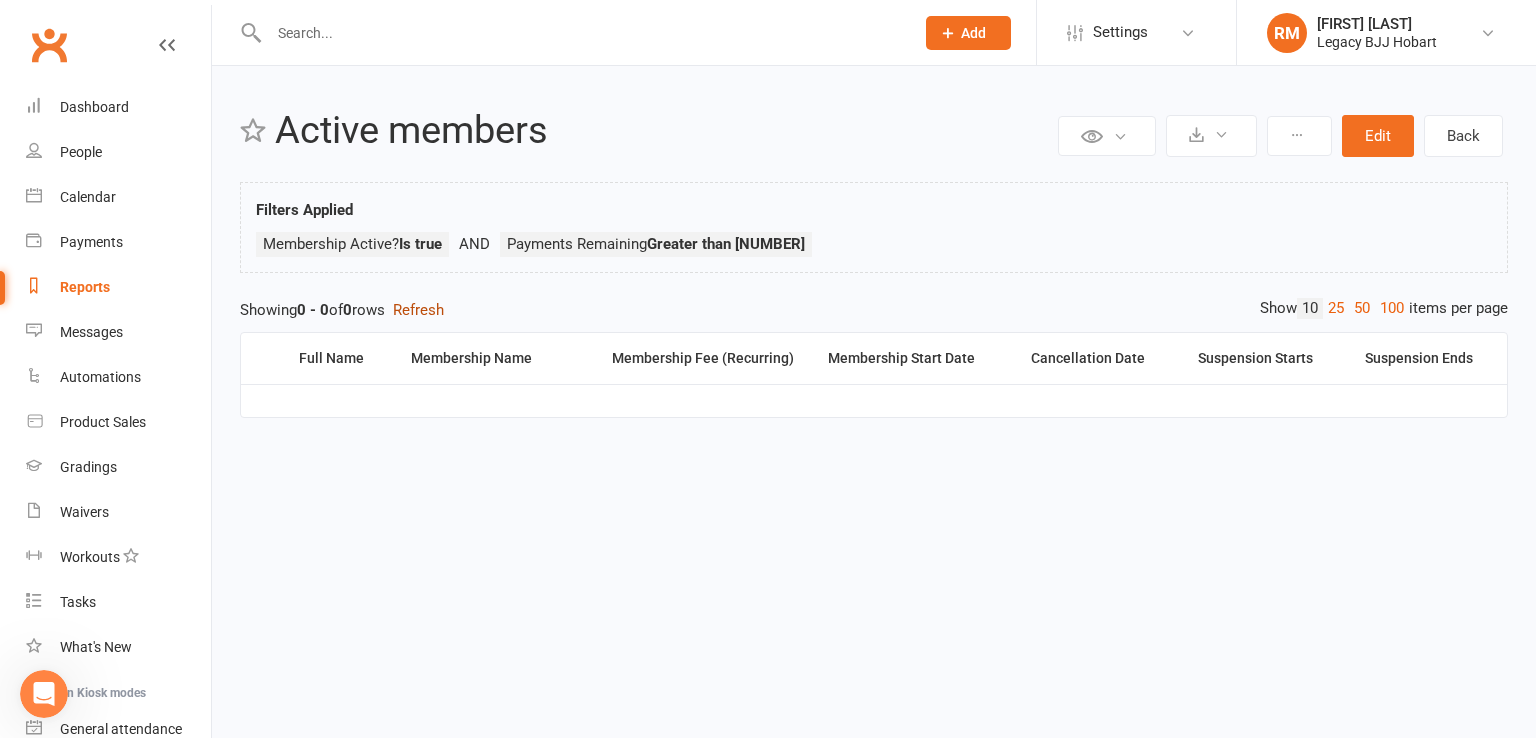 click on "Refresh" at bounding box center [418, 310] 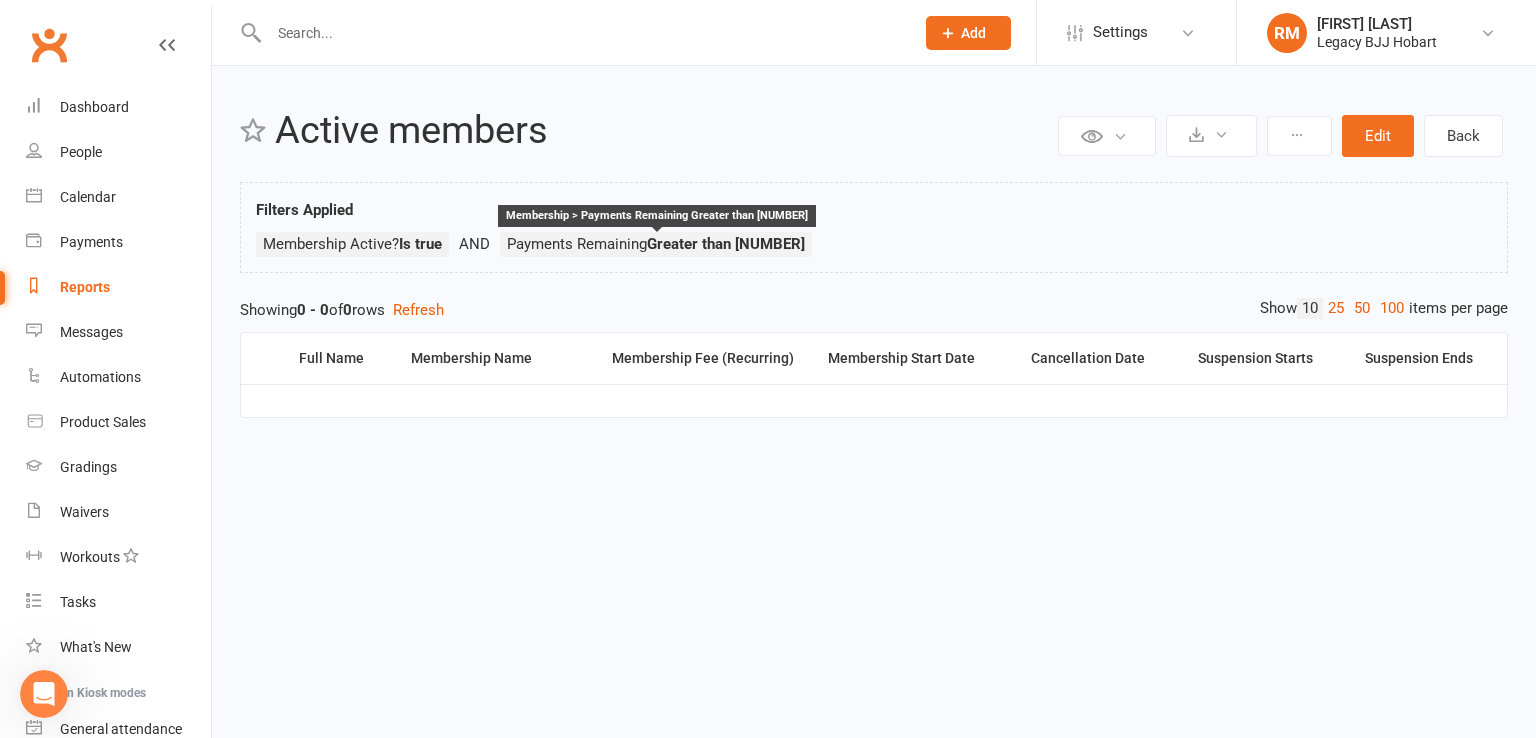 click on "Payments Remaining Greater than [NUMBER]" at bounding box center [656, 244] 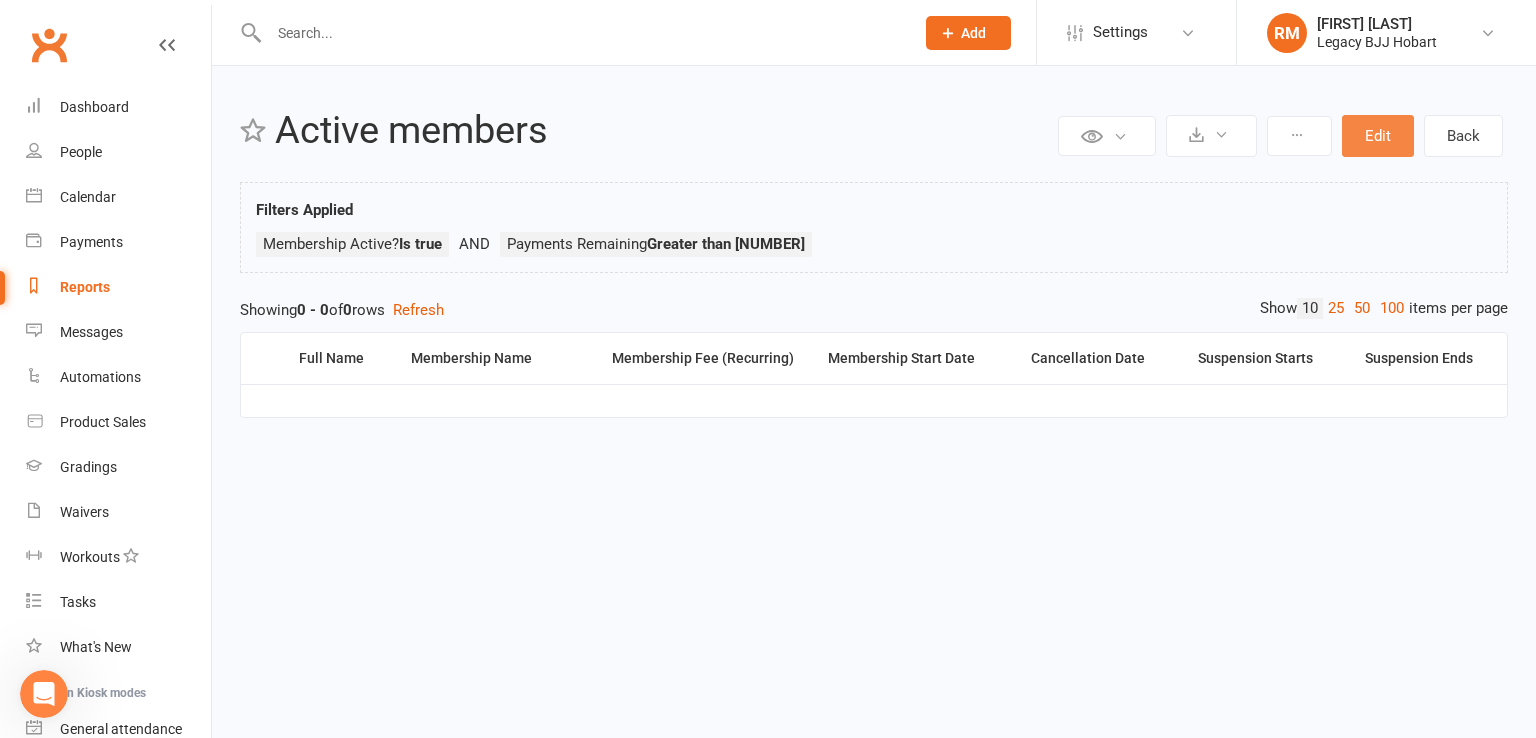 click on "Edit" at bounding box center [1378, 136] 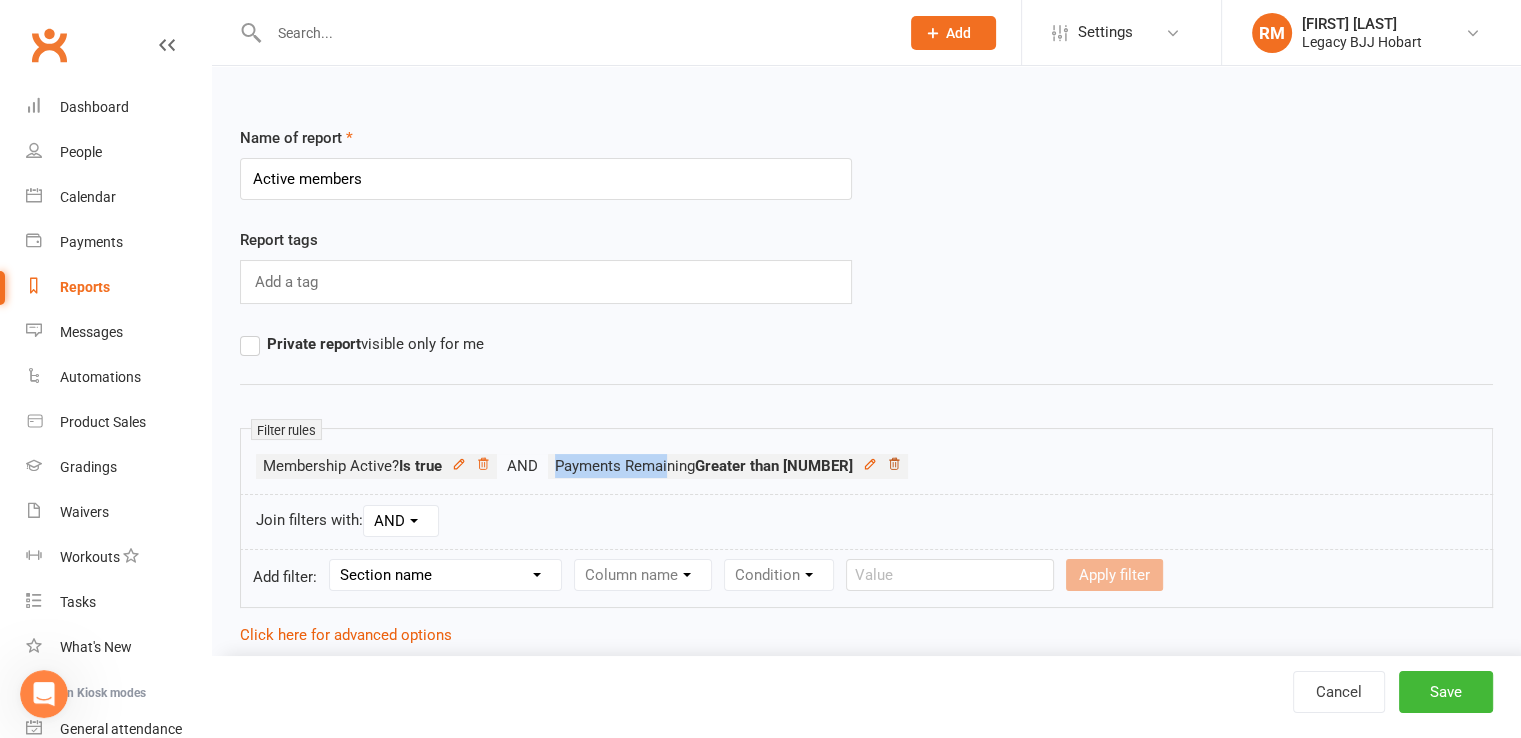 drag, startPoint x: 669, startPoint y: 458, endPoint x: 852, endPoint y: 473, distance: 183.61372 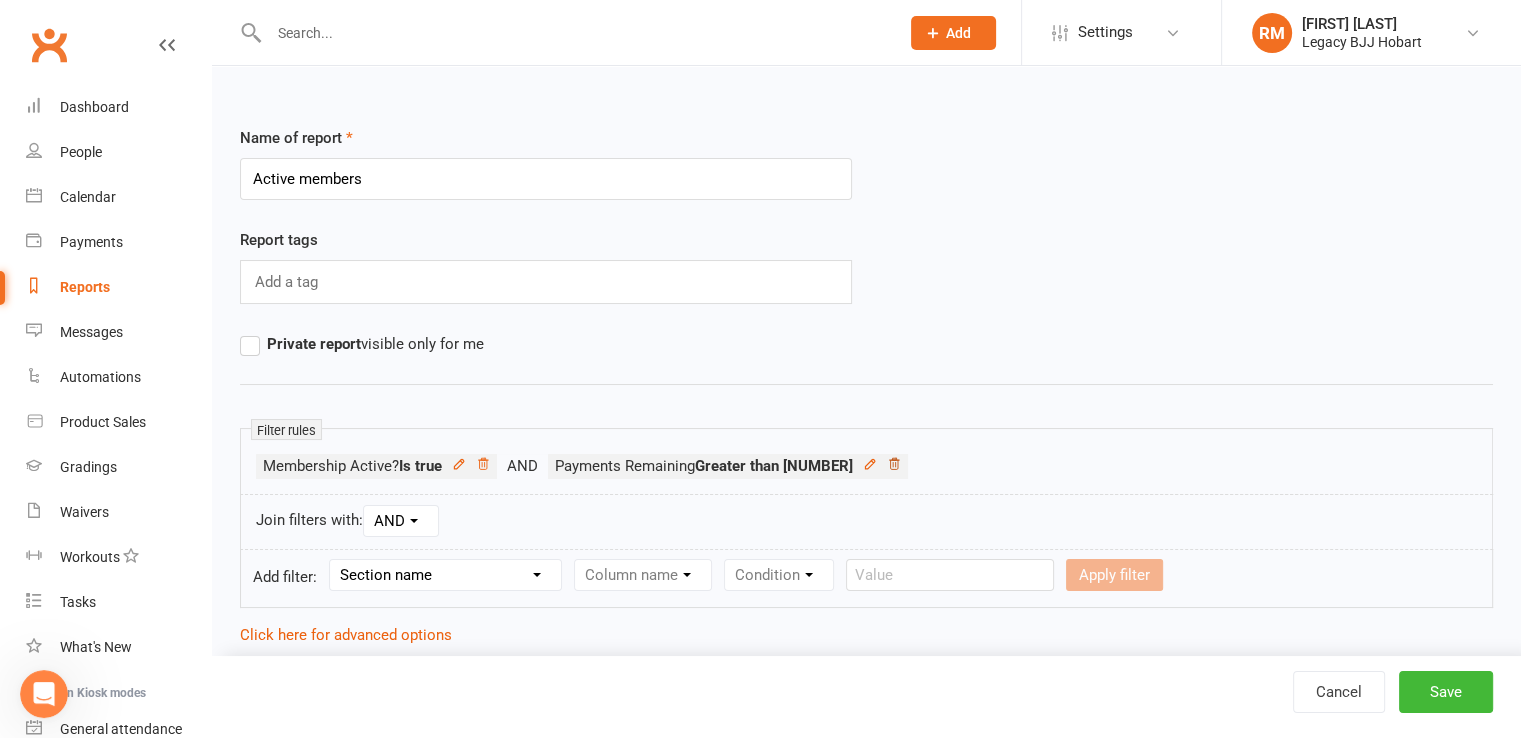 click at bounding box center (894, 466) 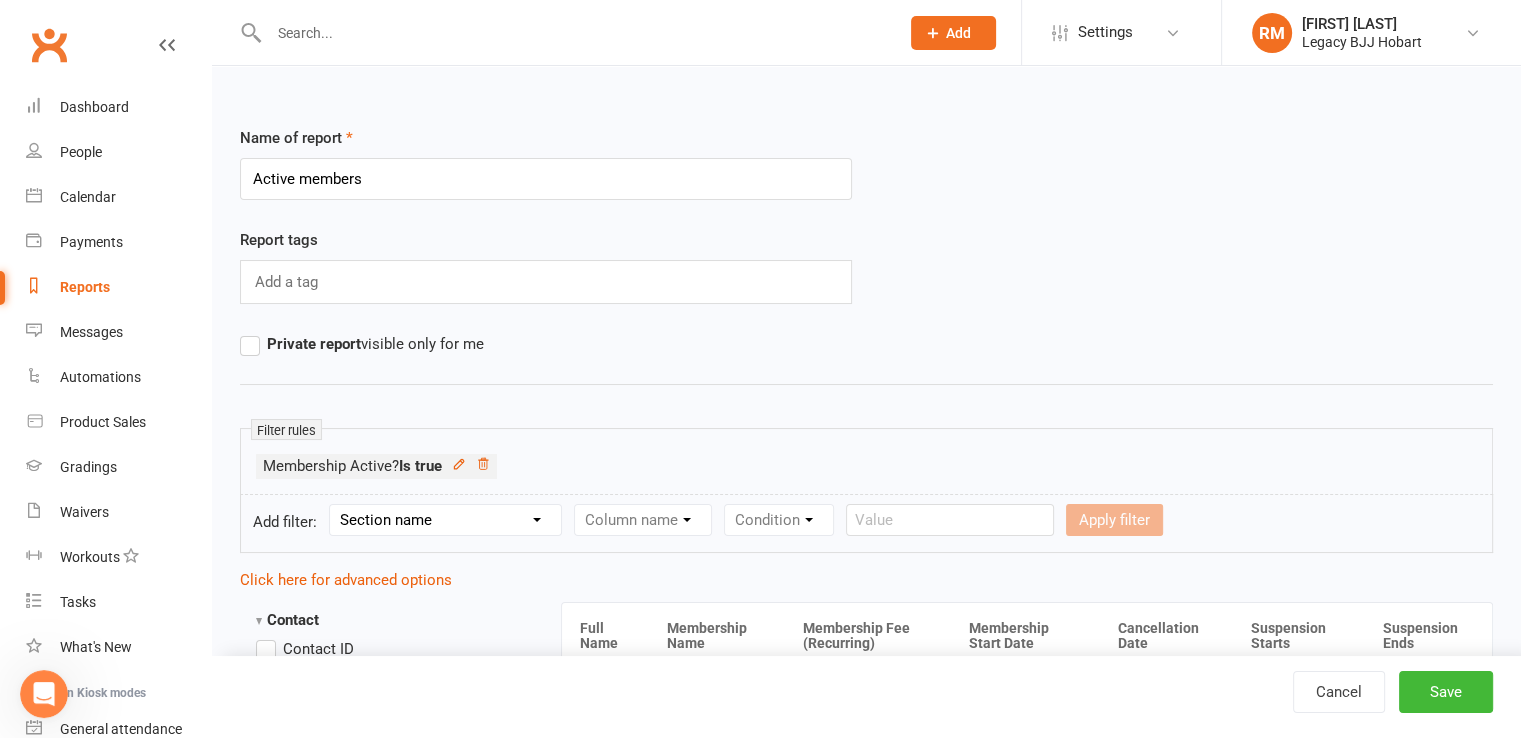 click on "Section name Contact Attendance Aggregate Payment Booking Waitlist Attendees Cancelled Bookings Late-cancelled Bookings Aggregate Booking Communication Comms Recipients Membership Payment Styles And Ranks Aggregate Styles And Ranks Grading Events Promotions Suspensions Signed Waivers Family Members Credit Vouchers Enrolled Automations Public Tasks Body Composition Emergency Contact Details Fitness Goals Key Demographics Marketing Information Waiver Answers" at bounding box center (445, 520) 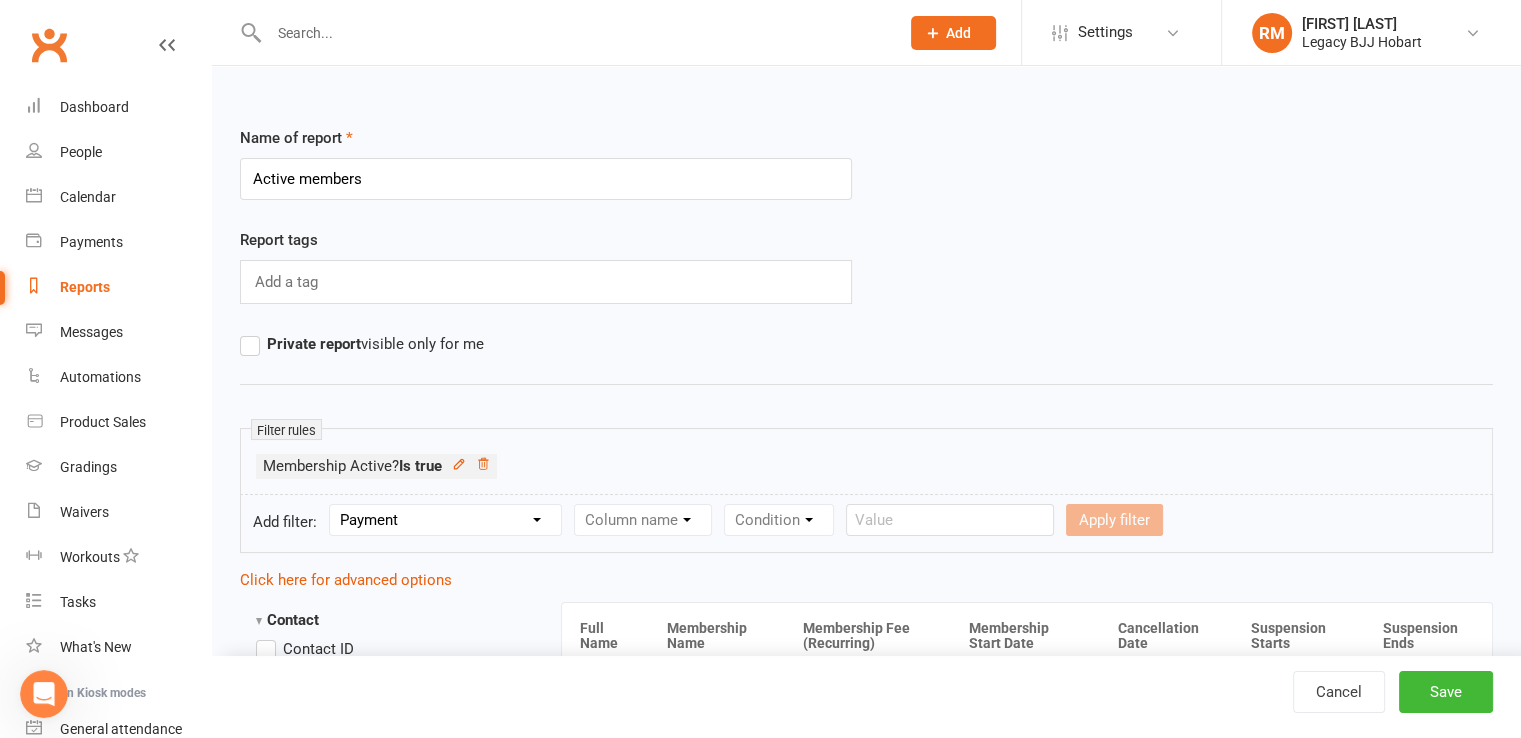 click on "Section name Contact Attendance Aggregate Payment Booking Waitlist Attendees Cancelled Bookings Late-cancelled Bookings Aggregate Booking Communication Comms Recipients Membership Payment Styles And Ranks Aggregate Styles And Ranks Grading Events Promotions Suspensions Signed Waivers Family Members Credit Vouchers Enrolled Automations Public Tasks Body Composition Emergency Contact Details Fitness Goals Key Demographics Marketing Information Waiver Answers" at bounding box center (445, 520) 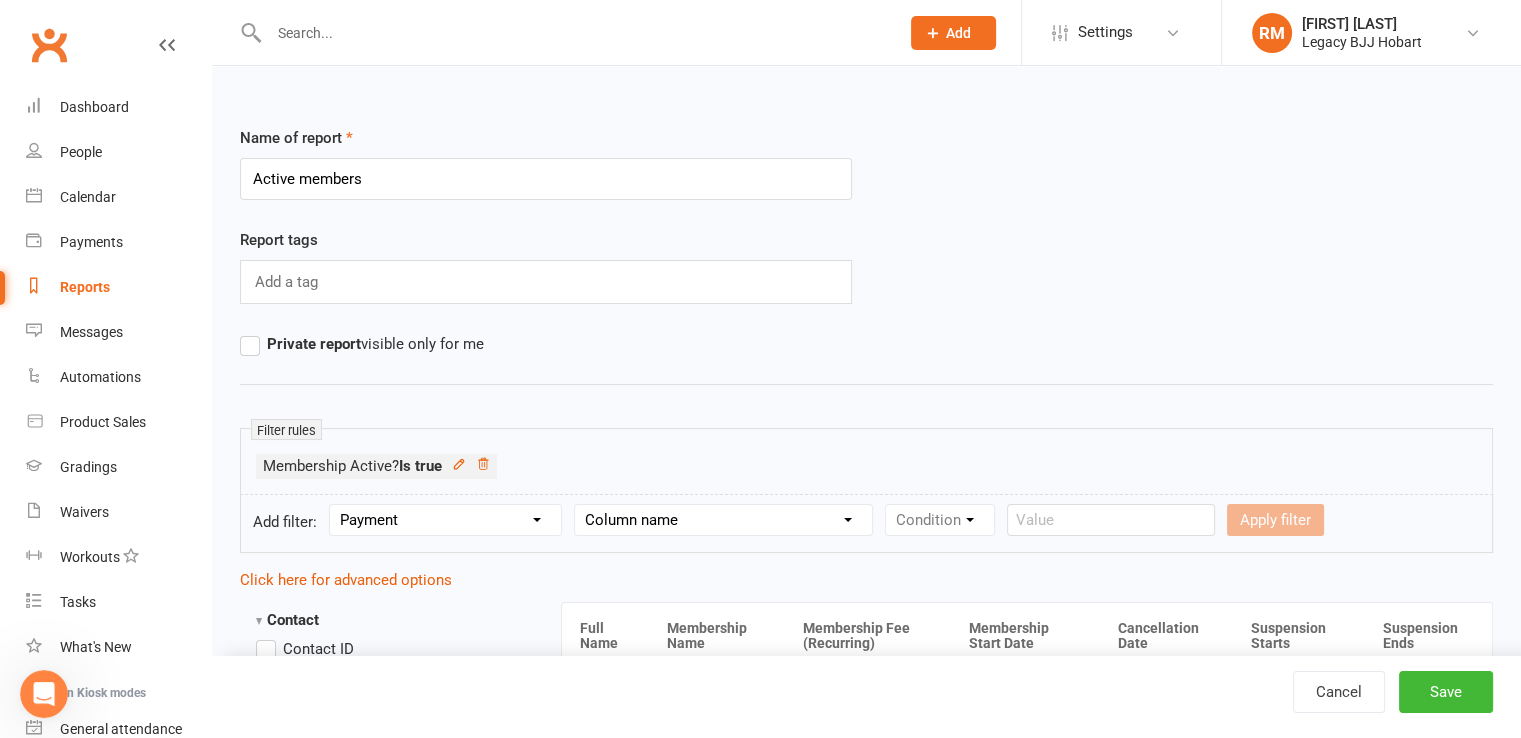 click on "Column name Payment Status Payment Due Date Payment Amount Payment Amount (after credit applied) Credit Applied Attempts Autopay? Paid Via Approval Date Failure Date Date Processed (Autopay) Chargeback Failure? Failed by System? Realtime Payment? Grading Fee? Non-Debit Adjustment? Ezidebit fee (charged to customer) Ezidebit fee (charged to business) Refund?" at bounding box center [723, 520] 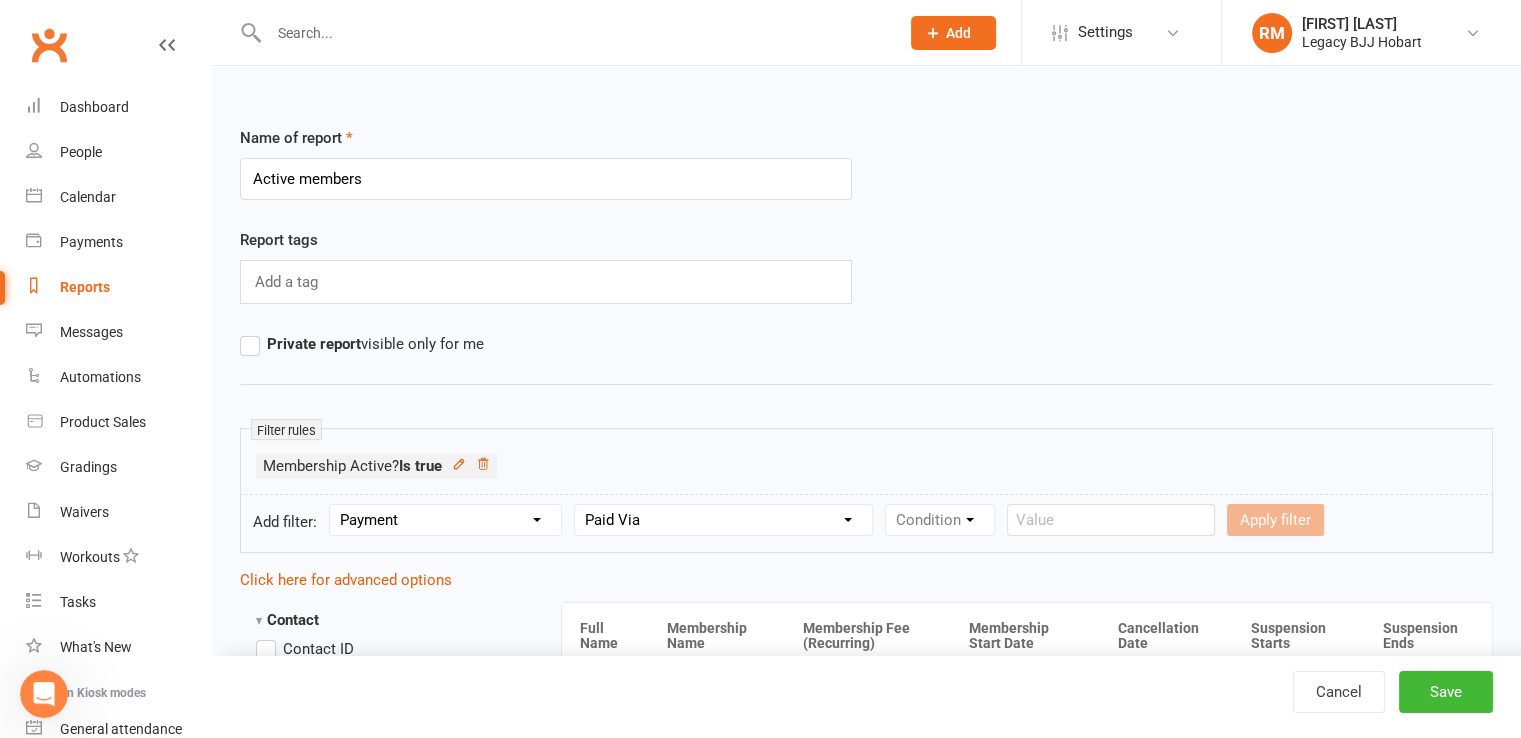 click on "Column name Payment Status Payment Due Date Payment Amount Payment Amount (after credit applied) Credit Applied Attempts Autopay? Paid Via Approval Date Failure Date Date Processed (Autopay) Chargeback Failure? Failed by System? Realtime Payment? Grading Fee? Non-Debit Adjustment? Ezidebit fee (charged to customer) Ezidebit fee (charged to business) Refund?" at bounding box center (723, 520) 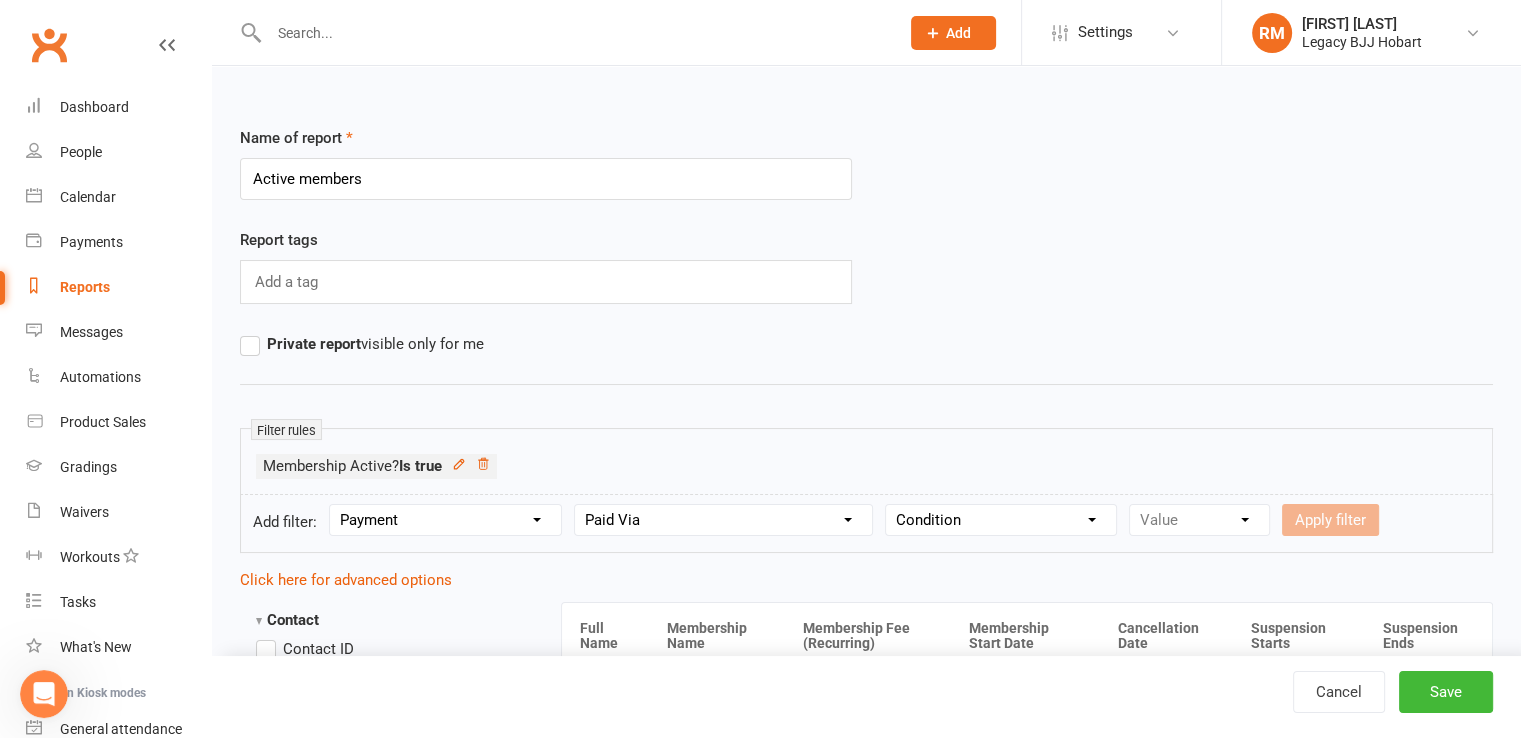 click on "Column name Payment Status Payment Due Date Payment Amount Payment Amount (after credit applied) Credit Applied Attempts Autopay? Paid Via Approval Date Failure Date Date Processed (Autopay) Chargeback Failure? Failed by System? Realtime Payment? Grading Fee? Non-Debit Adjustment? Ezidebit fee (charged to customer) Ezidebit fee (charged to business) Refund?" at bounding box center [723, 520] 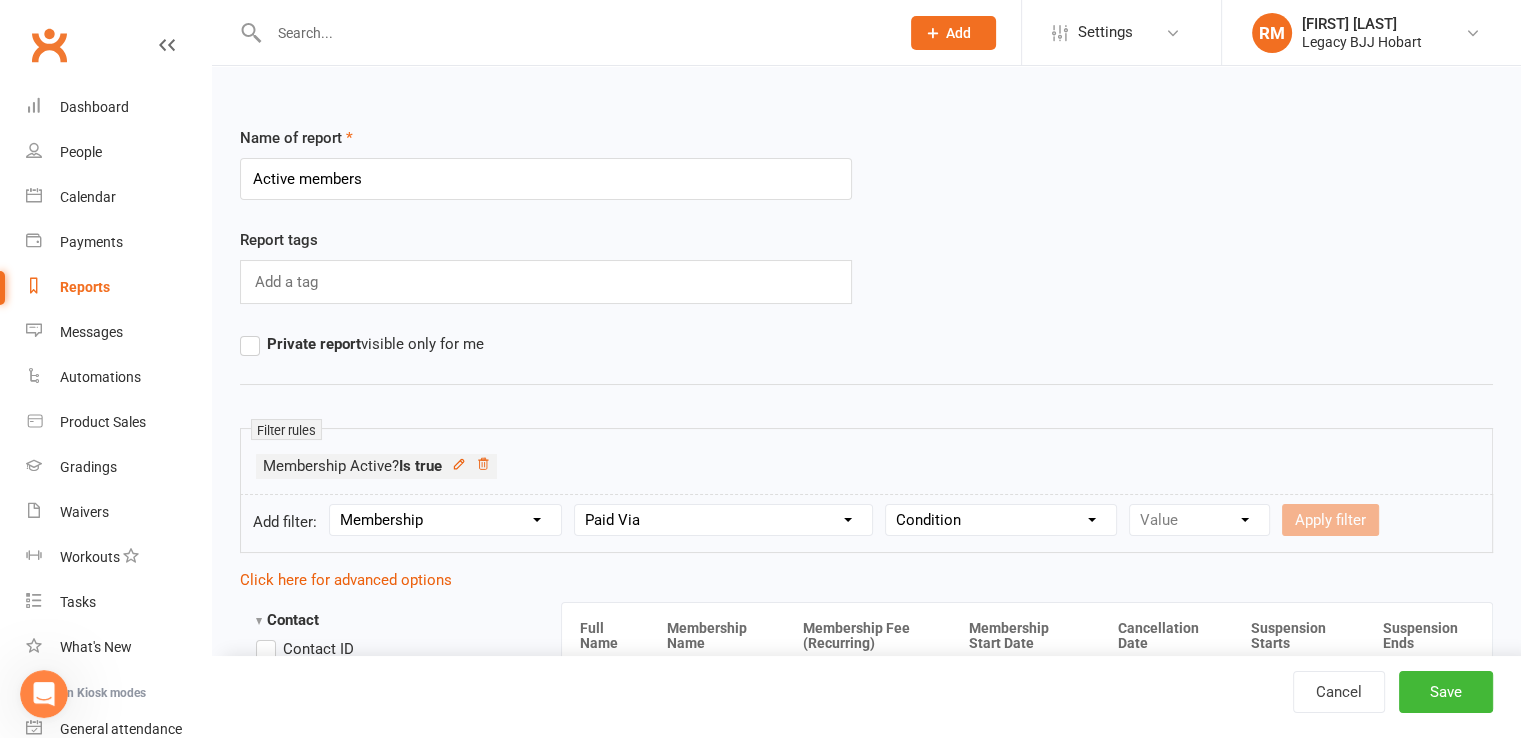 click on "Section name Contact Attendance Aggregate Payment Booking Waitlist Attendees Cancelled Bookings Late-cancelled Bookings Aggregate Booking Communication Comms Recipients Membership Payment Styles And Ranks Aggregate Styles And Ranks Grading Events Promotions Suspensions Signed Waivers Family Members Credit Vouchers Enrolled Automations Public Tasks Body Composition Emergency Contact Details Fitness Goals Key Demographics Marketing Information Waiver Answers" at bounding box center [445, 520] 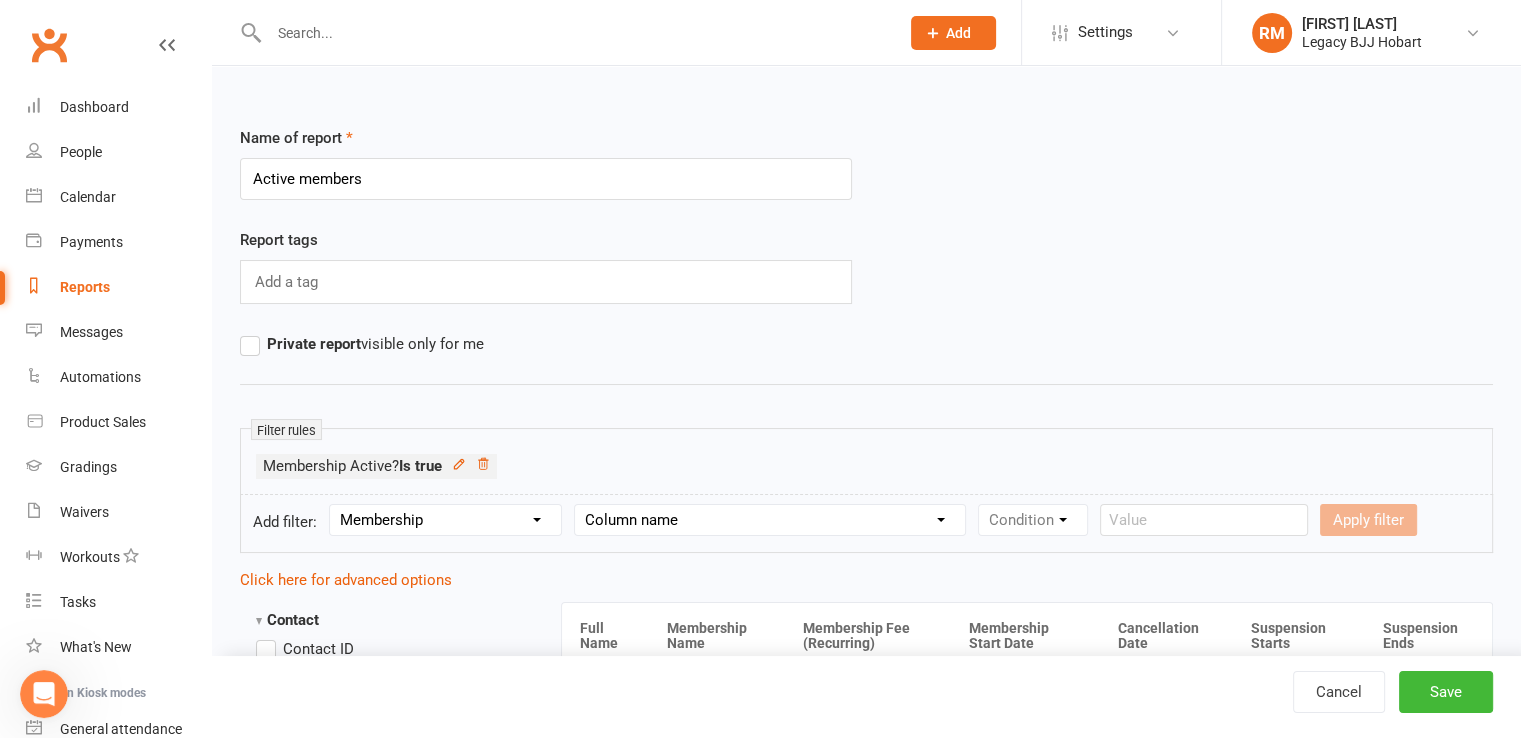 click on "Column name Membership ID Membership Name Membership Category Membership Start Date Membership Up-front Payment Date Membership Recurring Payments Start Date Membership Expiry Date Membership Added On Membership Term (in words) Membership Duration (in days) Current Membership Age (in days) Active Days Remaining (after today) Membership Fee (Up-front) Membership Fee (Recurring) Membership Recurring Fee Frequency Membership Attendance Limit (Description) Membership Attendance Limit Recurrence (Period) Membership Attendance Limit Recurrence (Number) Membership Source Class Pack? Trial Membership? Send email receipt on successful payment? Bookings Made Bookings Attended Bookings Absent Bookings w/ Unmarked Attendance Bookings Remaining Attendances in Current Calendar Month Make-up Classes Available Membership Active? Cancellation Present? Cancellation Date Cancellation Added On Cancellation Reason Most Recent Attendance Payments Attempted Paid Payments Failed Payments (Current) Payments Remaining" at bounding box center (770, 520) 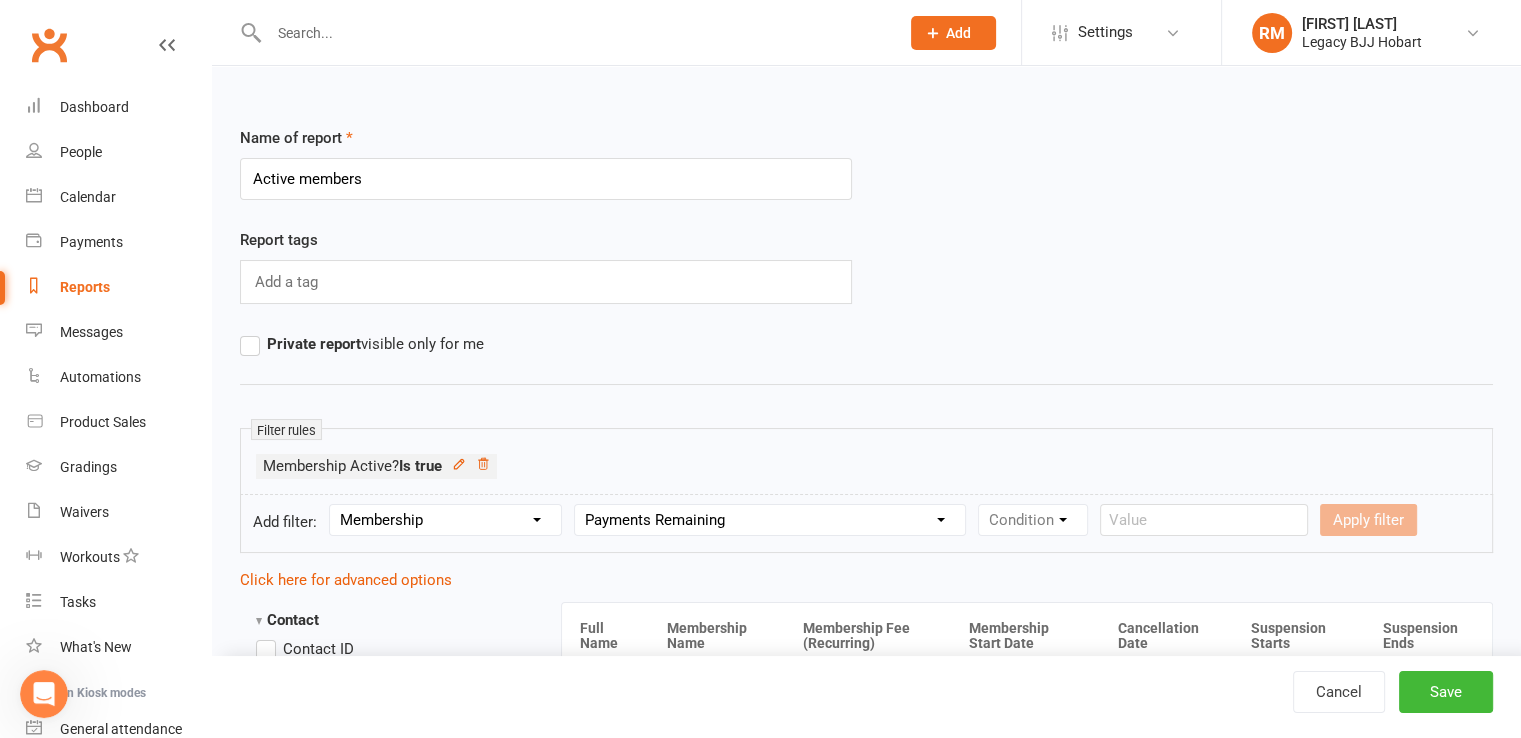 click on "Column name Membership ID Membership Name Membership Category Membership Start Date Membership Up-front Payment Date Membership Recurring Payments Start Date Membership Expiry Date Membership Added On Membership Term (in words) Membership Duration (in days) Current Membership Age (in days) Active Days Remaining (after today) Membership Fee (Up-front) Membership Fee (Recurring) Membership Recurring Fee Frequency Membership Attendance Limit (Description) Membership Attendance Limit Recurrence (Period) Membership Attendance Limit Recurrence (Number) Membership Source Class Pack? Trial Membership? Send email receipt on successful payment? Bookings Made Bookings Attended Bookings Absent Bookings w/ Unmarked Attendance Bookings Remaining Attendances in Current Calendar Month Make-up Classes Available Membership Active? Cancellation Present? Cancellation Date Cancellation Added On Cancellation Reason Most Recent Attendance Payments Attempted Paid Payments Failed Payments (Current) Payments Remaining" at bounding box center (770, 520) 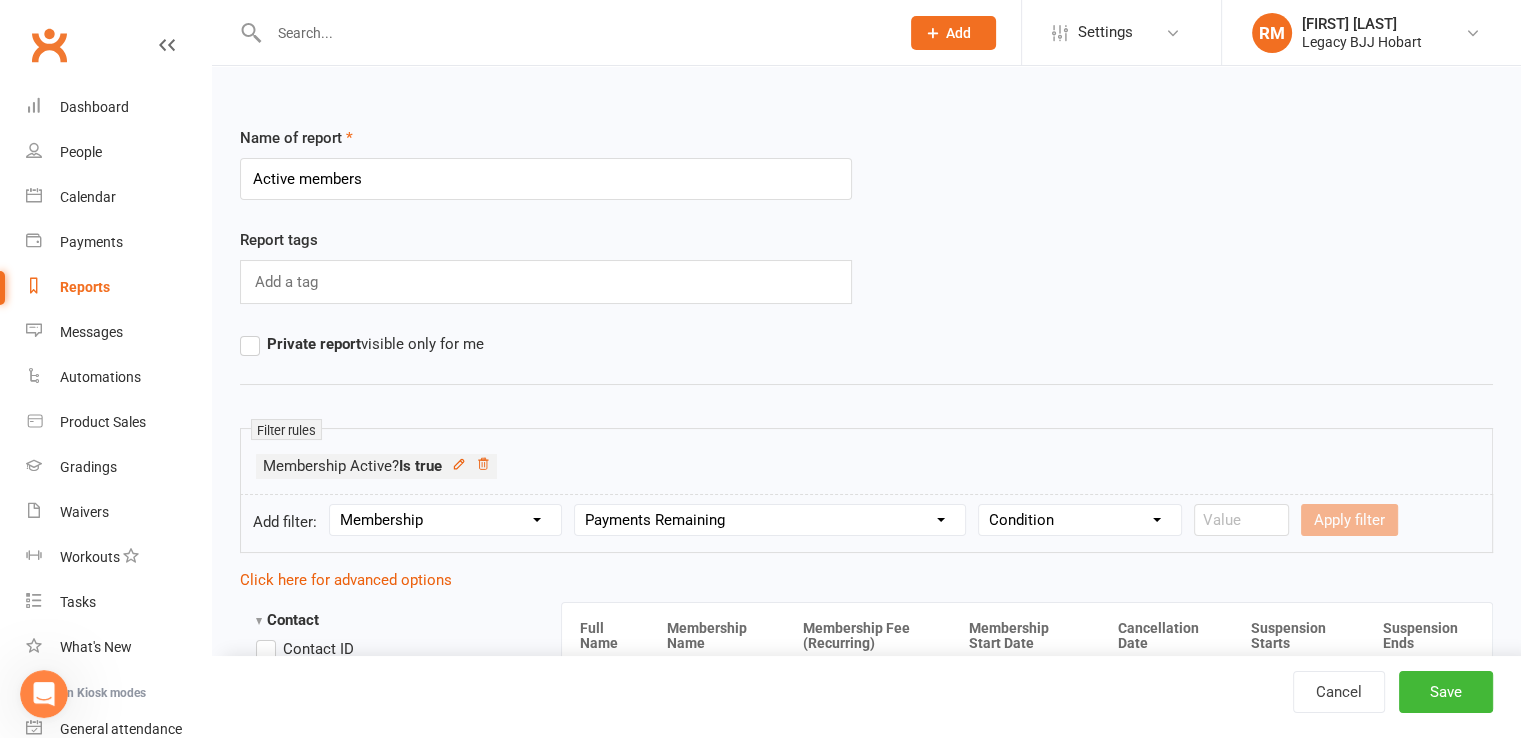 click on "Condition Is Is not Less than Greater than Less than or equal to Greater than or equal to Is blank Is not blank" at bounding box center [1080, 520] 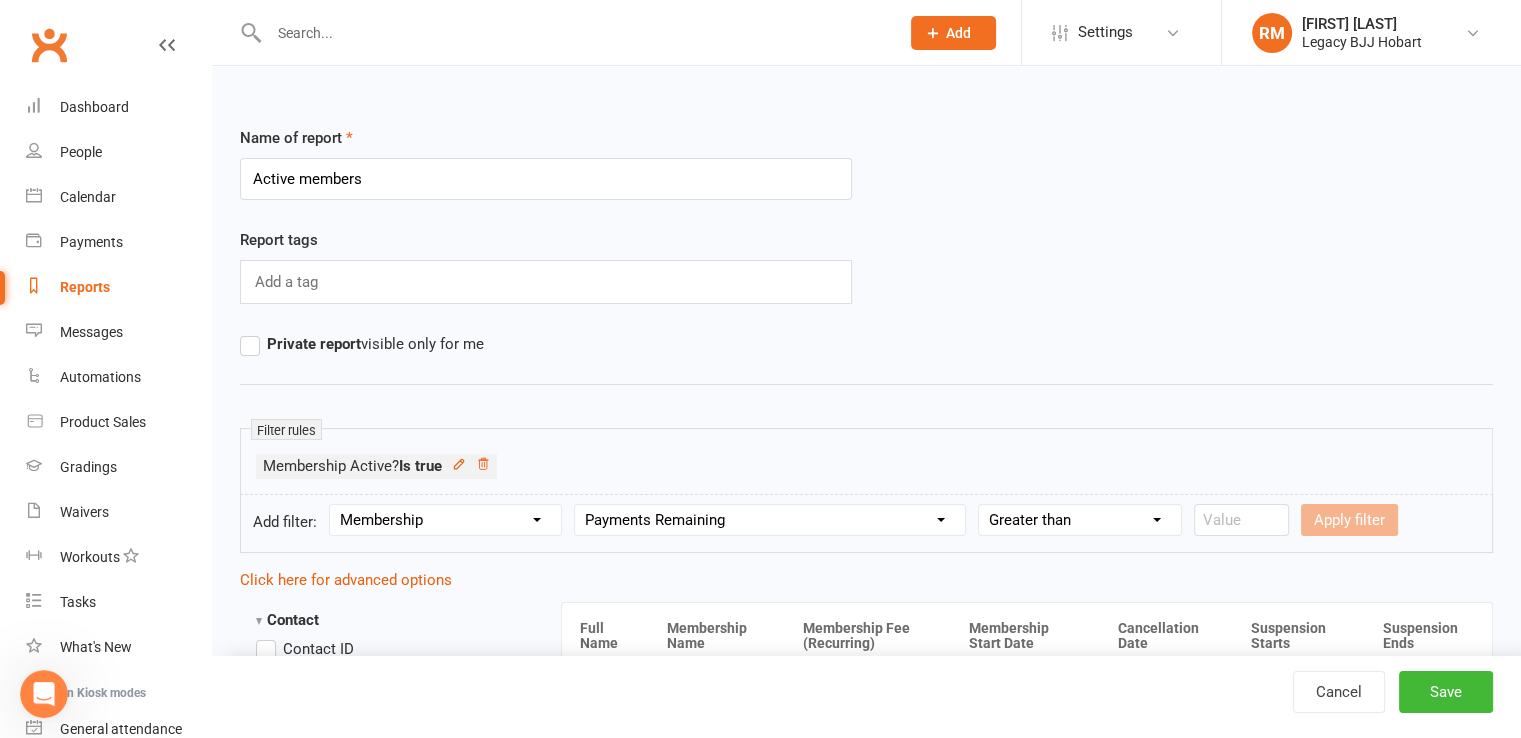 click on "Condition Is Is not Less than Greater than Less than or equal to Greater than or equal to Is blank Is not blank" at bounding box center [1080, 520] 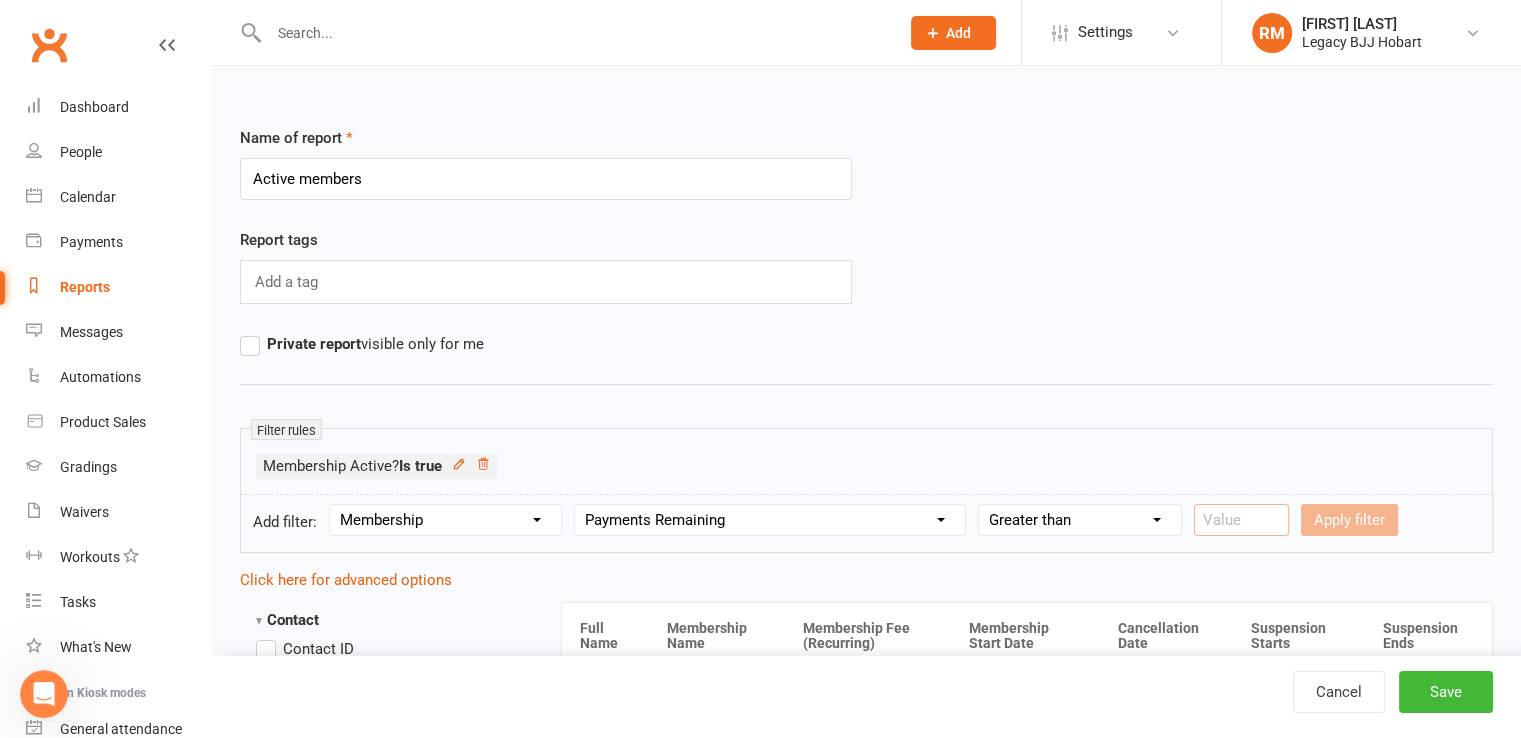 click at bounding box center [1241, 520] 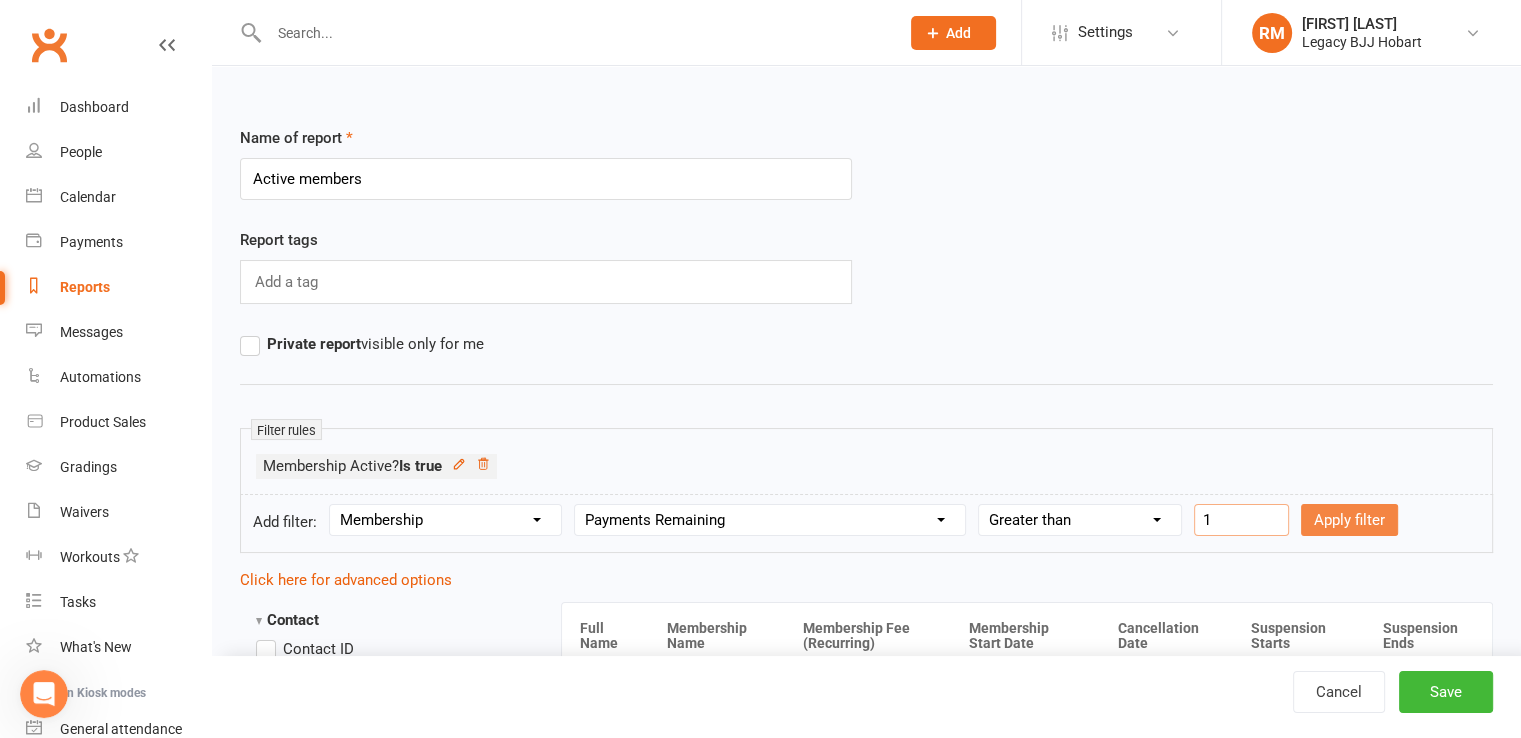 type on "1" 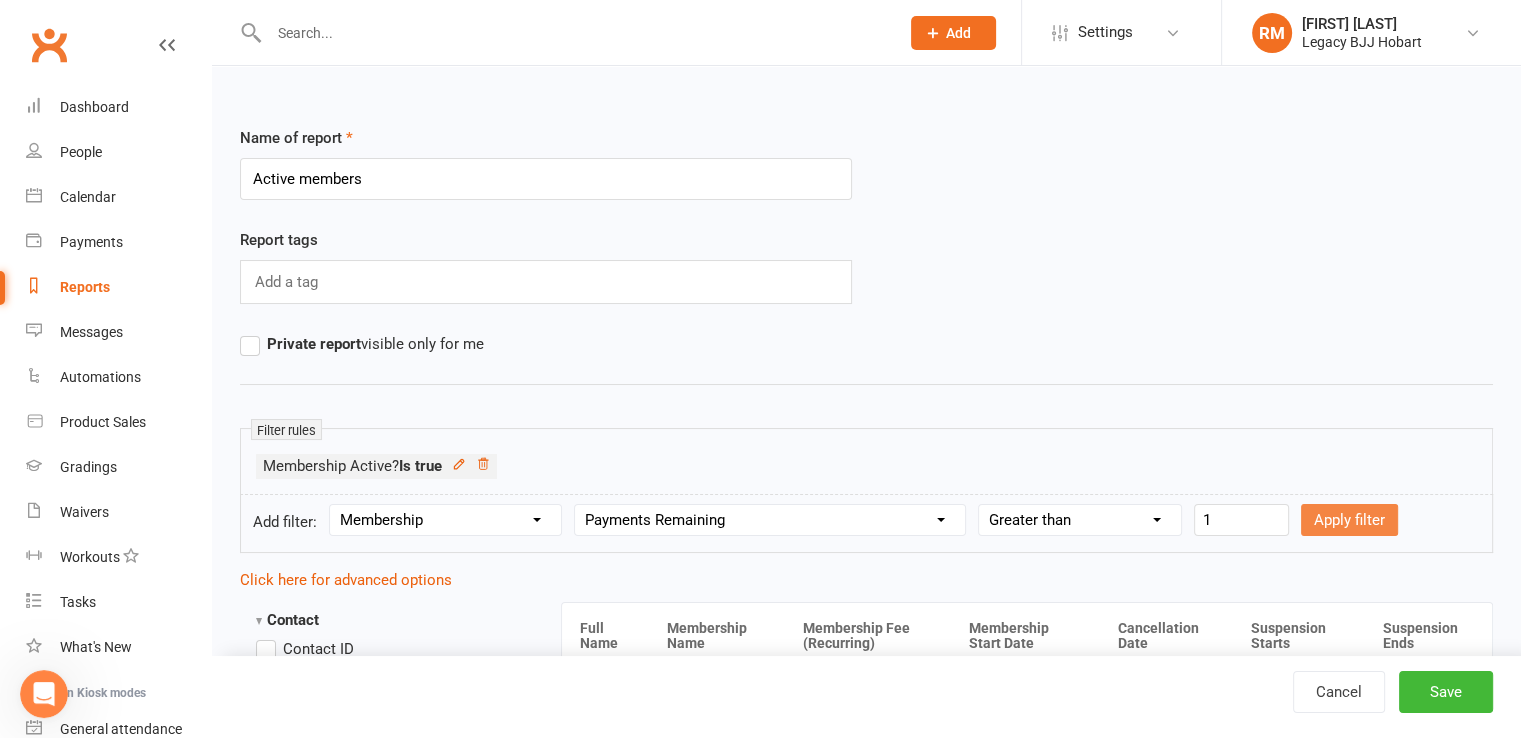 click on "Apply filter" at bounding box center [1349, 520] 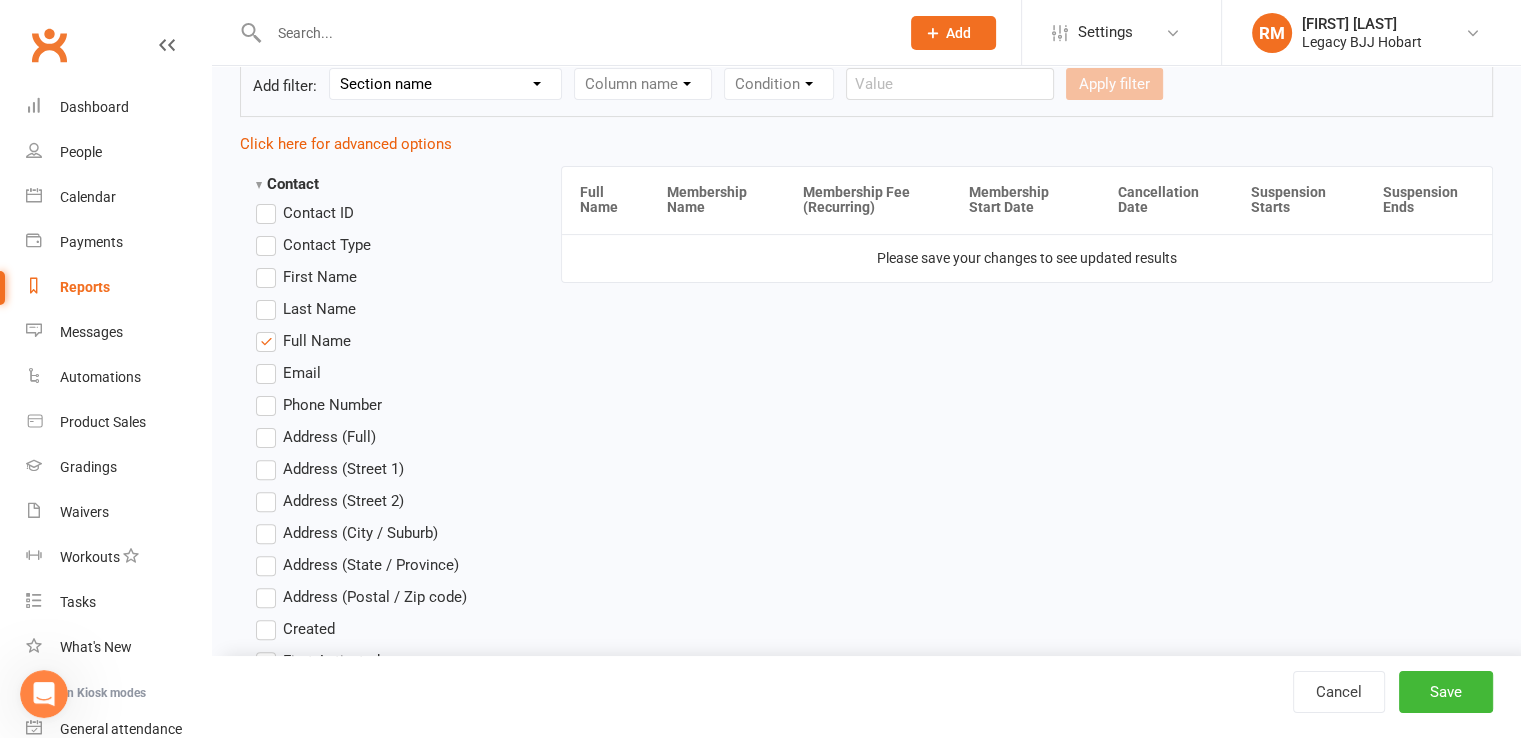 scroll, scrollTop: 496, scrollLeft: 0, axis: vertical 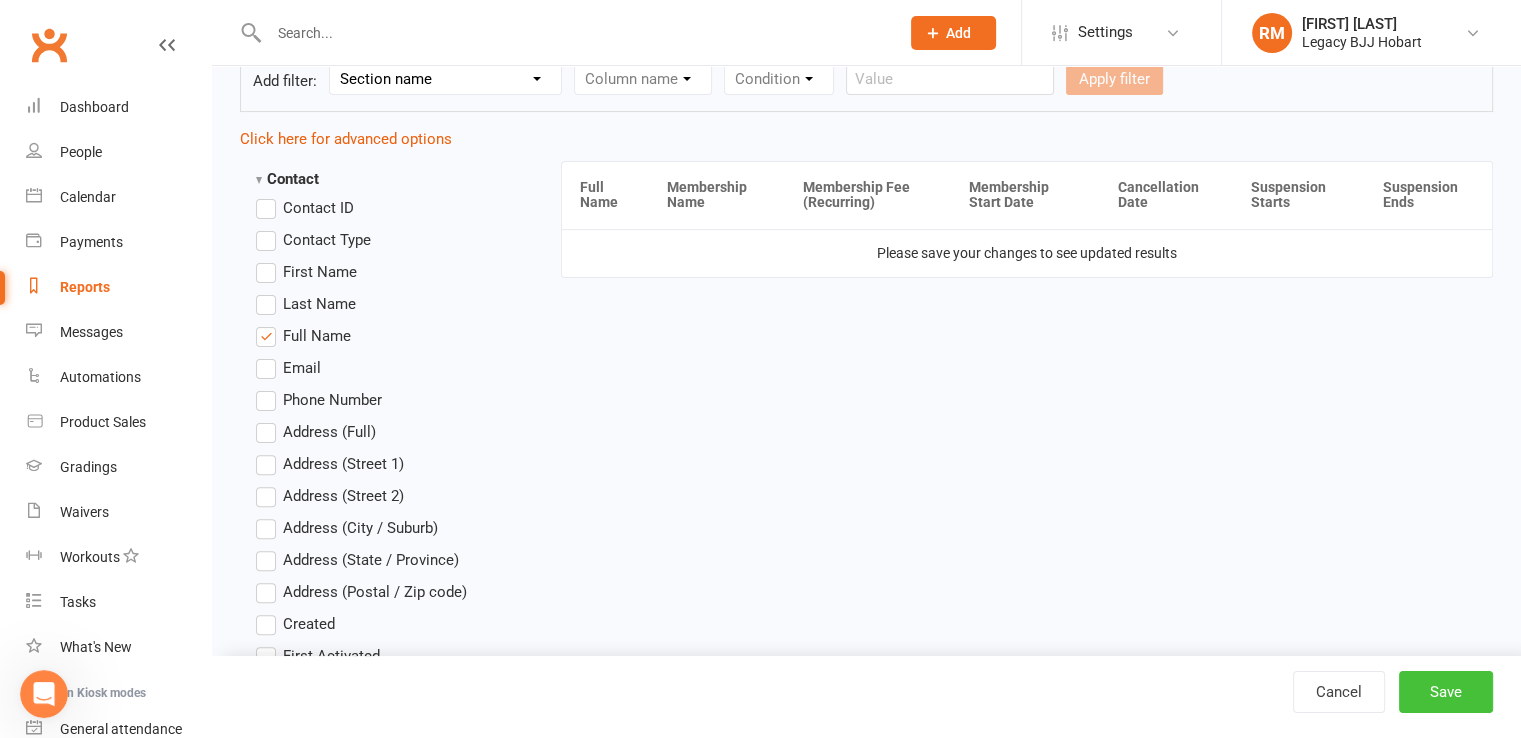 click on "Save" at bounding box center [1446, 692] 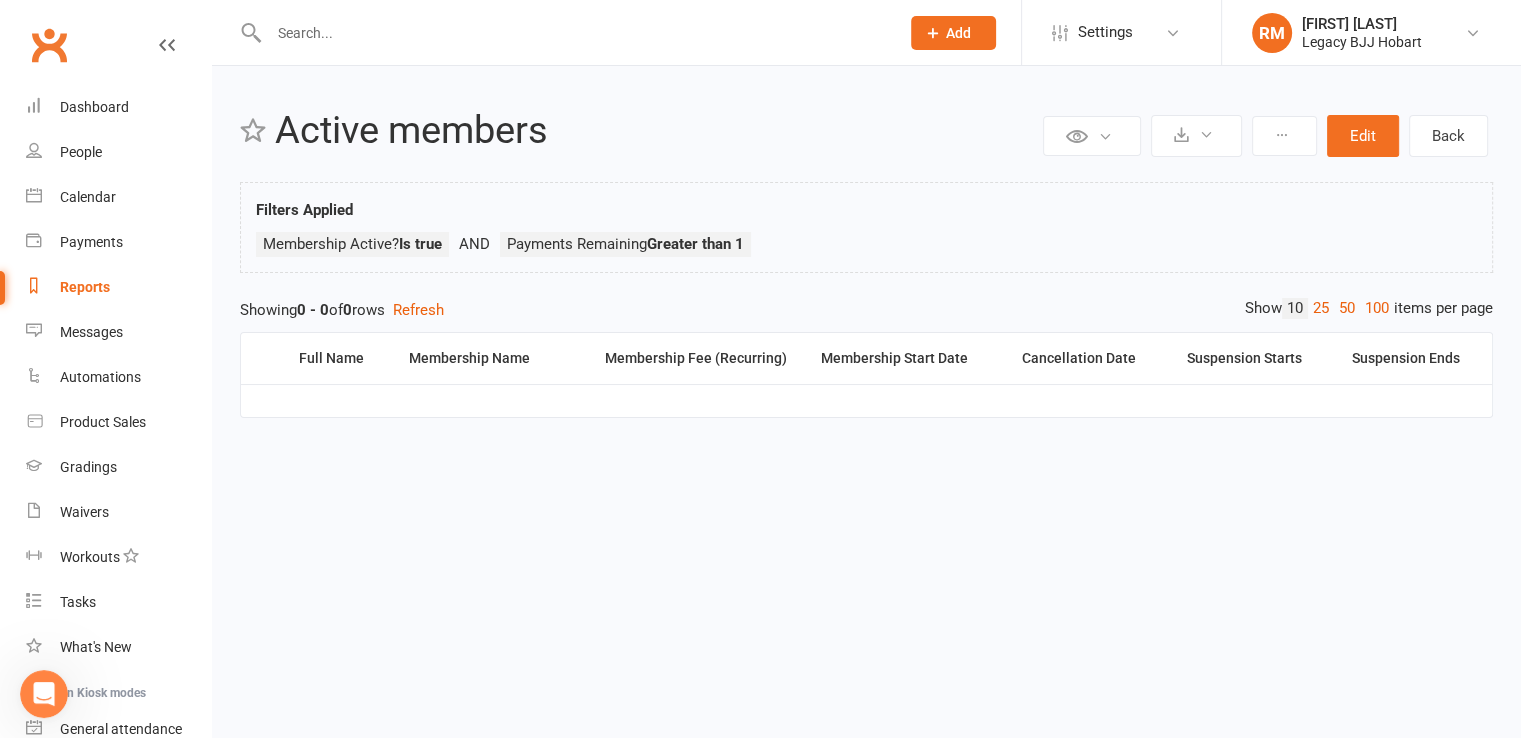 scroll, scrollTop: 0, scrollLeft: 0, axis: both 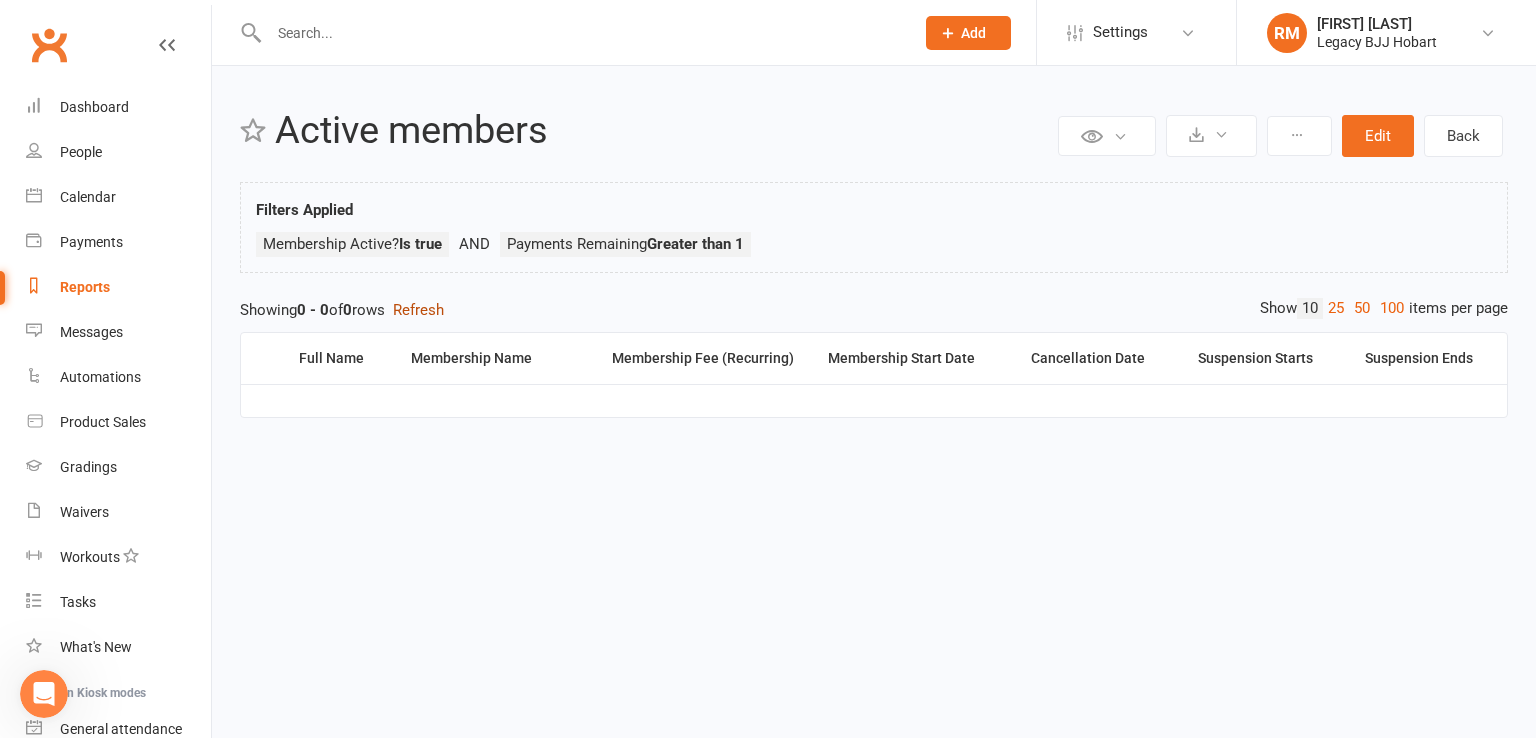 click on "Refresh" at bounding box center [418, 310] 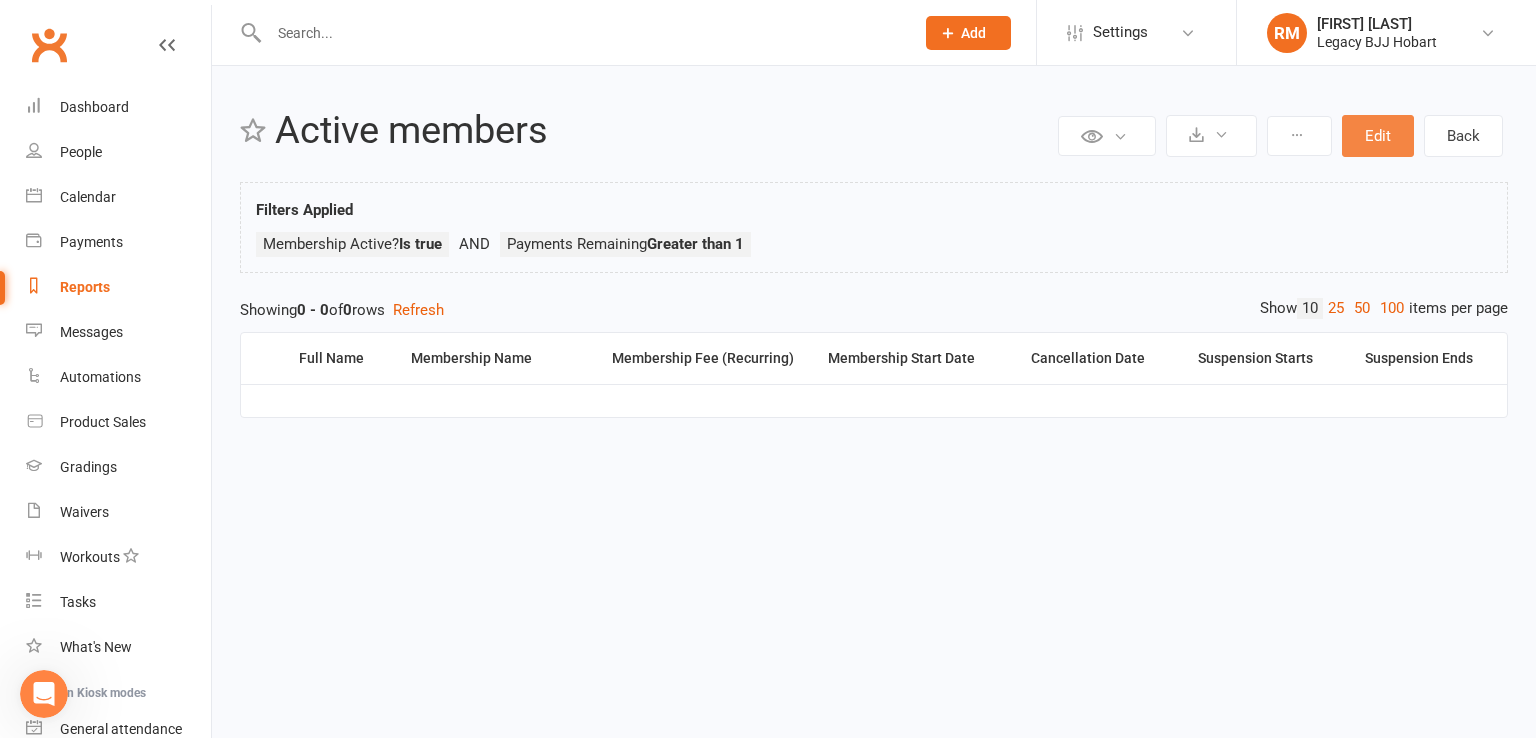 click on "Edit" at bounding box center [1378, 136] 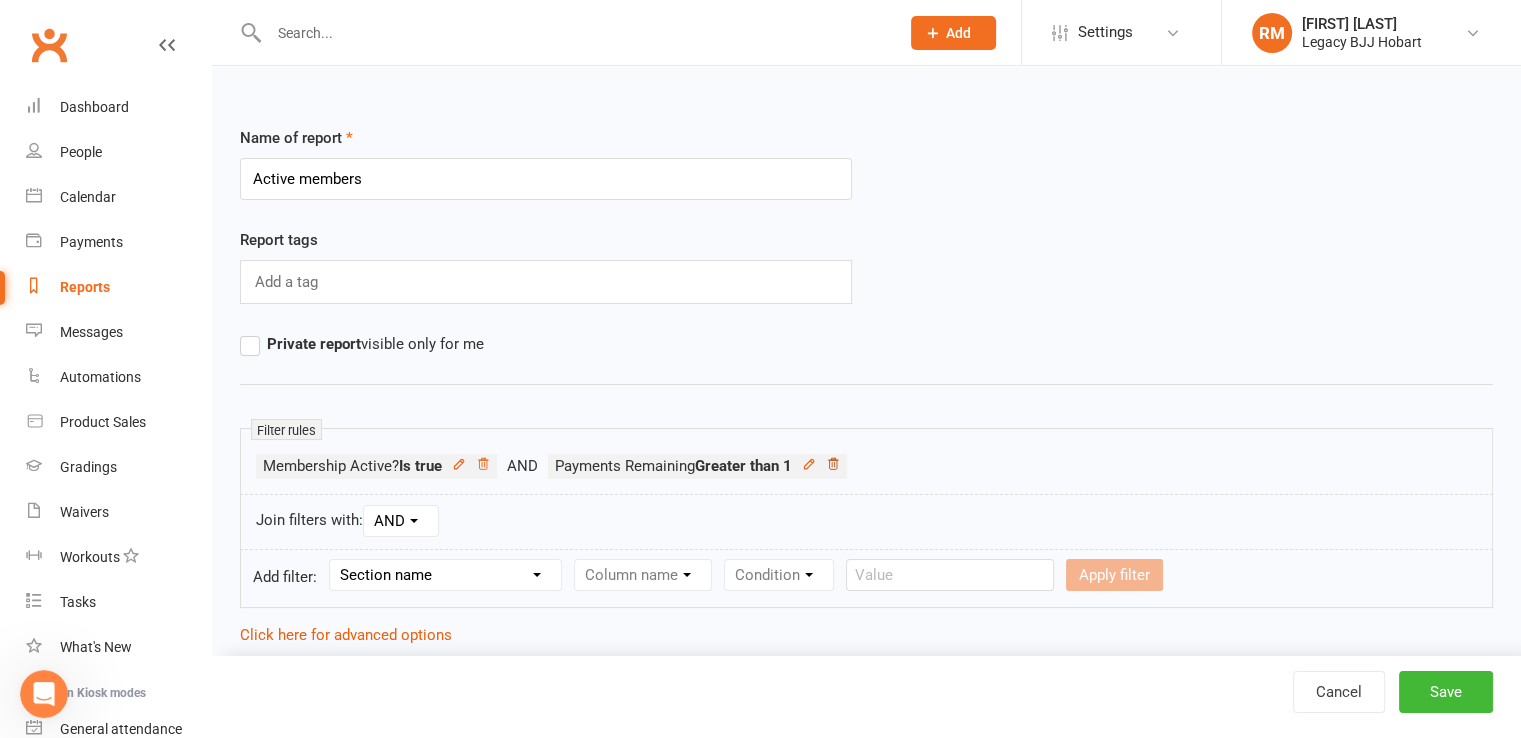 click 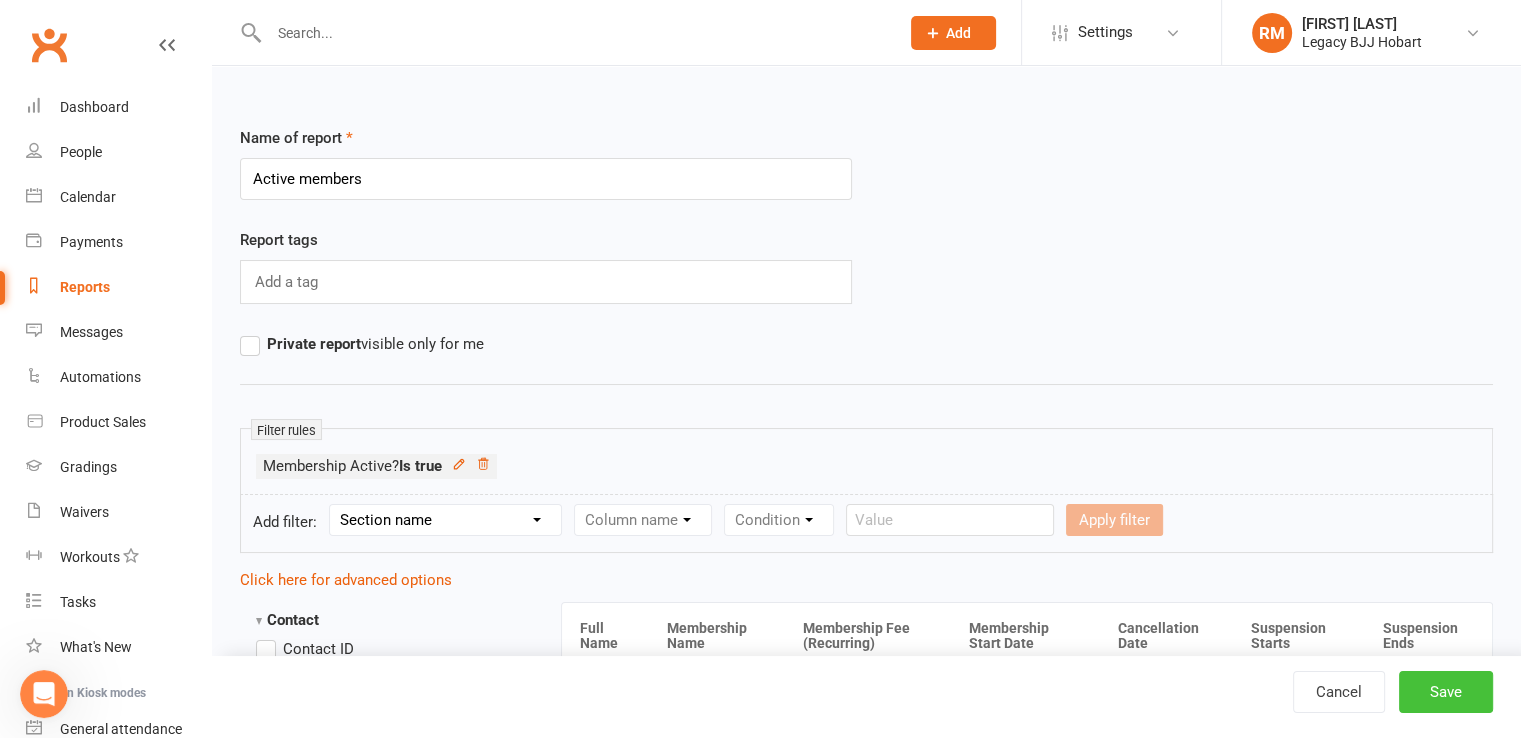click on "Save" at bounding box center [1446, 692] 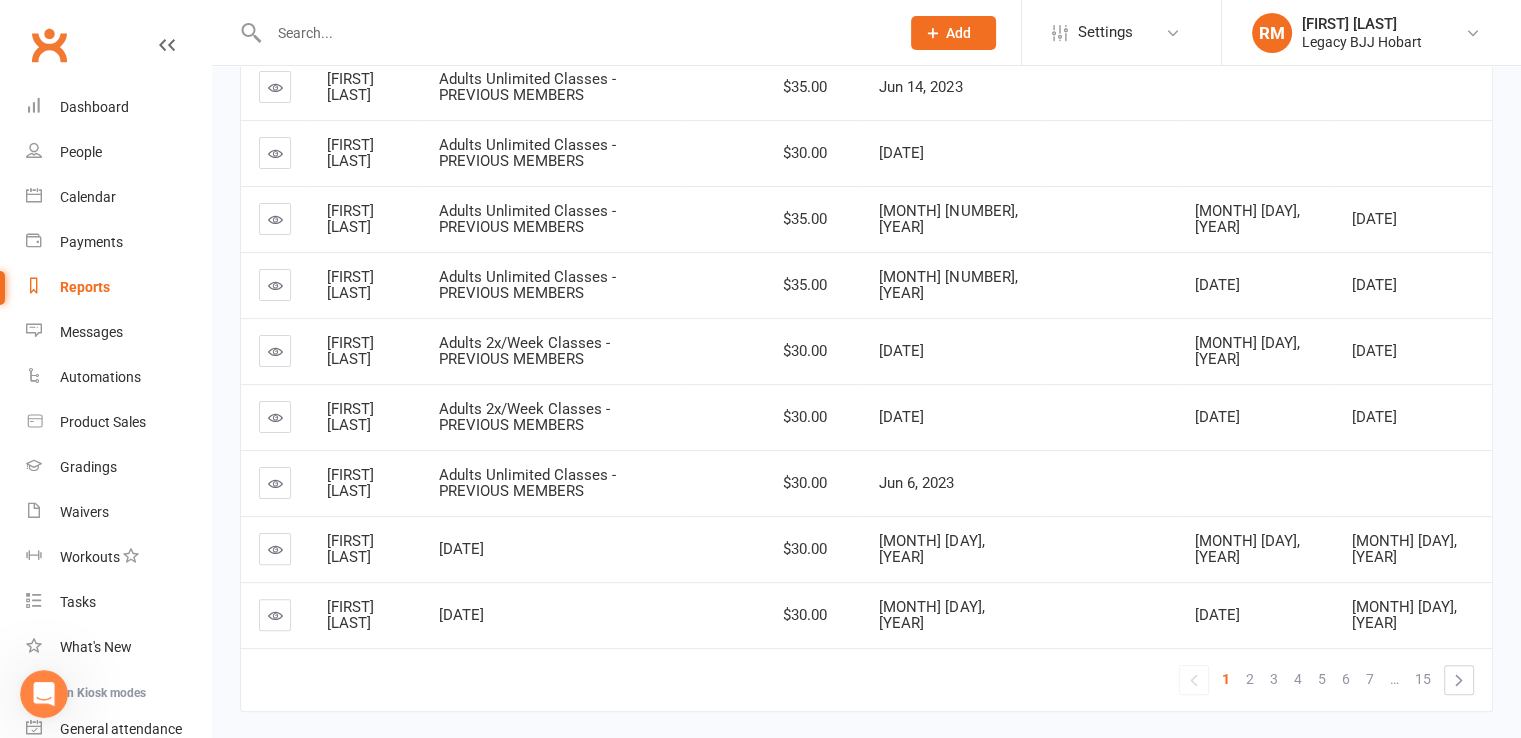 scroll, scrollTop: 411, scrollLeft: 0, axis: vertical 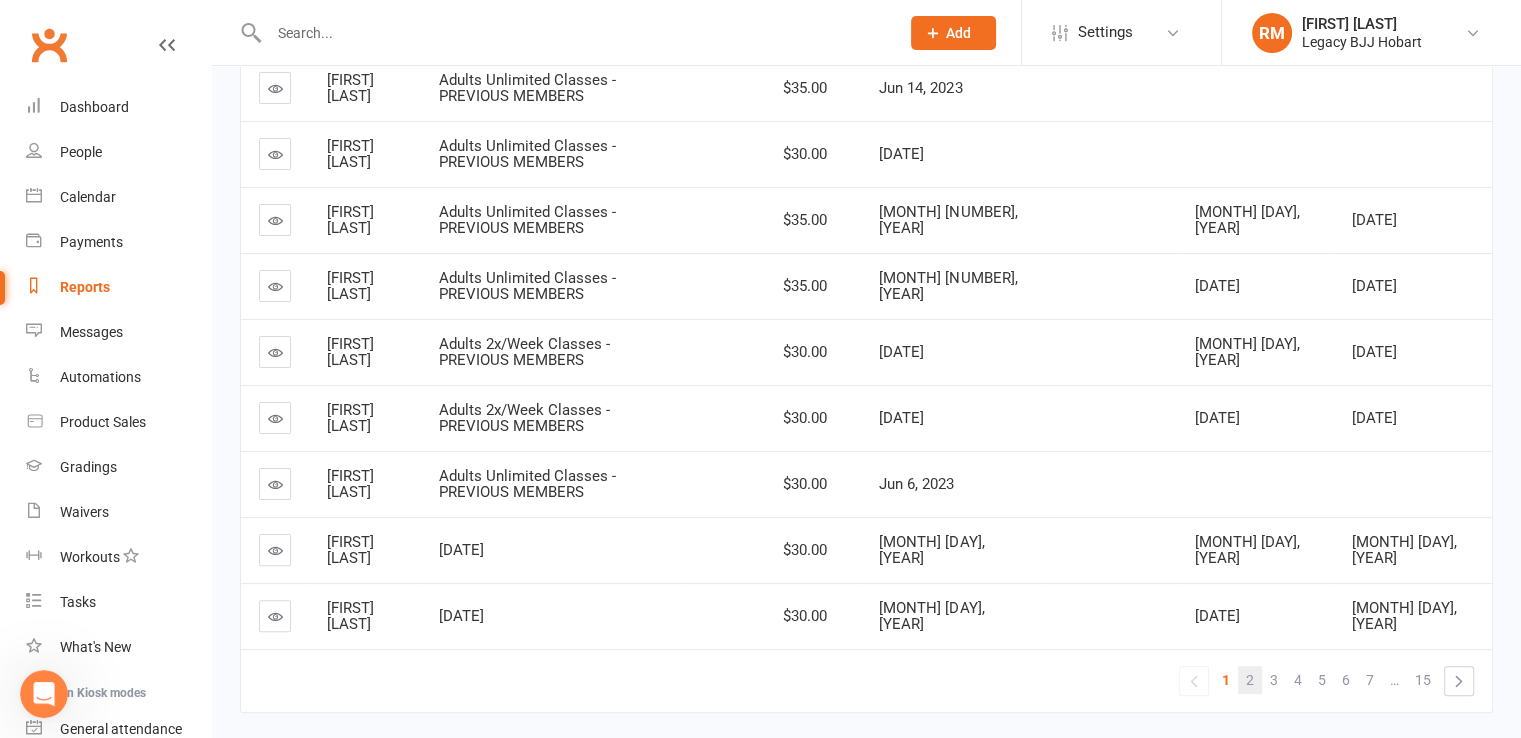 click on "2" at bounding box center [1250, 680] 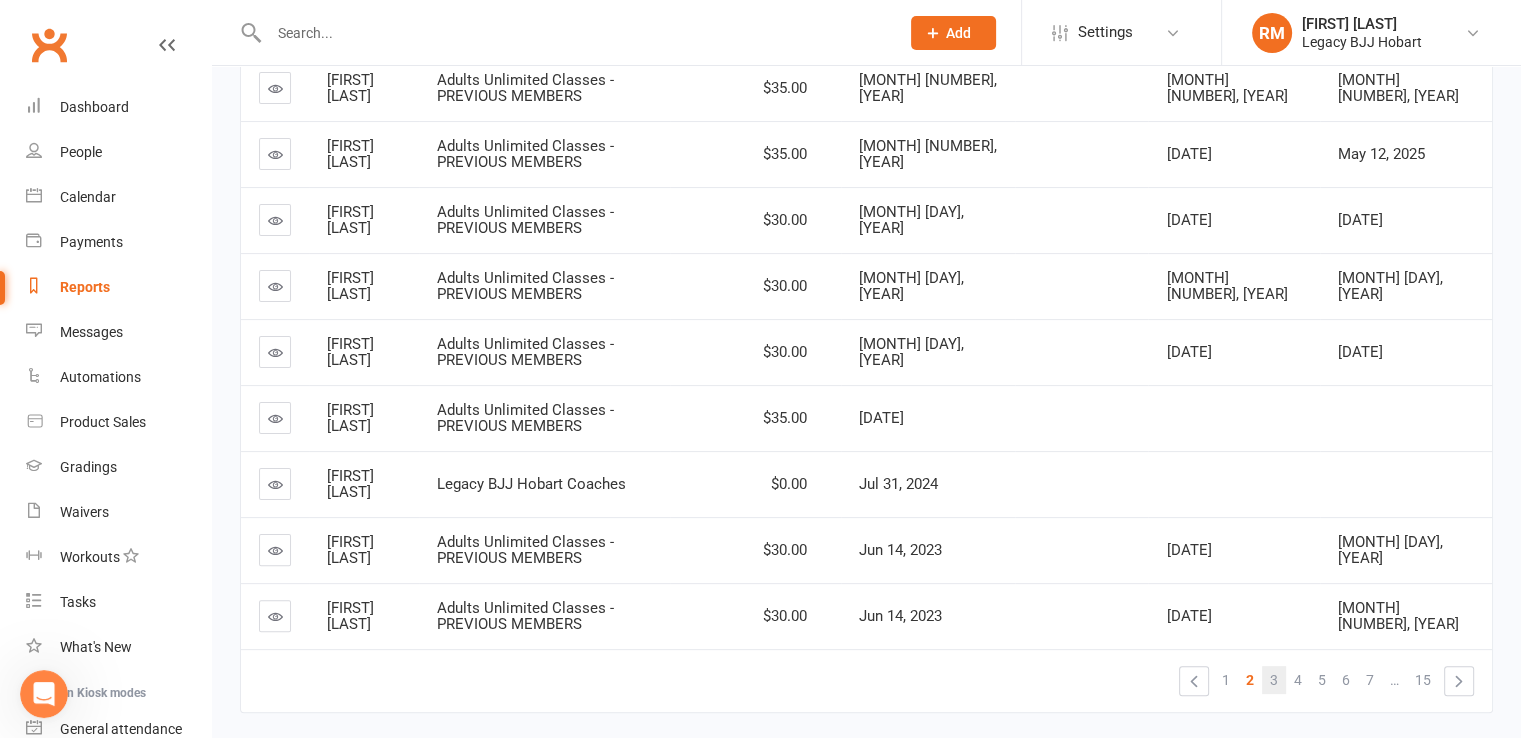 click on "3" at bounding box center (1274, 680) 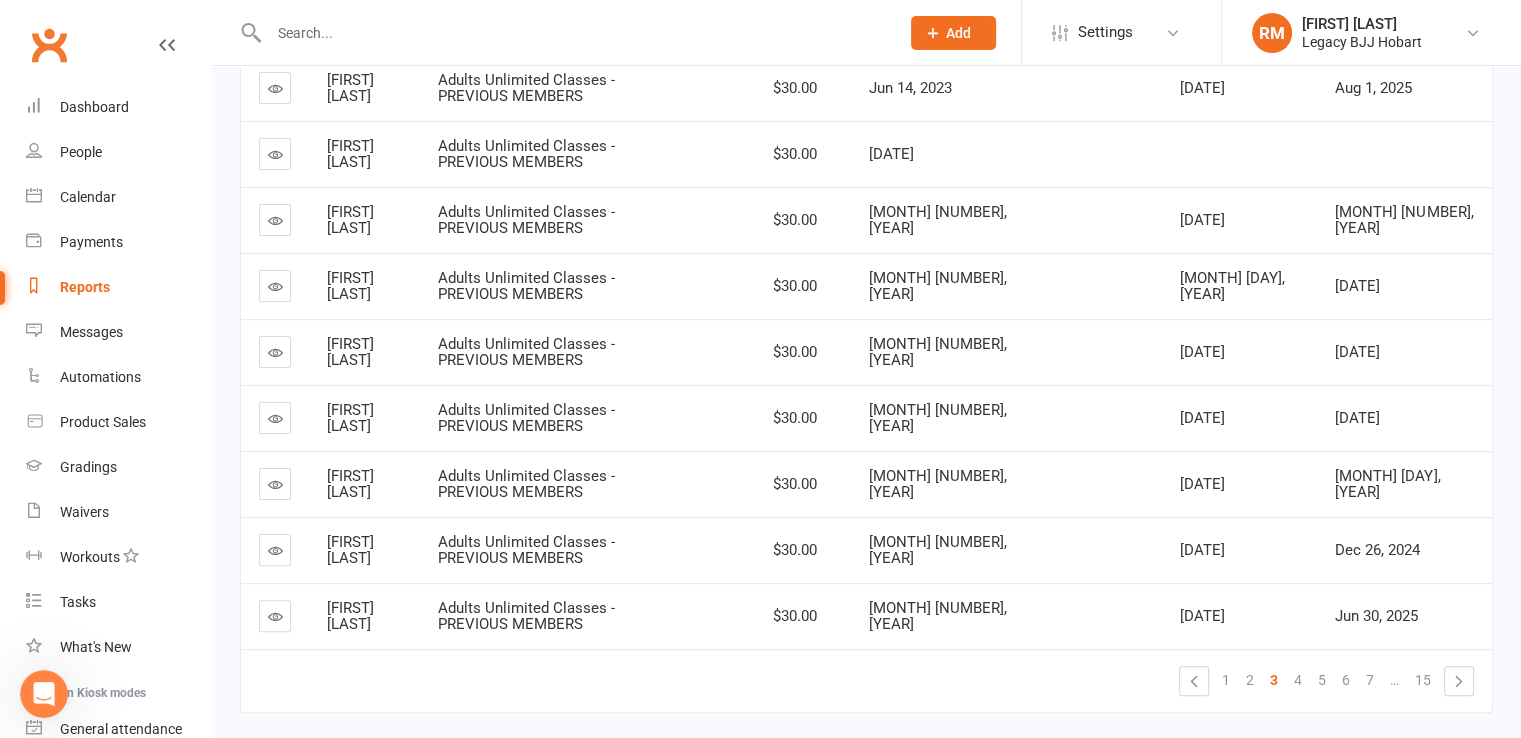 scroll, scrollTop: 0, scrollLeft: 0, axis: both 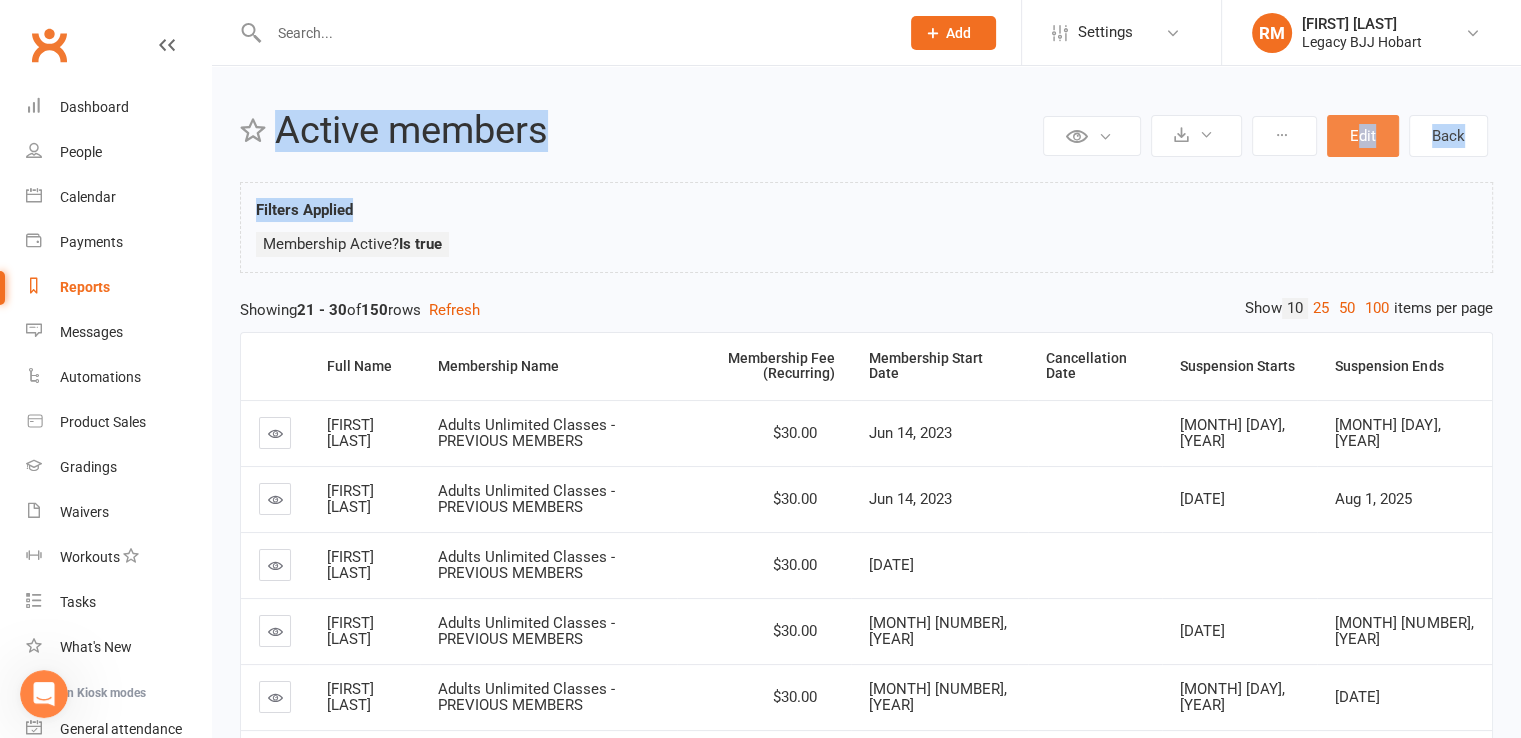 drag, startPoint x: 1344, startPoint y: 162, endPoint x: 1346, endPoint y: 146, distance: 16.124516 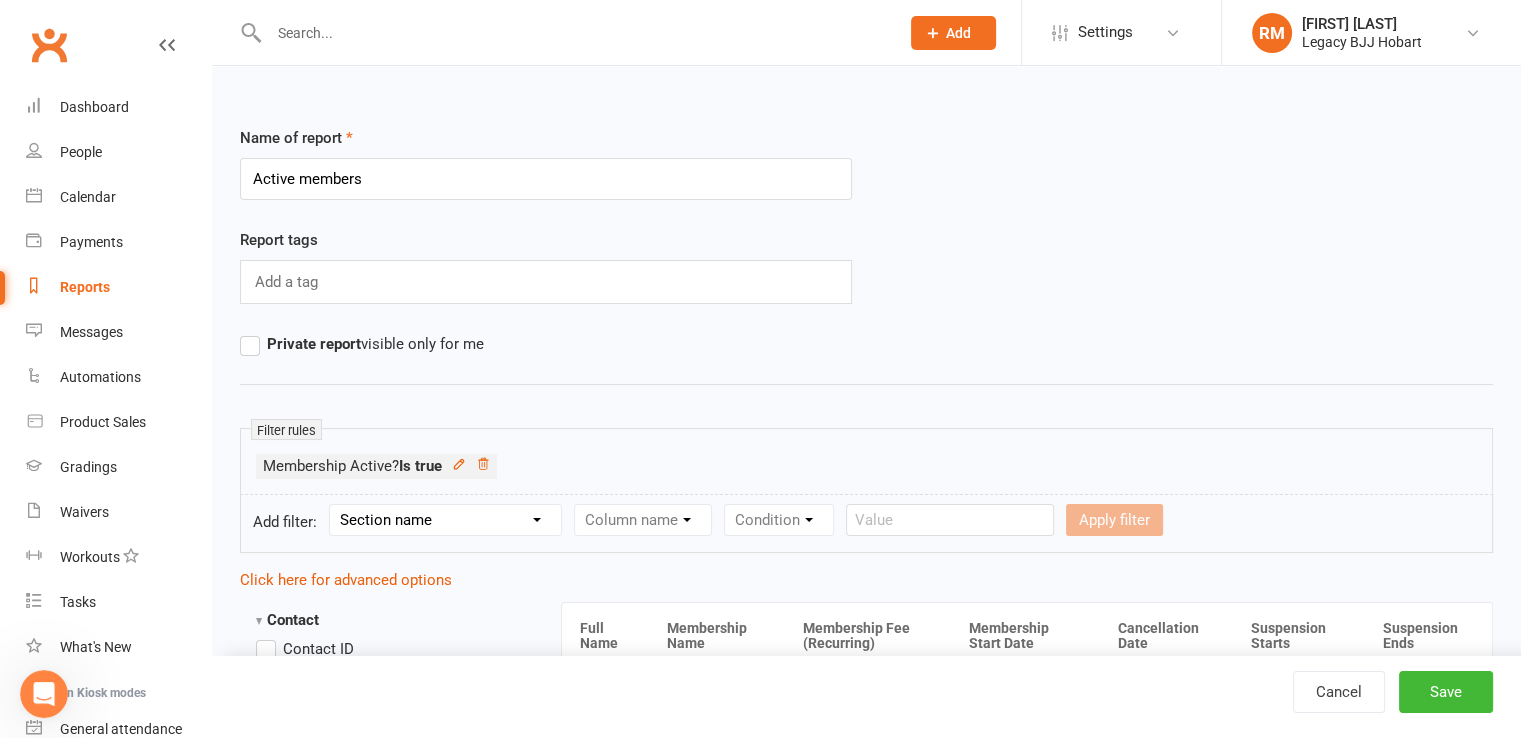 scroll, scrollTop: 128, scrollLeft: 0, axis: vertical 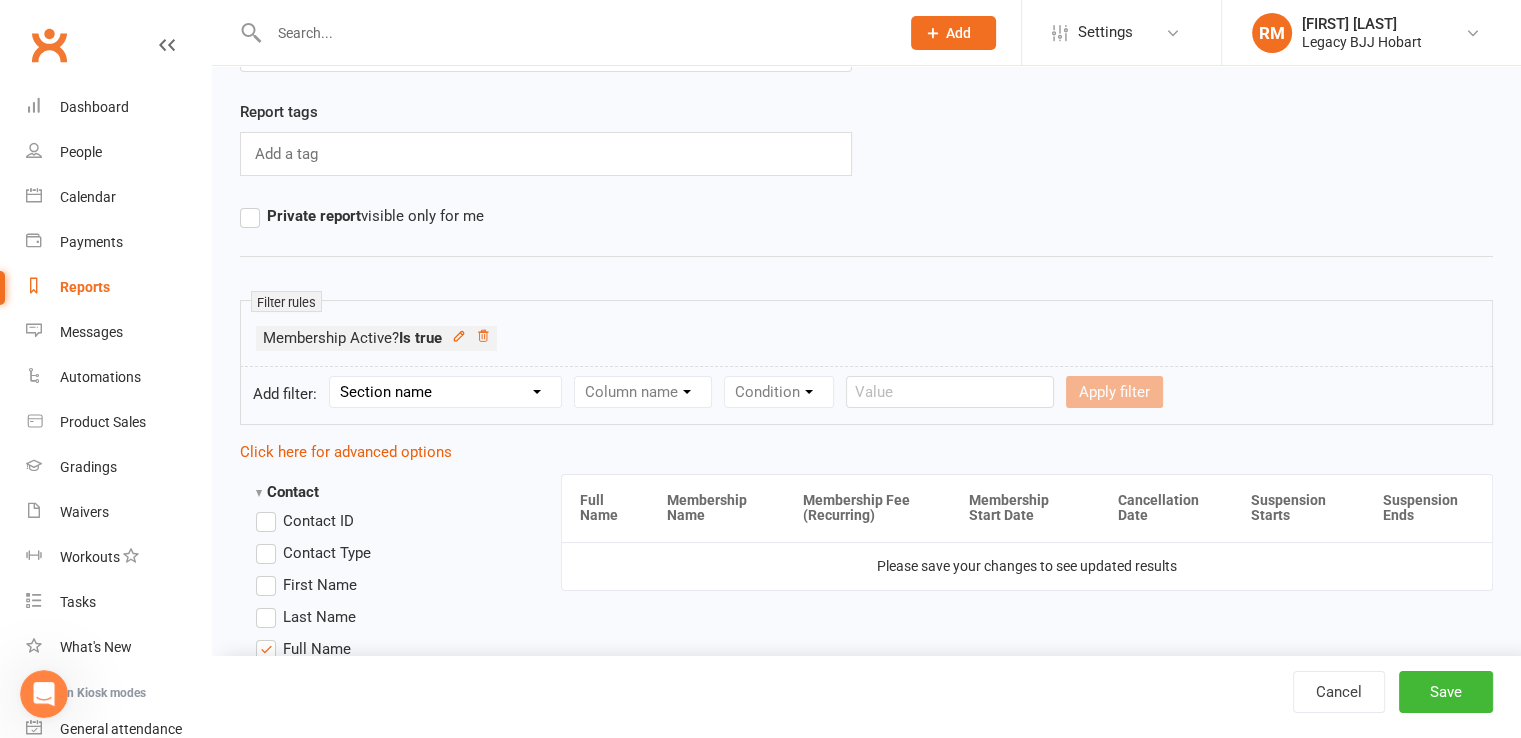 click on "Section name Contact Attendance Aggregate Payment Booking Waitlist Attendees Cancelled Bookings Late-cancelled Bookings Aggregate Booking Communication Comms Recipients Membership Payment Styles And Ranks Aggregate Styles And Ranks Grading Events Promotions Suspensions Signed Waivers Family Members Credit Vouchers Enrolled Automations Public Tasks Body Composition Emergency Contact Details Fitness Goals Key Demographics Marketing Information Waiver Answers" at bounding box center [445, 392] 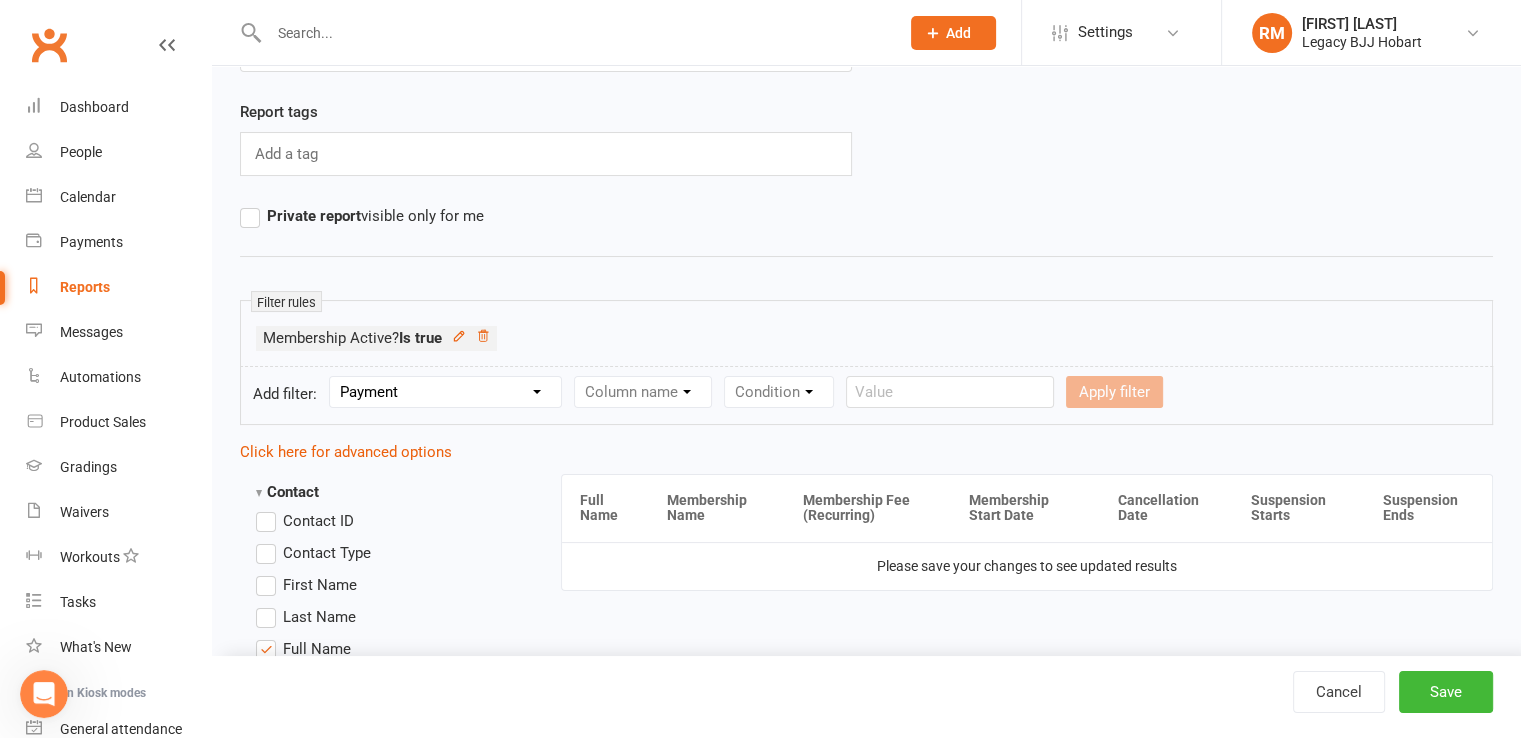 click on "Section name Contact Attendance Aggregate Payment Booking Waitlist Attendees Cancelled Bookings Late-cancelled Bookings Aggregate Booking Communication Comms Recipients Membership Payment Styles And Ranks Aggregate Styles And Ranks Grading Events Promotions Suspensions Signed Waivers Family Members Credit Vouchers Enrolled Automations Public Tasks Body Composition Emergency Contact Details Fitness Goals Key Demographics Marketing Information Waiver Answers" at bounding box center (445, 392) 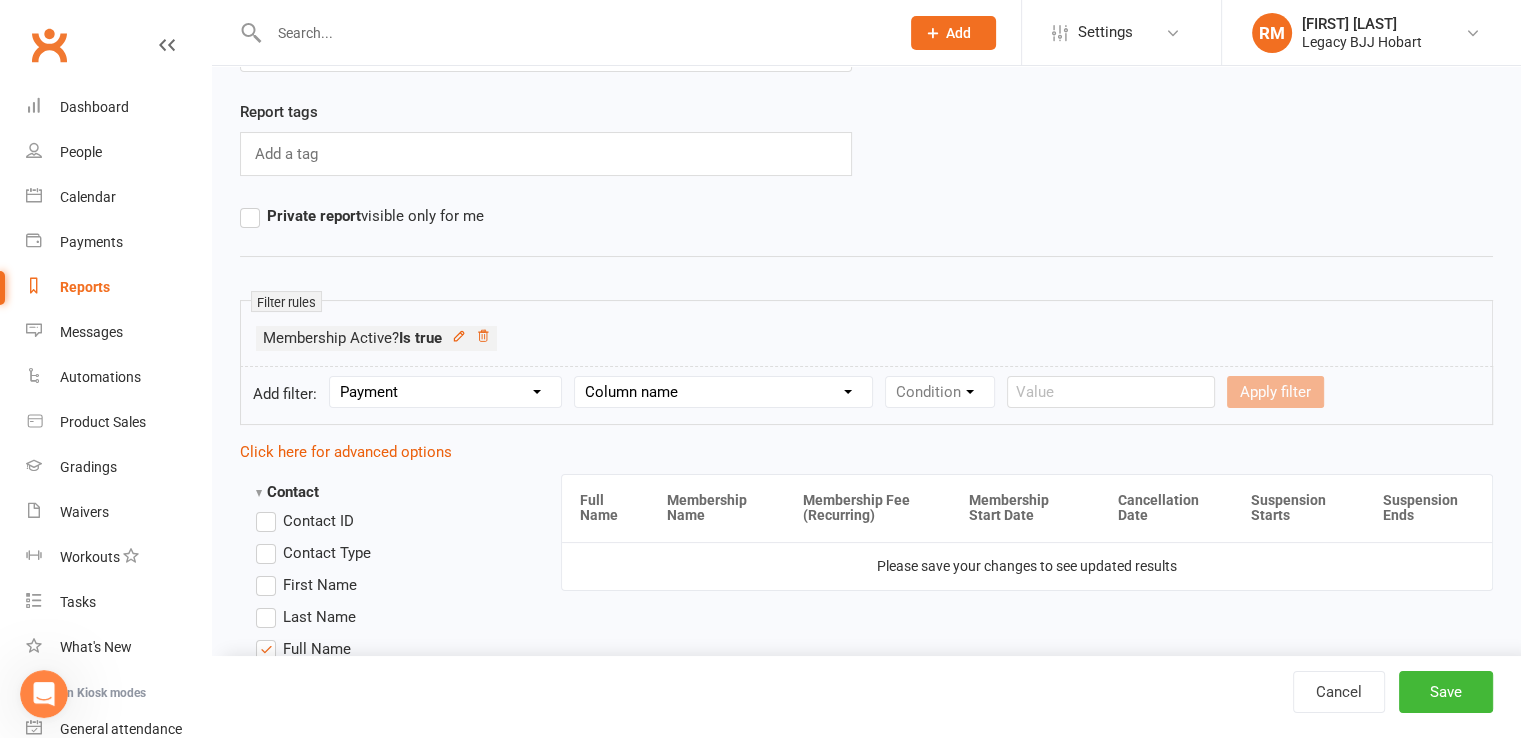 click on "Column name Payment Status Payment Due Date Payment Amount Payment Amount (after credit applied) Credit Applied Attempts Autopay? Paid Via Approval Date Failure Date Date Processed (Autopay) Chargeback Failure? Failed by System? Realtime Payment? Grading Fee? Non-Debit Adjustment? Ezidebit fee (charged to customer) Ezidebit fee (charged to business) Refund?" at bounding box center [723, 392] 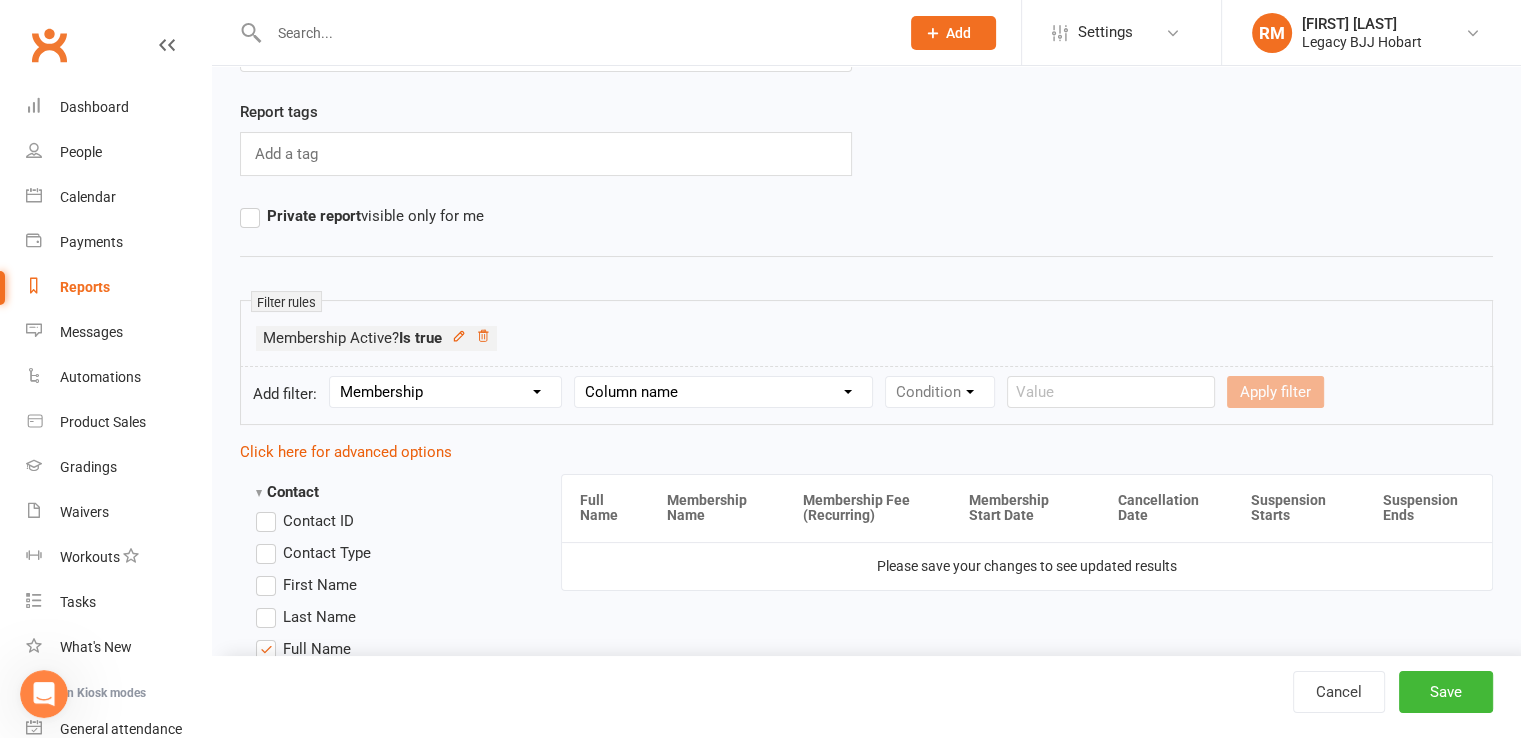 click on "Section name Contact Attendance Aggregate Payment Booking Waitlist Attendees Cancelled Bookings Late-cancelled Bookings Aggregate Booking Communication Comms Recipients Membership Payment Styles And Ranks Aggregate Styles And Ranks Grading Events Promotions Suspensions Signed Waivers Family Members Credit Vouchers Enrolled Automations Public Tasks Body Composition Emergency Contact Details Fitness Goals Key Demographics Marketing Information Waiver Answers" at bounding box center [445, 392] 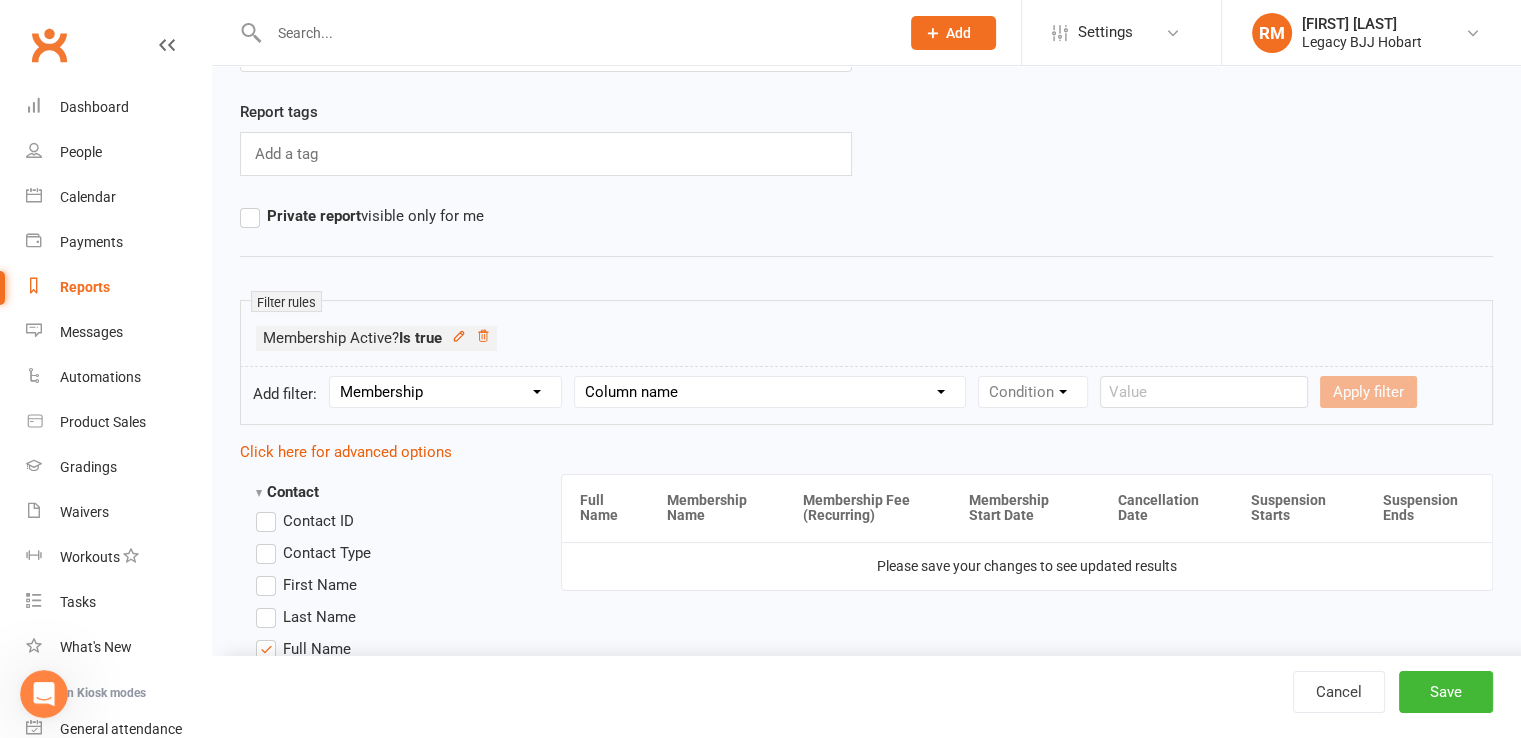 click on "Column name Membership ID Membership Name Membership Category Membership Start Date Membership Up-front Payment Date Membership Recurring Payments Start Date Membership Expiry Date Membership Added On Membership Term (in words) Membership Duration (in days) Current Membership Age (in days) Active Days Remaining (after today) Membership Fee (Up-front) Membership Fee (Recurring) Membership Recurring Fee Frequency Membership Attendance Limit (Description) Membership Attendance Limit Recurrence (Period) Membership Attendance Limit Recurrence (Number) Membership Source Class Pack? Trial Membership? Send email receipt on successful payment? Bookings Made Bookings Attended Bookings Absent Bookings w/ Unmarked Attendance Bookings Remaining Attendances in Current Calendar Month Make-up Classes Available Membership Active? Cancellation Present? Cancellation Date Cancellation Added On Cancellation Reason Most Recent Attendance Payments Attempted Paid Payments Failed Payments (Current) Payments Remaining" at bounding box center (770, 392) 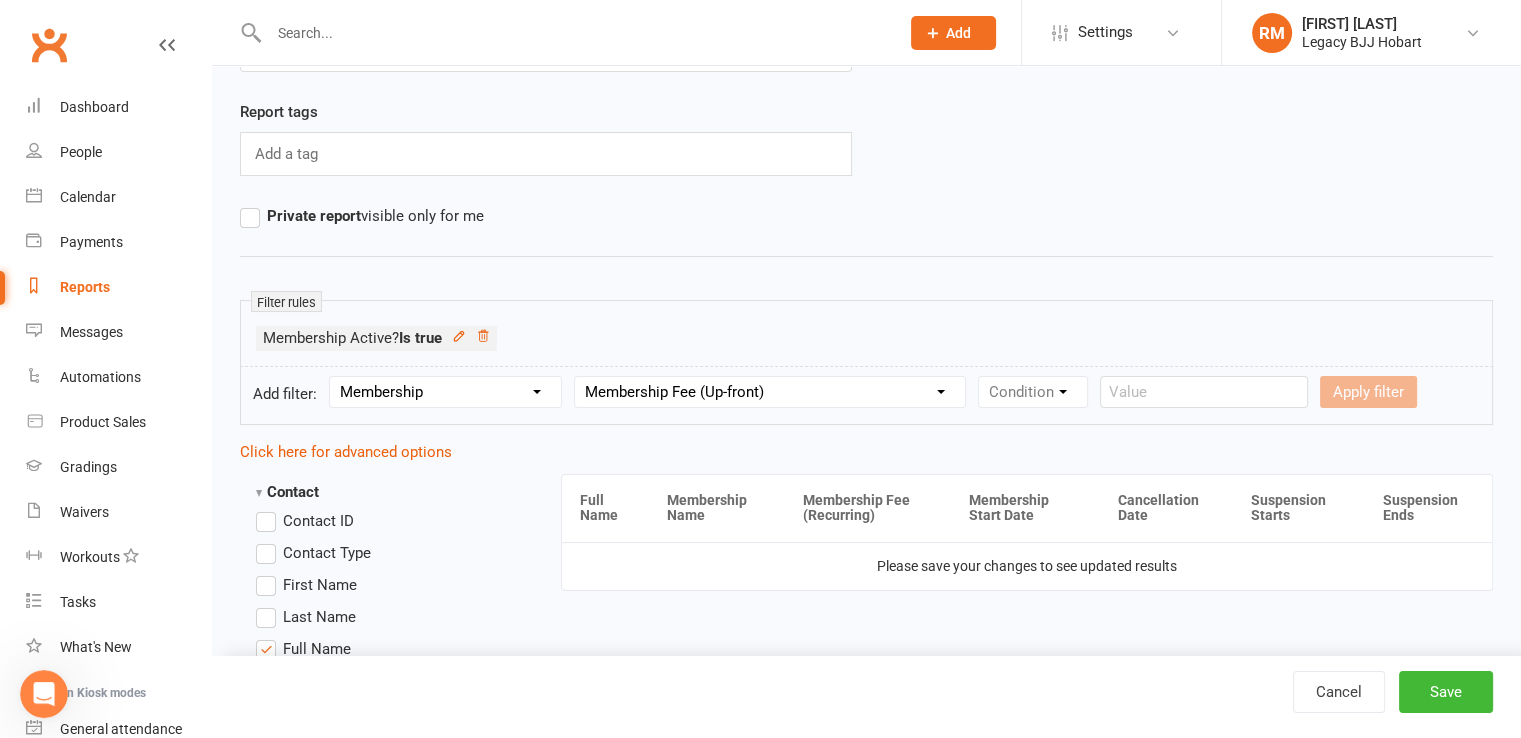 click on "Column name Membership ID Membership Name Membership Category Membership Start Date Membership Up-front Payment Date Membership Recurring Payments Start Date Membership Expiry Date Membership Added On Membership Term (in words) Membership Duration (in days) Current Membership Age (in days) Active Days Remaining (after today) Membership Fee (Up-front) Membership Fee (Recurring) Membership Recurring Fee Frequency Membership Attendance Limit (Description) Membership Attendance Limit Recurrence (Period) Membership Attendance Limit Recurrence (Number) Membership Source Class Pack? Trial Membership? Send email receipt on successful payment? Bookings Made Bookings Attended Bookings Absent Bookings w/ Unmarked Attendance Bookings Remaining Attendances in Current Calendar Month Make-up Classes Available Membership Active? Cancellation Present? Cancellation Date Cancellation Added On Cancellation Reason Most Recent Attendance Payments Attempted Paid Payments Failed Payments (Current) Payments Remaining" at bounding box center [770, 392] 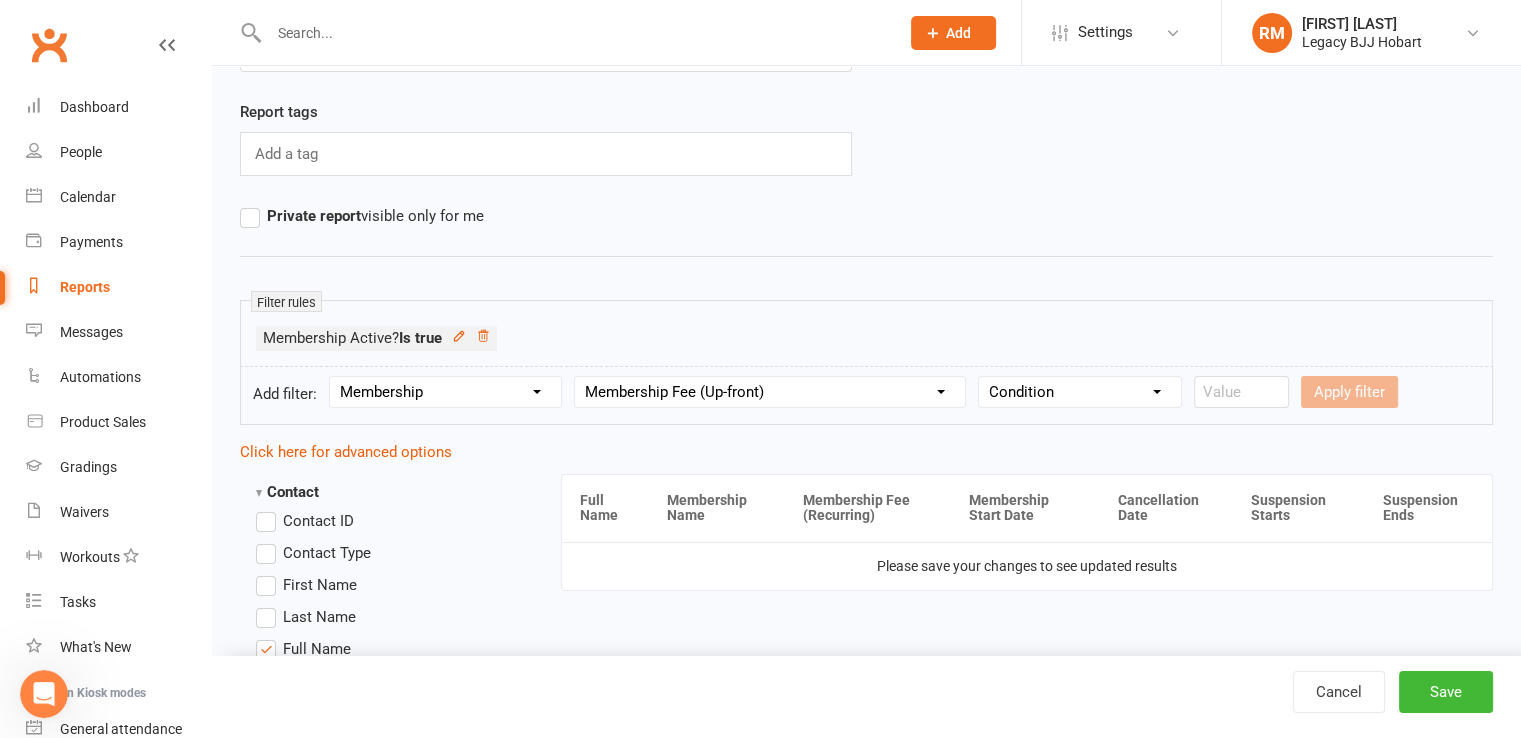 click on "Column name Membership ID Membership Name Membership Category Membership Start Date Membership Up-front Payment Date Membership Recurring Payments Start Date Membership Expiry Date Membership Added On Membership Term (in words) Membership Duration (in days) Current Membership Age (in days) Active Days Remaining (after today) Membership Fee (Up-front) Membership Fee (Recurring) Membership Recurring Fee Frequency Membership Attendance Limit (Description) Membership Attendance Limit Recurrence (Period) Membership Attendance Limit Recurrence (Number) Membership Source Class Pack? Trial Membership? Send email receipt on successful payment? Bookings Made Bookings Attended Bookings Absent Bookings w/ Unmarked Attendance Bookings Remaining Attendances in Current Calendar Month Make-up Classes Available Membership Active? Cancellation Present? Cancellation Date Cancellation Added On Cancellation Reason Most Recent Attendance Payments Attempted Paid Payments Failed Payments (Current) Payments Remaining" at bounding box center (770, 392) 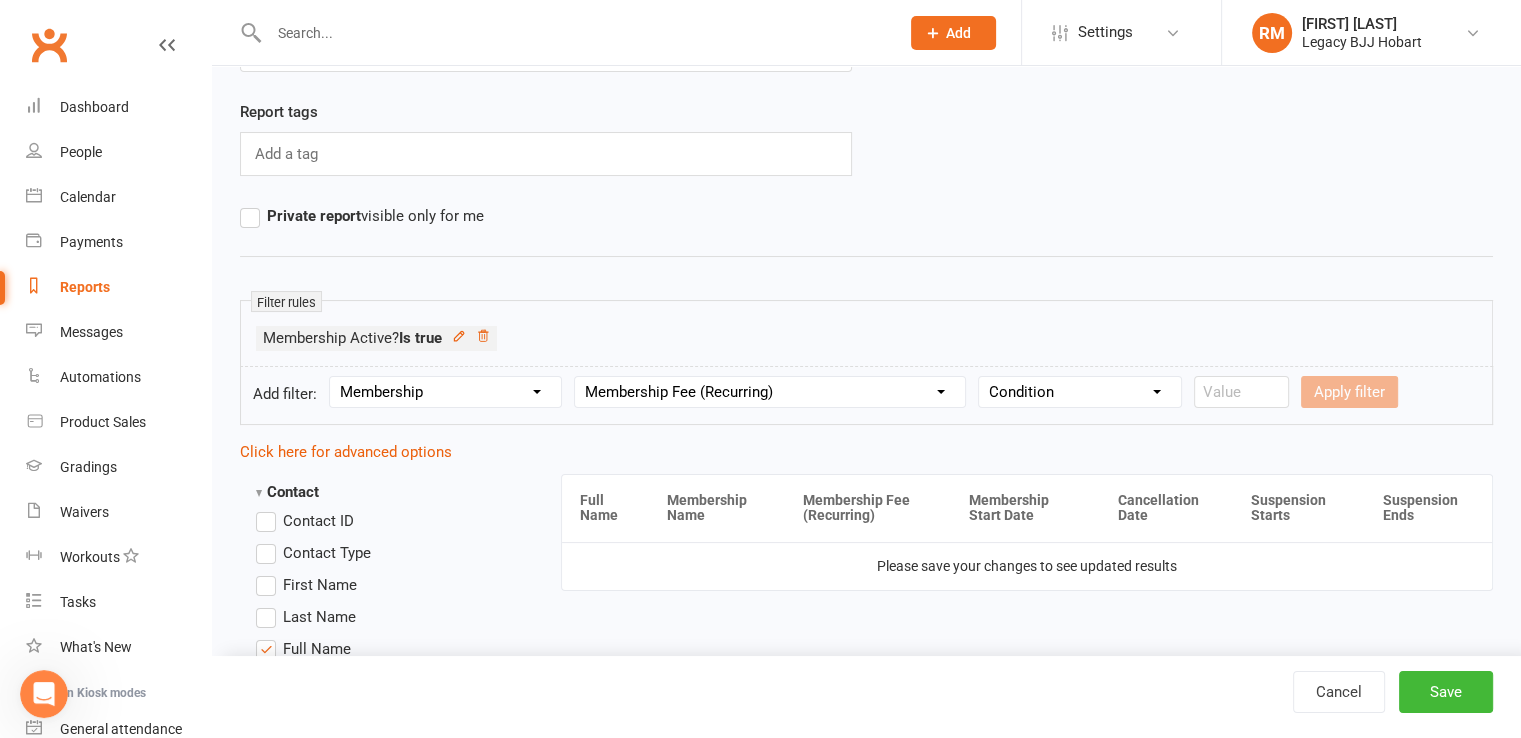 click on "Column name Membership ID Membership Name Membership Category Membership Start Date Membership Up-front Payment Date Membership Recurring Payments Start Date Membership Expiry Date Membership Added On Membership Term (in words) Membership Duration (in days) Current Membership Age (in days) Active Days Remaining (after today) Membership Fee (Up-front) Membership Fee (Recurring) Membership Recurring Fee Frequency Membership Attendance Limit (Description) Membership Attendance Limit Recurrence (Period) Membership Attendance Limit Recurrence (Number) Membership Source Class Pack? Trial Membership? Send email receipt on successful payment? Bookings Made Bookings Attended Bookings Absent Bookings w/ Unmarked Attendance Bookings Remaining Attendances in Current Calendar Month Make-up Classes Available Membership Active? Cancellation Present? Cancellation Date Cancellation Added On Cancellation Reason Most Recent Attendance Payments Attempted Paid Payments Failed Payments (Current) Payments Remaining" at bounding box center [770, 392] 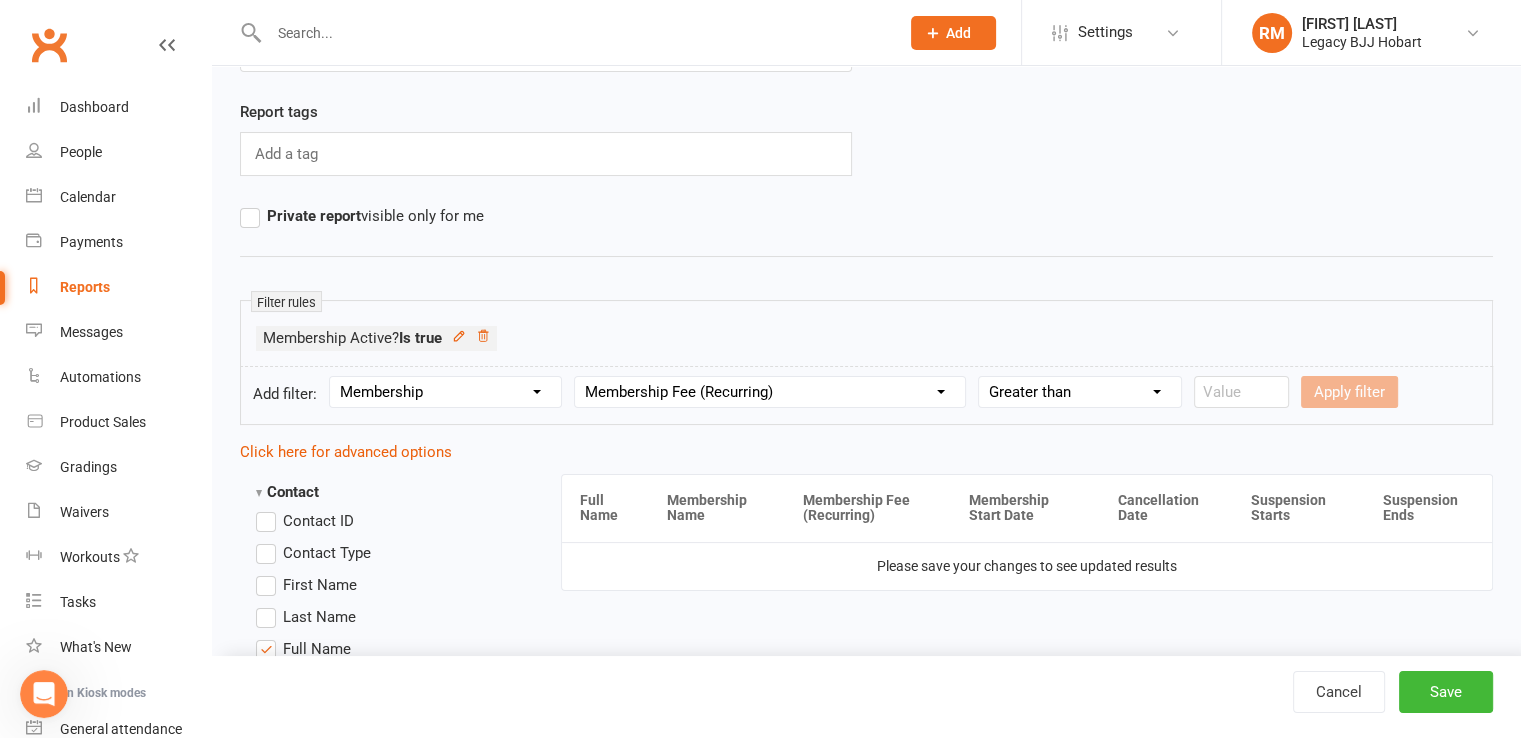 click on "Condition Is Is not Less than Greater than Less than or equal to Greater than or equal to Is blank Is not blank" at bounding box center (1080, 392) 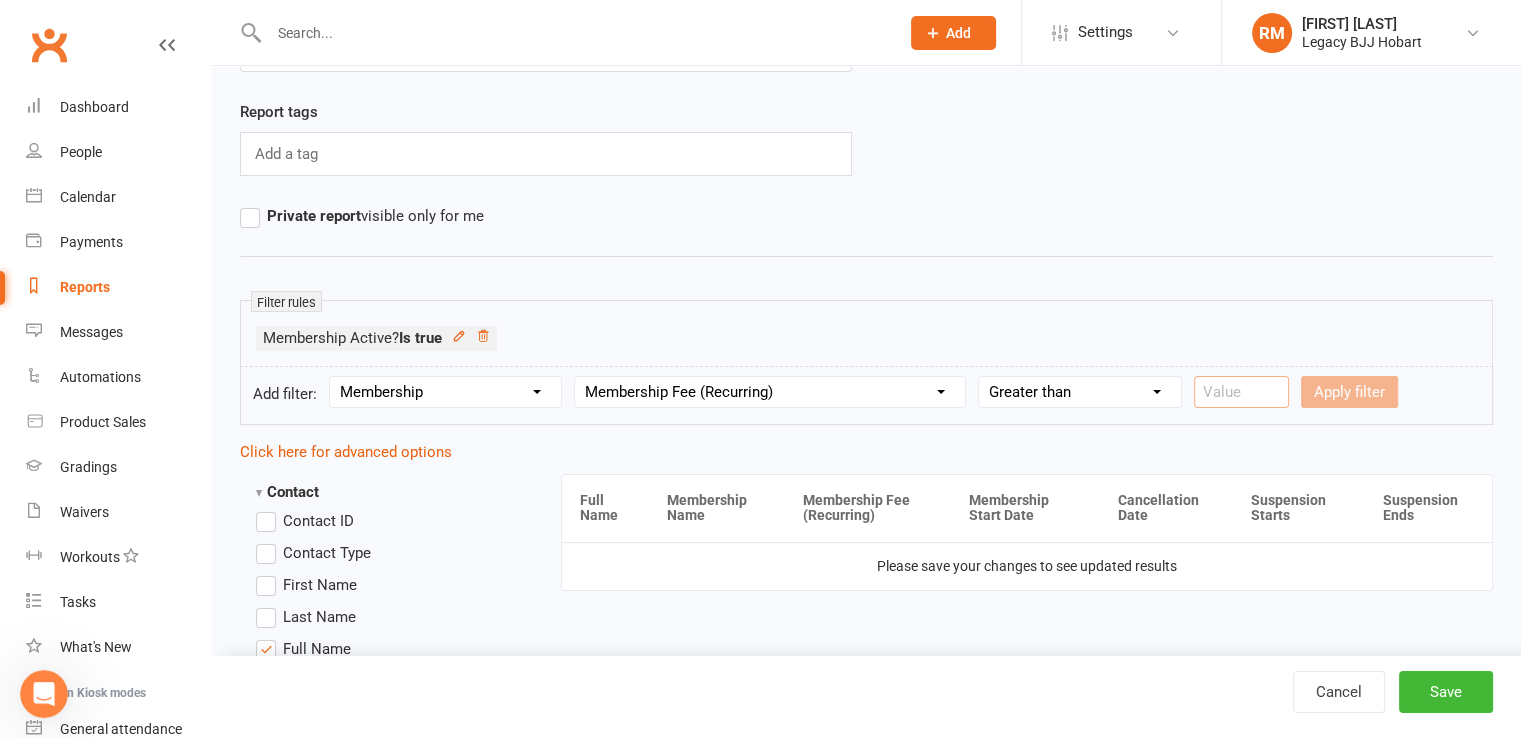 click at bounding box center (1241, 392) 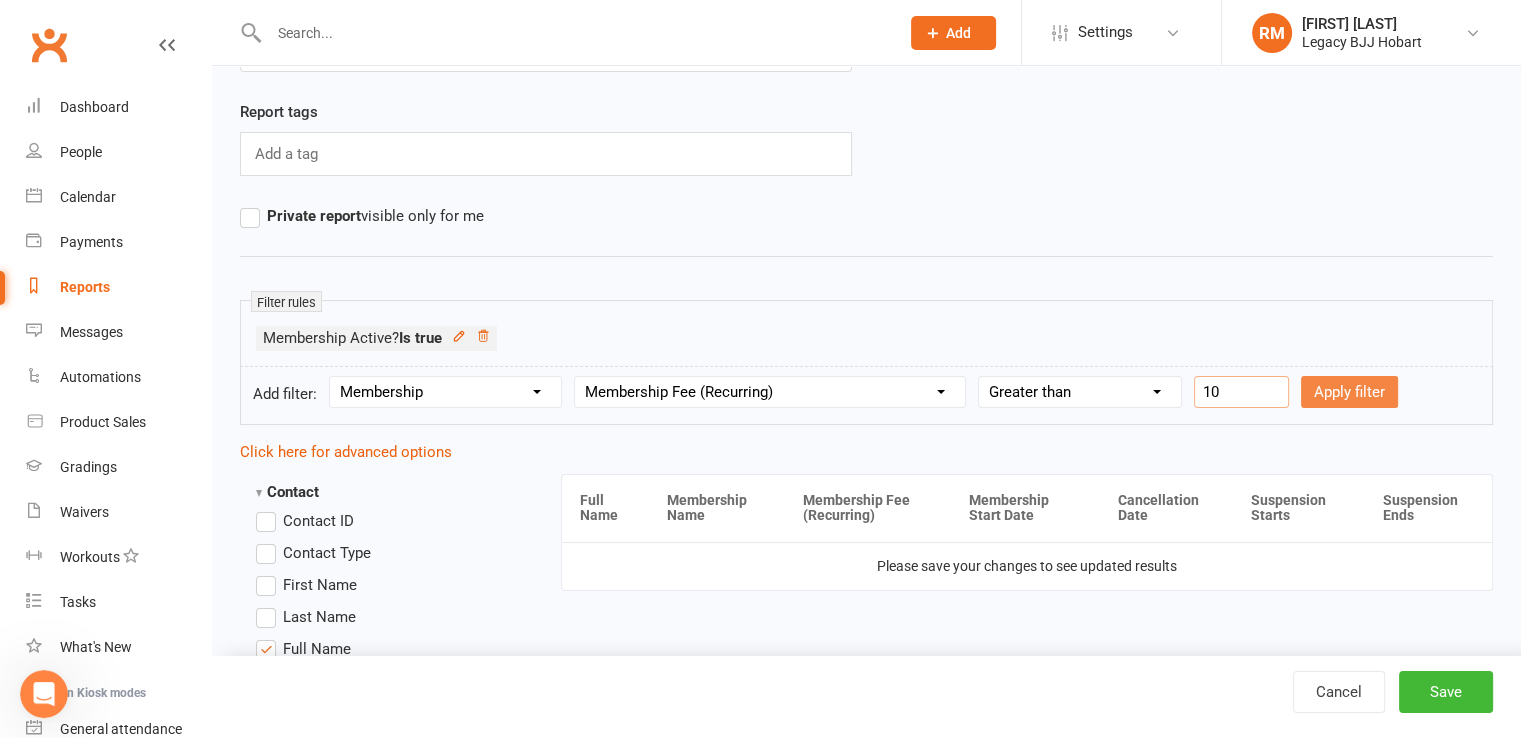 type on "10" 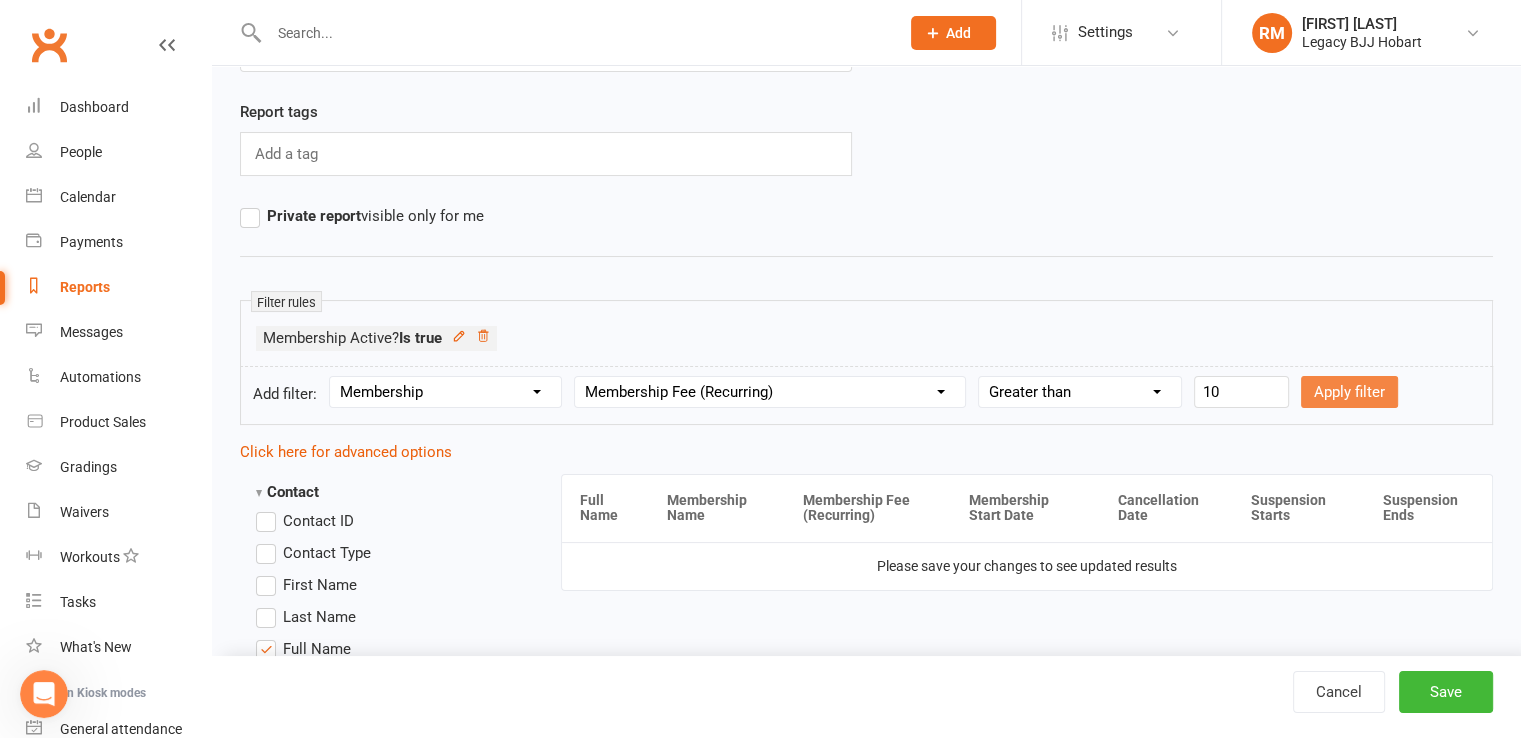 click on "Apply filter" at bounding box center [1349, 392] 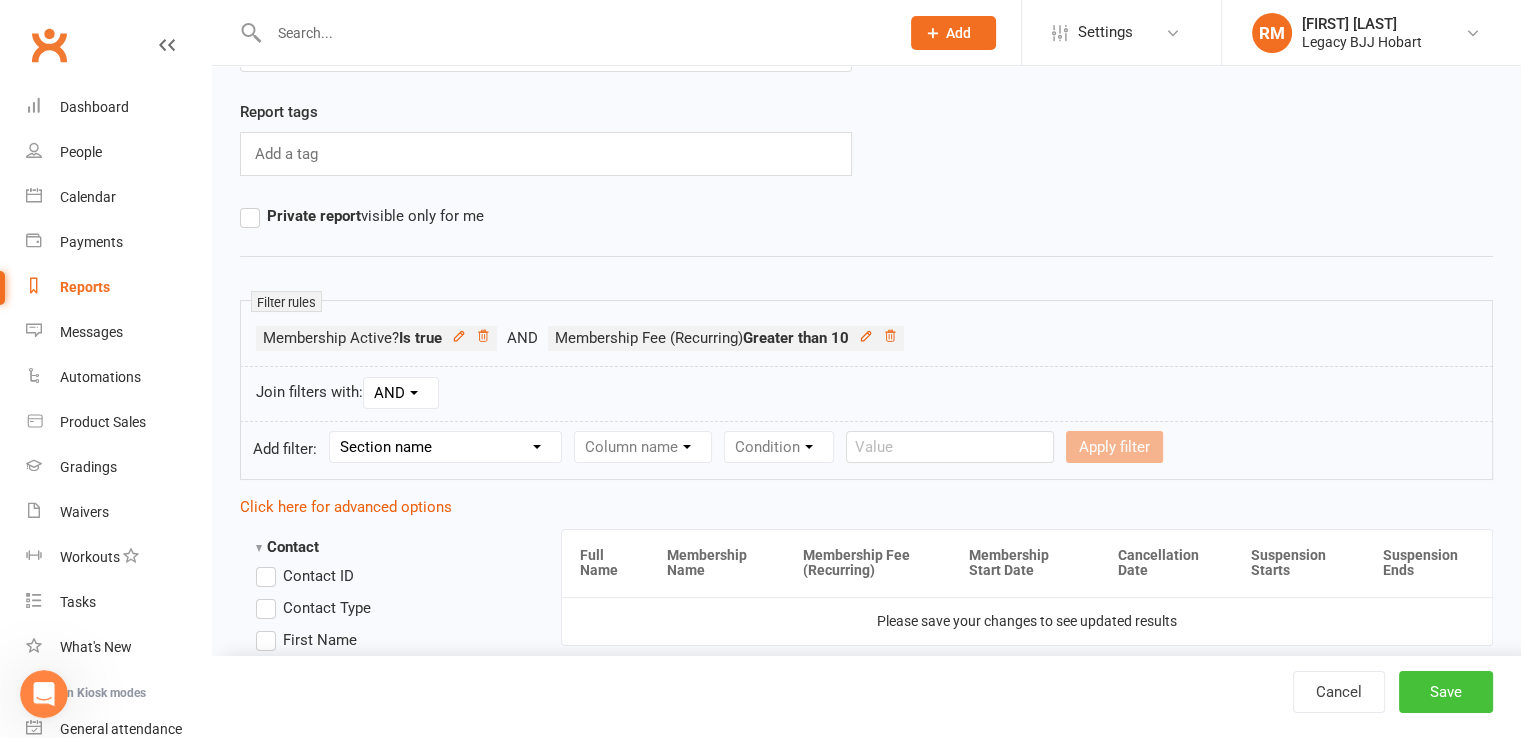 click on "Save" at bounding box center (1446, 692) 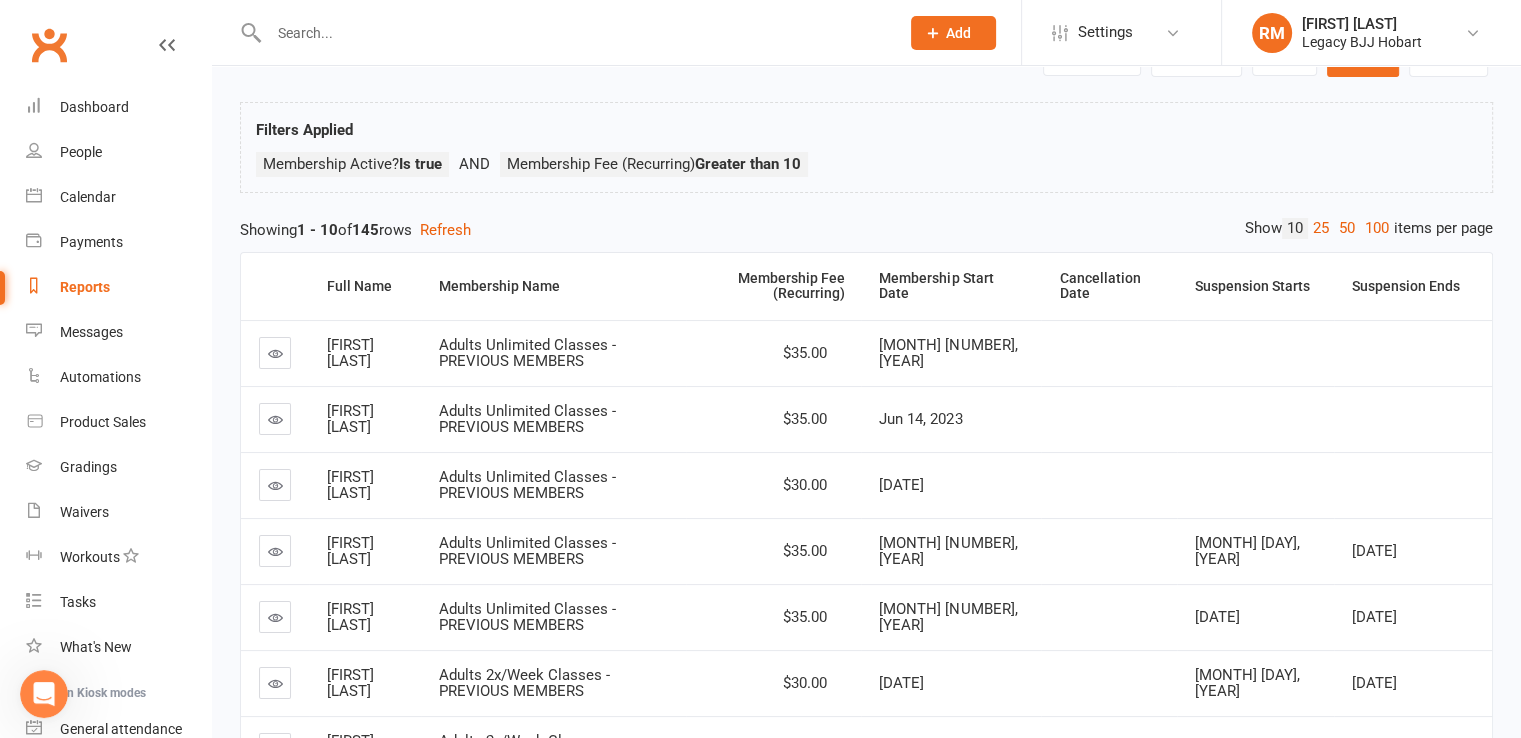scroll, scrollTop: 0, scrollLeft: 0, axis: both 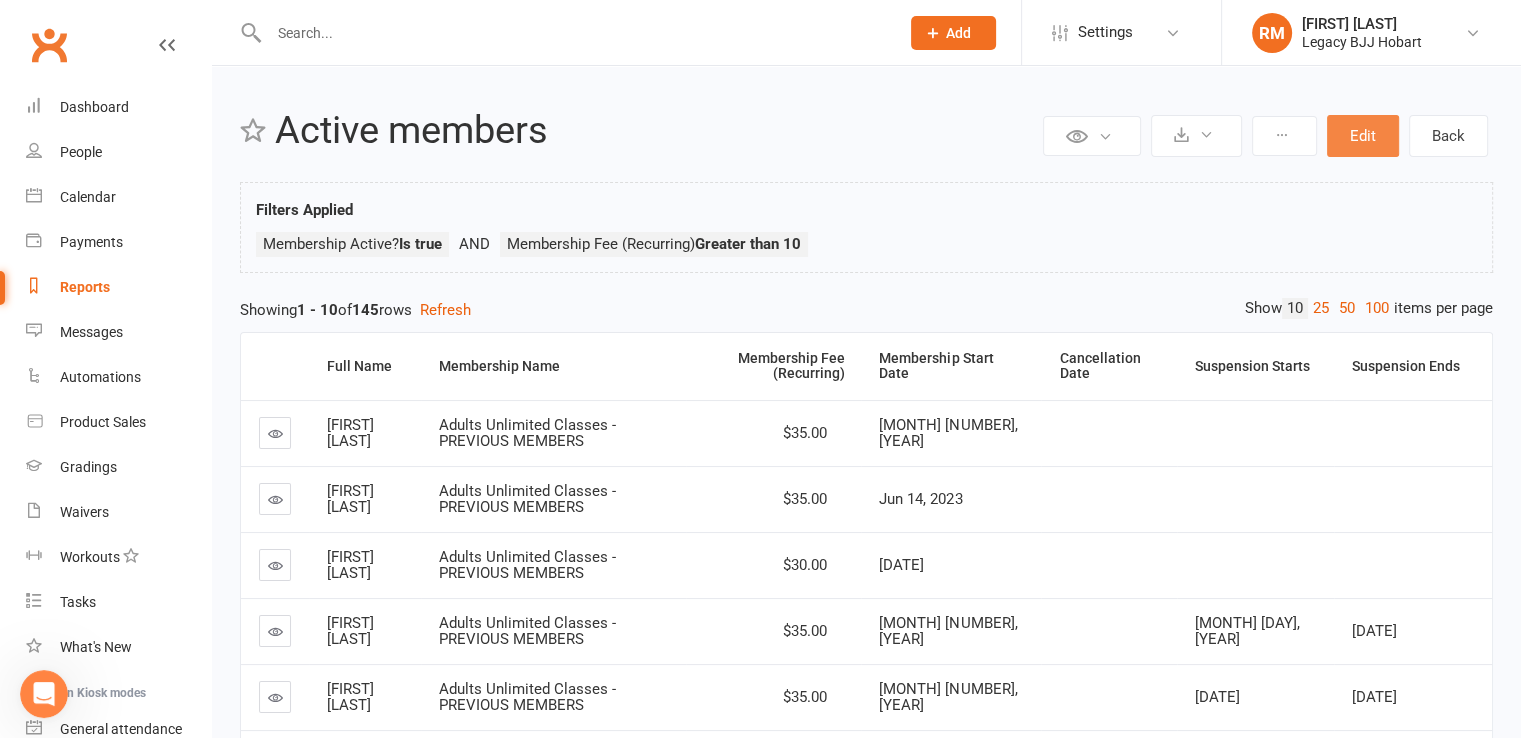 click on "Edit" at bounding box center (1363, 136) 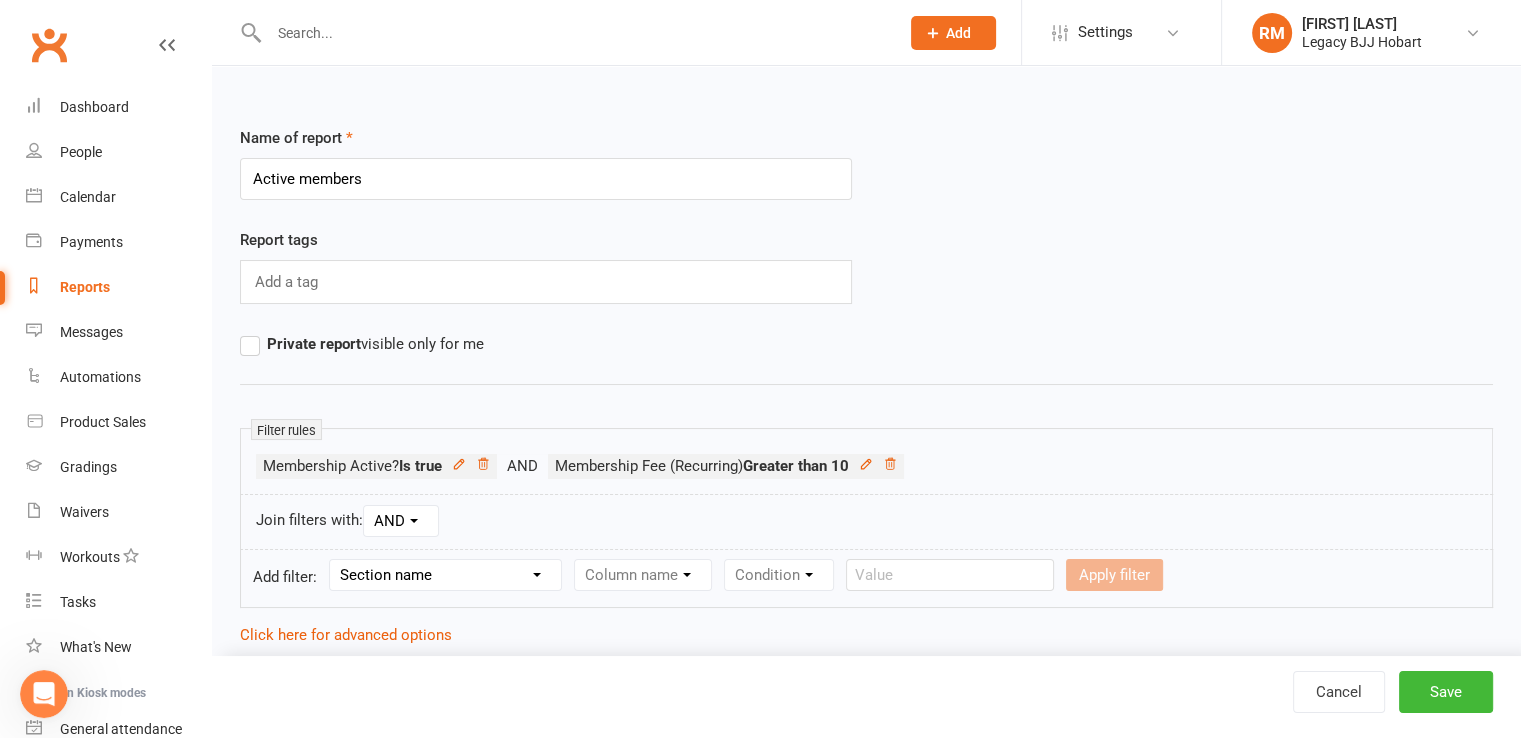 scroll, scrollTop: 267, scrollLeft: 0, axis: vertical 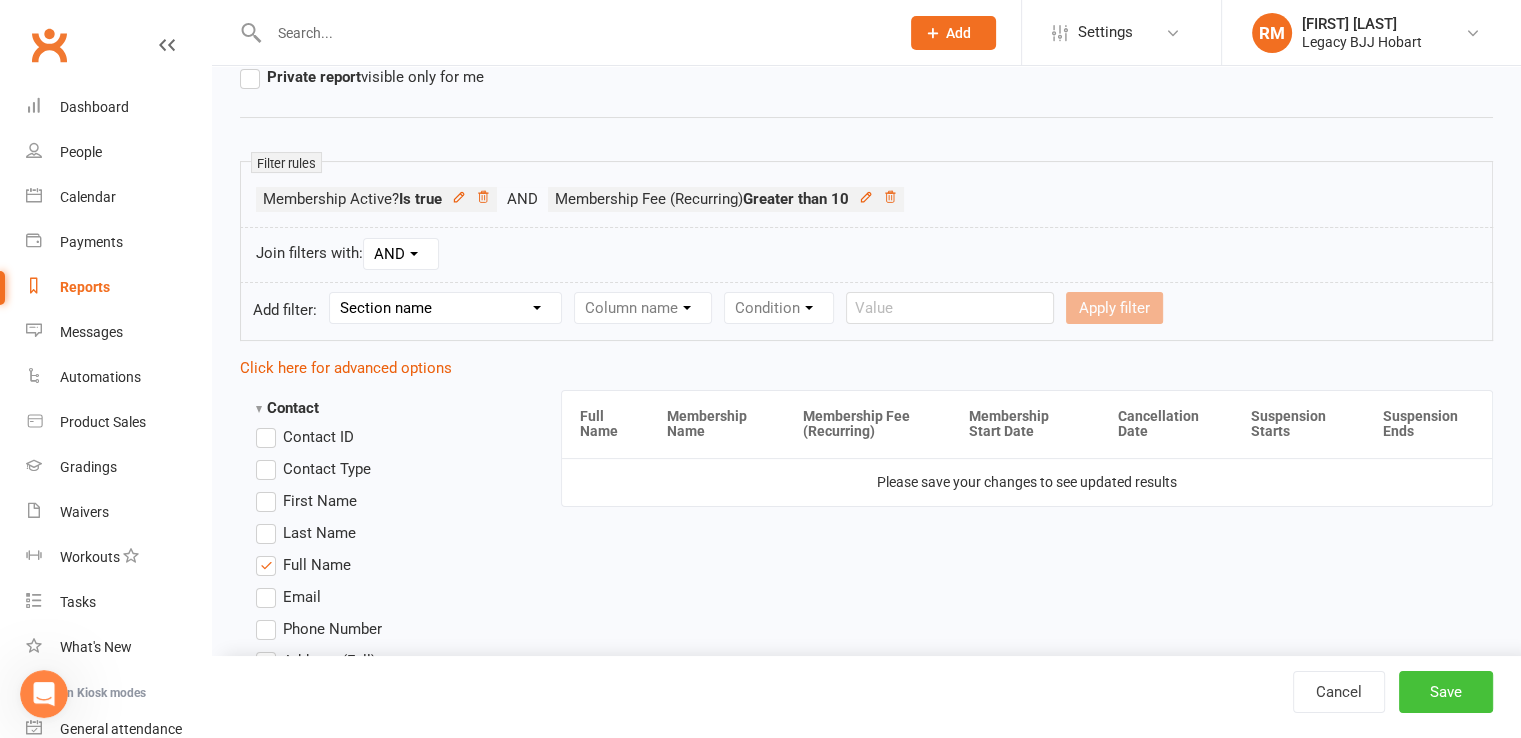 click on "Save" at bounding box center [1446, 692] 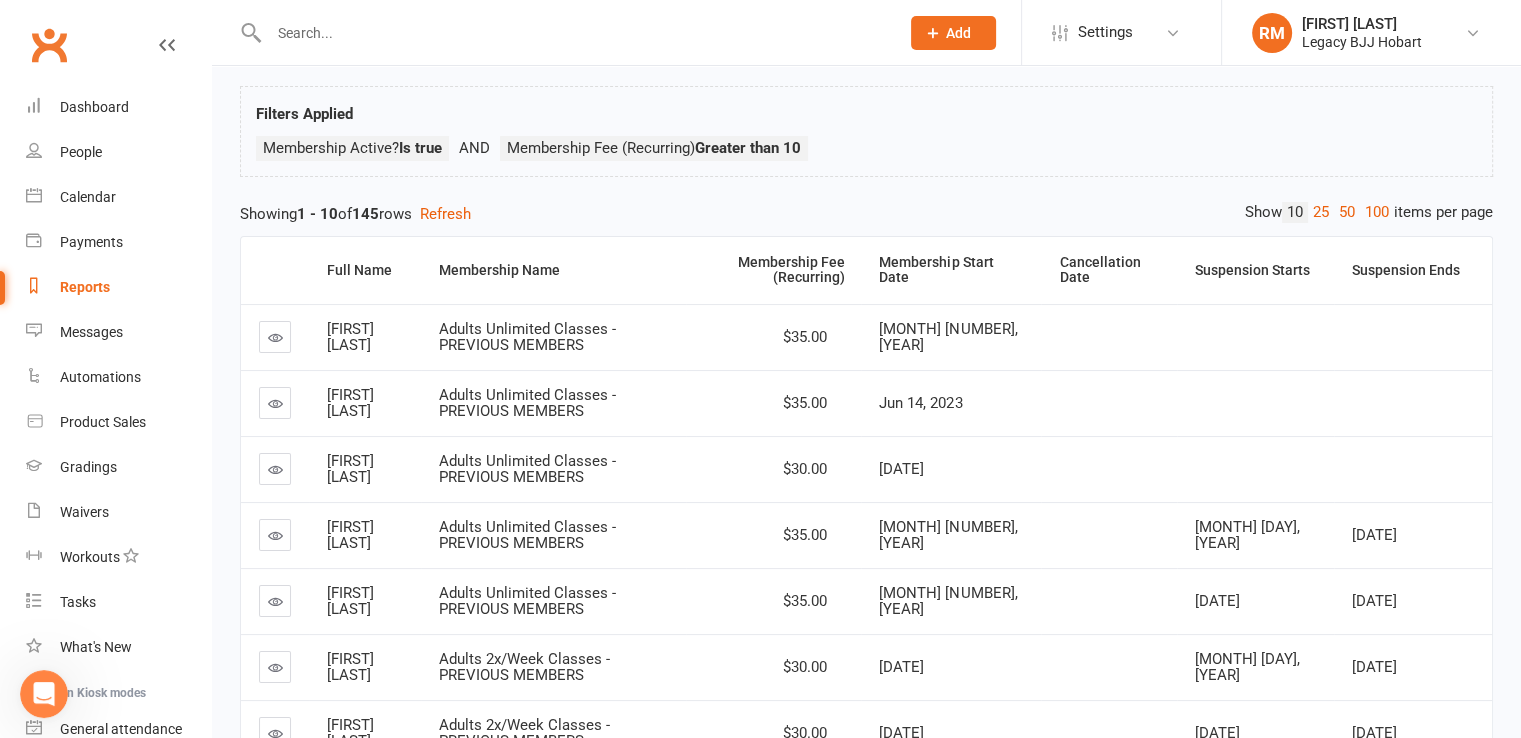 scroll, scrollTop: 0, scrollLeft: 0, axis: both 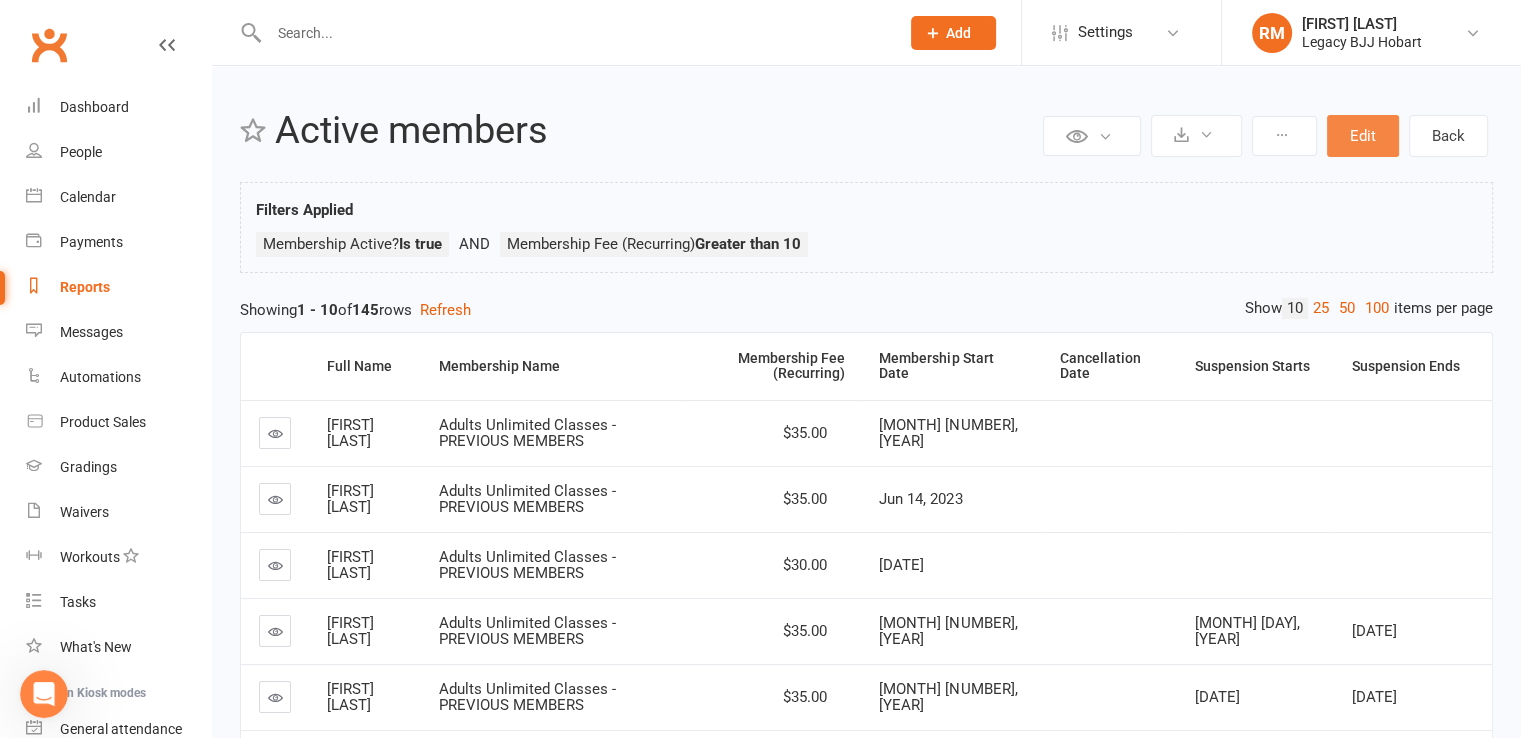 click on "Edit" at bounding box center [1363, 136] 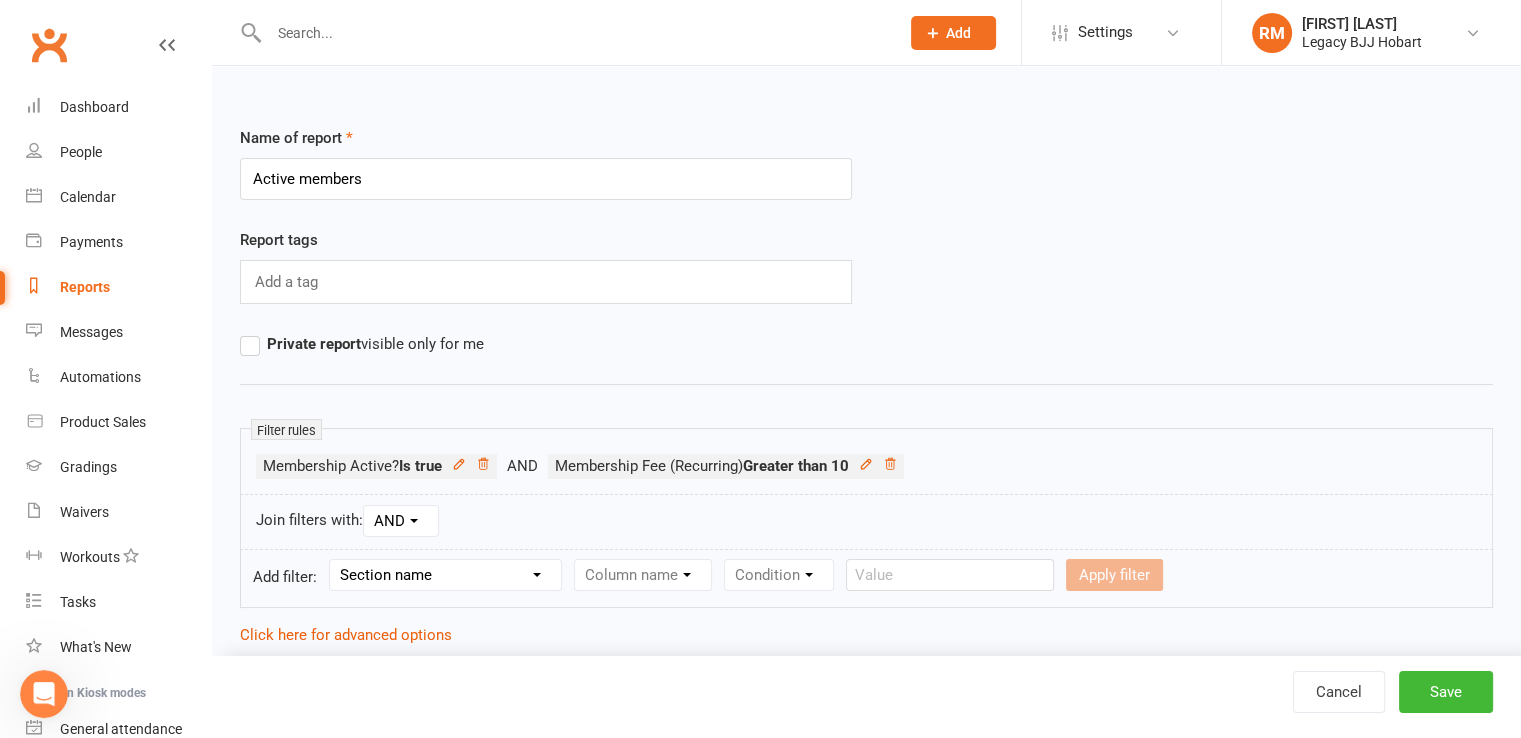 click on "Section name Contact Attendance Aggregate Payment Booking Waitlist Attendees Cancelled Bookings Late-cancelled Bookings Aggregate Booking Communication Comms Recipients Membership Payment Styles And Ranks Aggregate Styles And Ranks Grading Events Promotions Suspensions Signed Waivers Family Members Credit Vouchers Enrolled Automations Public Tasks Body Composition Emergency Contact Details Fitness Goals Key Demographics Marketing Information Waiver Answers" at bounding box center [445, 575] 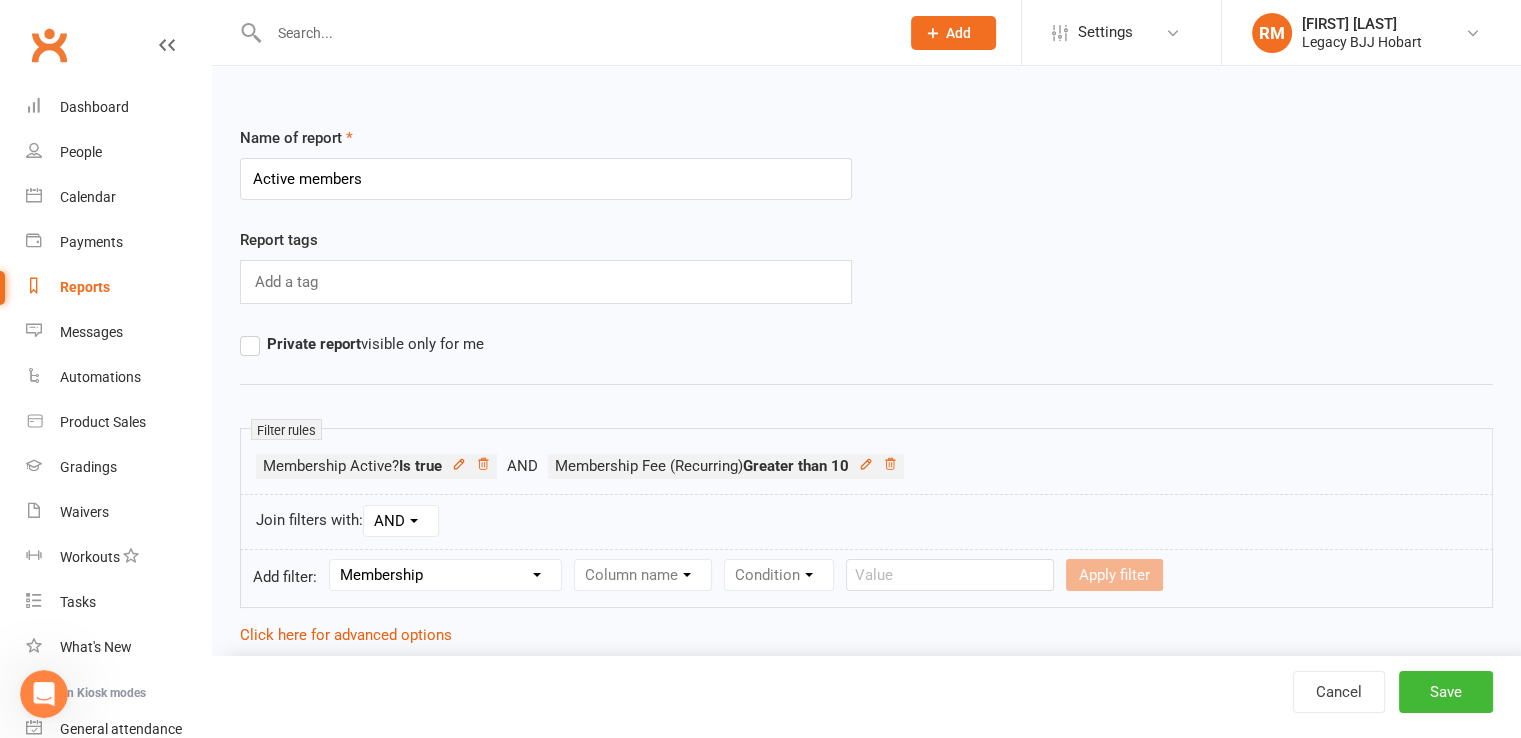 click on "Section name Contact Attendance Aggregate Payment Booking Waitlist Attendees Cancelled Bookings Late-cancelled Bookings Aggregate Booking Communication Comms Recipients Membership Payment Styles And Ranks Aggregate Styles And Ranks Grading Events Promotions Suspensions Signed Waivers Family Members Credit Vouchers Enrolled Automations Public Tasks Body Composition Emergency Contact Details Fitness Goals Key Demographics Marketing Information Waiver Answers" at bounding box center (445, 575) 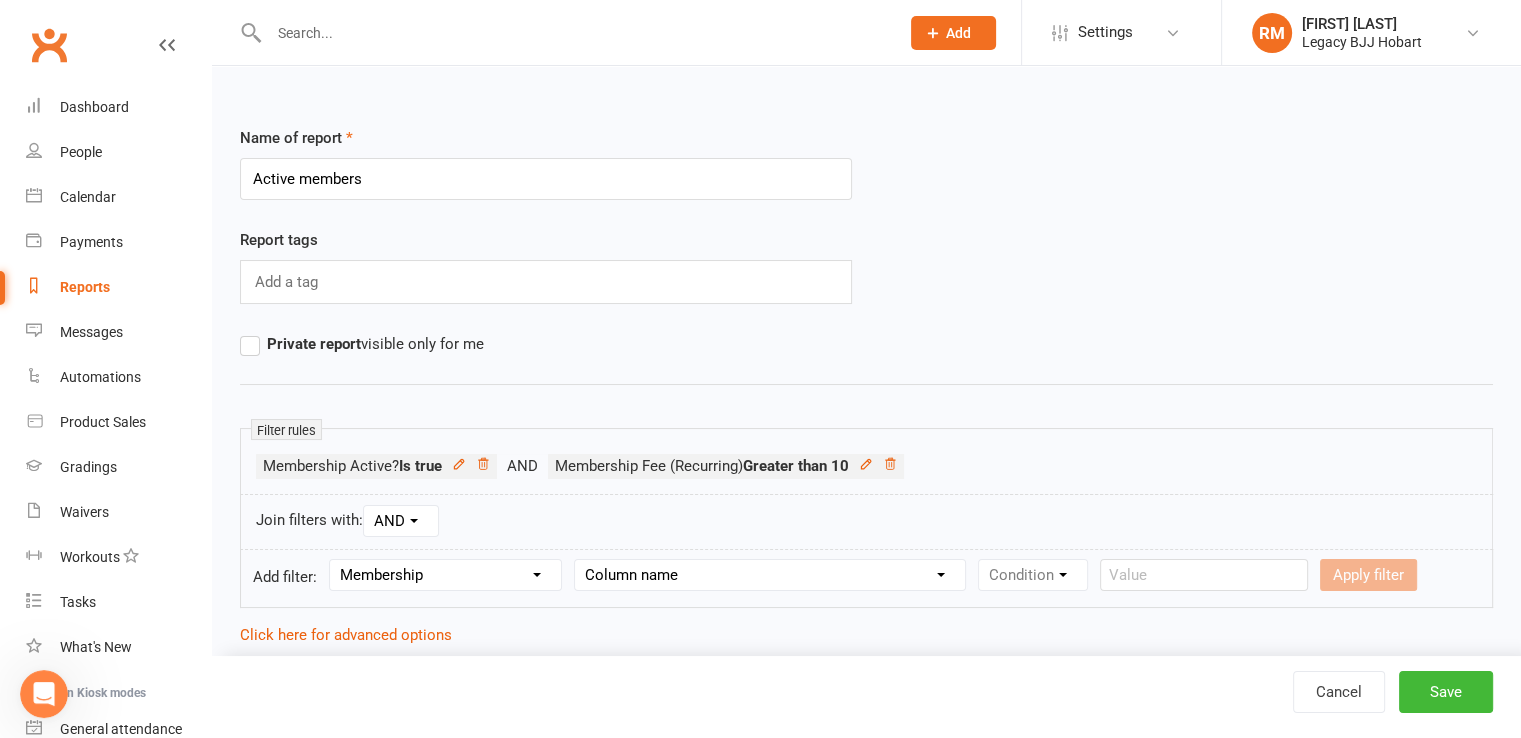 click on "Column name Membership ID Membership Name Membership Category Membership Start Date Membership Up-front Payment Date Membership Recurring Payments Start Date Membership Expiry Date Membership Added On Membership Term (in words) Membership Duration (in days) Current Membership Age (in days) Active Days Remaining (after today) Membership Fee (Up-front) Membership Fee (Recurring) Membership Recurring Fee Frequency Membership Attendance Limit (Description) Membership Attendance Limit Recurrence (Period) Membership Attendance Limit Recurrence (Number) Membership Source Class Pack? Trial Membership? Send email receipt on successful payment? Bookings Made Bookings Attended Bookings Absent Bookings w/ Unmarked Attendance Bookings Remaining Attendances in Current Calendar Month Make-up Classes Available Membership Active? Cancellation Present? Cancellation Date Cancellation Added On Cancellation Reason Most Recent Attendance Payments Attempted Paid Payments Failed Payments (Current) Payments Remaining" at bounding box center [770, 575] 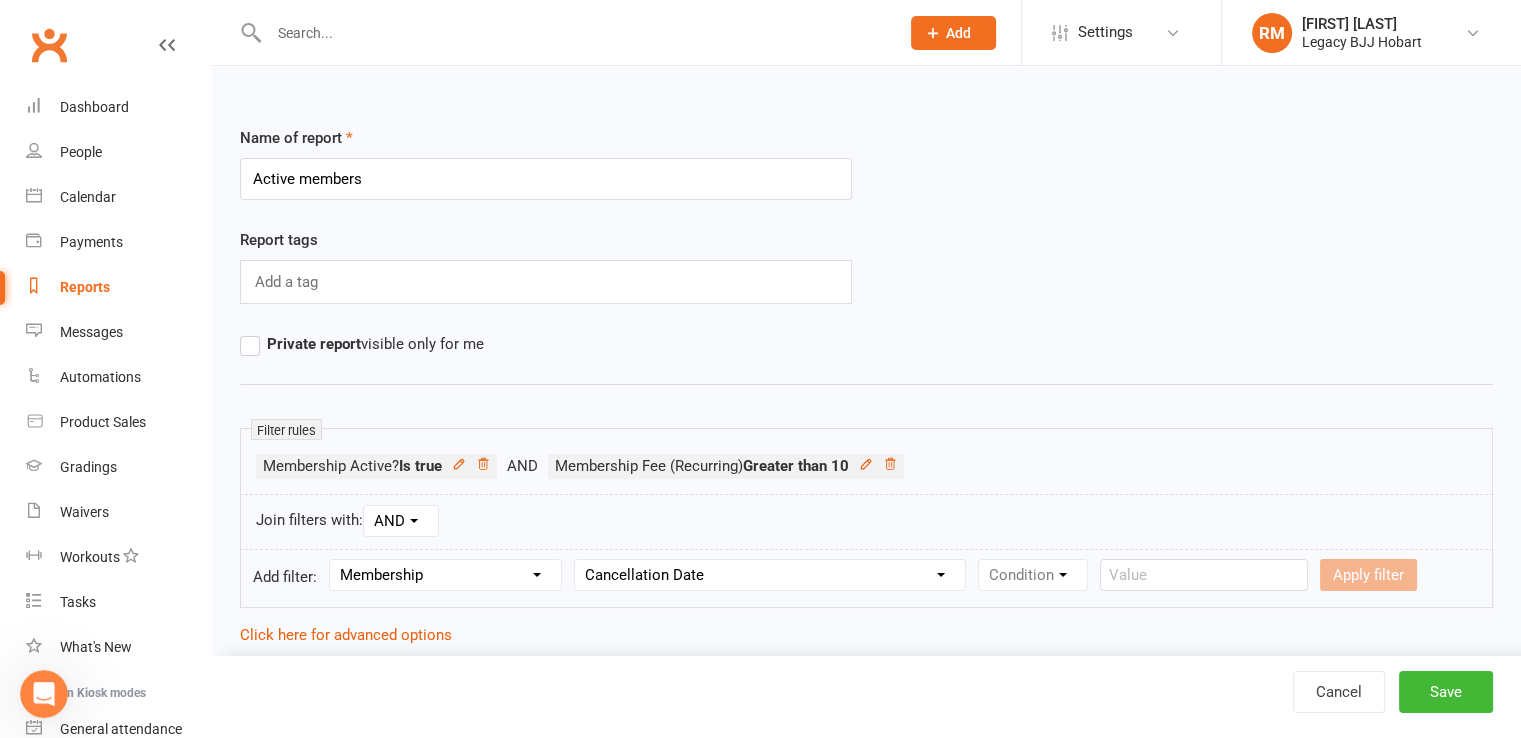 click on "Column name Membership ID Membership Name Membership Category Membership Start Date Membership Up-front Payment Date Membership Recurring Payments Start Date Membership Expiry Date Membership Added On Membership Term (in words) Membership Duration (in days) Current Membership Age (in days) Active Days Remaining (after today) Membership Fee (Up-front) Membership Fee (Recurring) Membership Recurring Fee Frequency Membership Attendance Limit (Description) Membership Attendance Limit Recurrence (Period) Membership Attendance Limit Recurrence (Number) Membership Source Class Pack? Trial Membership? Send email receipt on successful payment? Bookings Made Bookings Attended Bookings Absent Bookings w/ Unmarked Attendance Bookings Remaining Attendances in Current Calendar Month Make-up Classes Available Membership Active? Cancellation Present? Cancellation Date Cancellation Added On Cancellation Reason Most Recent Attendance Payments Attempted Paid Payments Failed Payments (Current) Payments Remaining" at bounding box center (770, 575) 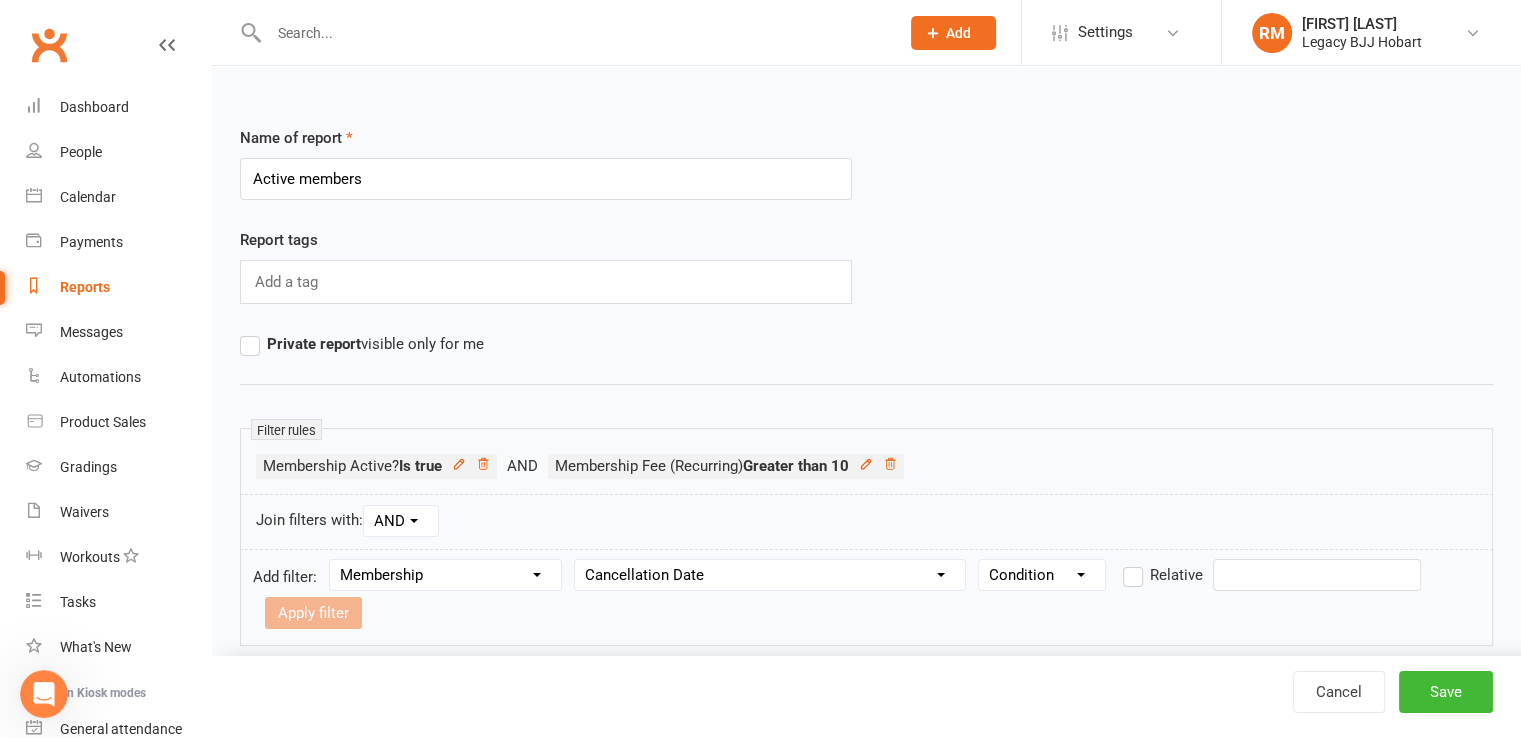 click on "Condition Is Is not Before After Before or on After or on Is blank Is not blank" at bounding box center (1042, 575) 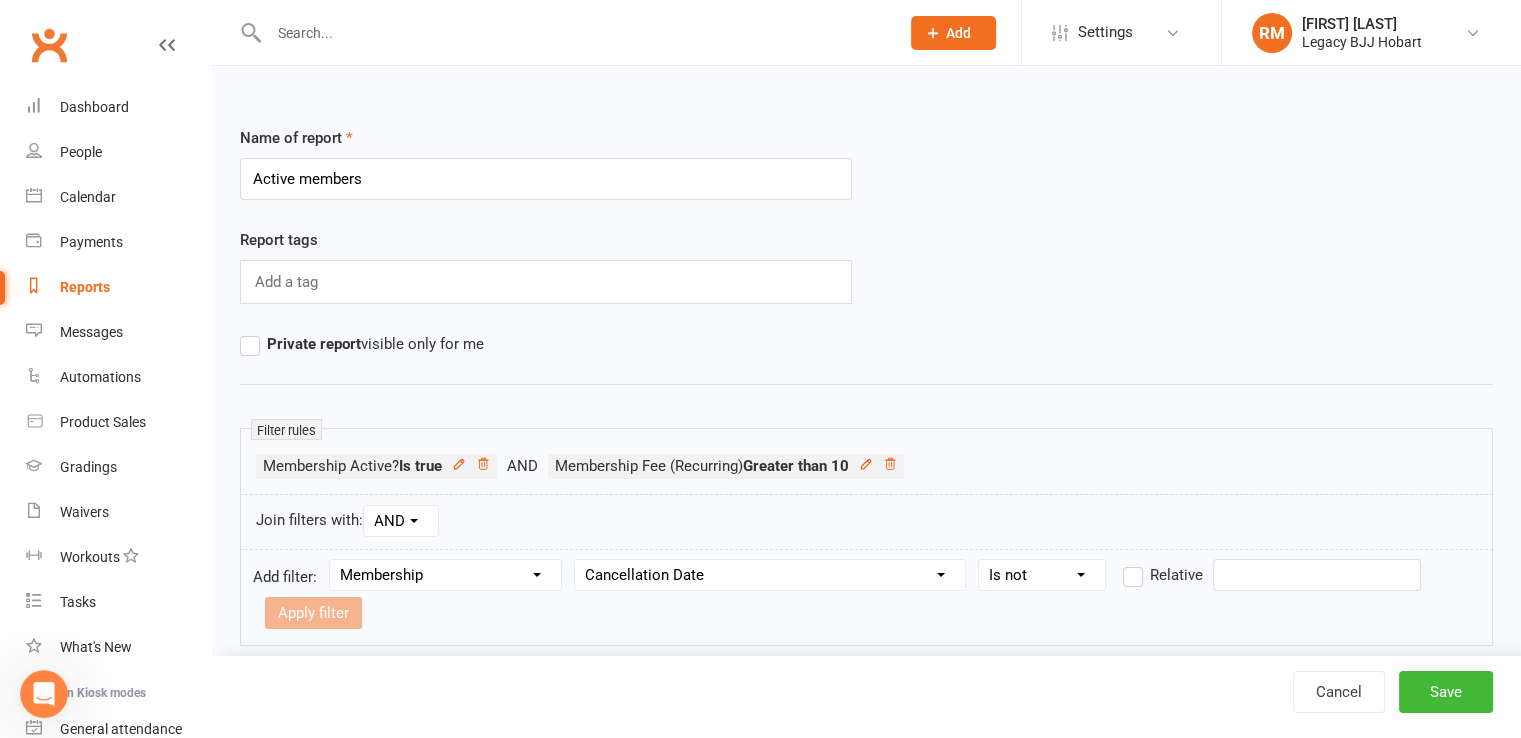 click on "Condition Is Is not Before After Before or on After or on Is blank Is not blank" at bounding box center [1042, 575] 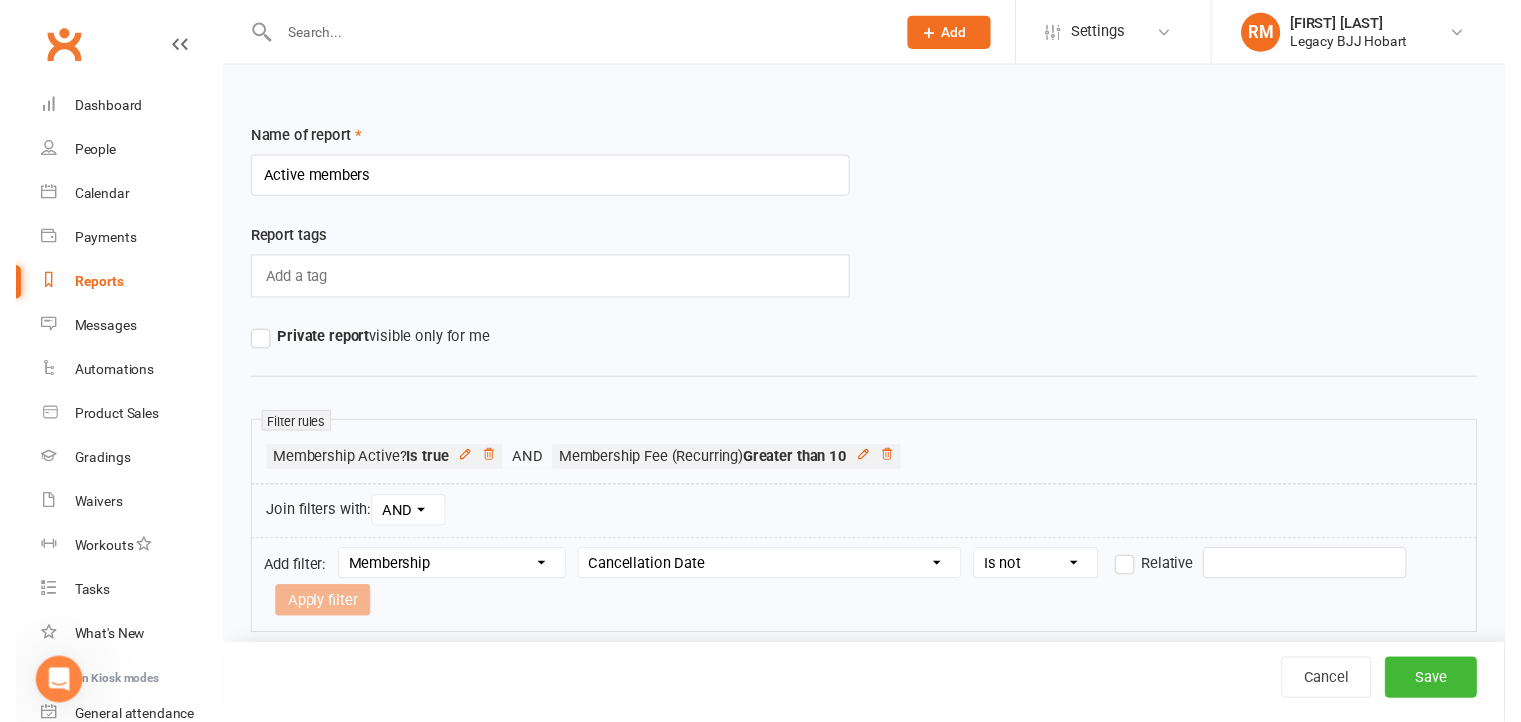 scroll, scrollTop: 179, scrollLeft: 0, axis: vertical 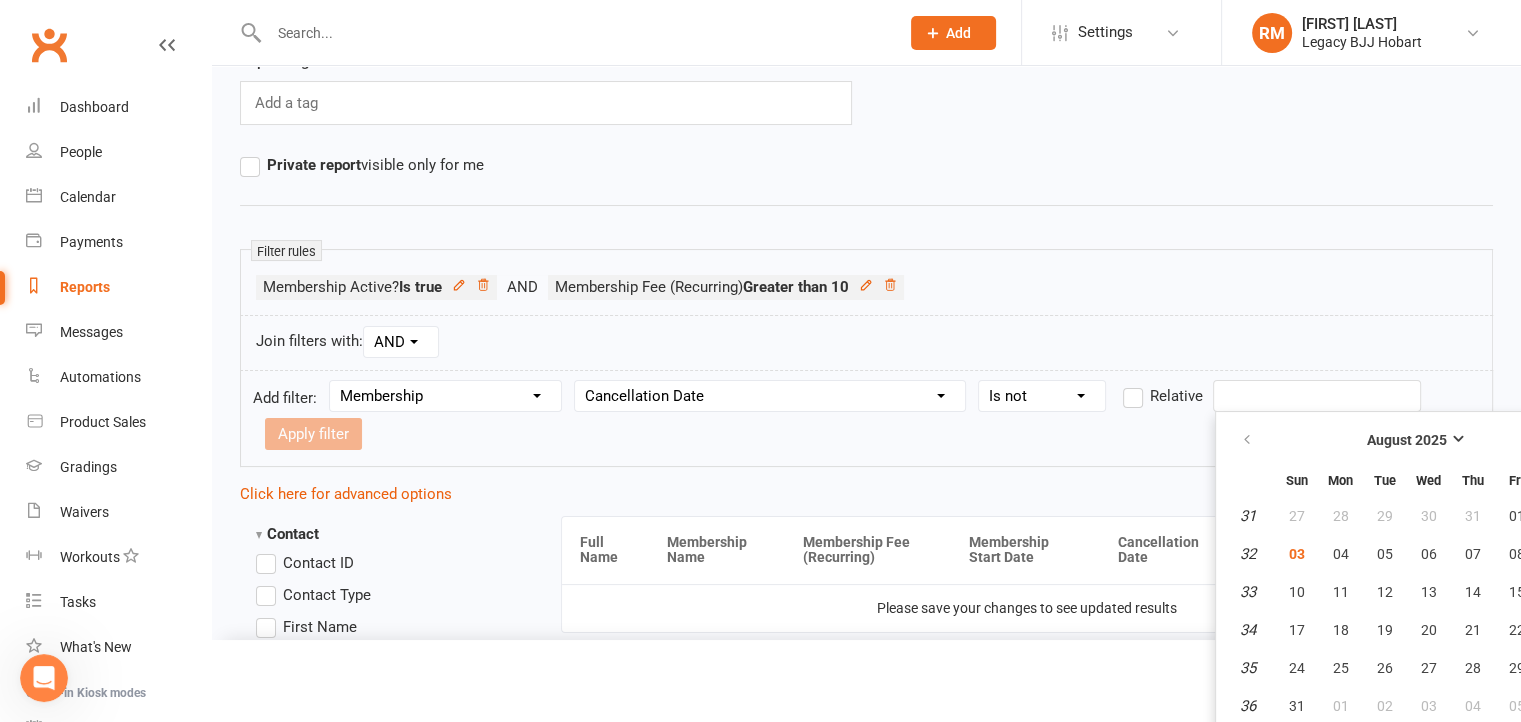 click on "RM [FIRST] [LAST] Legacy BJJ Hobart My profile My subscription Help Terms & conditions Privacy policy Sign out Clubworx Dashboard People Calendar Payments Reports Messages Automations Product Sales Gradings Waivers Workouts Tasks What's New Check-in Kiosk modes General attendance Roll call Class check-in × Event(s) added successfully × × Name of report Active members Report tags Add a tag Private report visible only for me Is true" at bounding box center [760, 2435] 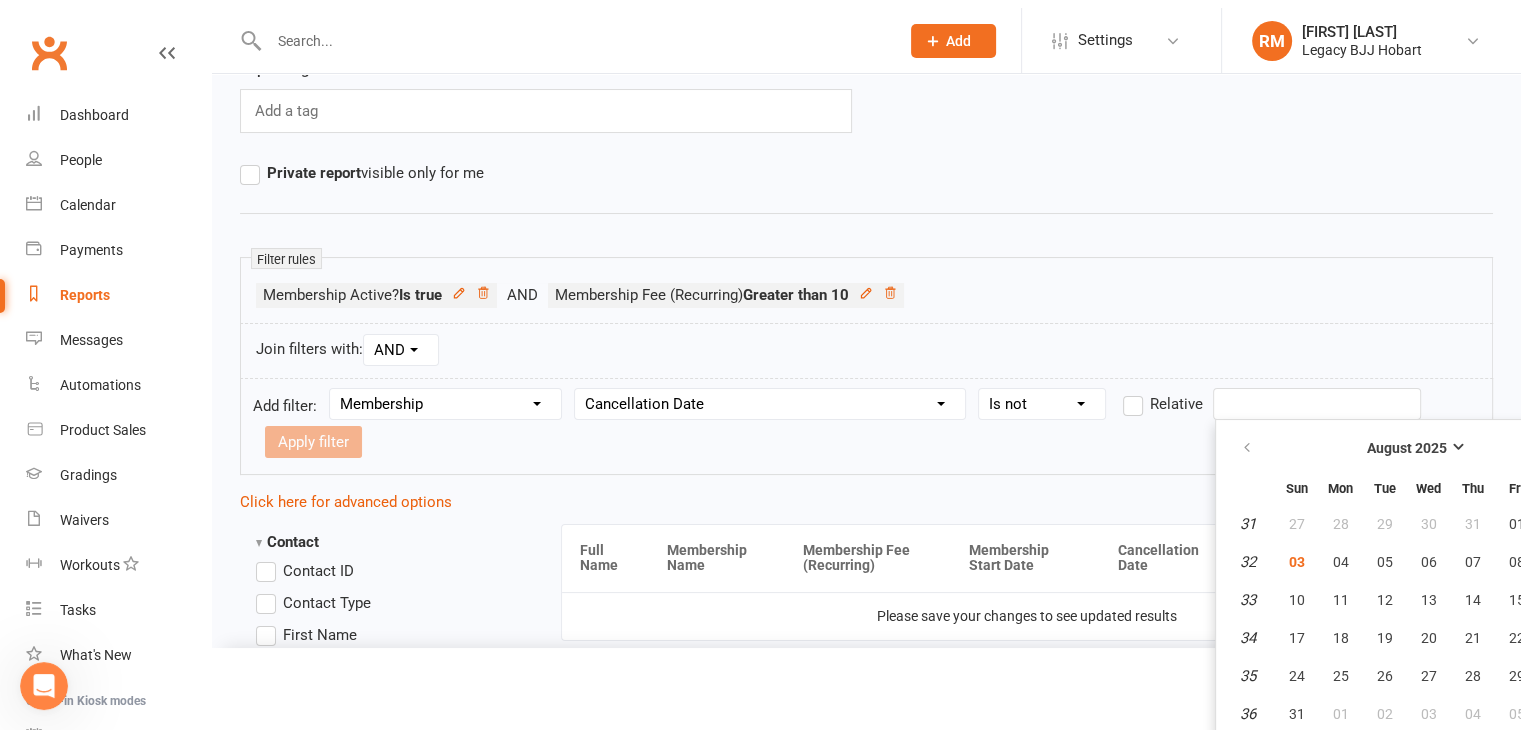 scroll, scrollTop: 853, scrollLeft: 0, axis: vertical 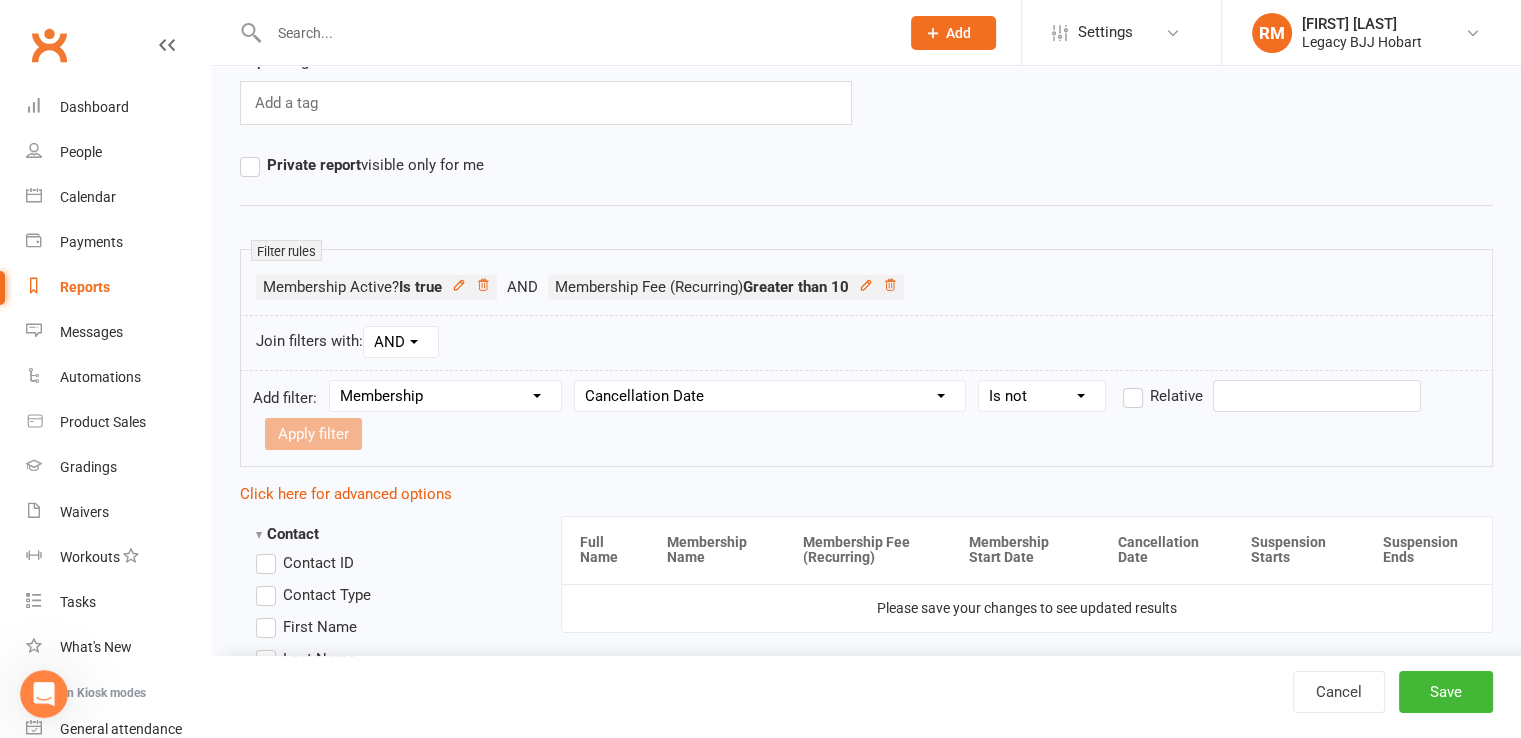 click on "Condition Is Is not Before After Before or on After or on Is blank Is not blank" at bounding box center (1042, 396) 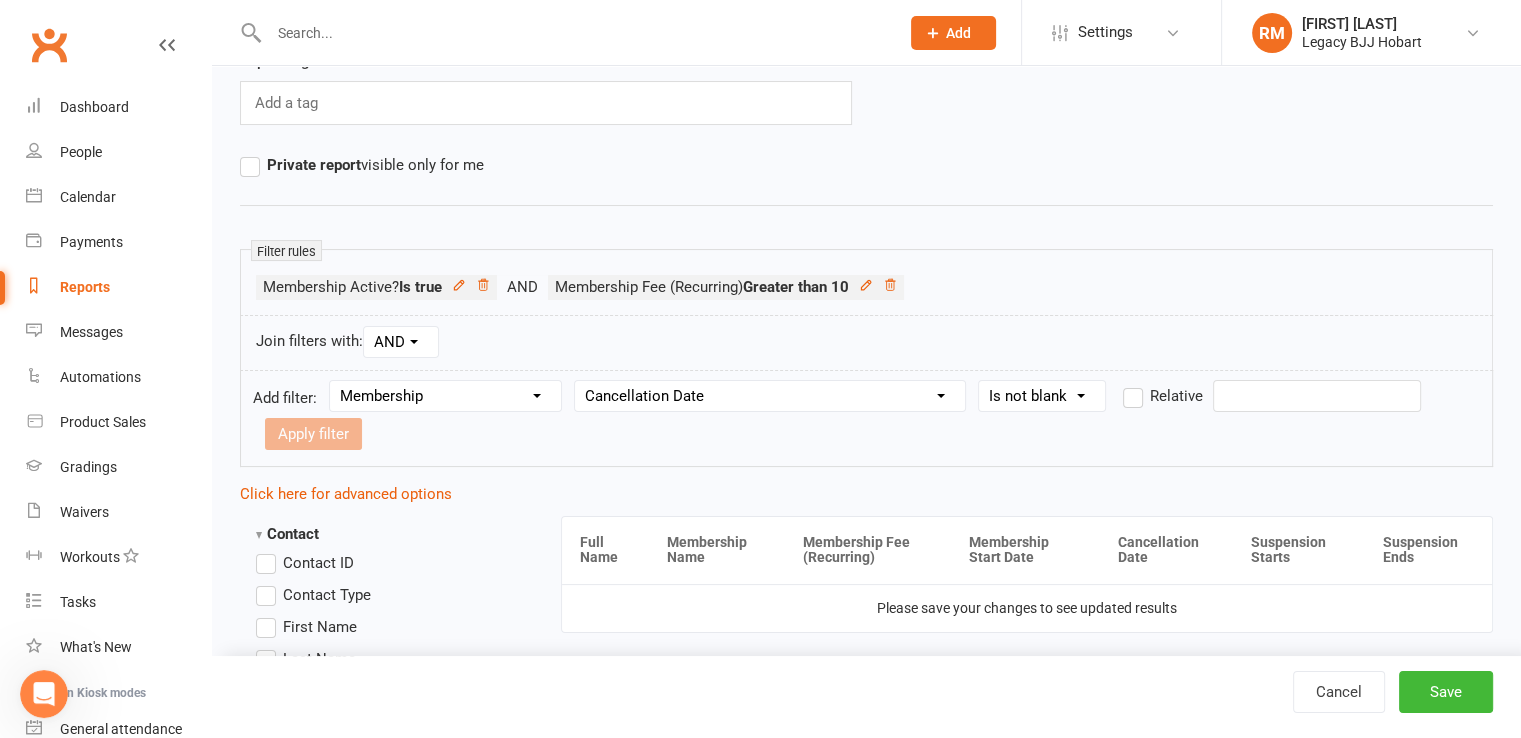 click on "Condition Is Is not Before After Before or on After or on Is blank Is not blank" at bounding box center [1042, 396] 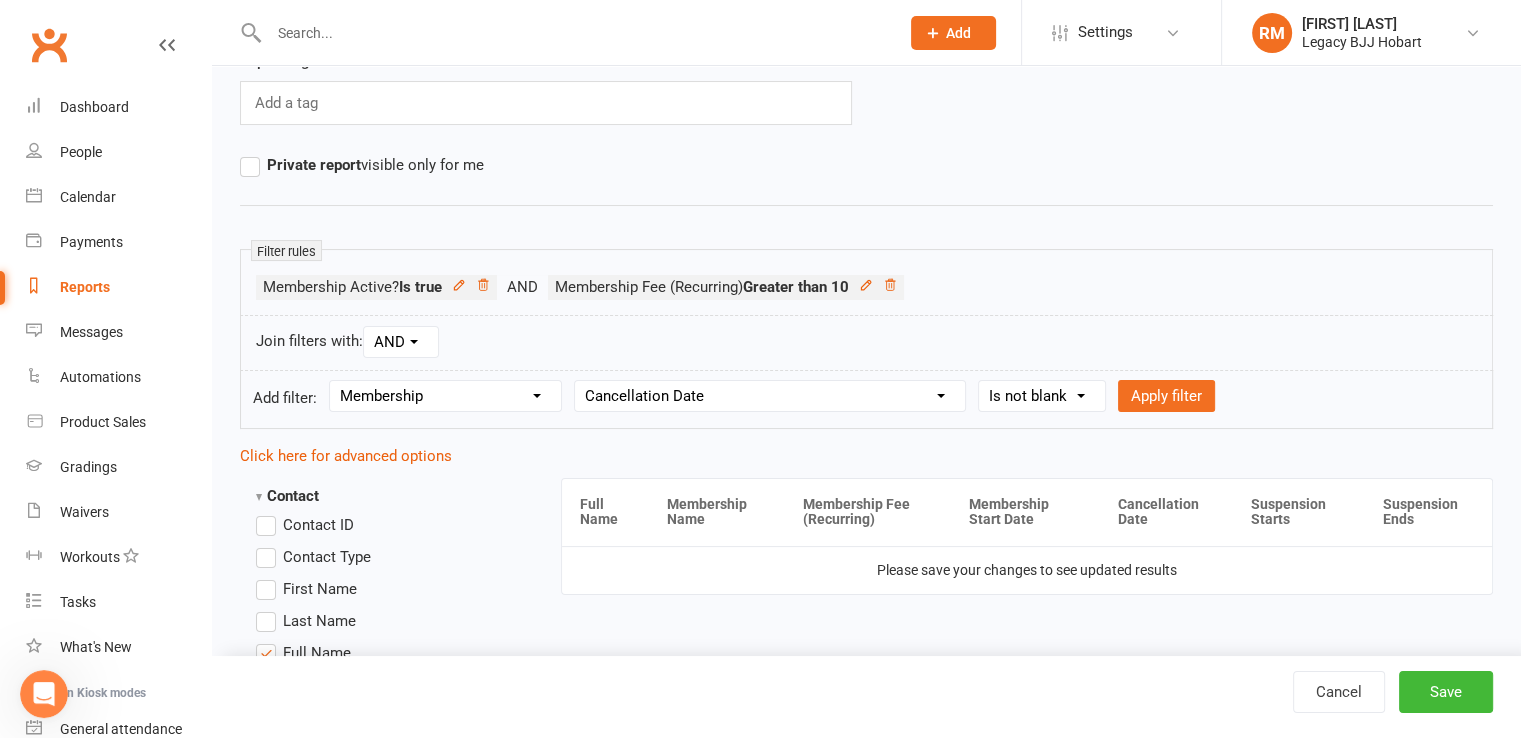 click on "Condition Is Is not Before After Before or on After or on Is blank Is not blank" at bounding box center [1042, 396] 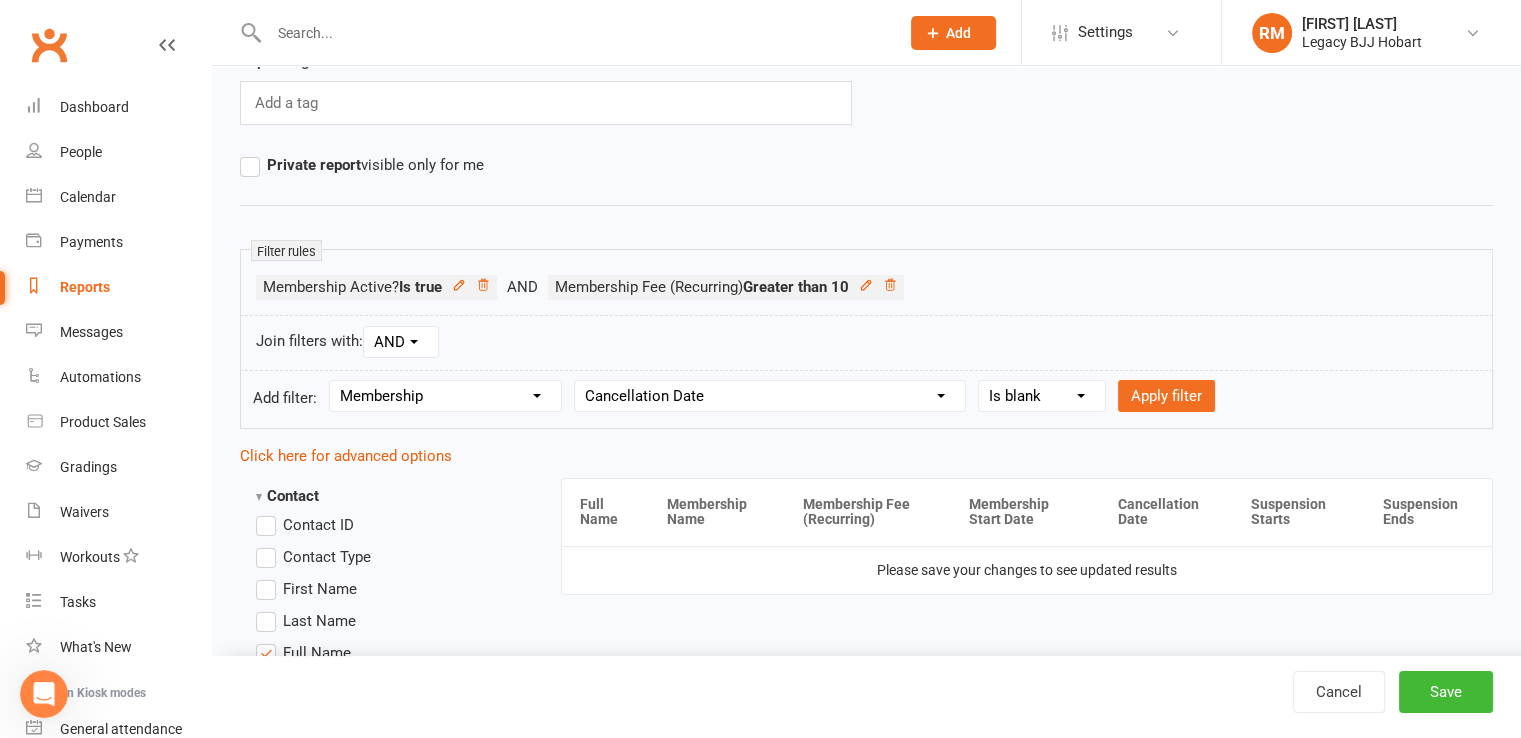 click on "Condition Is Is not Before After Before or on After or on Is blank Is not blank" at bounding box center [1042, 396] 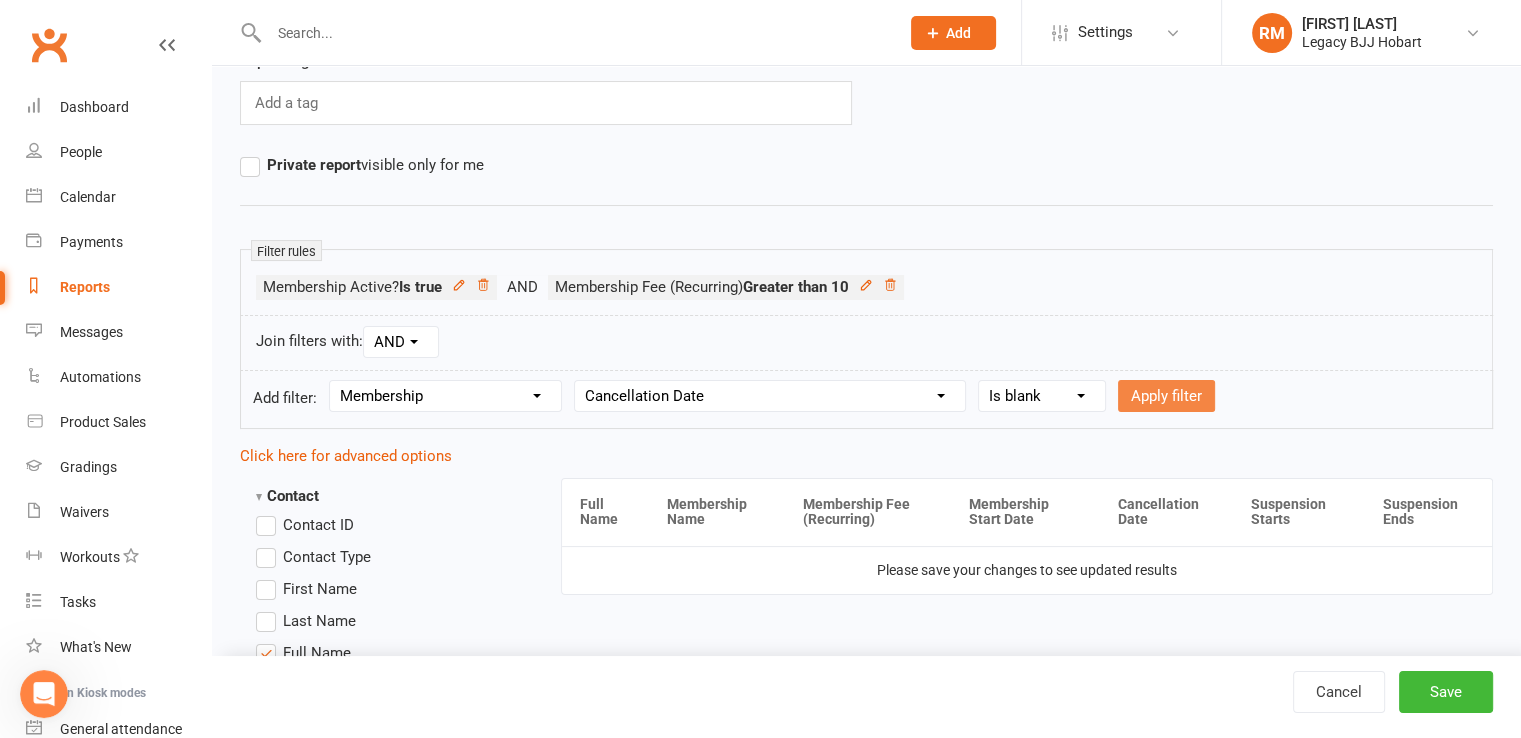 click on "Apply filter" at bounding box center (1166, 396) 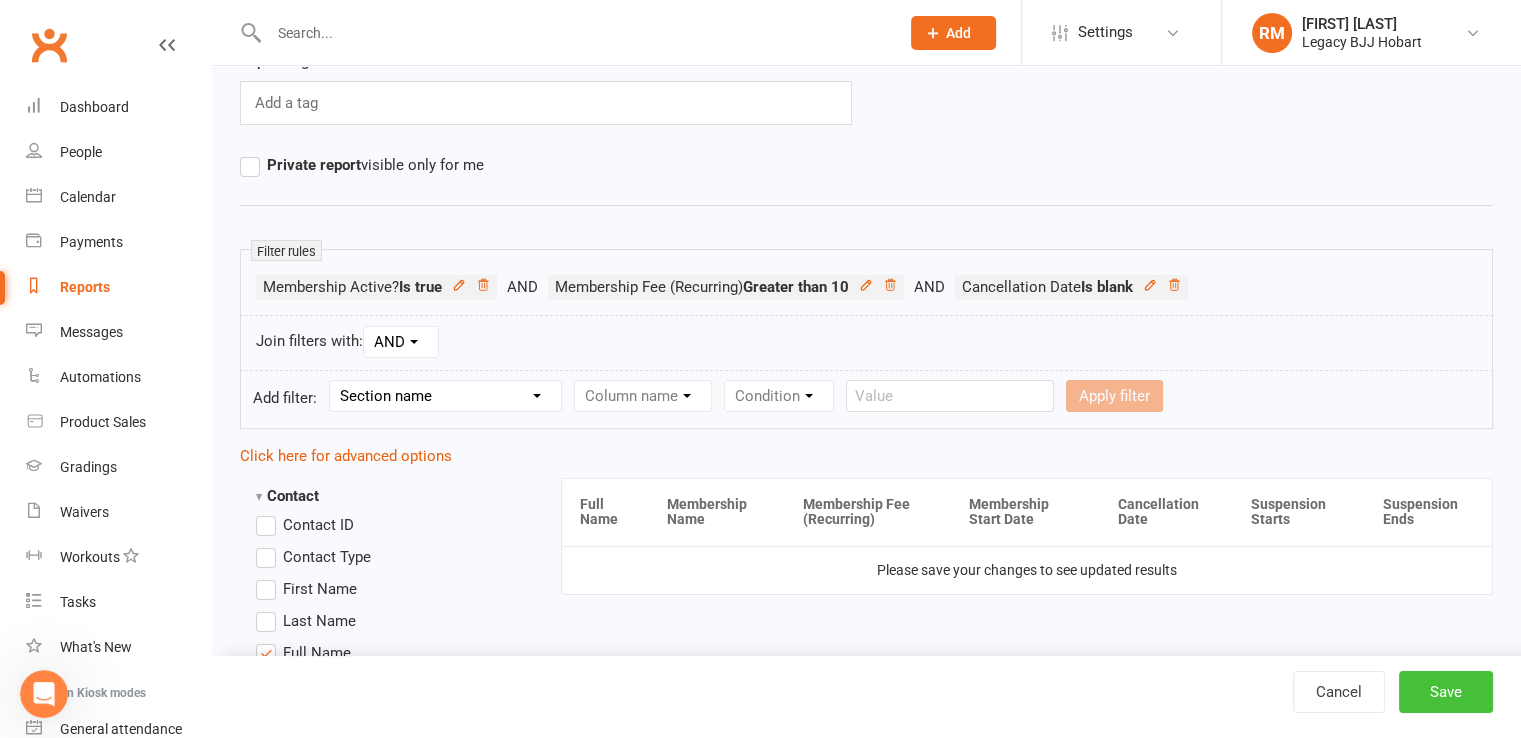 click on "Save" at bounding box center [1446, 692] 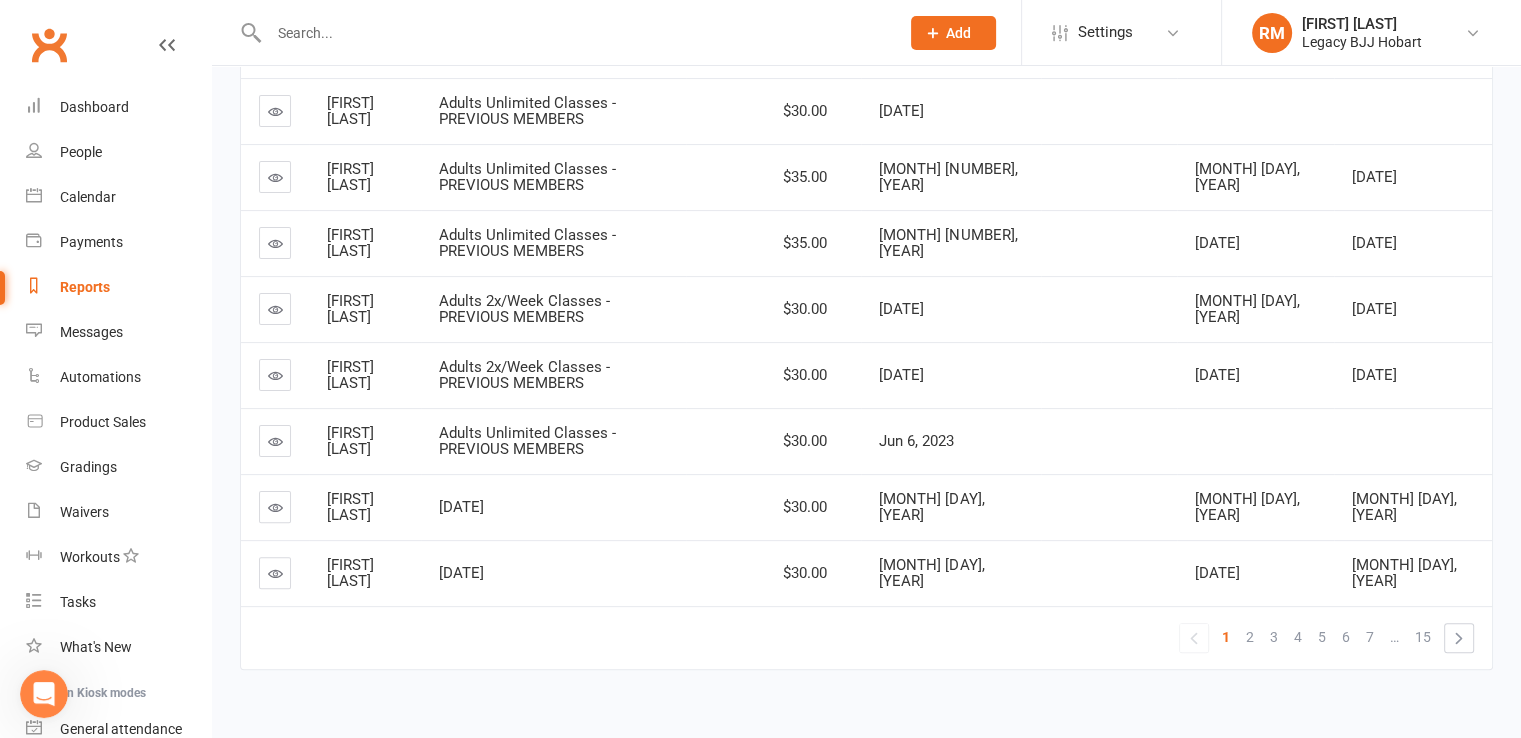 scroll, scrollTop: 477, scrollLeft: 0, axis: vertical 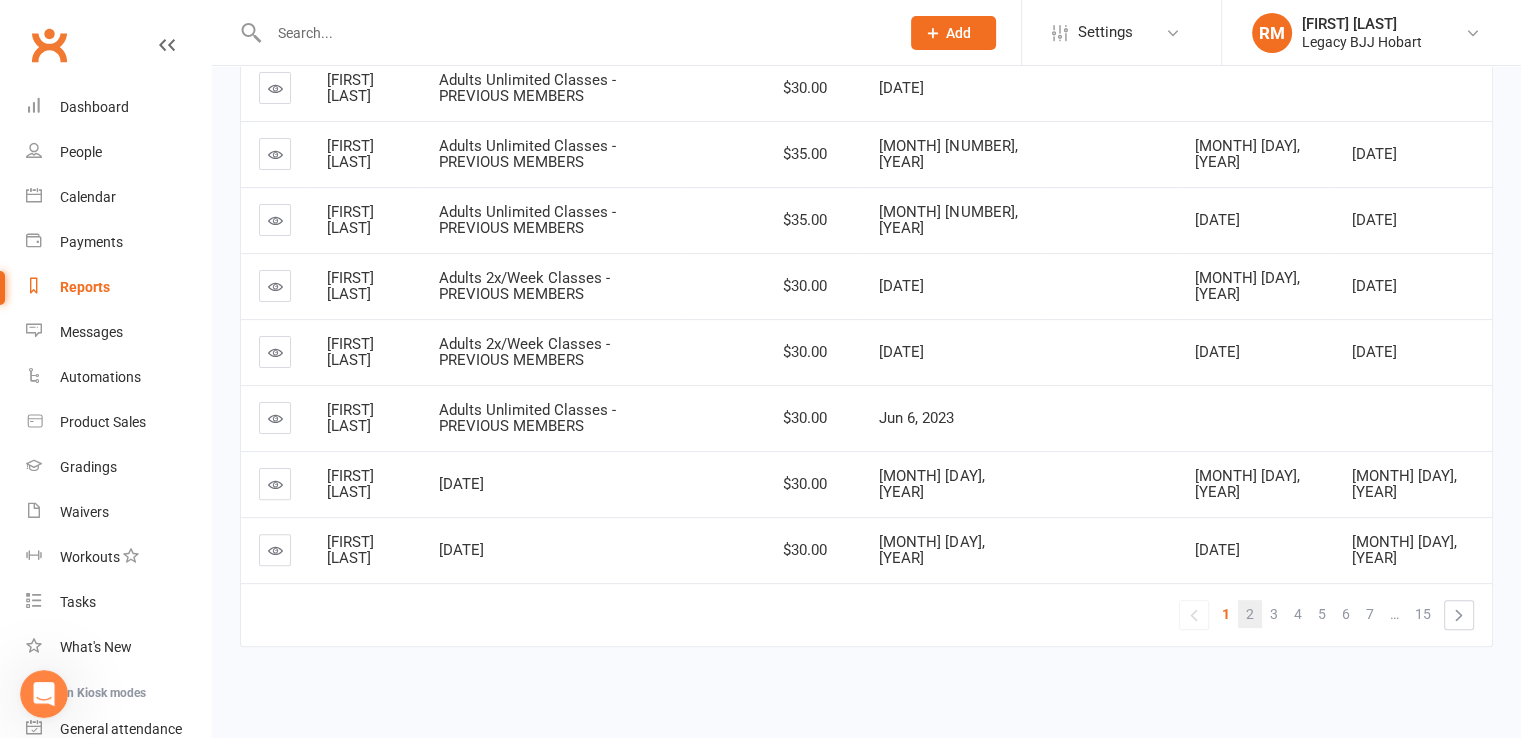 click on "2" at bounding box center [1250, 614] 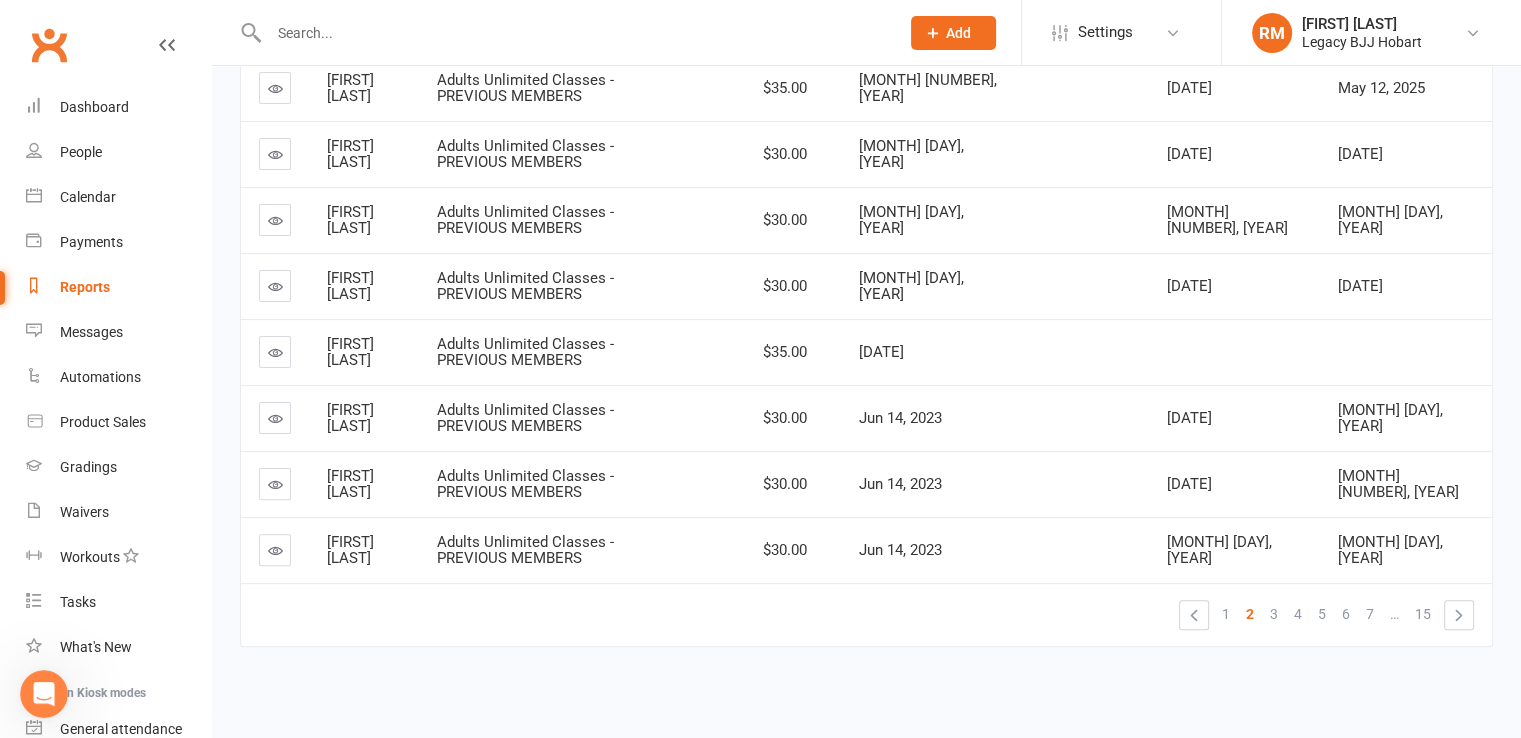 scroll, scrollTop: 430, scrollLeft: 0, axis: vertical 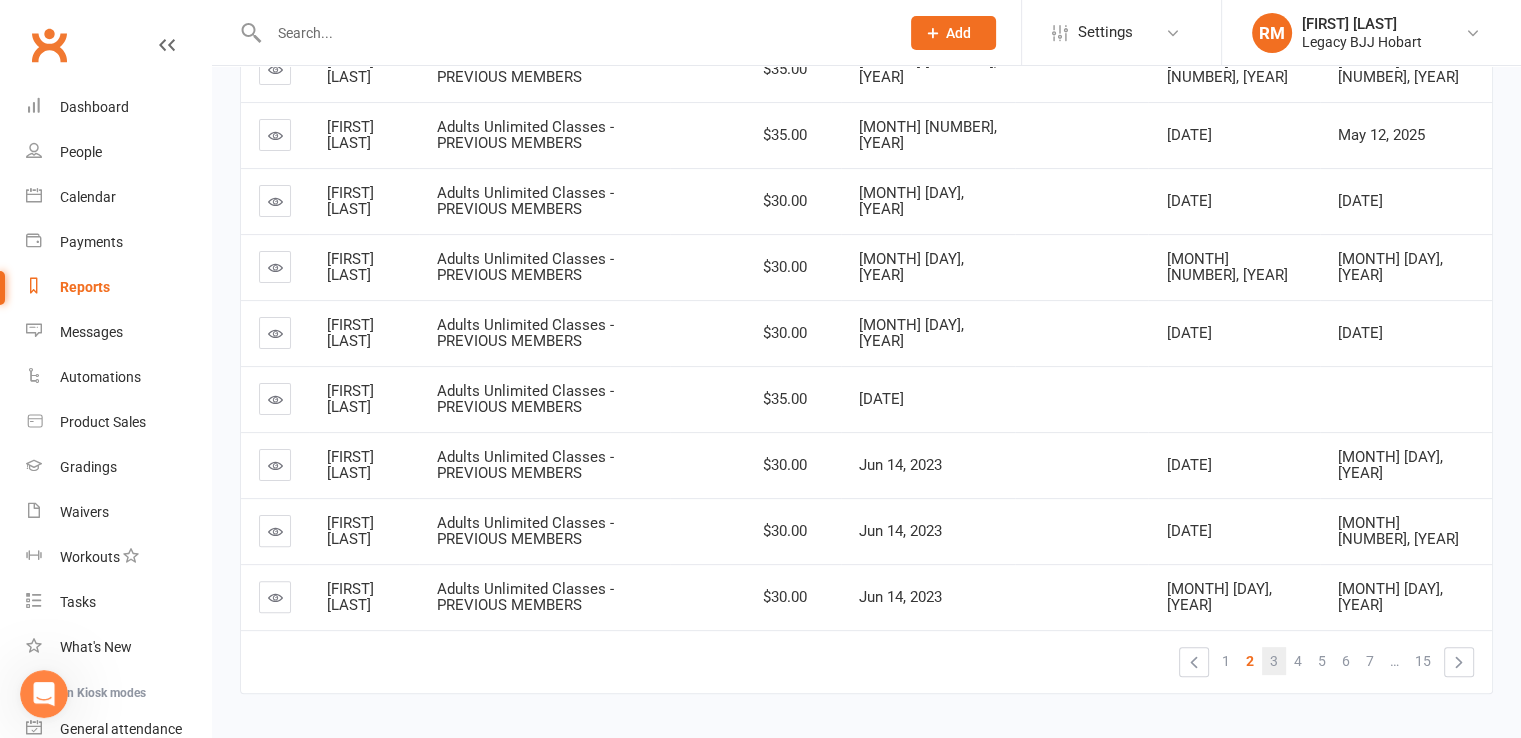 click on "3" at bounding box center (1274, 661) 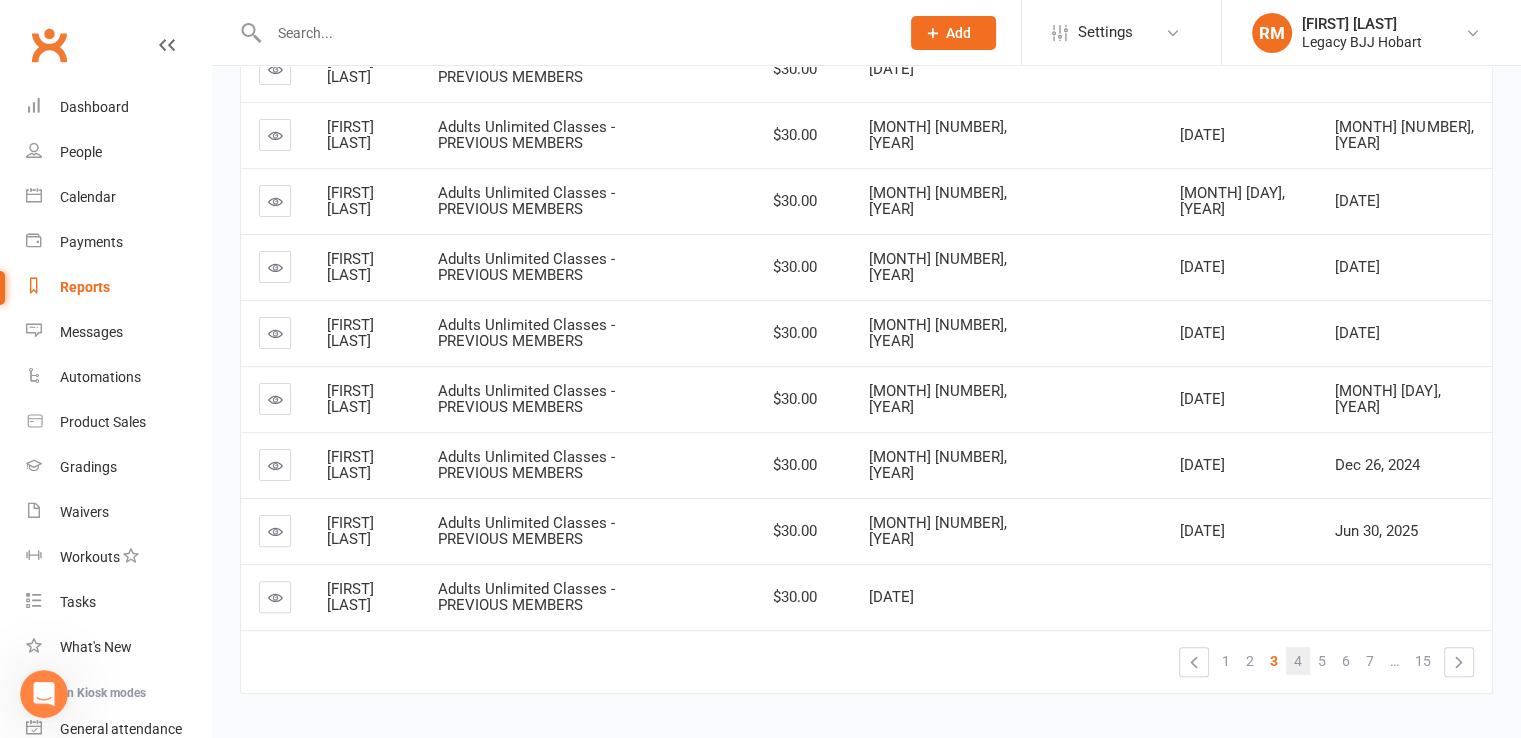 click on "4" at bounding box center (1298, 661) 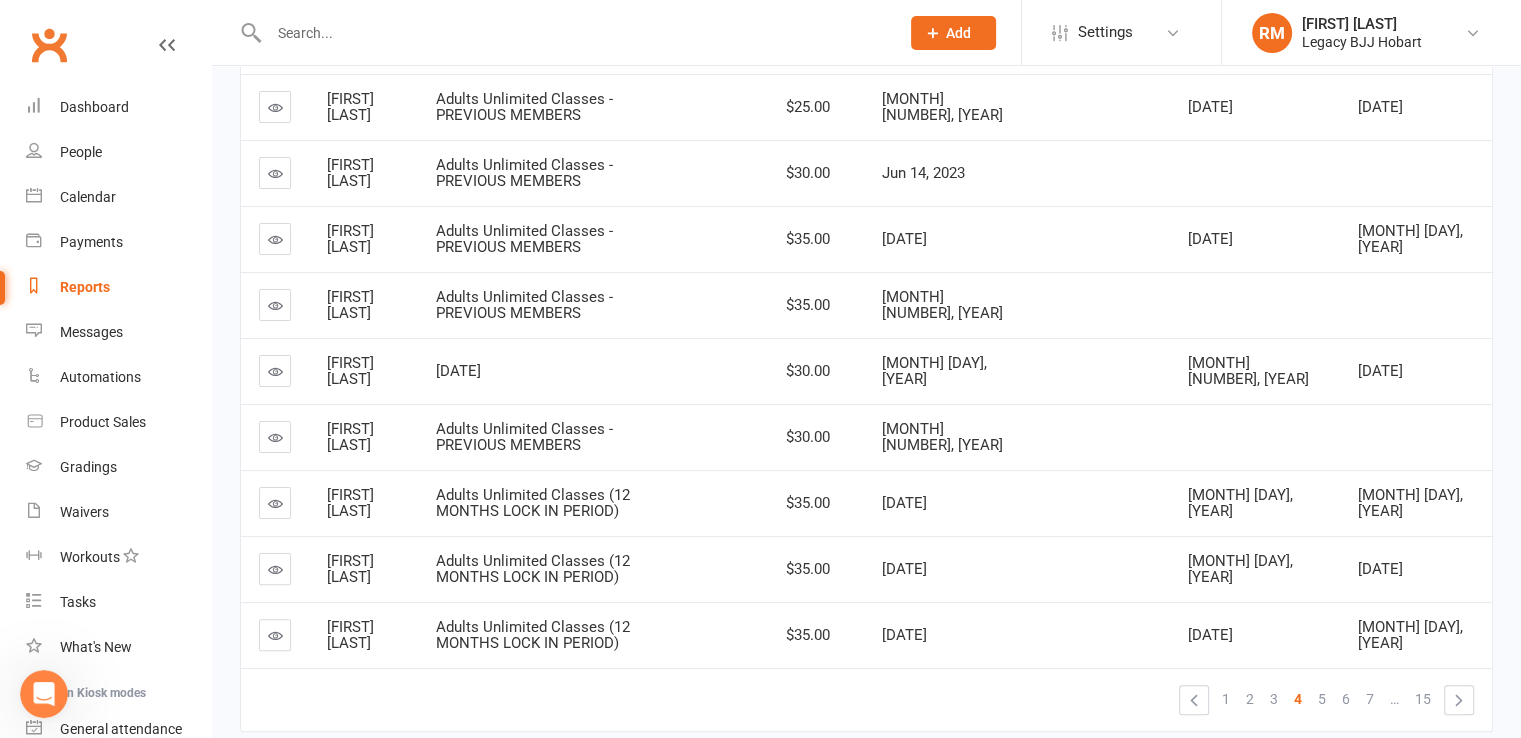 scroll, scrollTop: 390, scrollLeft: 0, axis: vertical 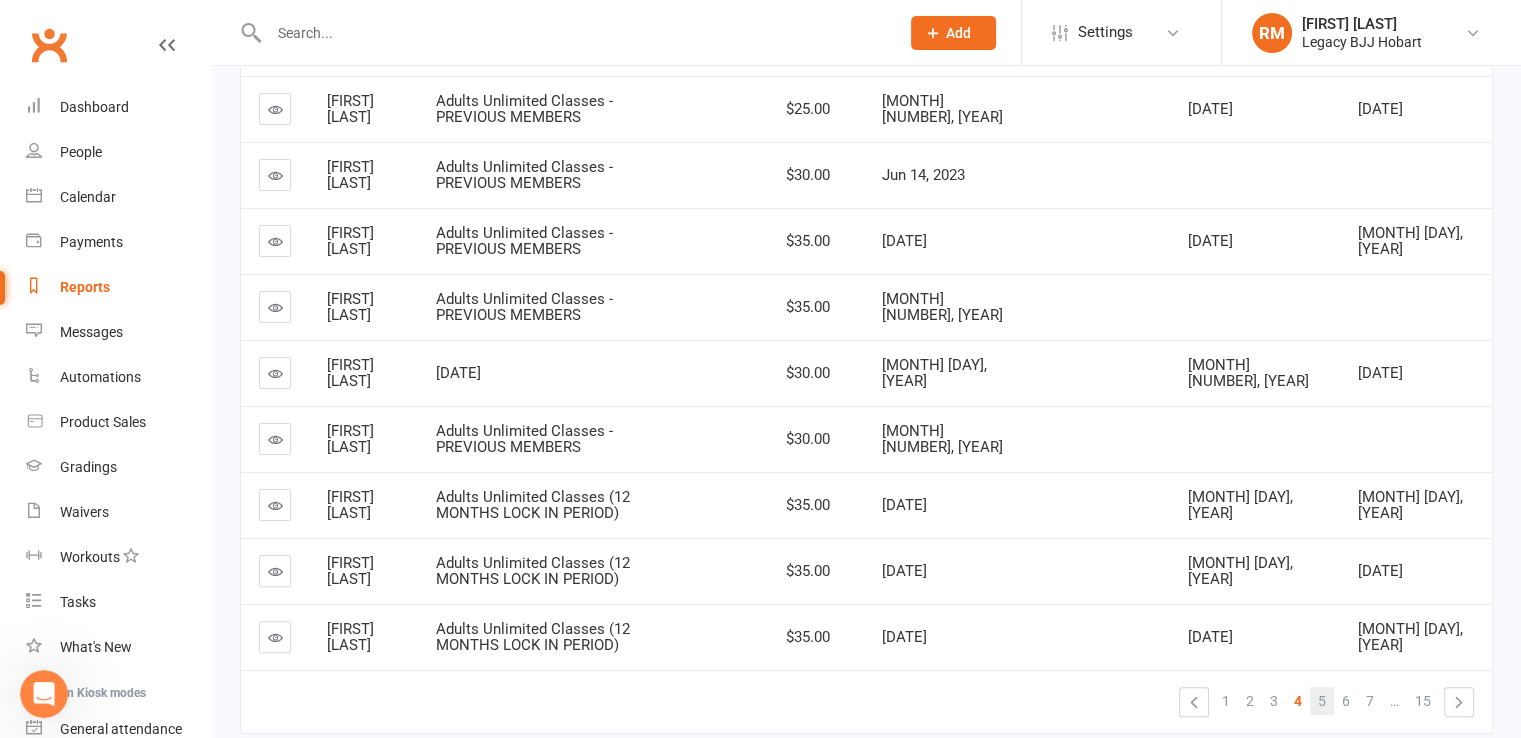 click on "5" at bounding box center [1322, 701] 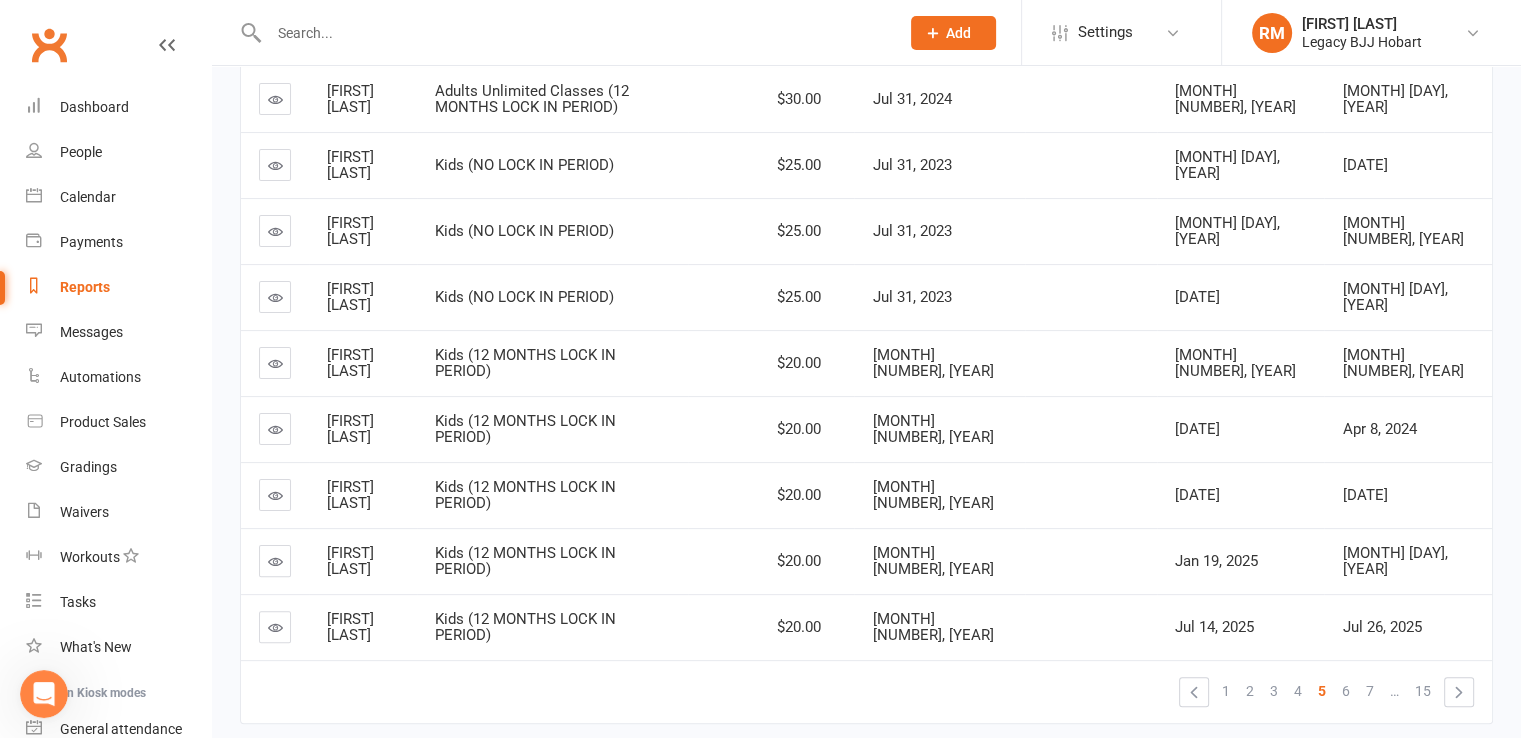 scroll, scrollTop: 408, scrollLeft: 0, axis: vertical 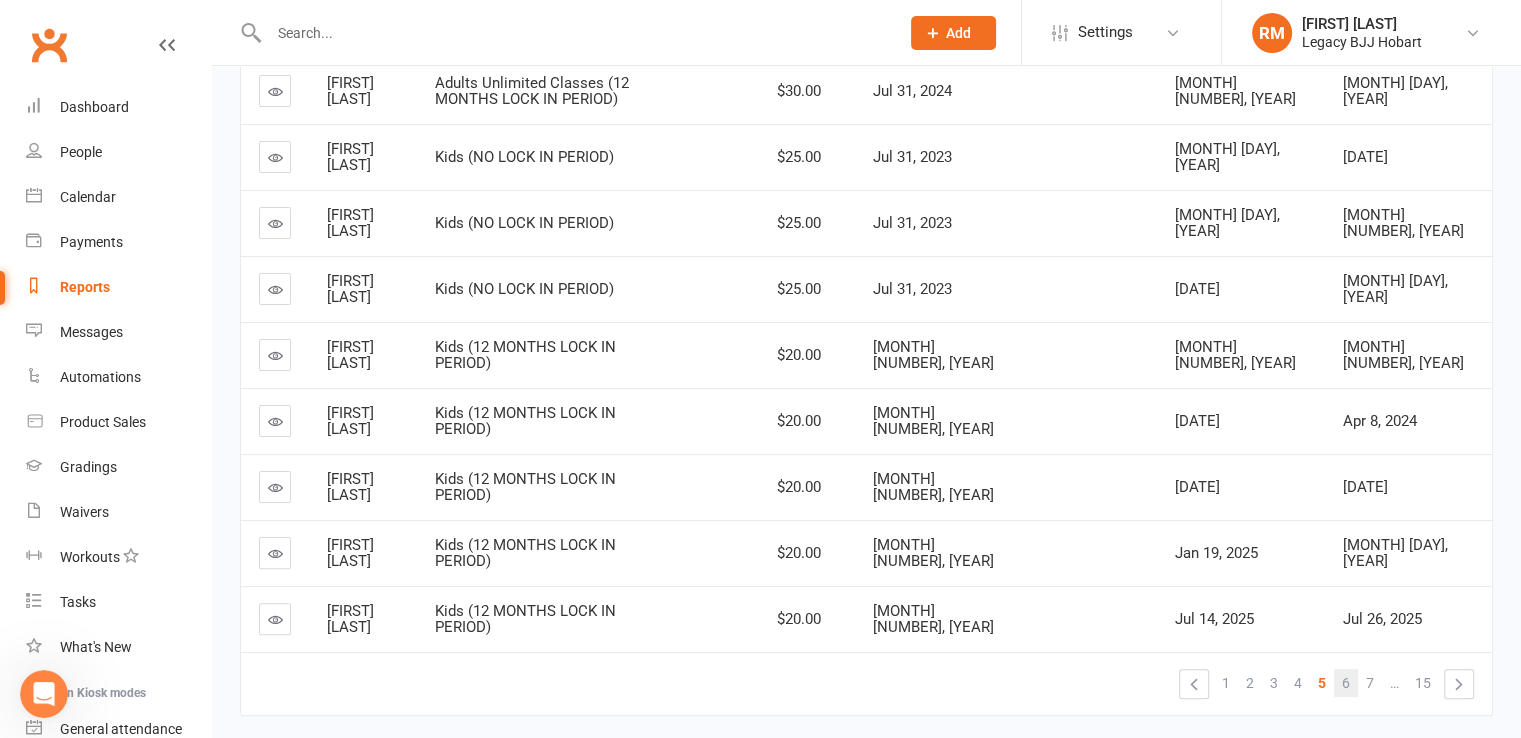 click on "6" at bounding box center [1346, 683] 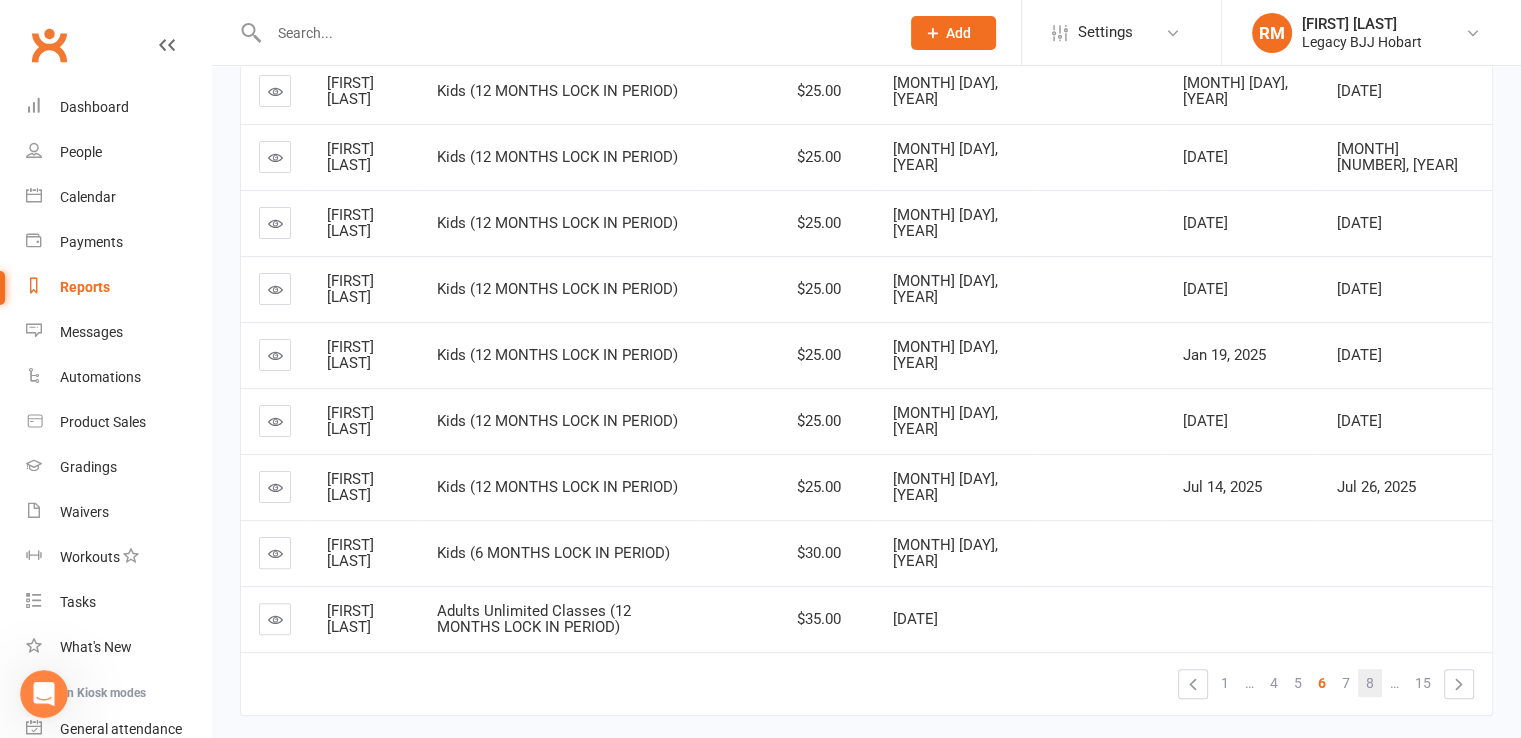 click on "8" at bounding box center [1370, 683] 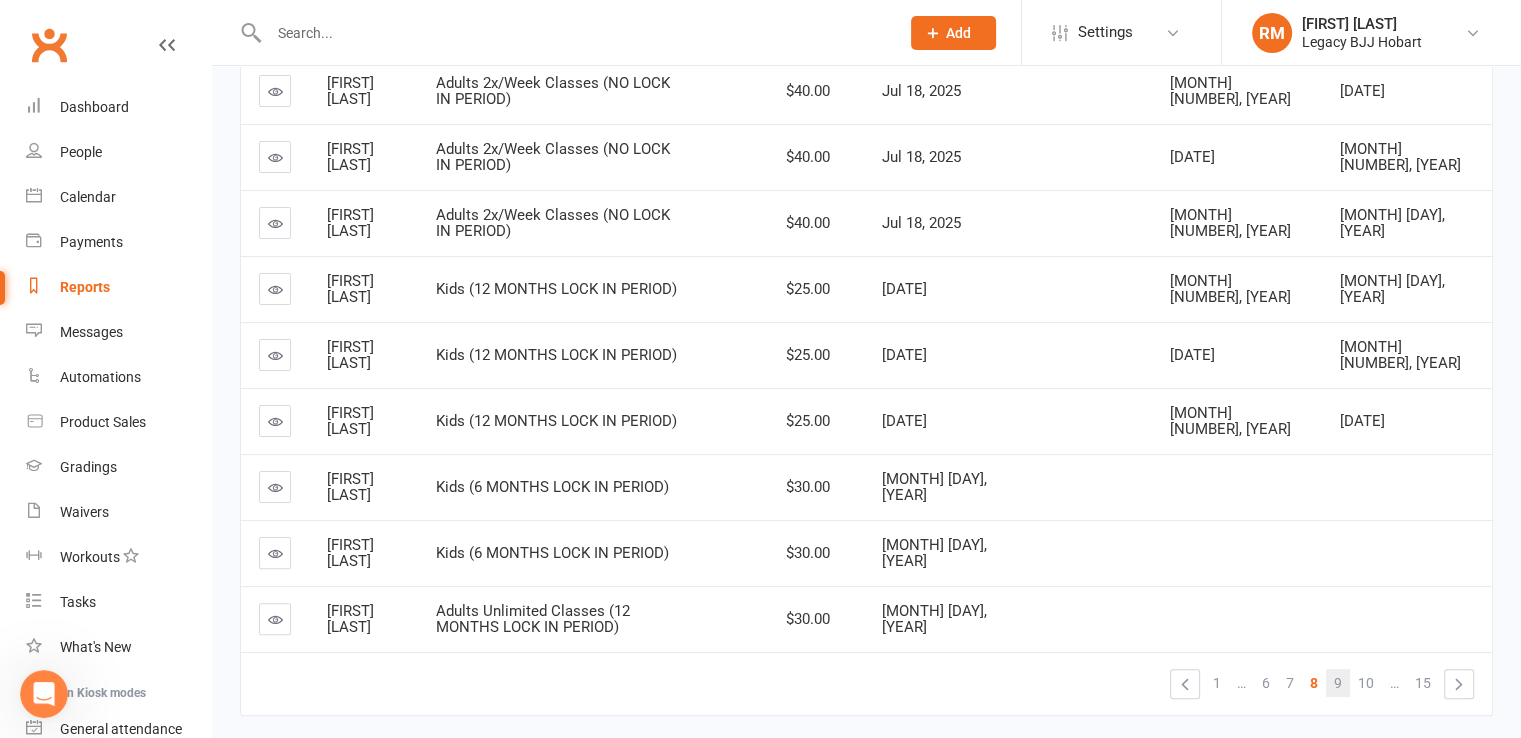 click on "9" at bounding box center [1338, 683] 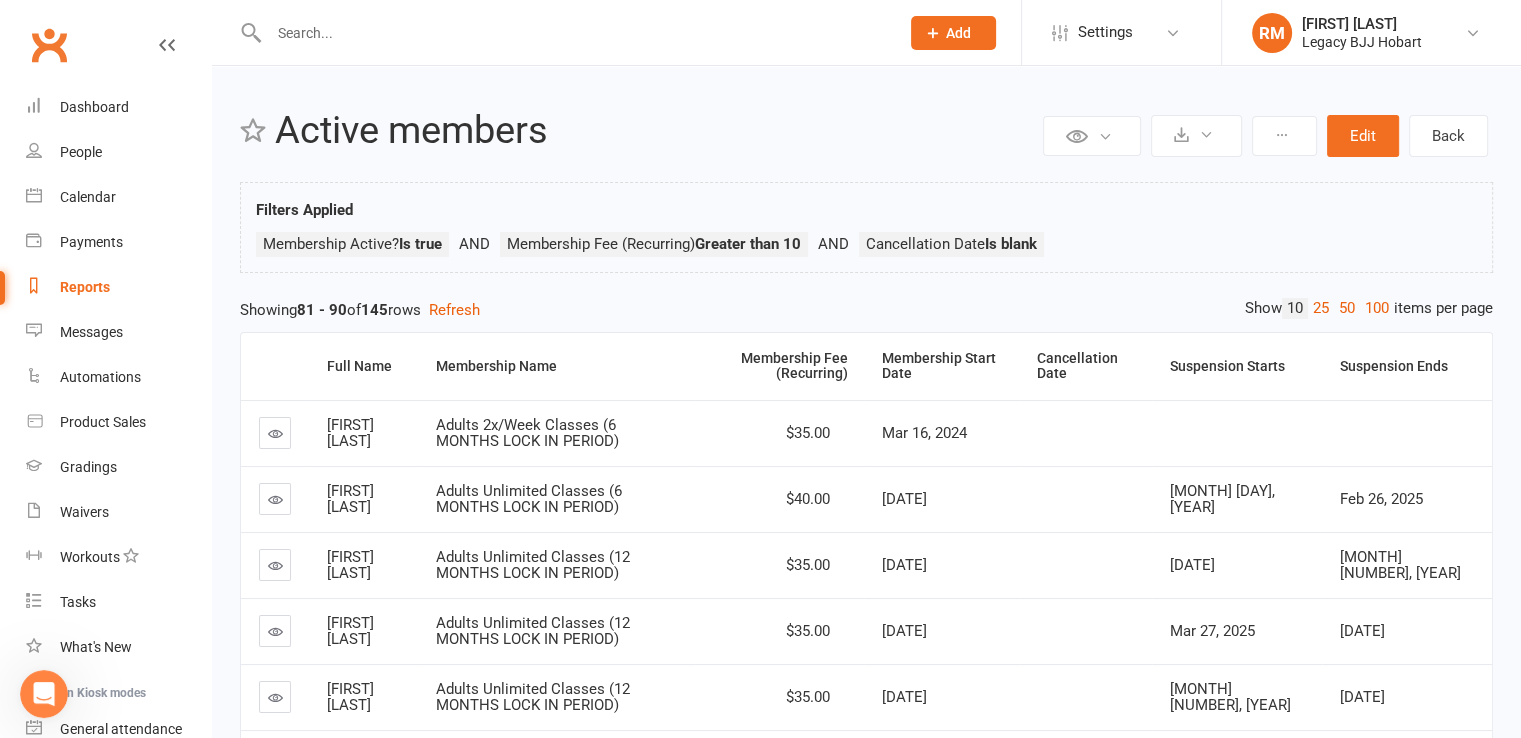 scroll, scrollTop: 475, scrollLeft: 0, axis: vertical 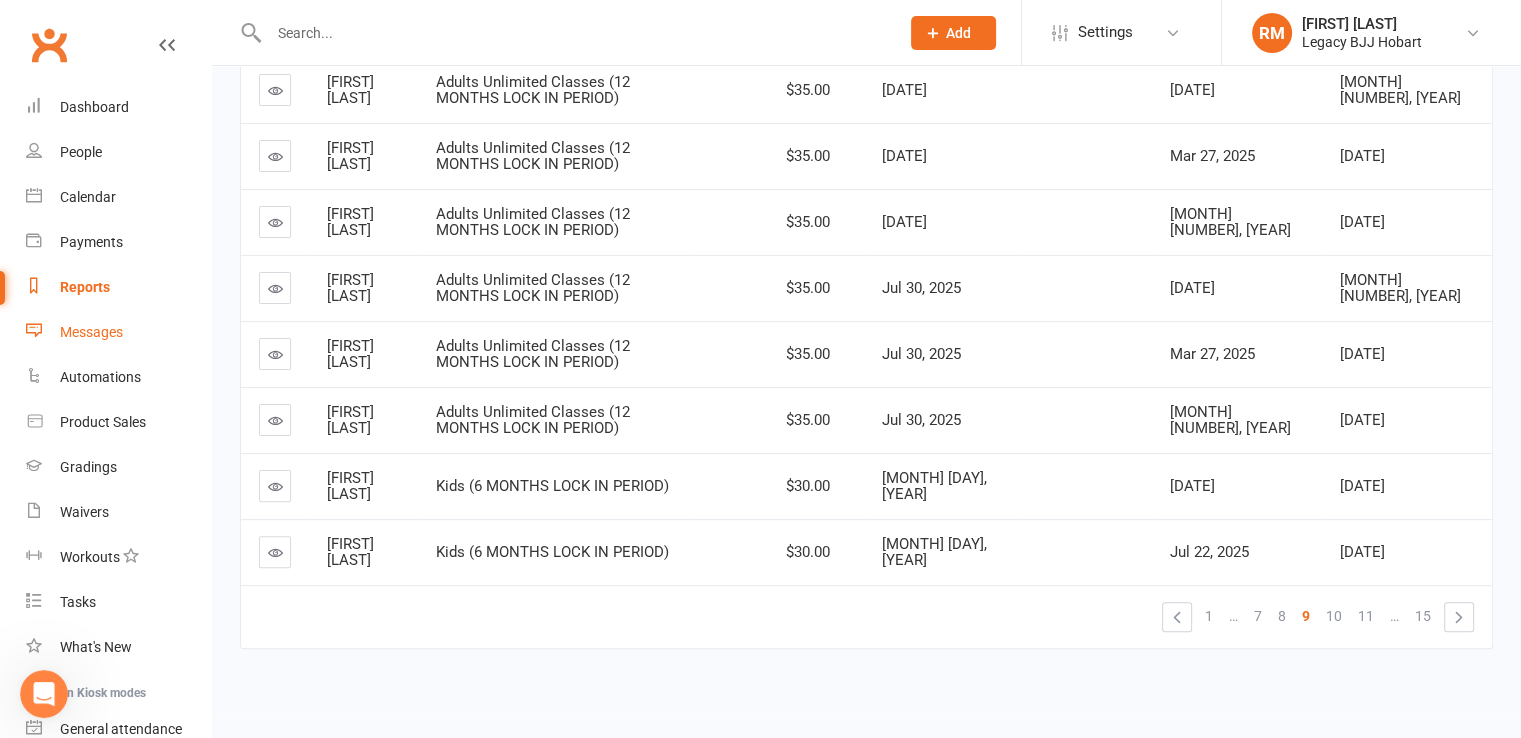 click on "Messages" at bounding box center [91, 332] 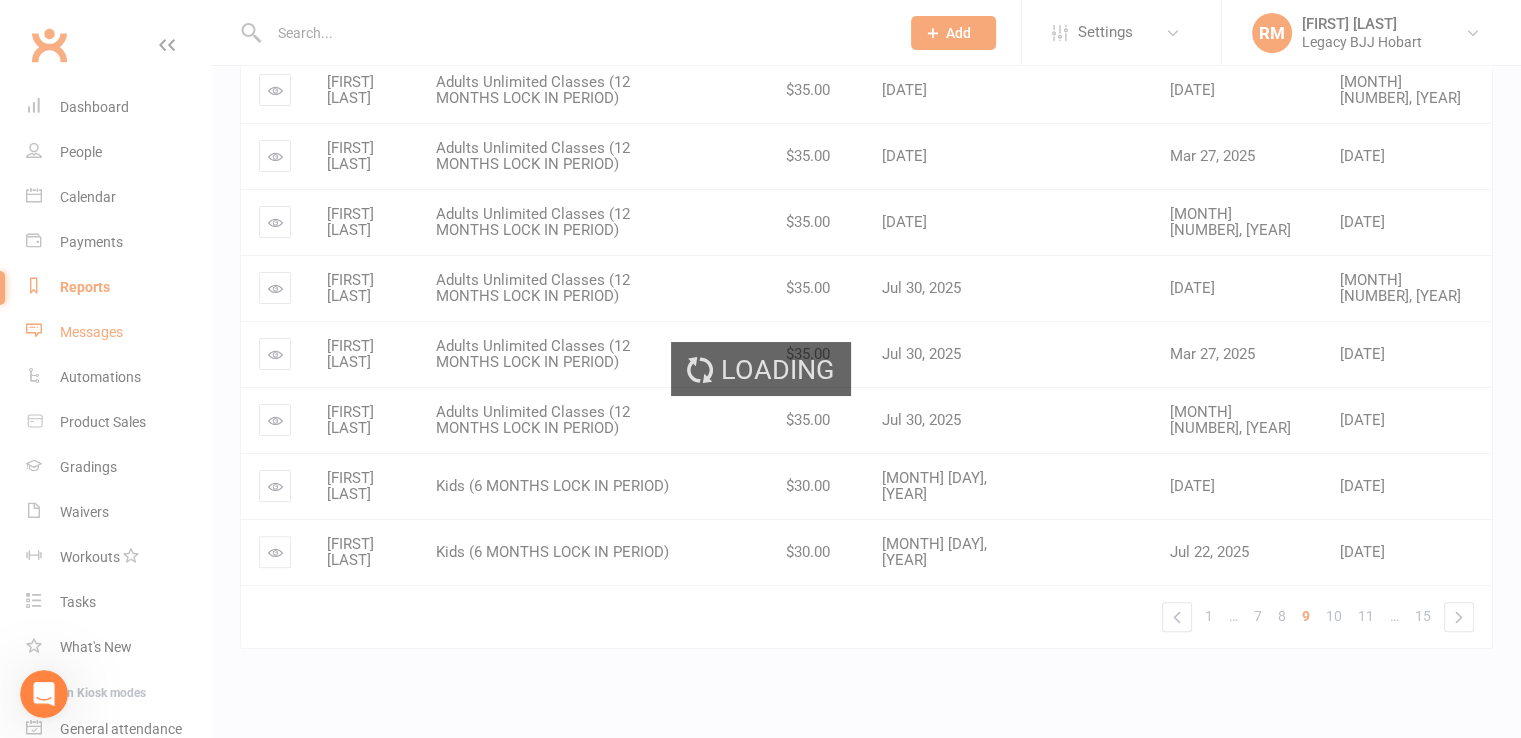 scroll, scrollTop: 0, scrollLeft: 0, axis: both 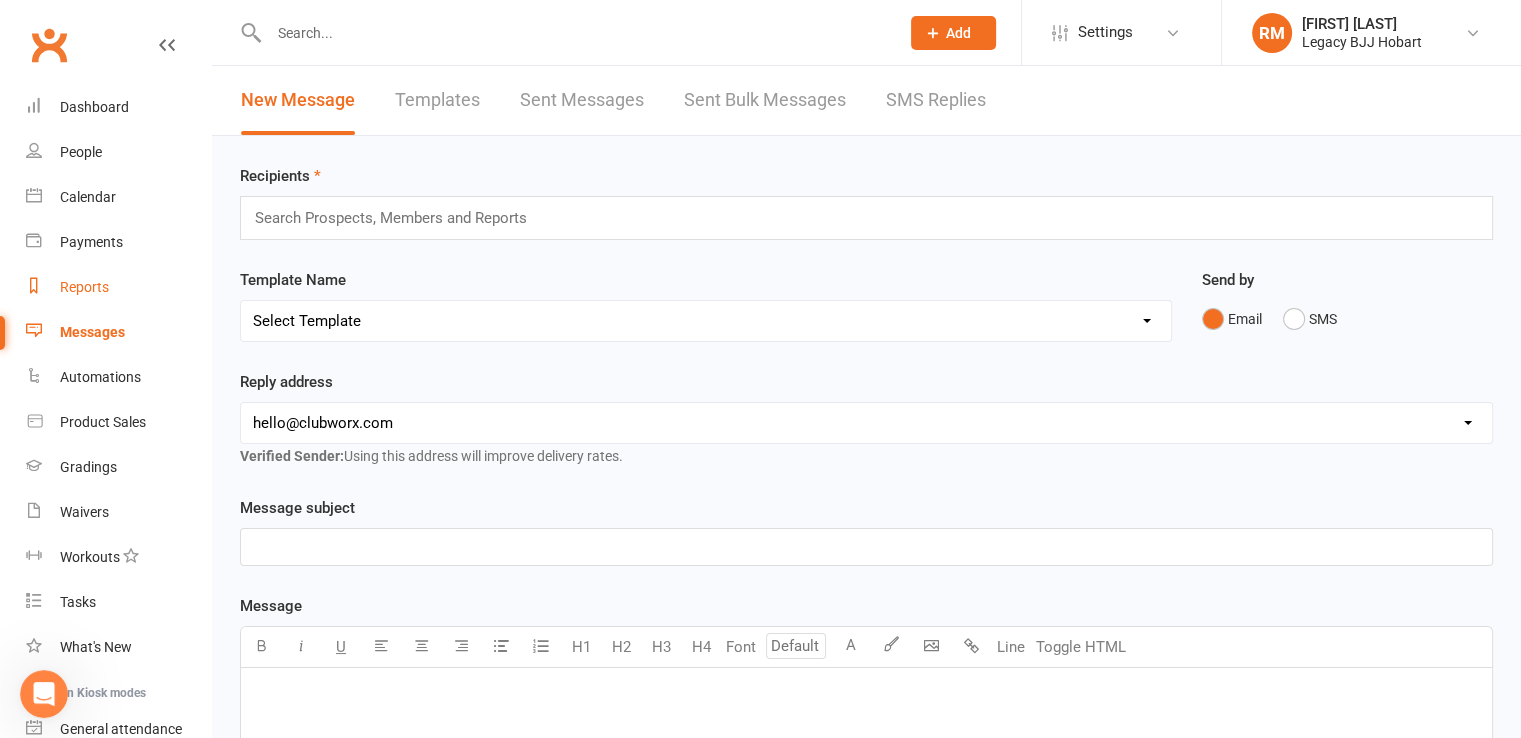 click on "Reports" at bounding box center [84, 287] 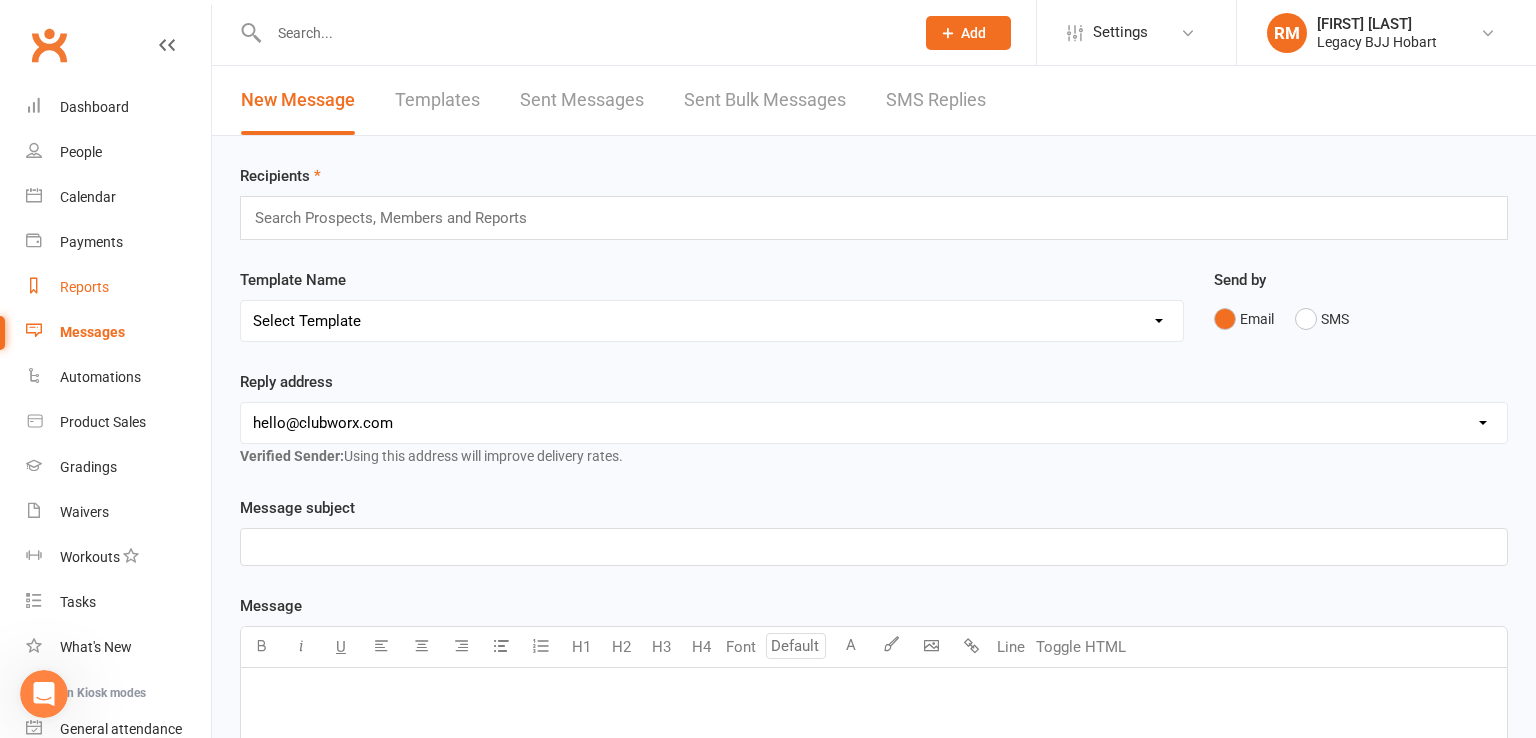 select on "100" 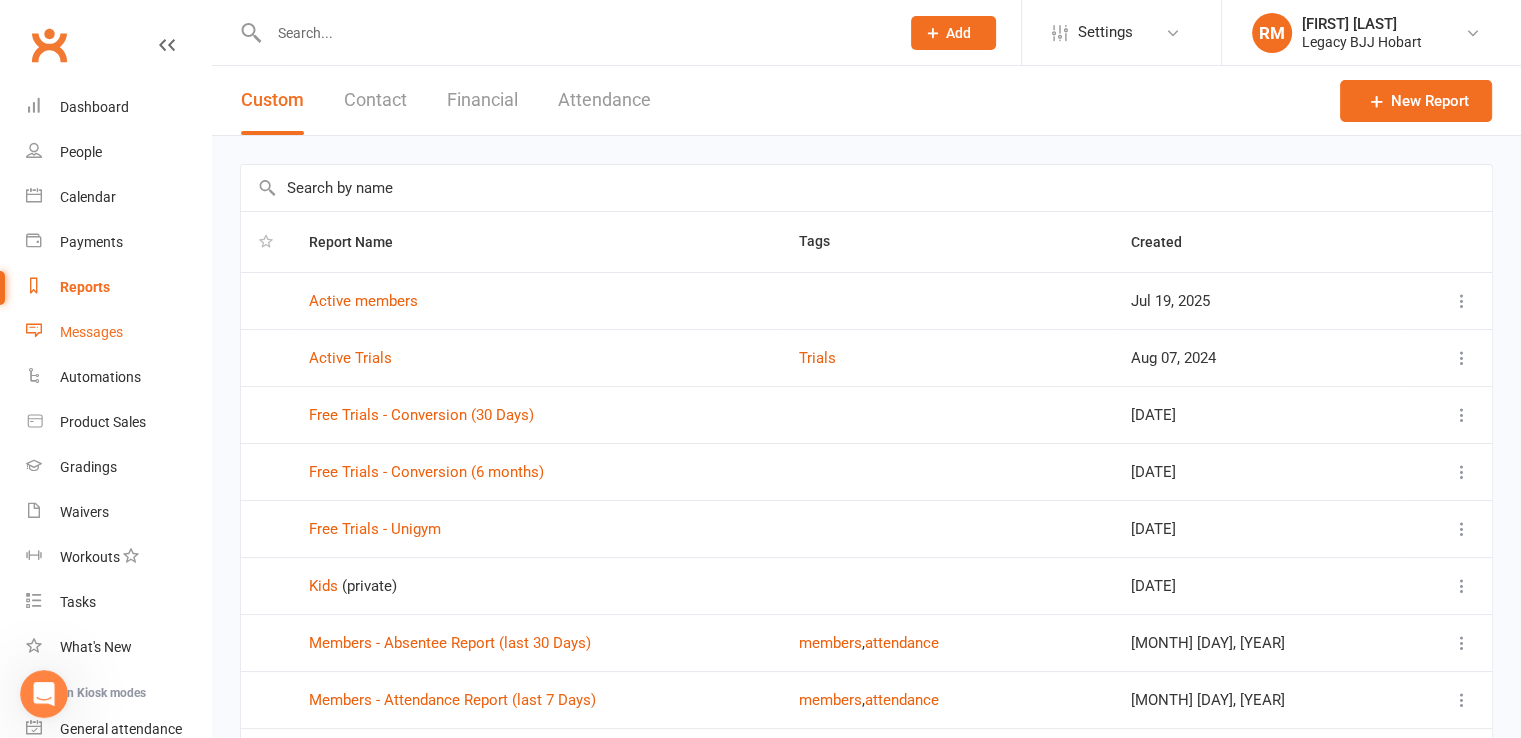 click on "Messages" at bounding box center [91, 332] 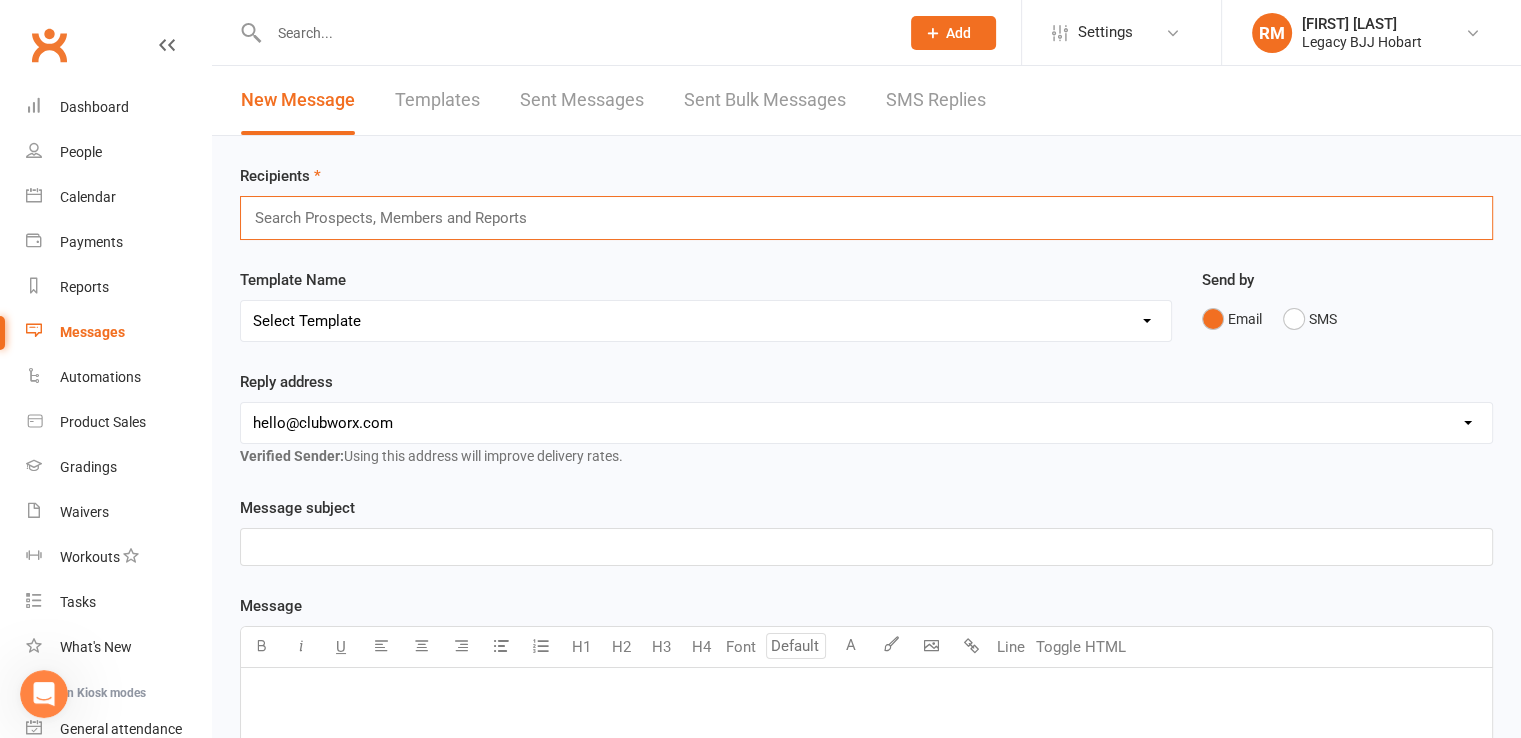 click at bounding box center (399, 218) 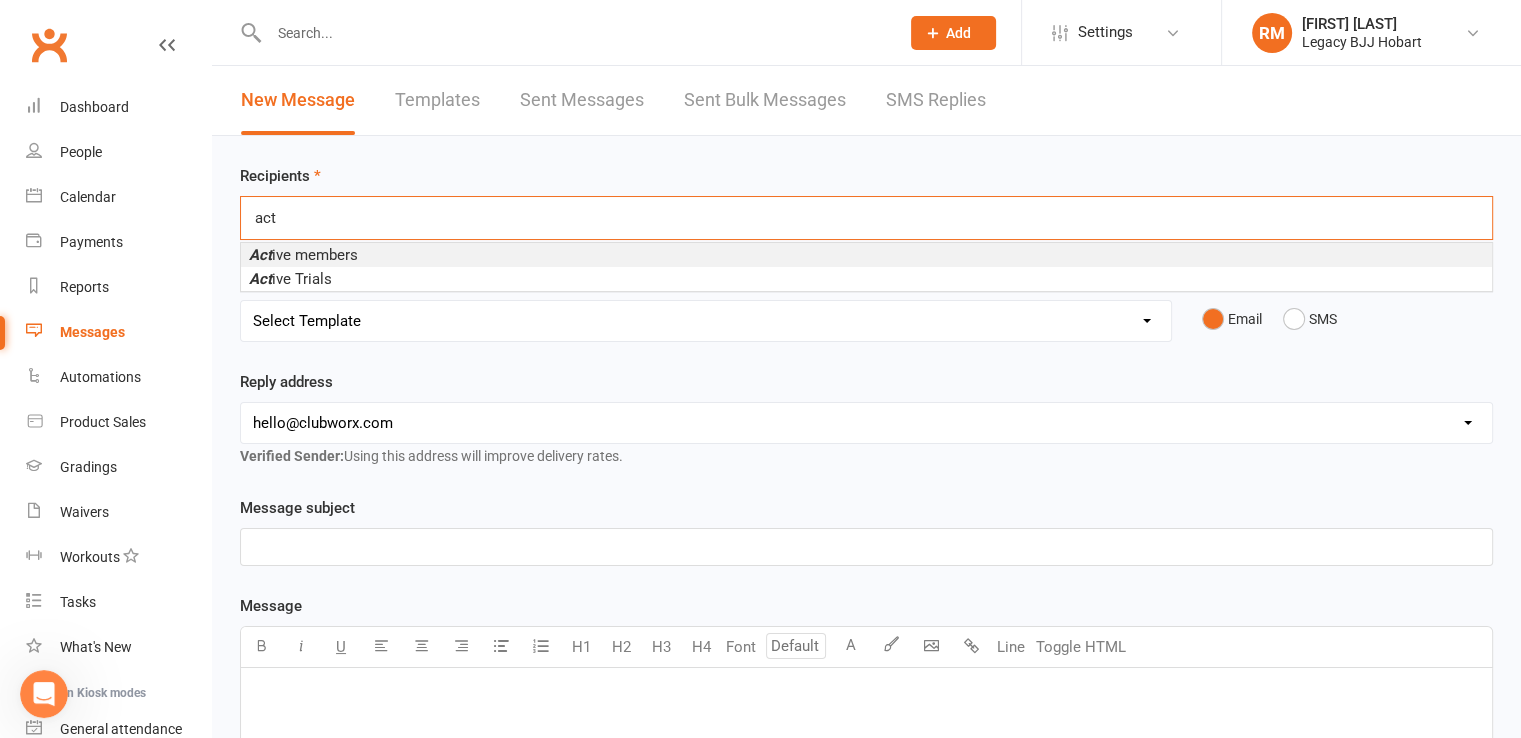 type on "act" 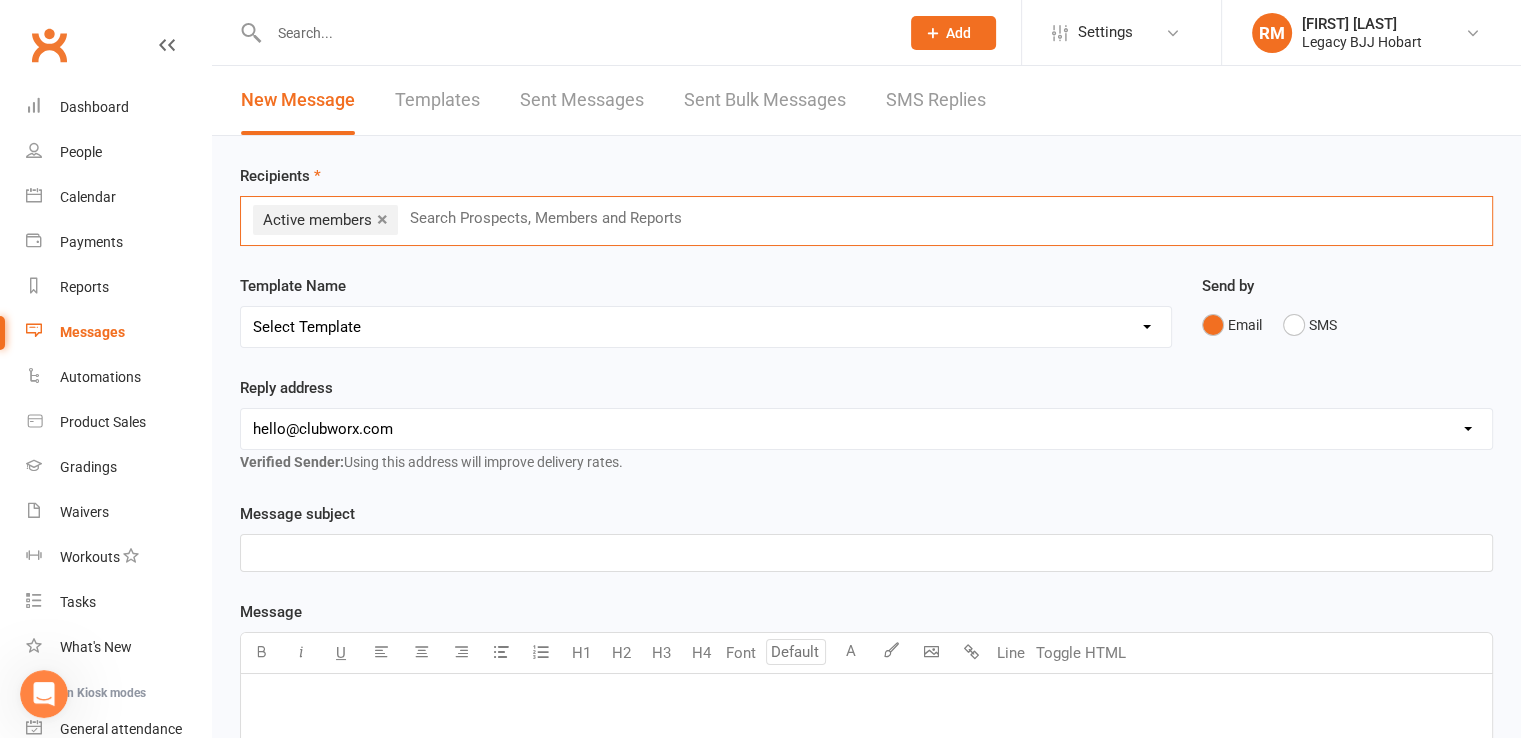 scroll, scrollTop: 319, scrollLeft: 0, axis: vertical 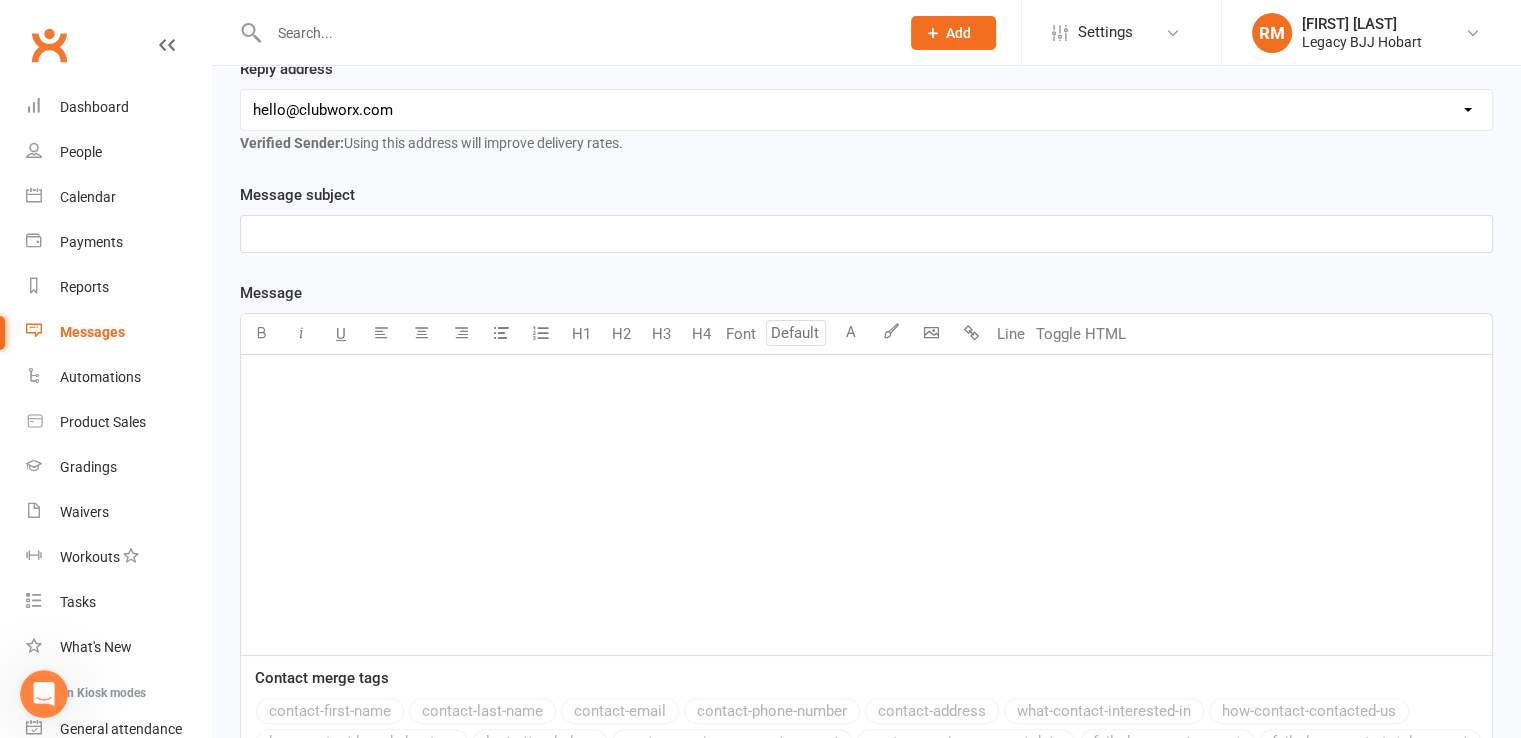 paste on "Legacy BJJ Hobart - September Membership increase" 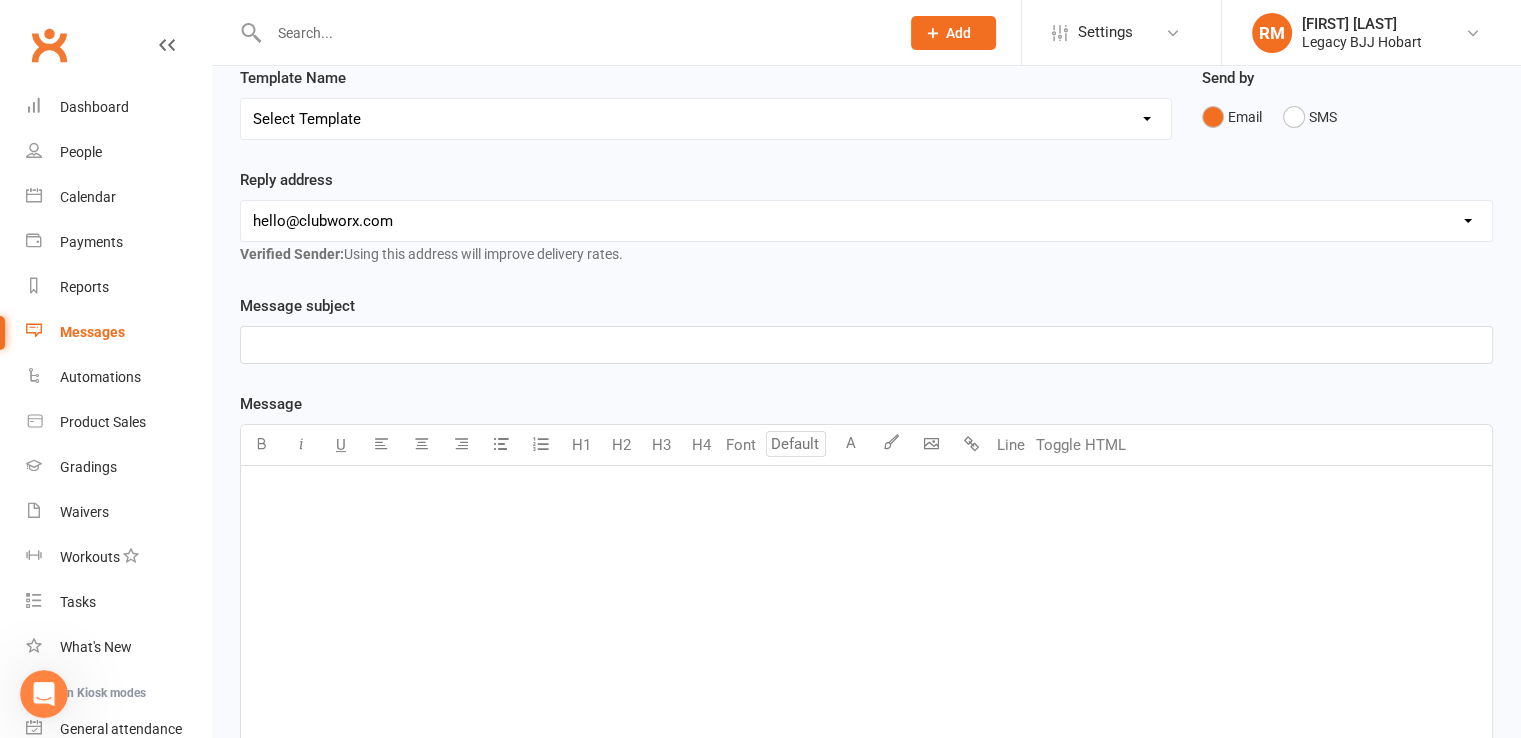 type 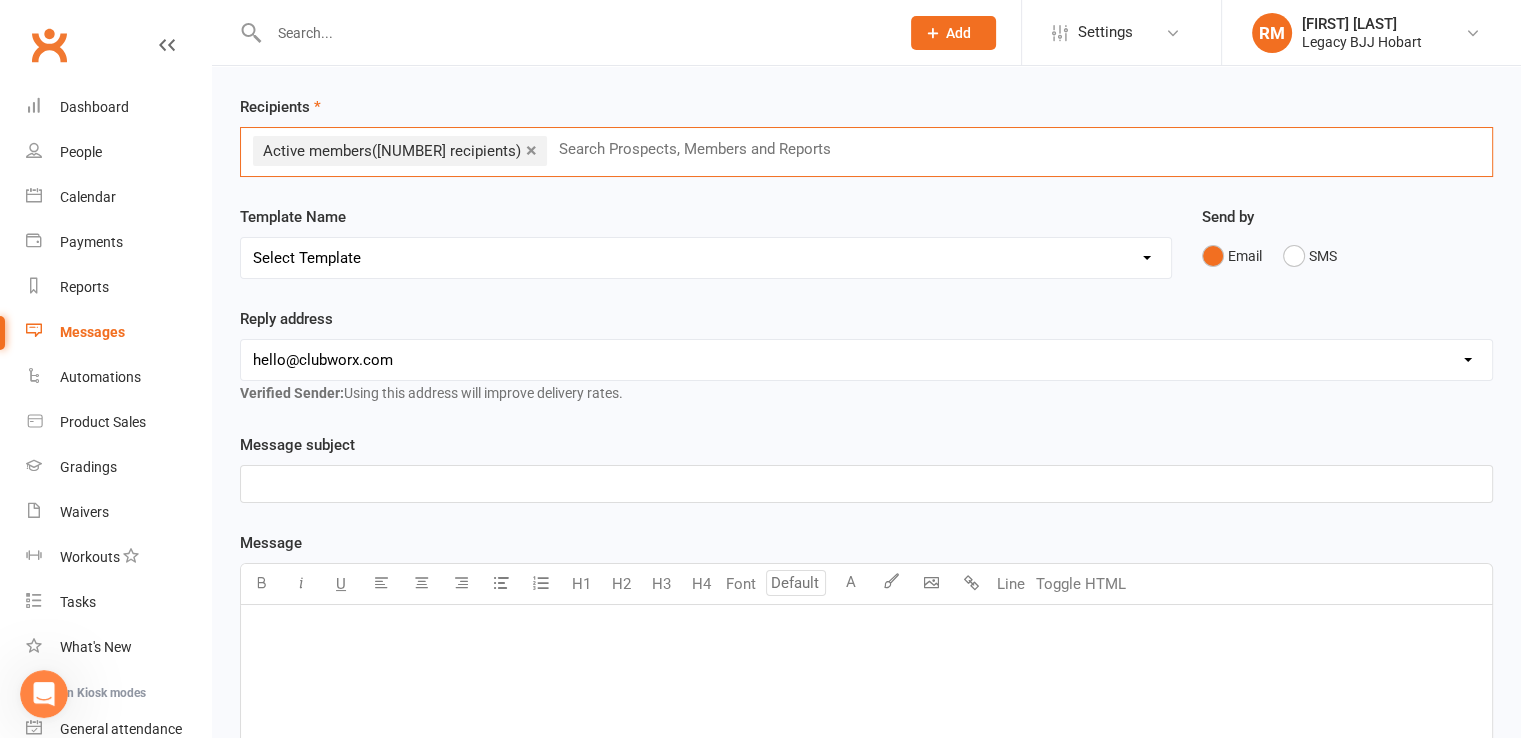 scroll, scrollTop: 64, scrollLeft: 0, axis: vertical 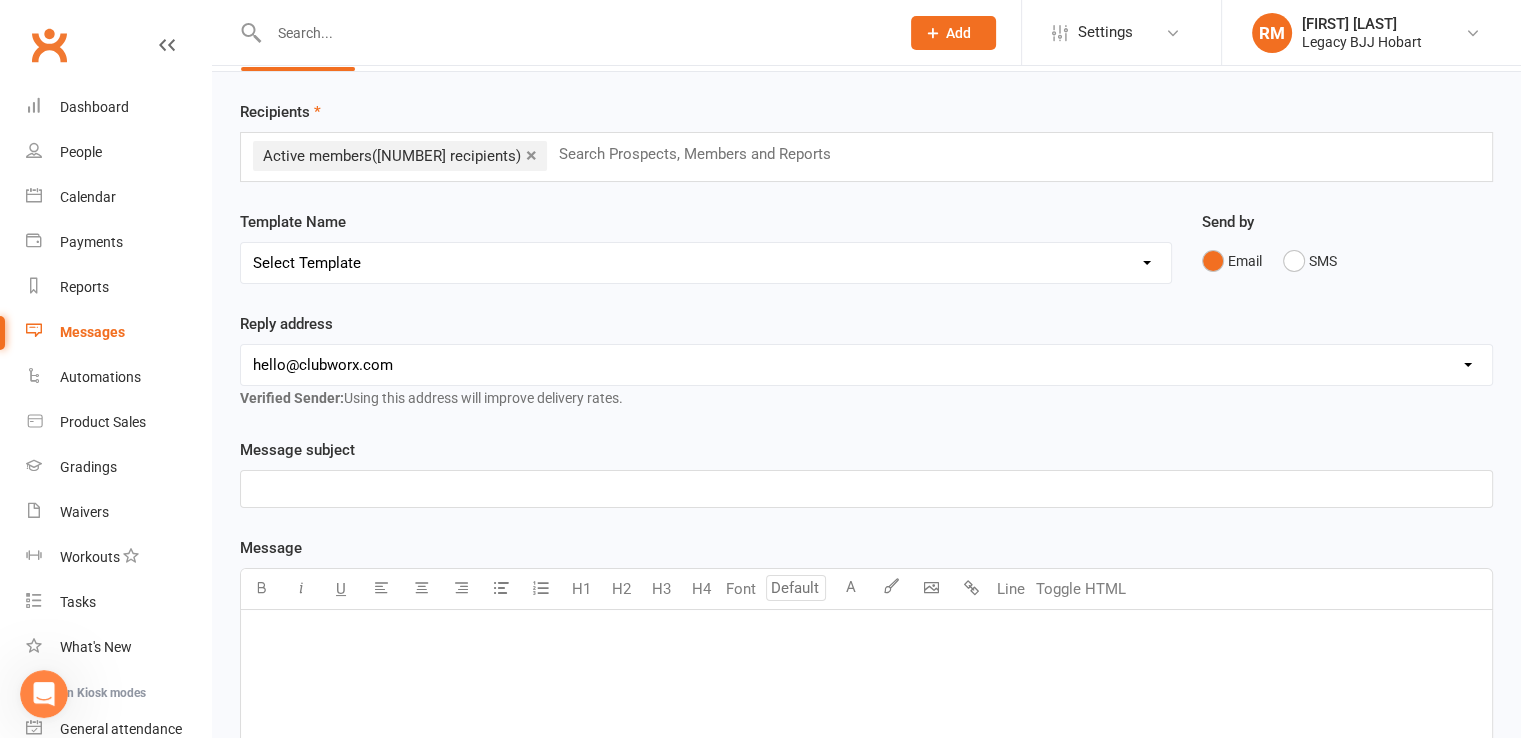 click on "Select Template" at bounding box center [706, 263] 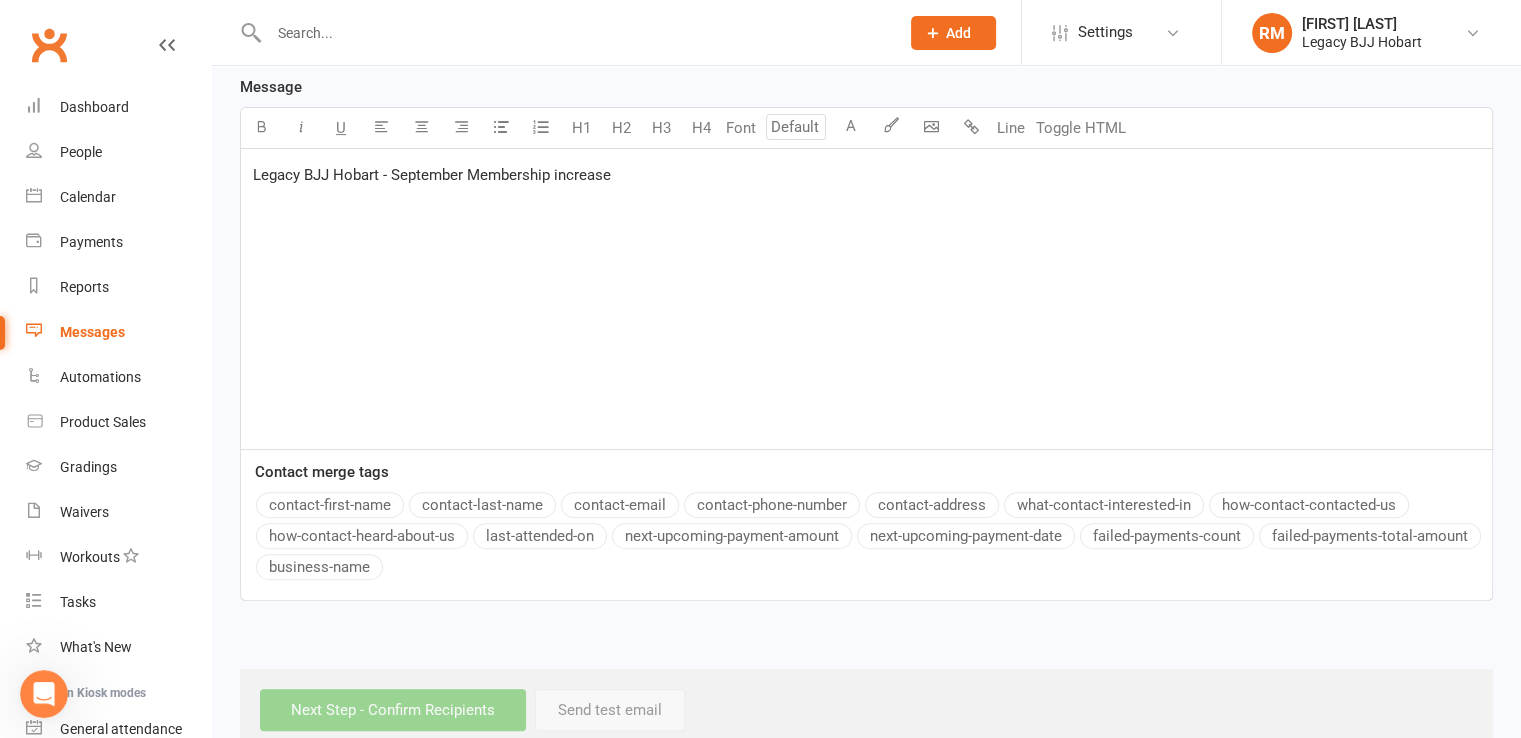scroll, scrollTop: 528, scrollLeft: 0, axis: vertical 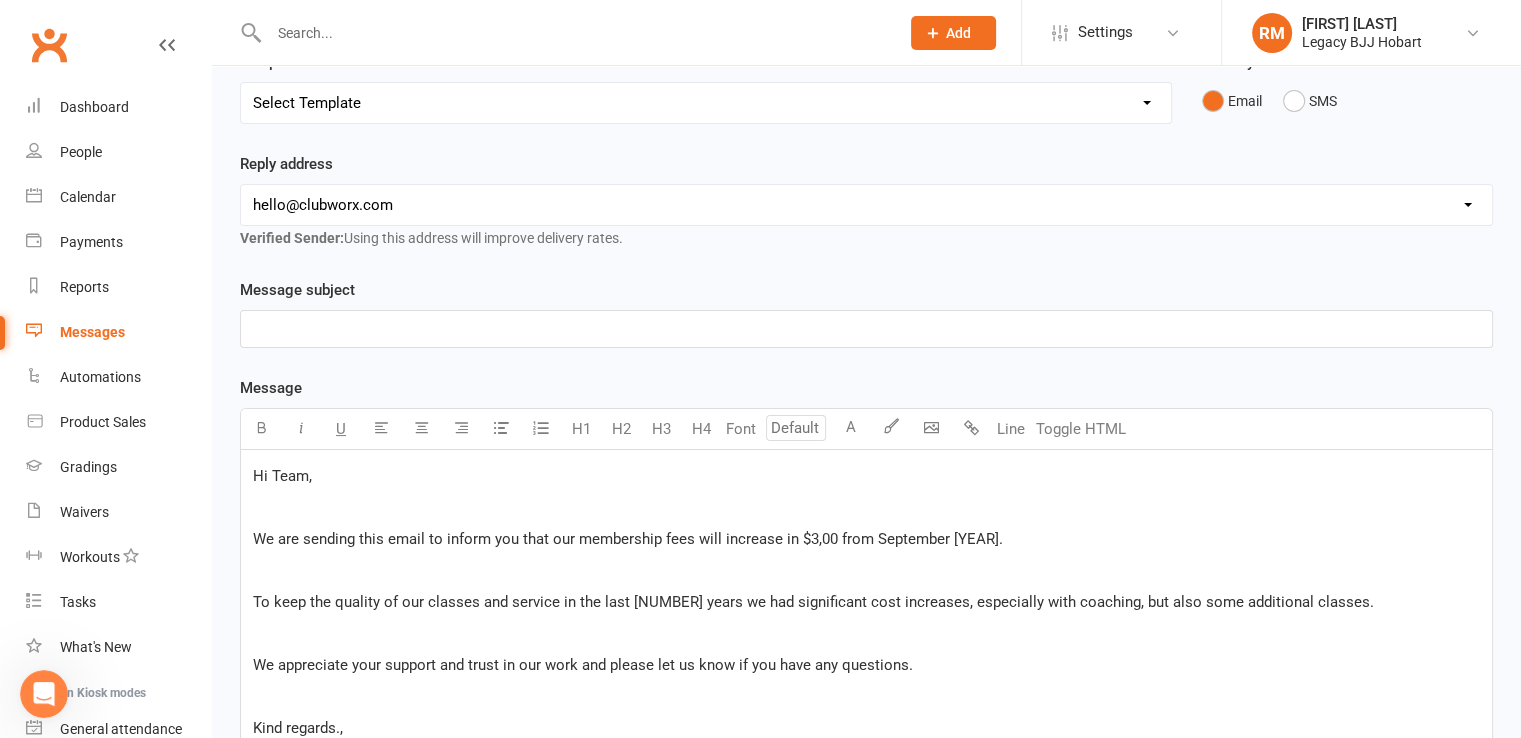 click on "Message subject ﻿ Message U H1 H2 H3 H4 Font A Line Toggle HTML Hi [FIRST] Team, ﻿ We are sending this email to inform you that our membership fees will increase in $3,00 from September 2025. ﻿ To keep the quality of our classes and service in the last 2 years we had significant cost increases, especially with coaching, but also some additional classes. ﻿ We appreciate your support and trust in our work and please let us know if you have any questions. ﻿ Kind regards., Legacy BJJ Hobart Contact merge tags contact-first-name contact-last-name contact-email contact-phone-number contact-address what-contact-interested-in how-contact-contacted-us how-contact-heard-about-us last-attended-on next-upcoming-payment-amount next-upcoming-payment-date failed-payments-count failed-payments-total-amount business-name" at bounding box center (866, 607) 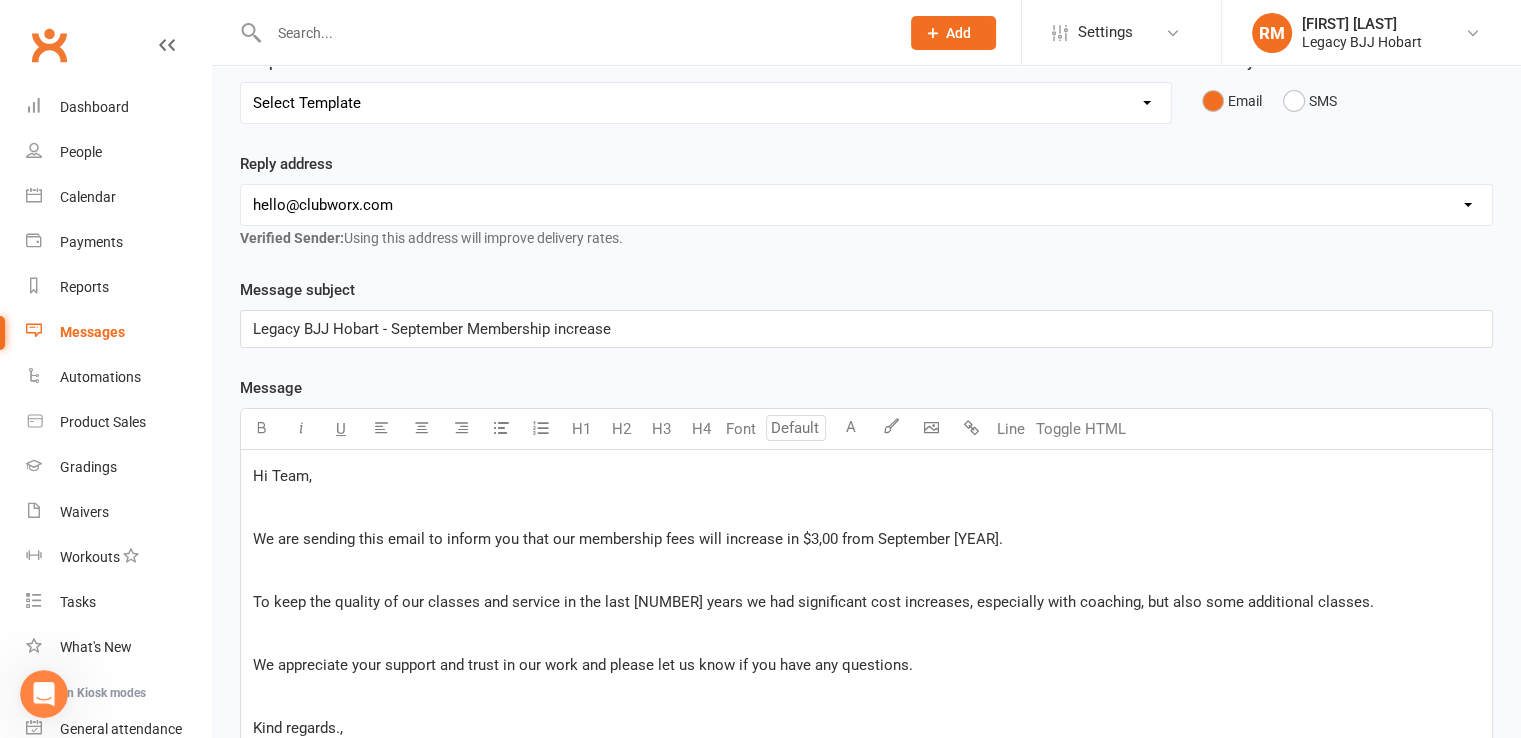 scroll, scrollTop: 597, scrollLeft: 0, axis: vertical 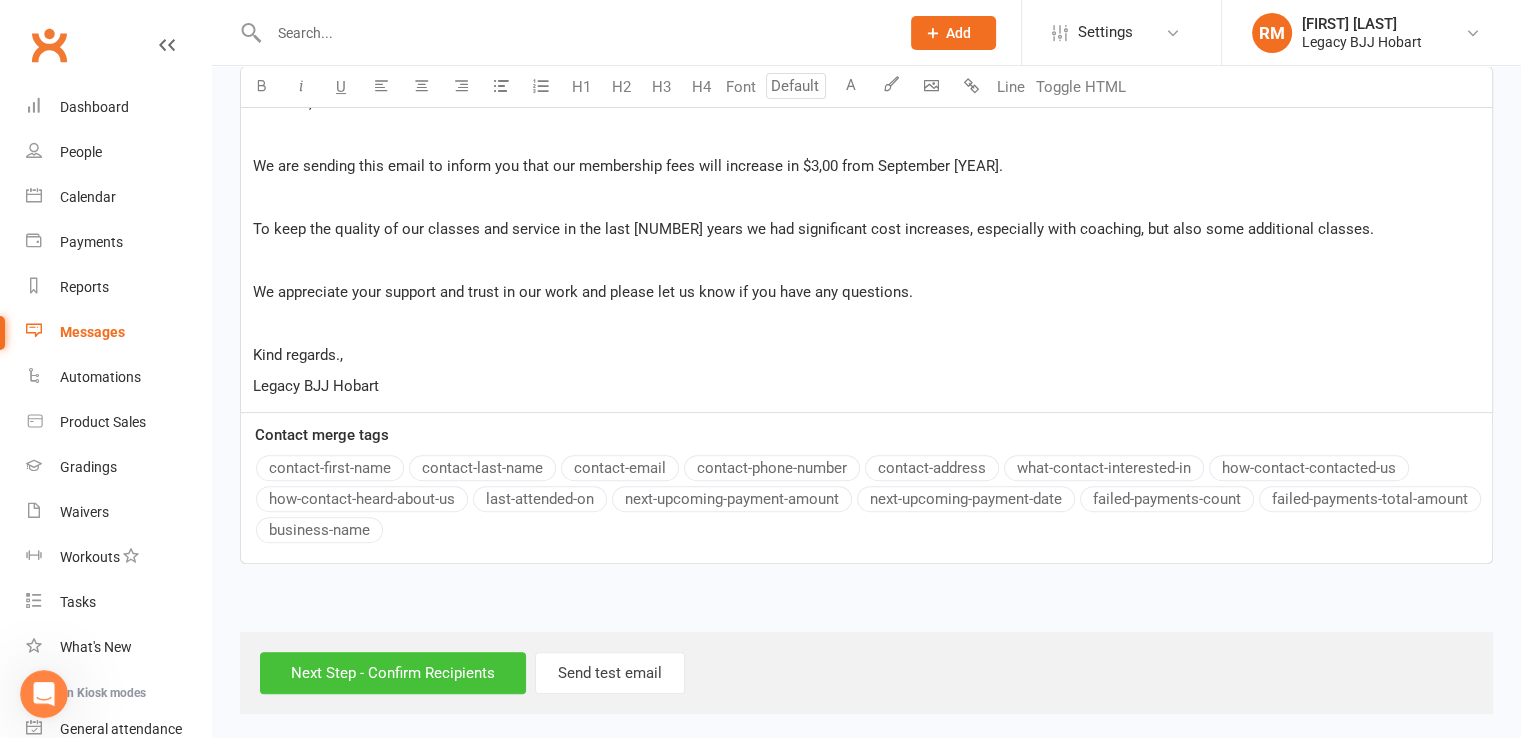 click on "Next Step - Confirm Recipients" at bounding box center [393, 673] 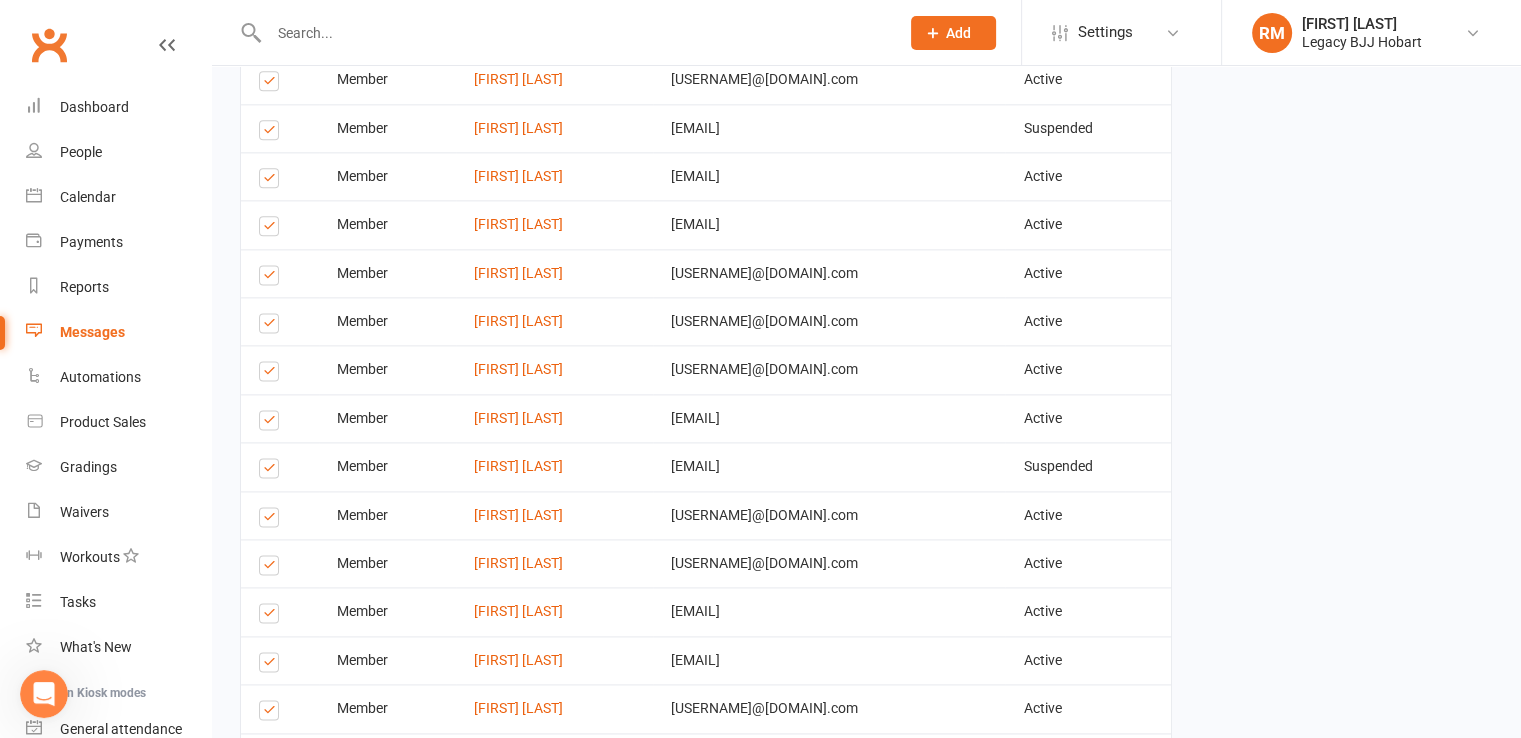 scroll, scrollTop: 2664, scrollLeft: 0, axis: vertical 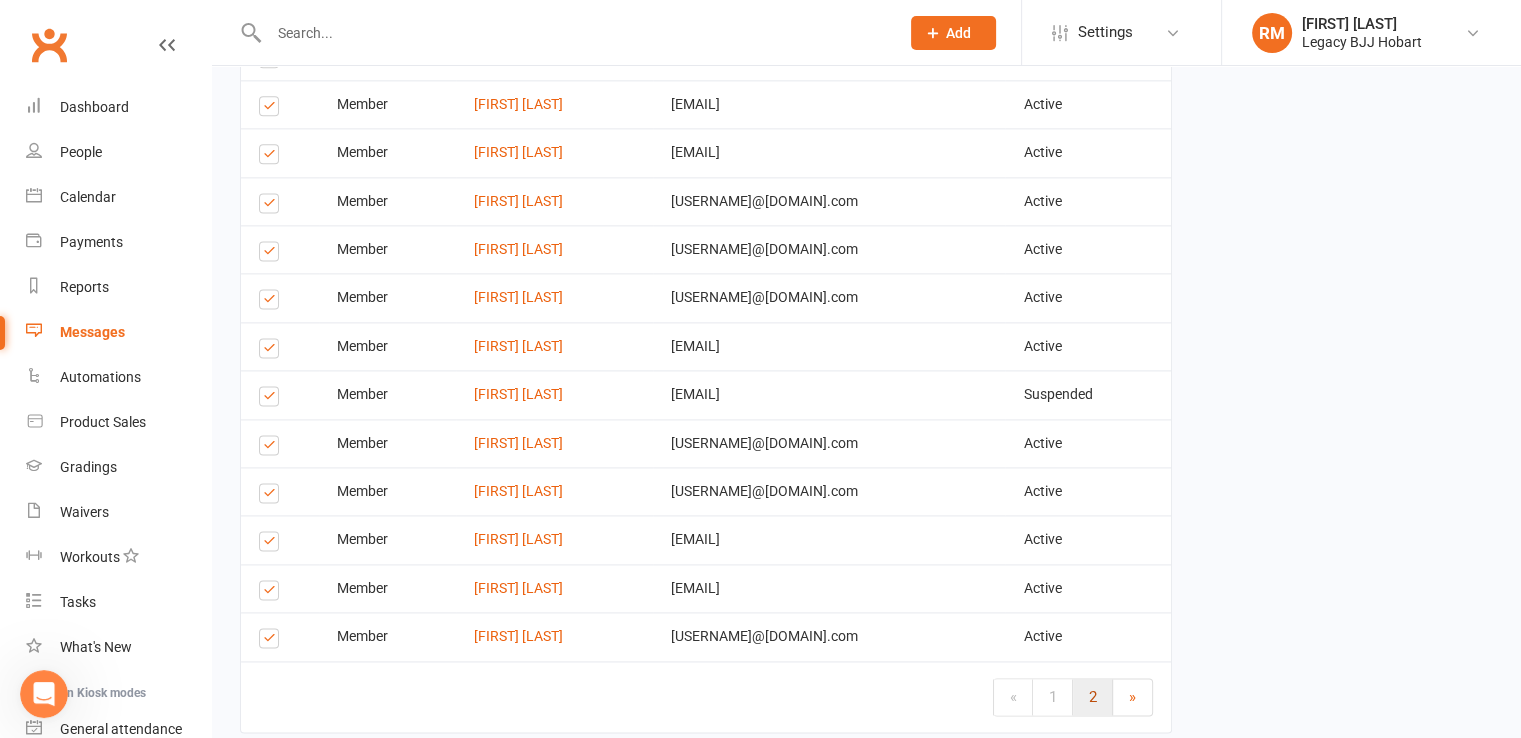 click on "2" at bounding box center (1093, 697) 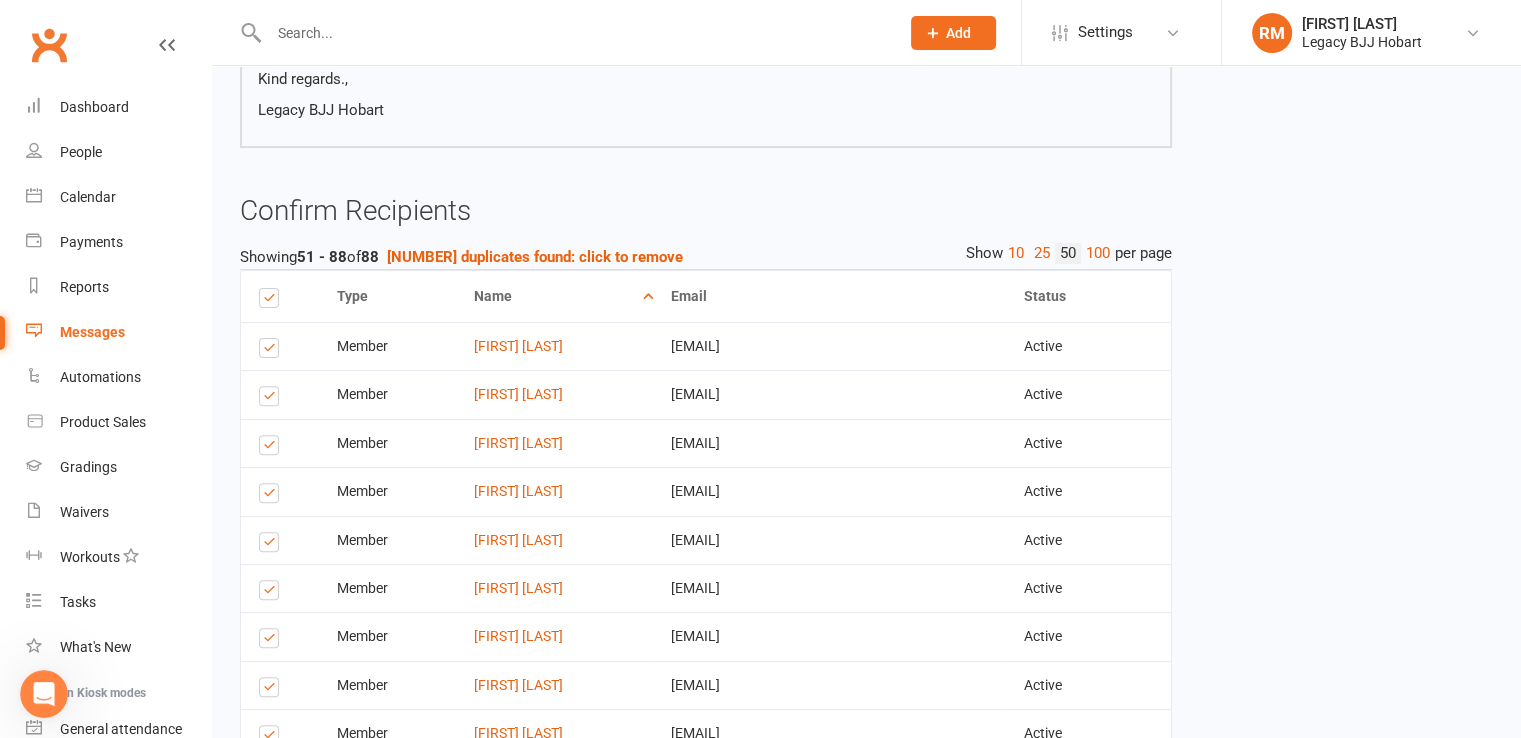 scroll, scrollTop: 612, scrollLeft: 0, axis: vertical 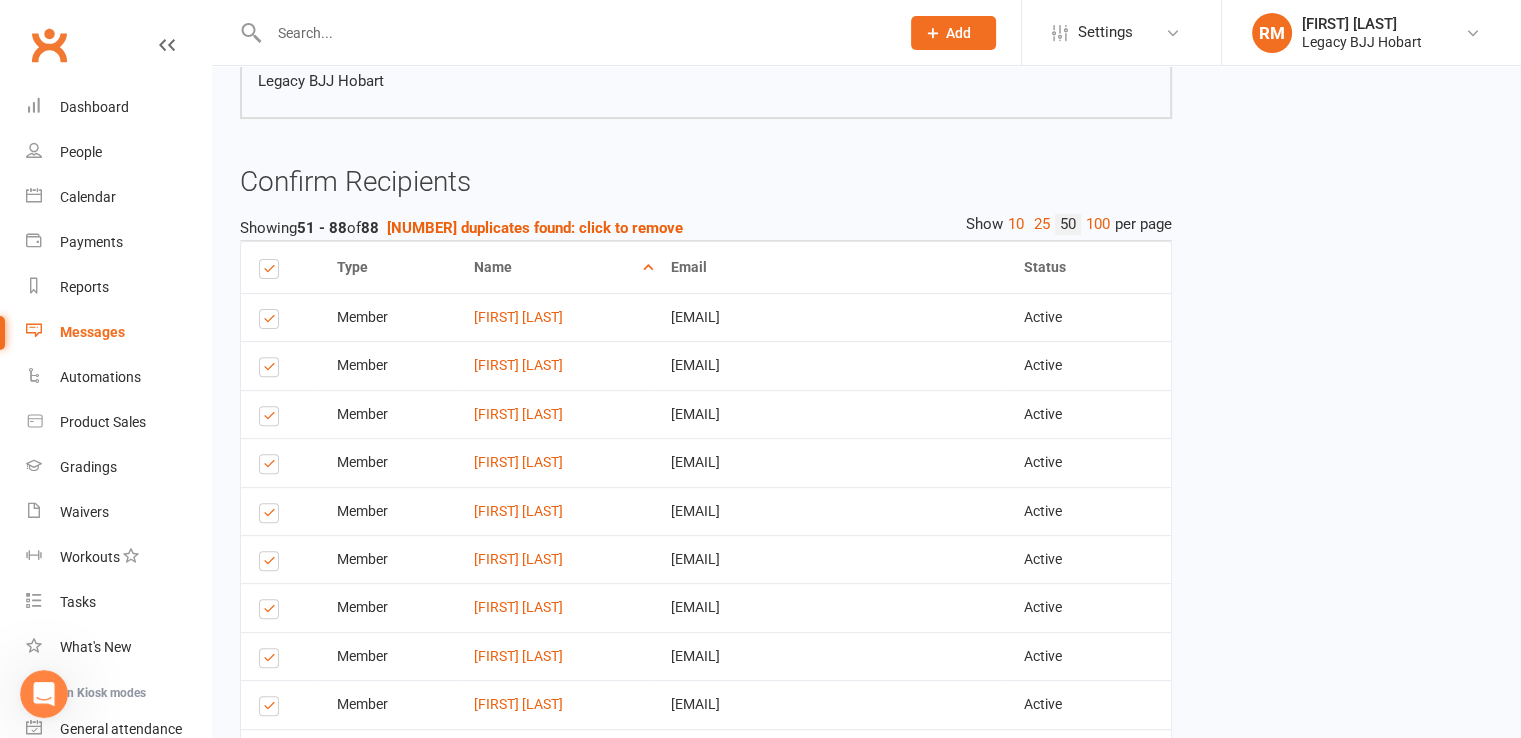 click at bounding box center (272, 322) 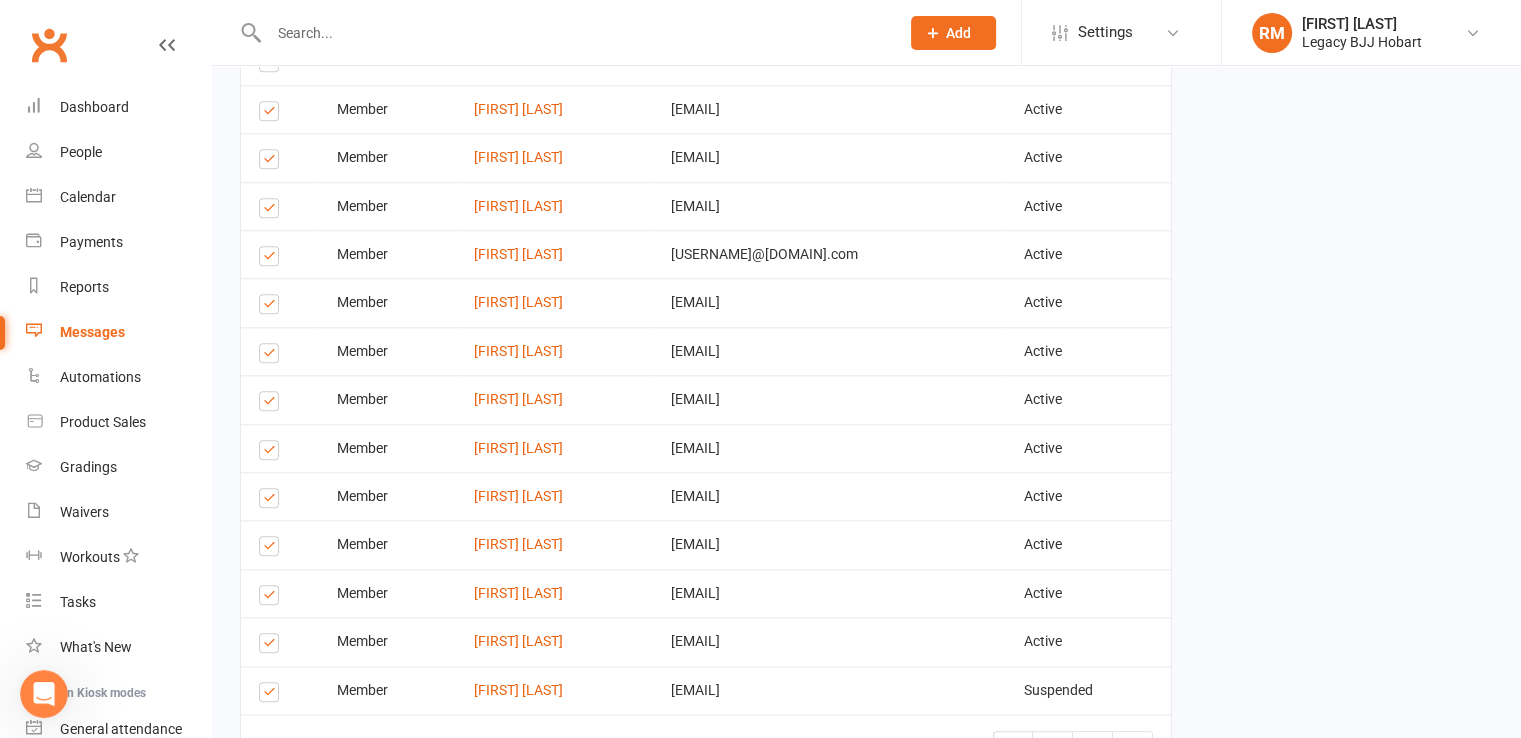 scroll, scrollTop: 2196, scrollLeft: 0, axis: vertical 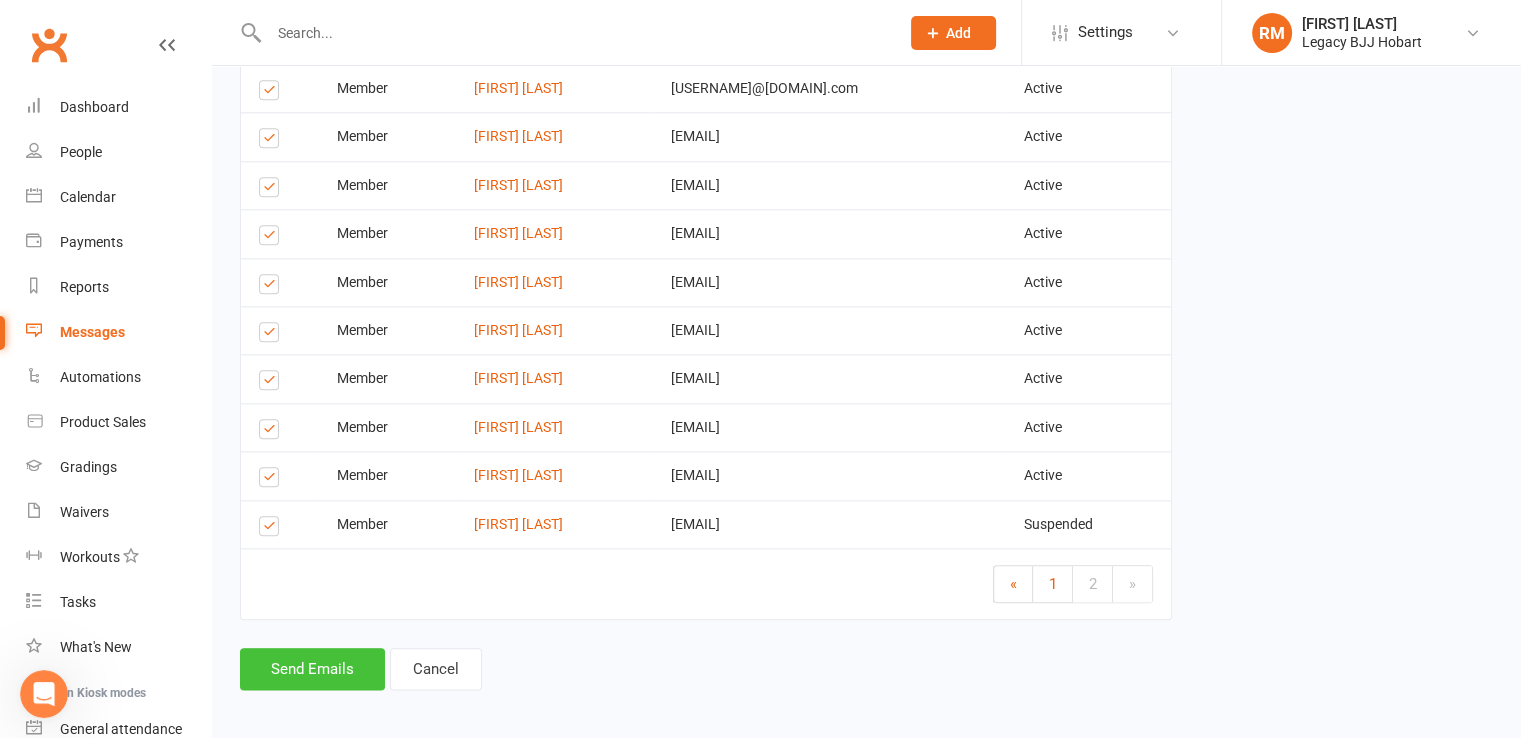 click on "Send Emails" at bounding box center [312, 669] 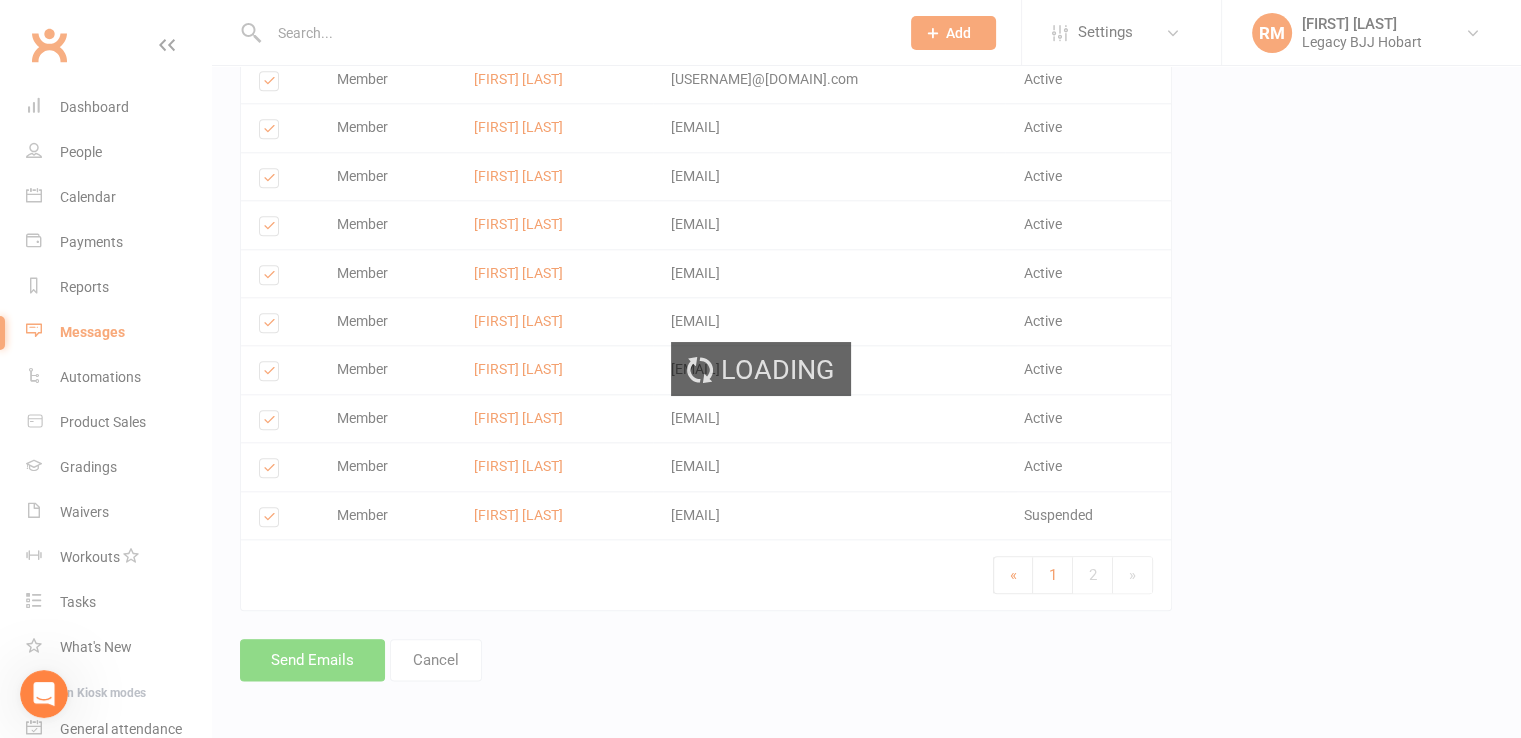 scroll, scrollTop: 2186, scrollLeft: 0, axis: vertical 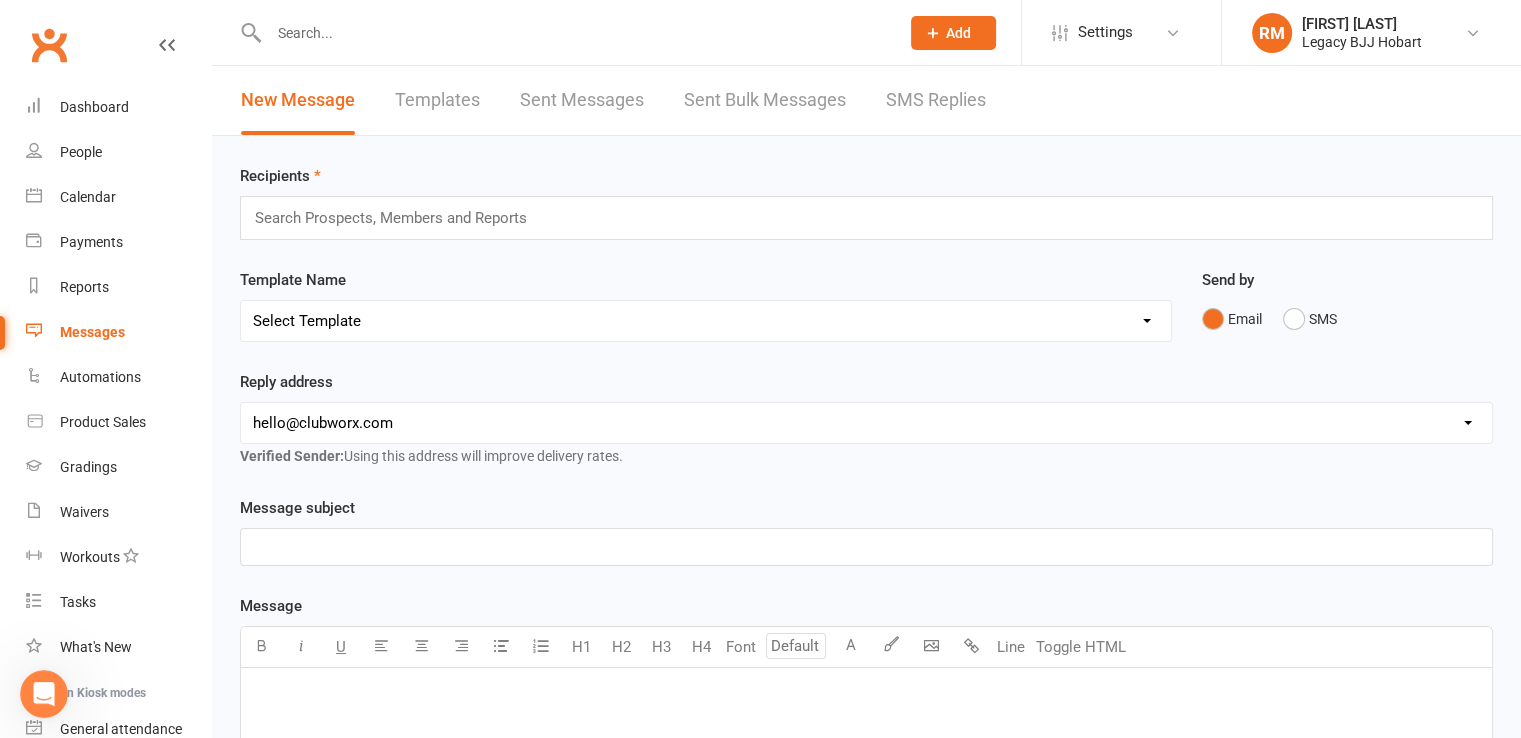 click 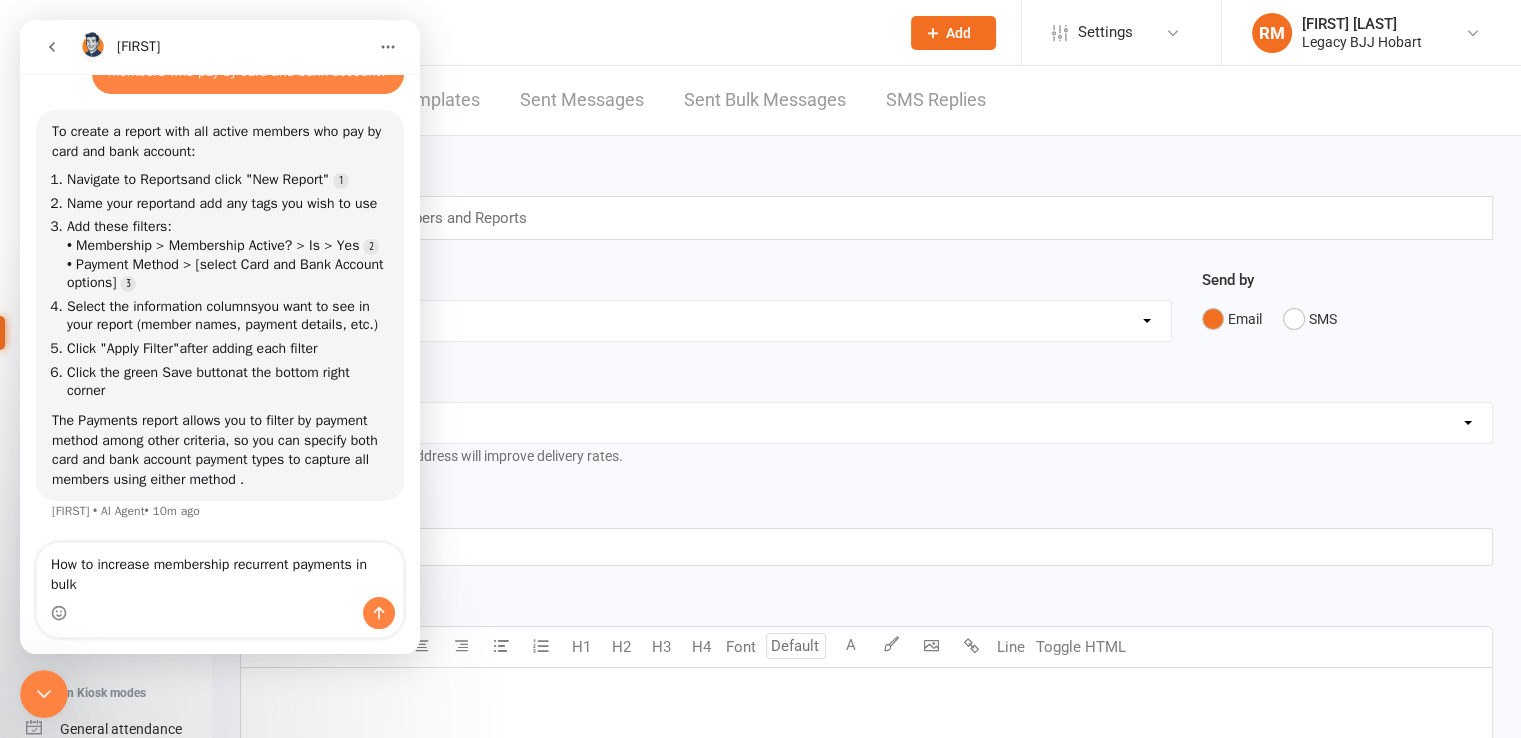 scroll, scrollTop: 873, scrollLeft: 0, axis: vertical 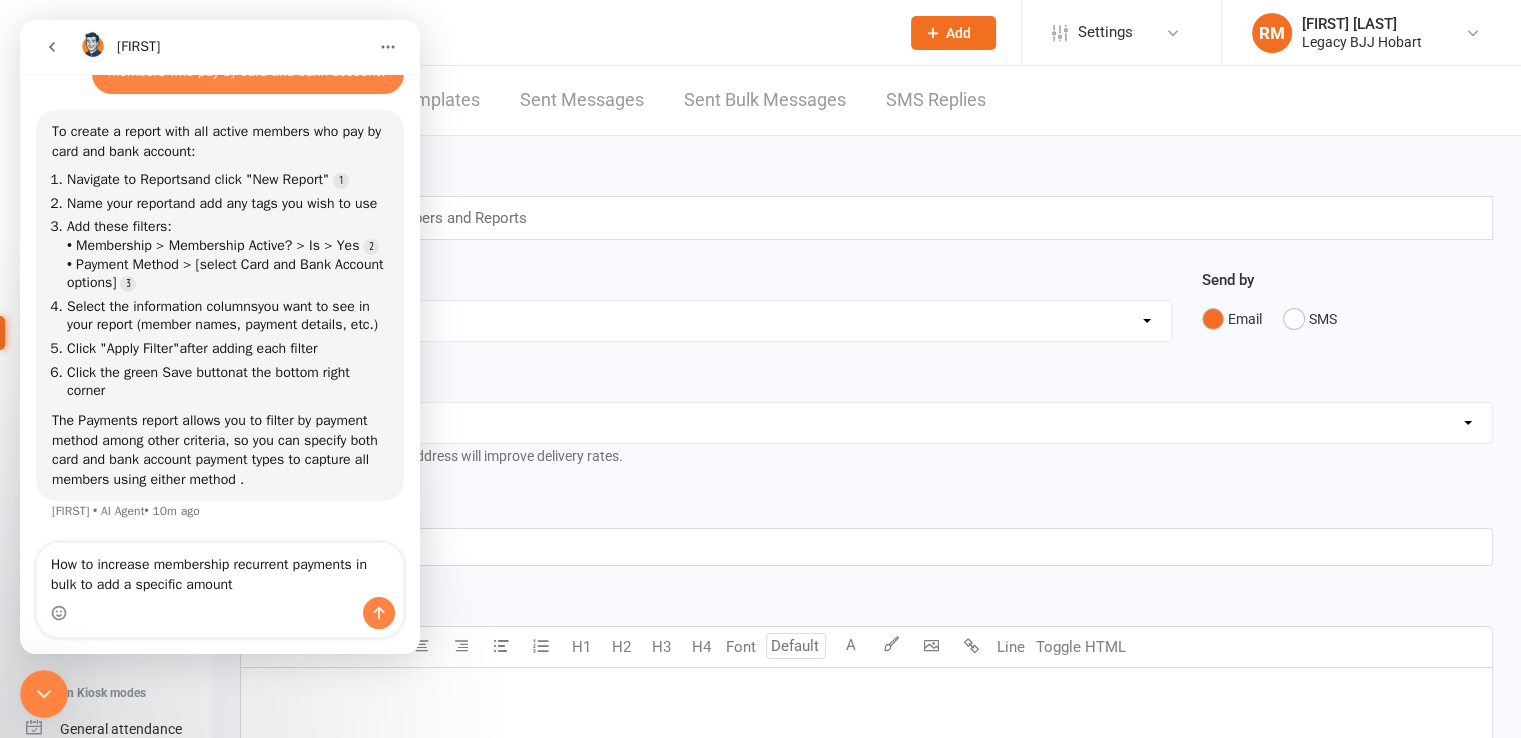 type on "How to increase membership recurrent payments in bulk to add a specific amount?" 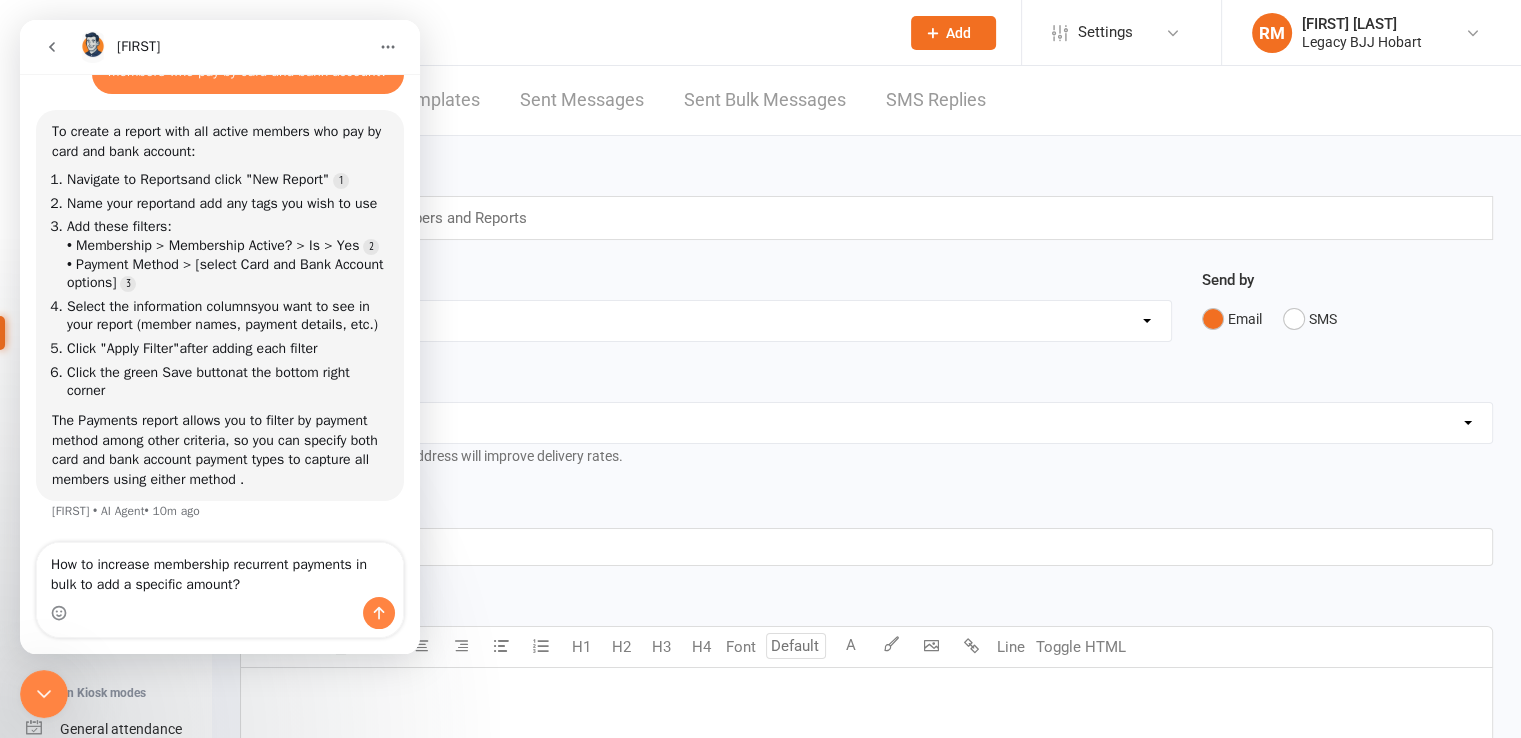 type 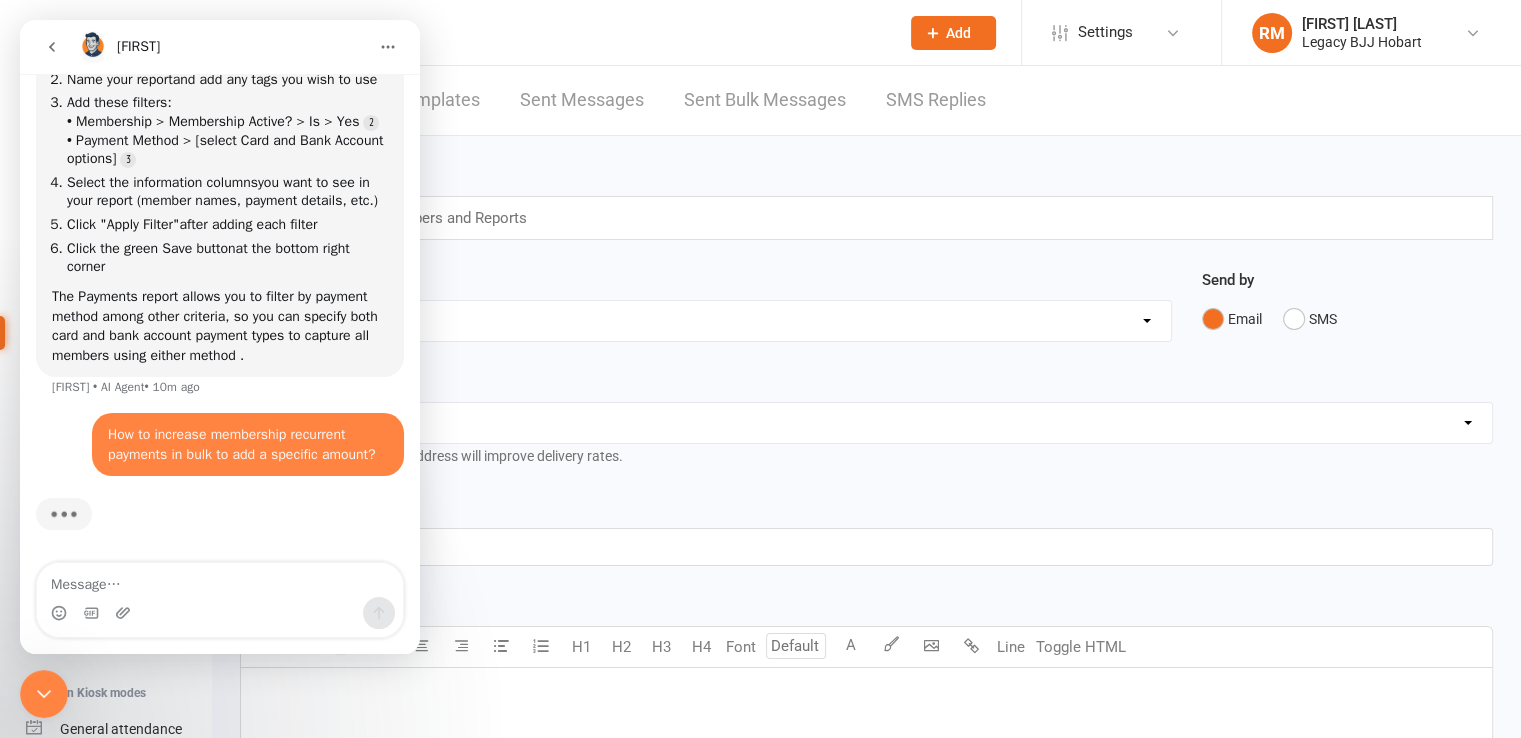scroll, scrollTop: 998, scrollLeft: 0, axis: vertical 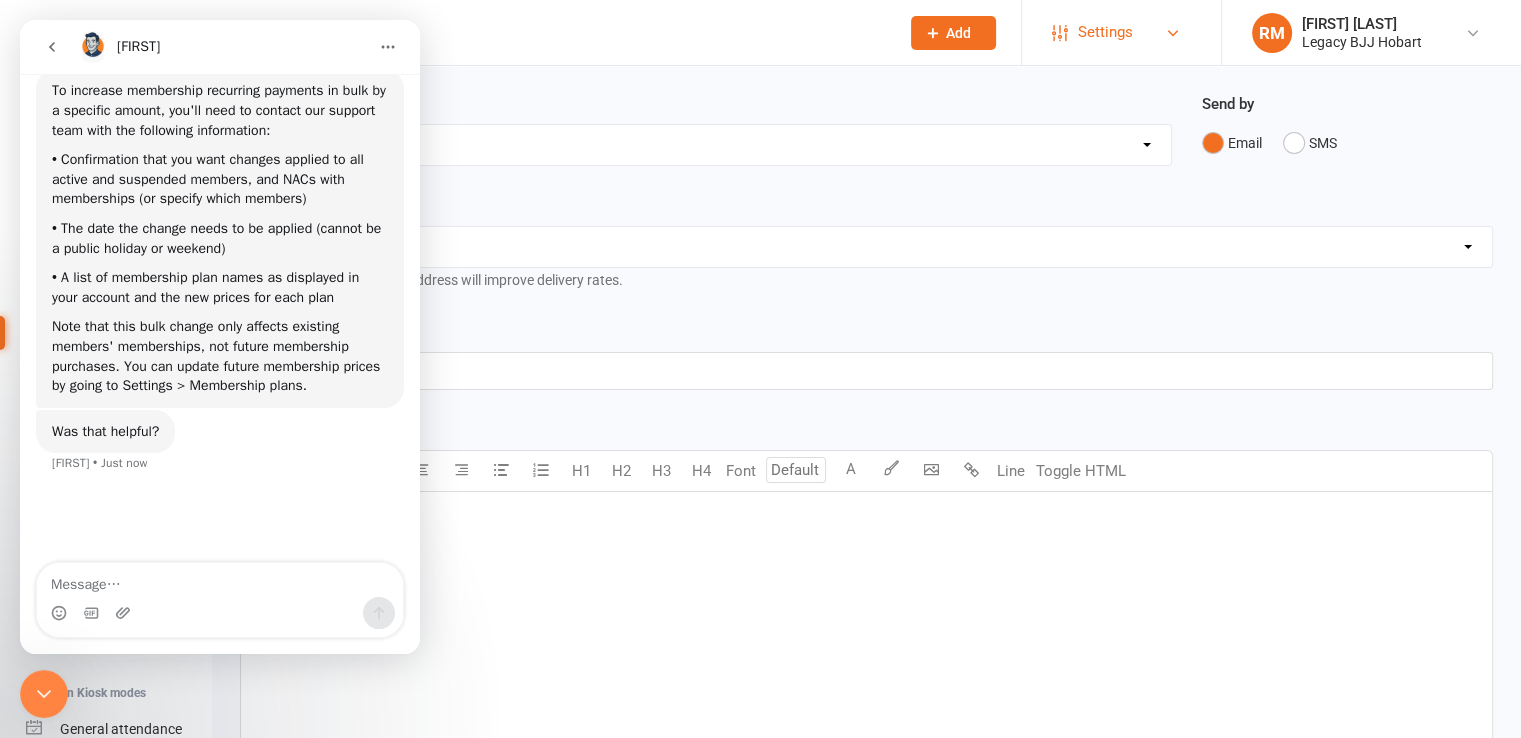 click on "Settings" at bounding box center [1121, 32] 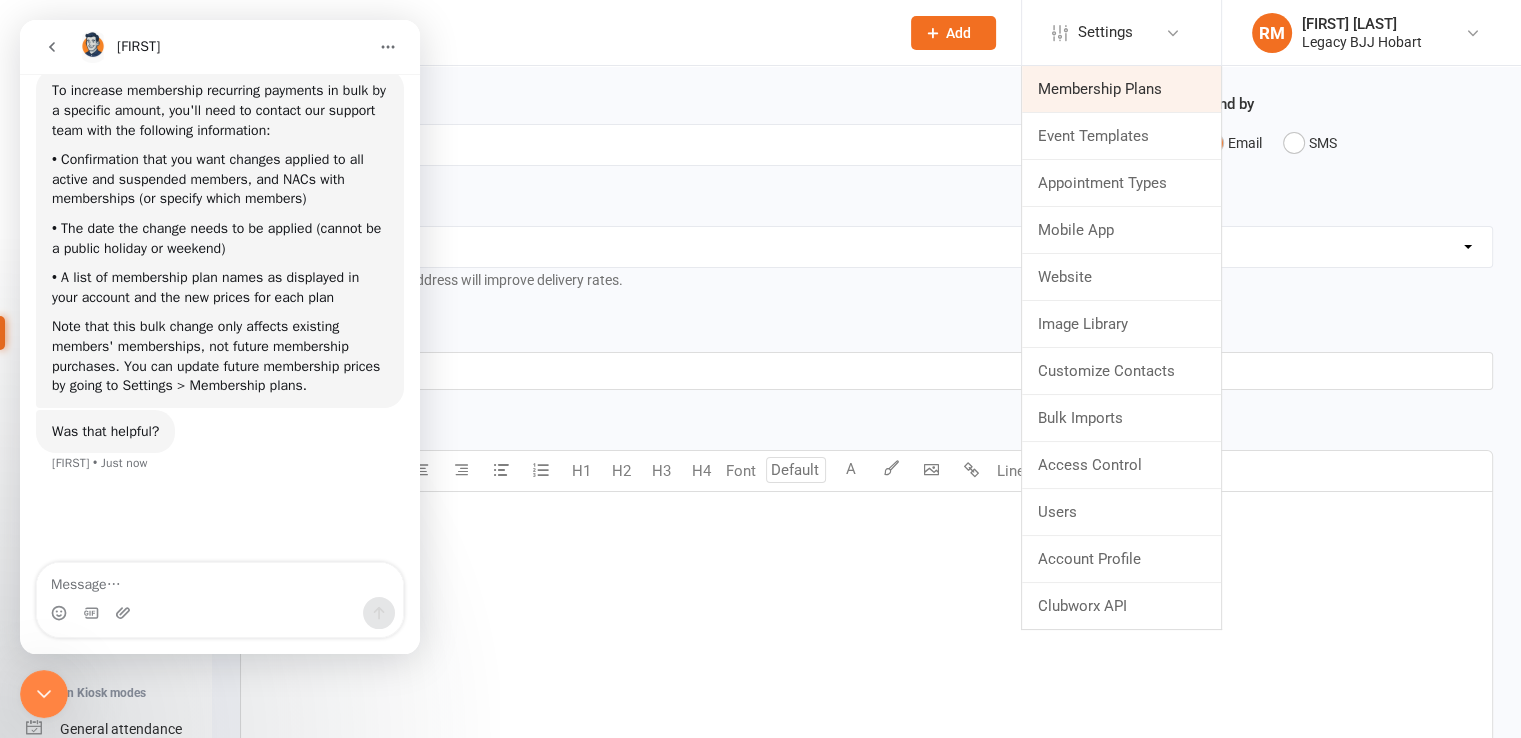 click on "Membership Plans" at bounding box center (1121, 89) 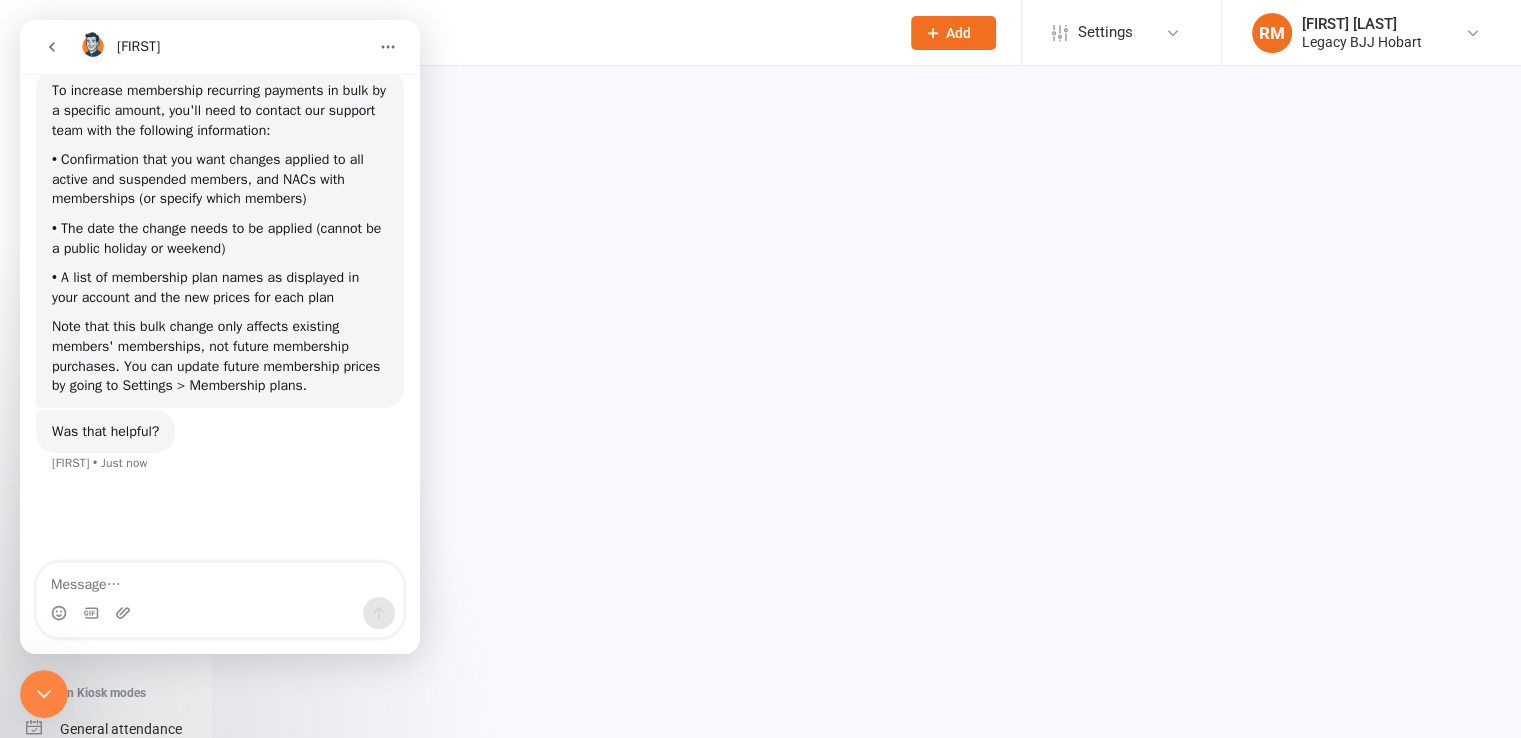 scroll, scrollTop: 0, scrollLeft: 0, axis: both 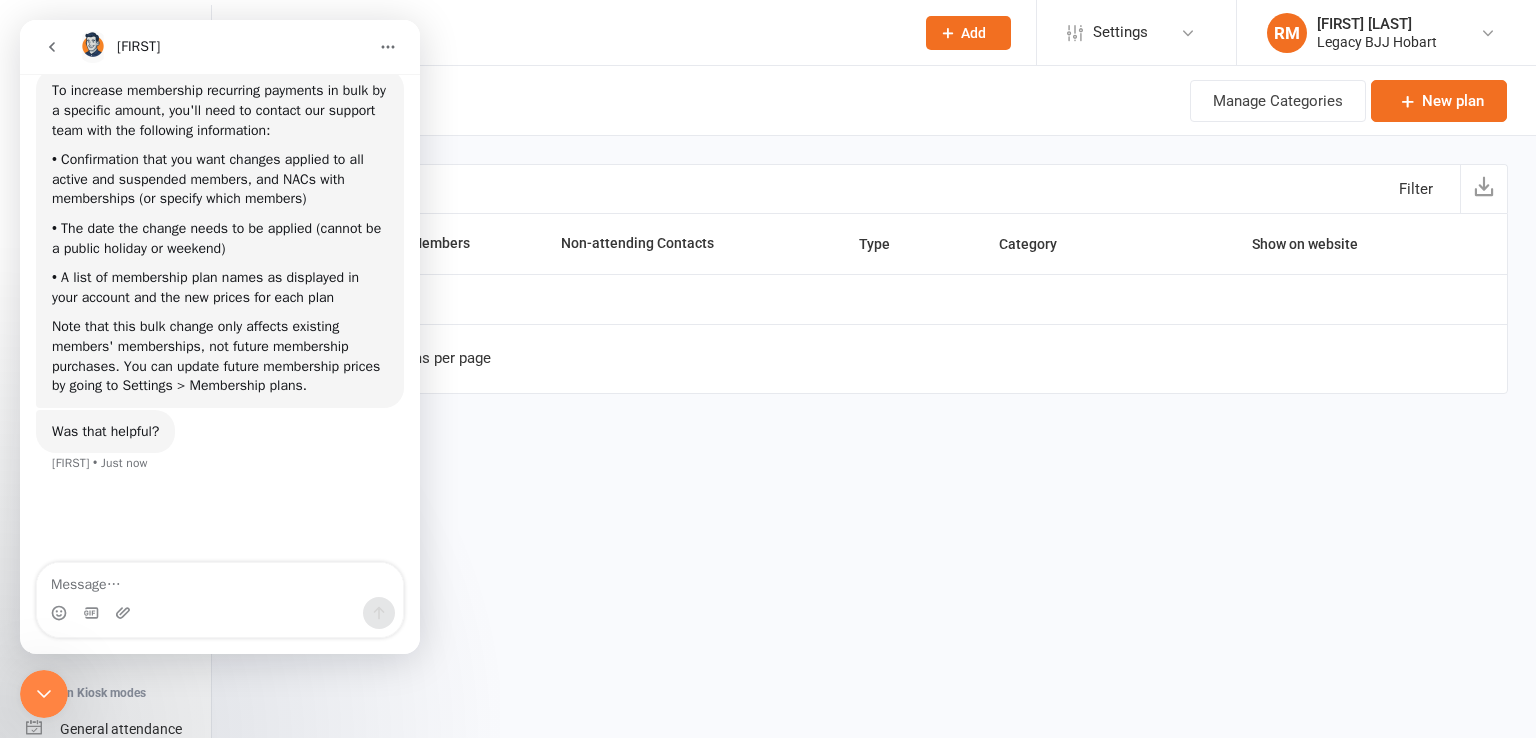 select on "100" 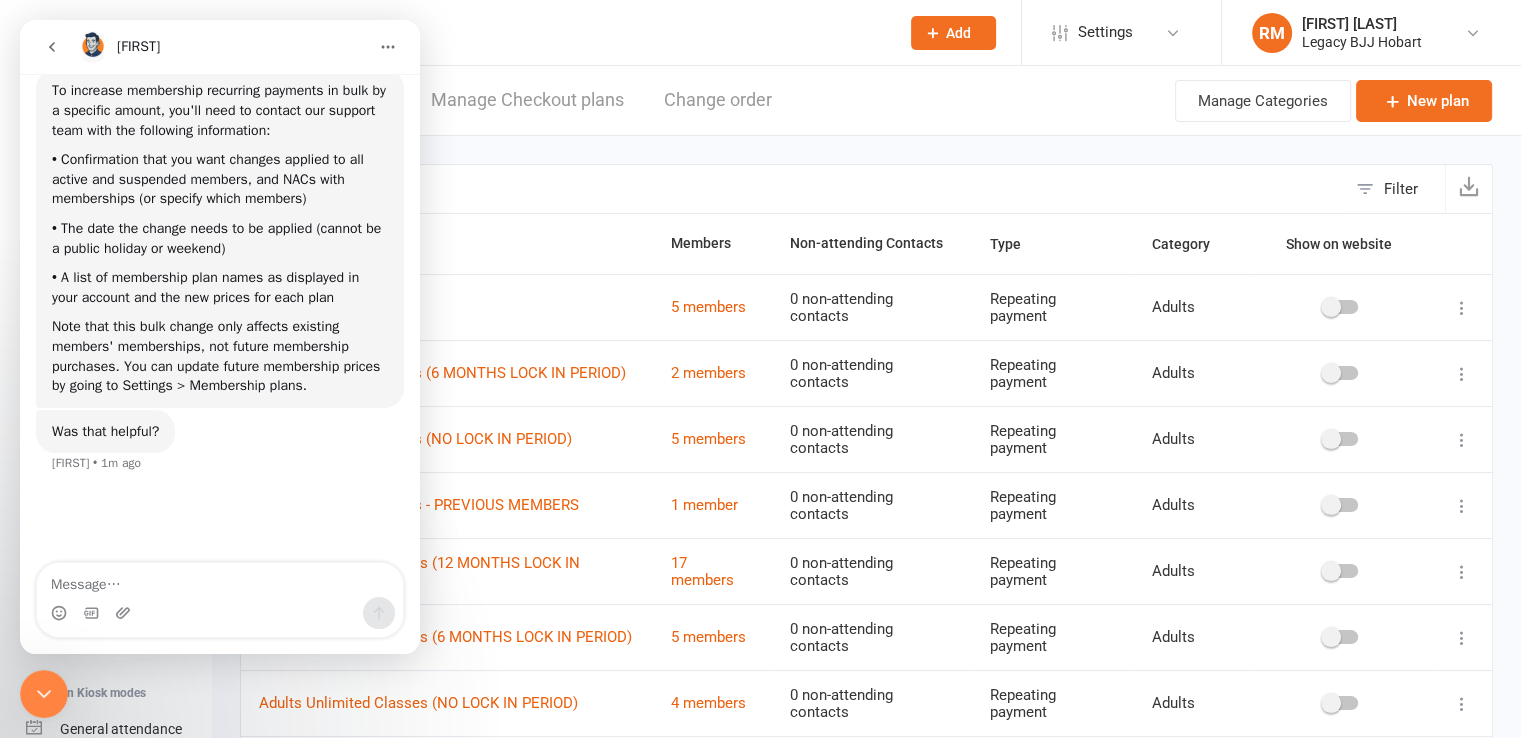 click at bounding box center (44, 694) 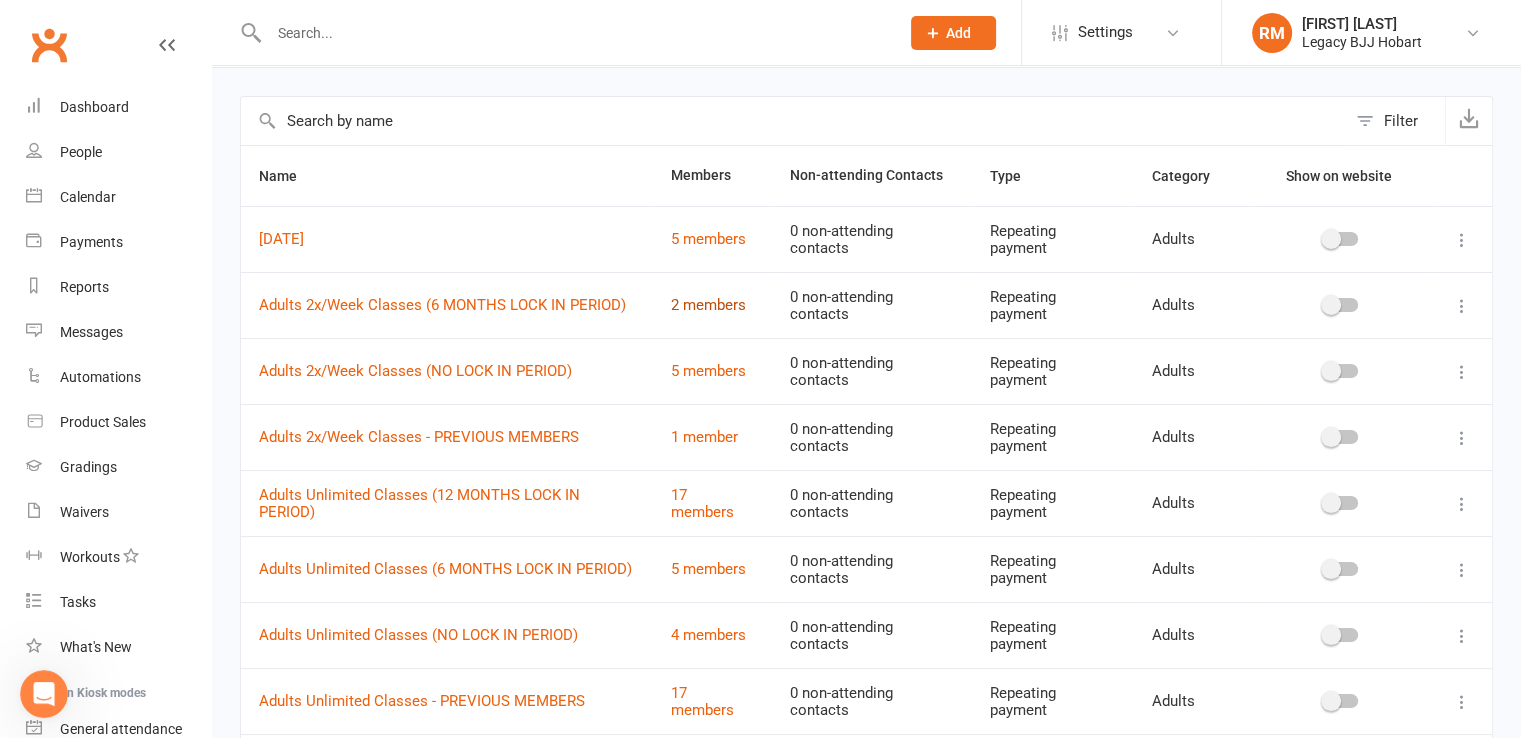 scroll, scrollTop: 70, scrollLeft: 0, axis: vertical 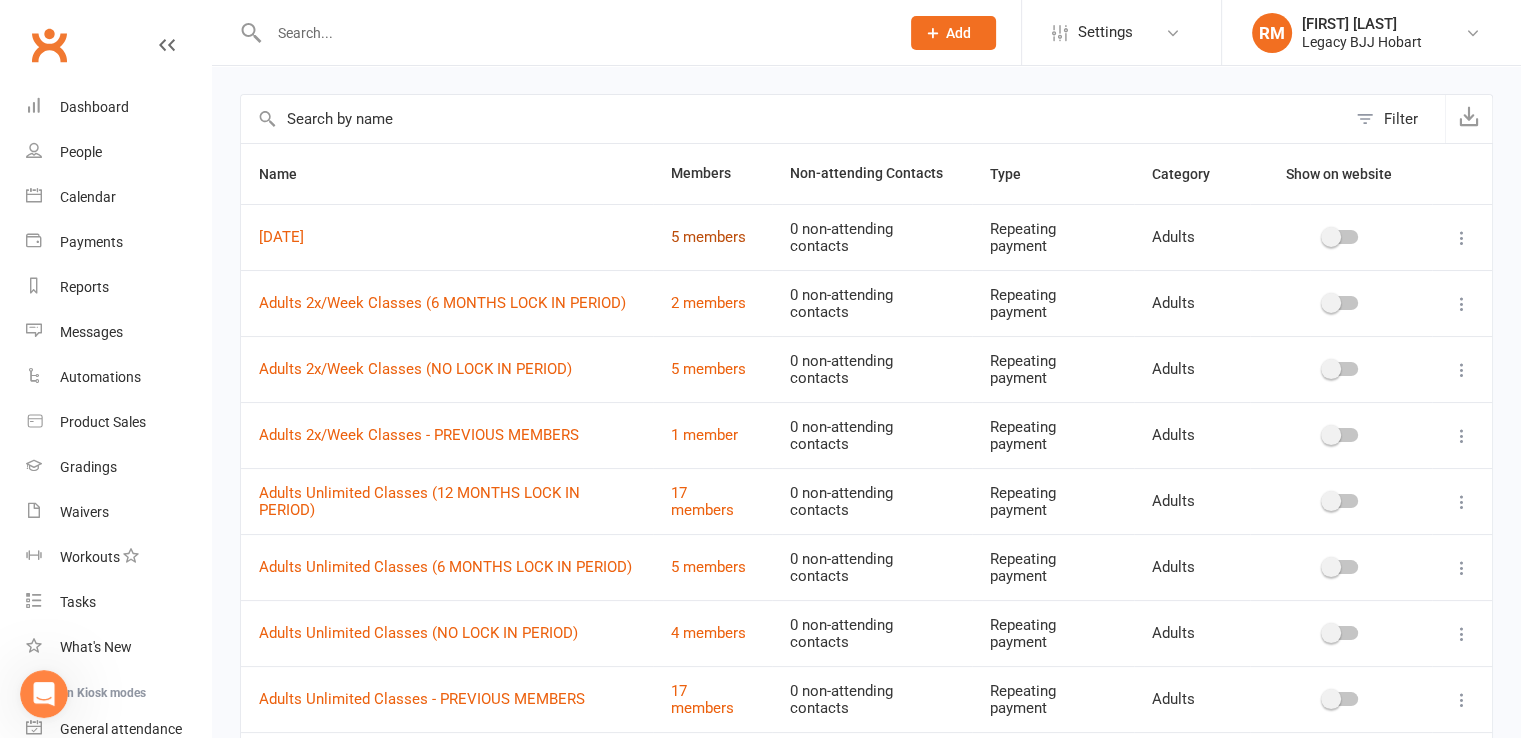 click on "5 members" at bounding box center (708, 237) 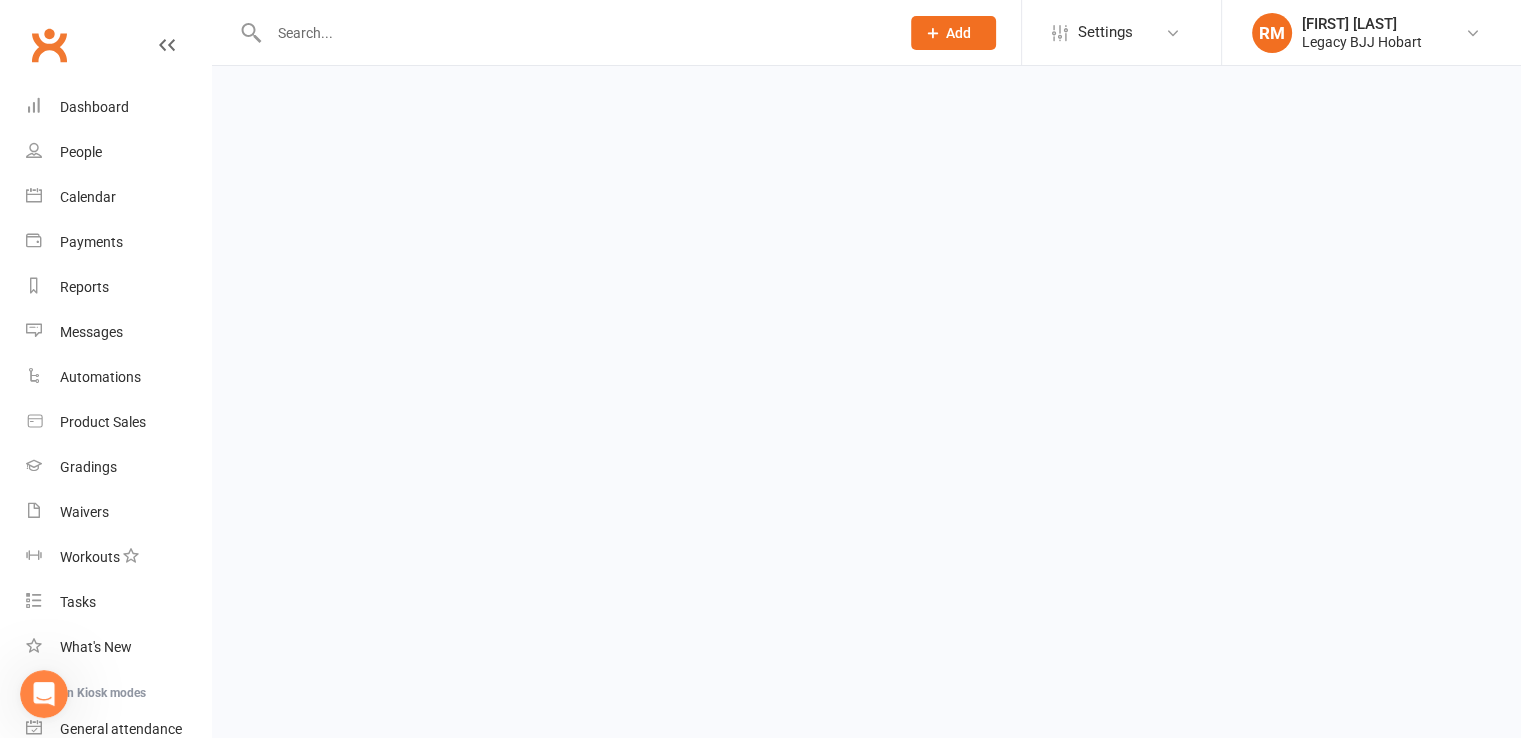 scroll, scrollTop: 0, scrollLeft: 0, axis: both 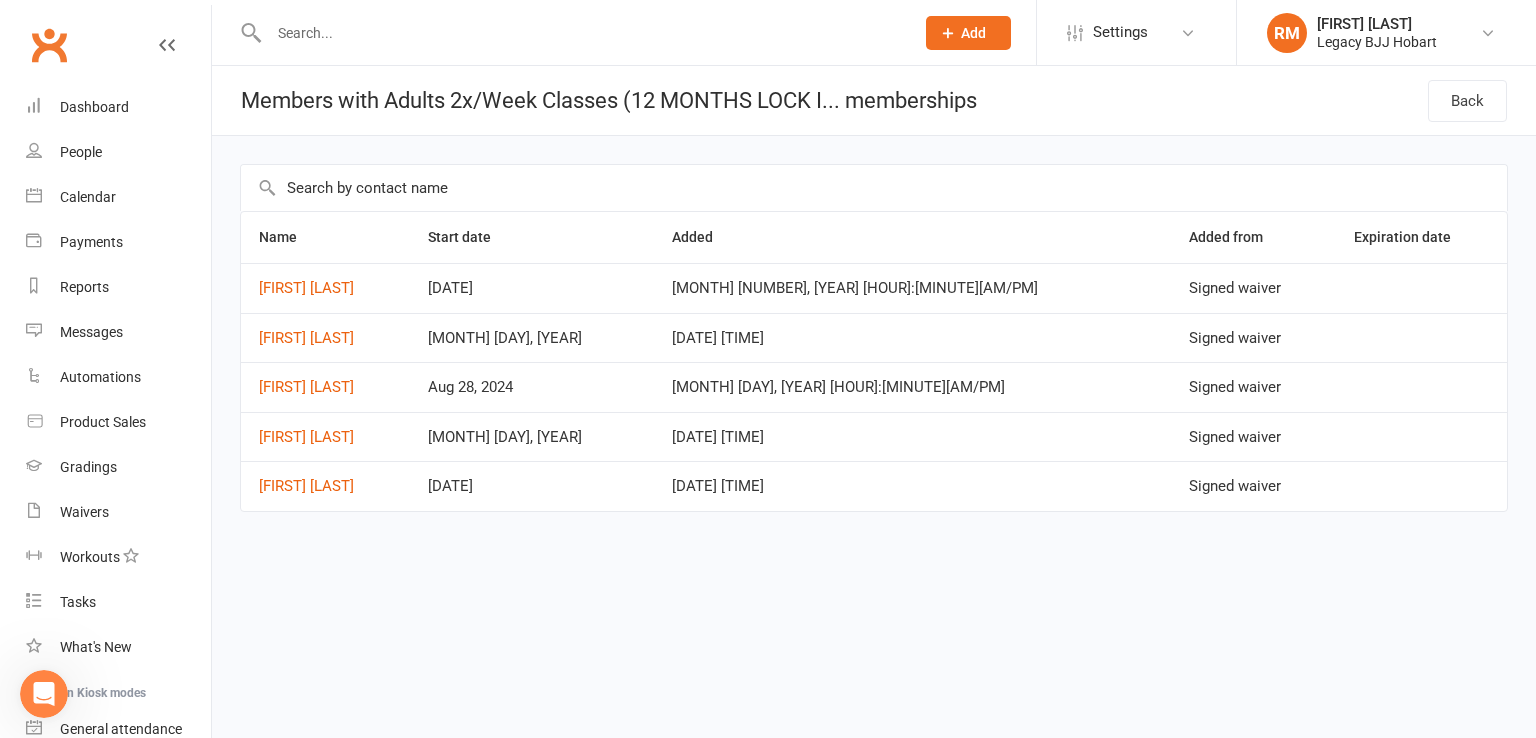 select on "100" 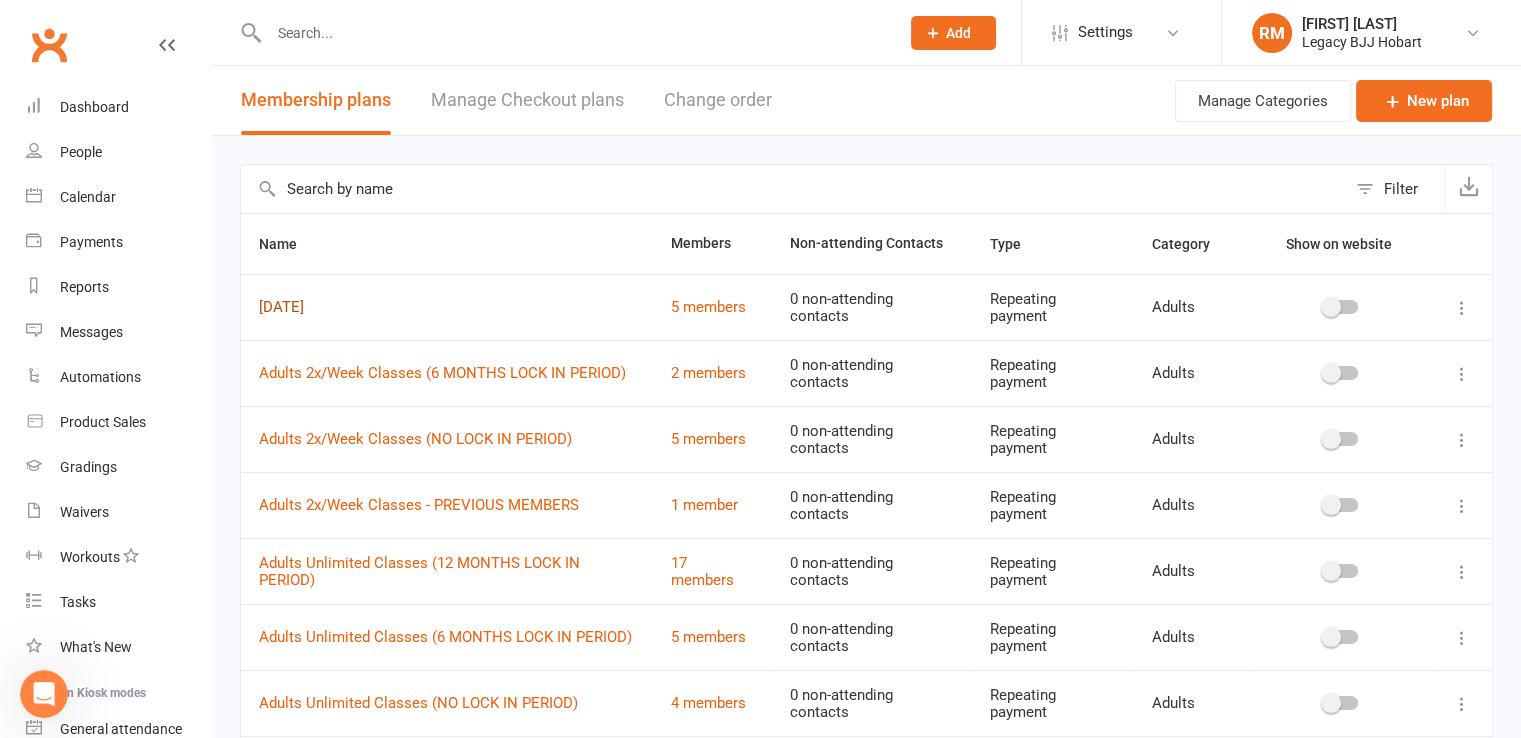 click on "[DATE]" at bounding box center (281, 307) 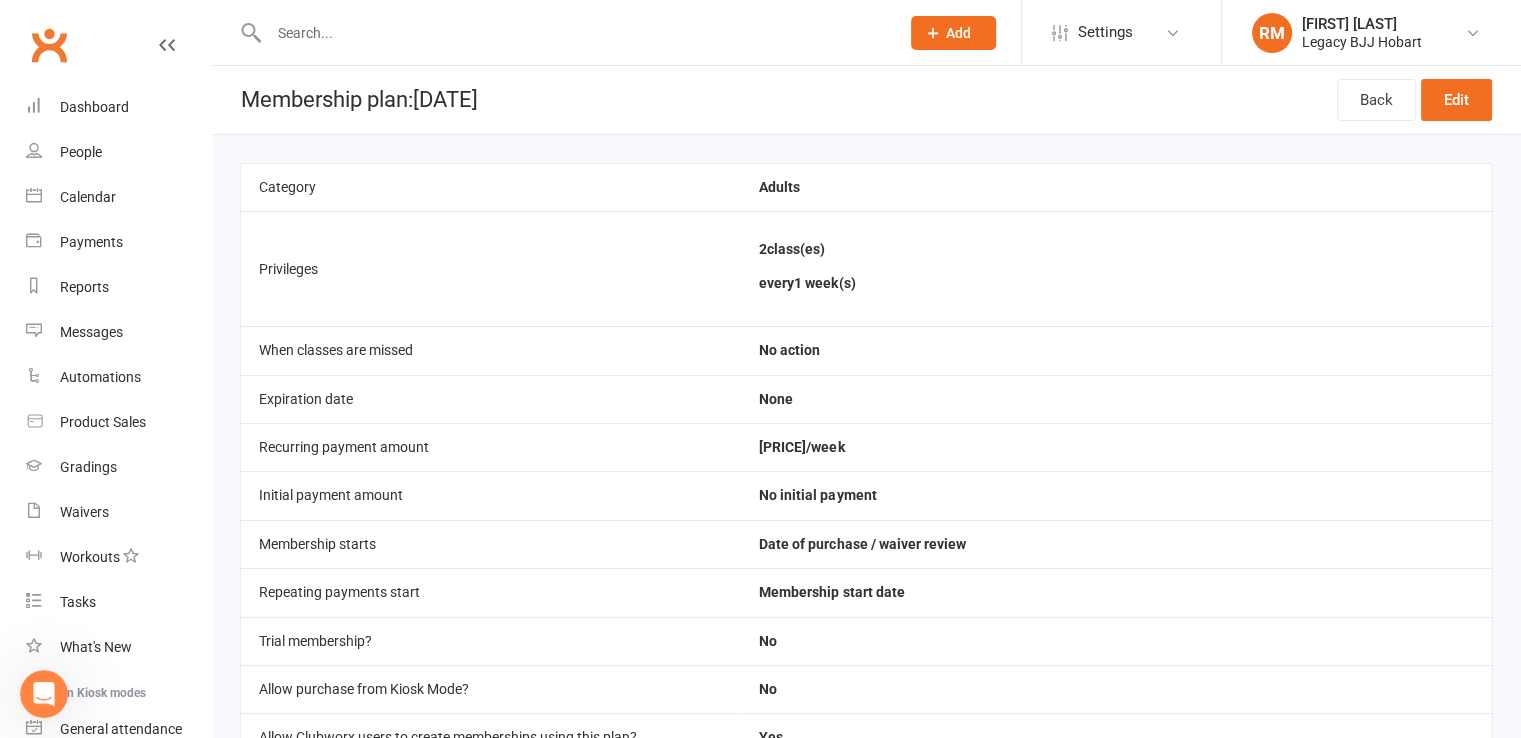 scroll, scrollTop: 0, scrollLeft: 0, axis: both 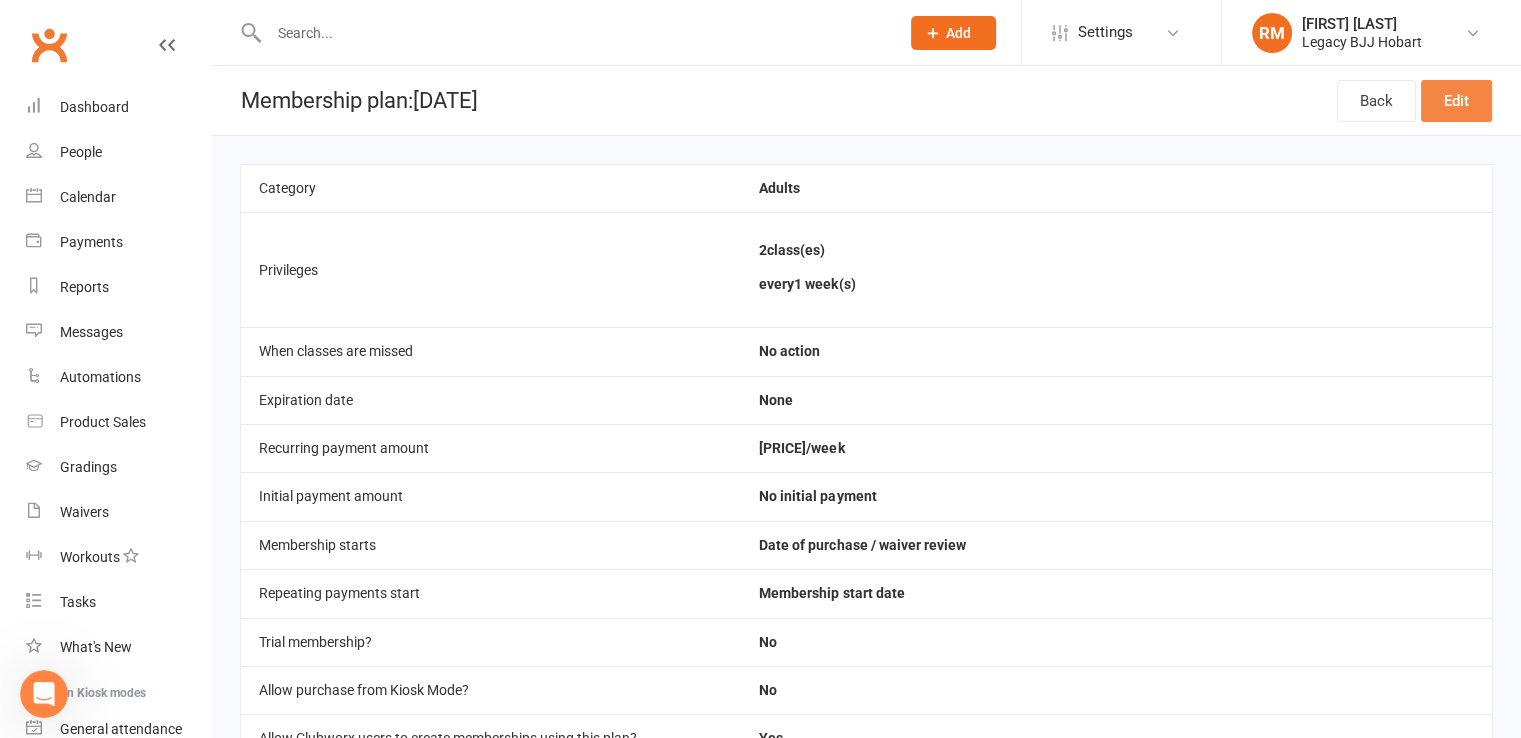 click on "Edit" at bounding box center (1456, 101) 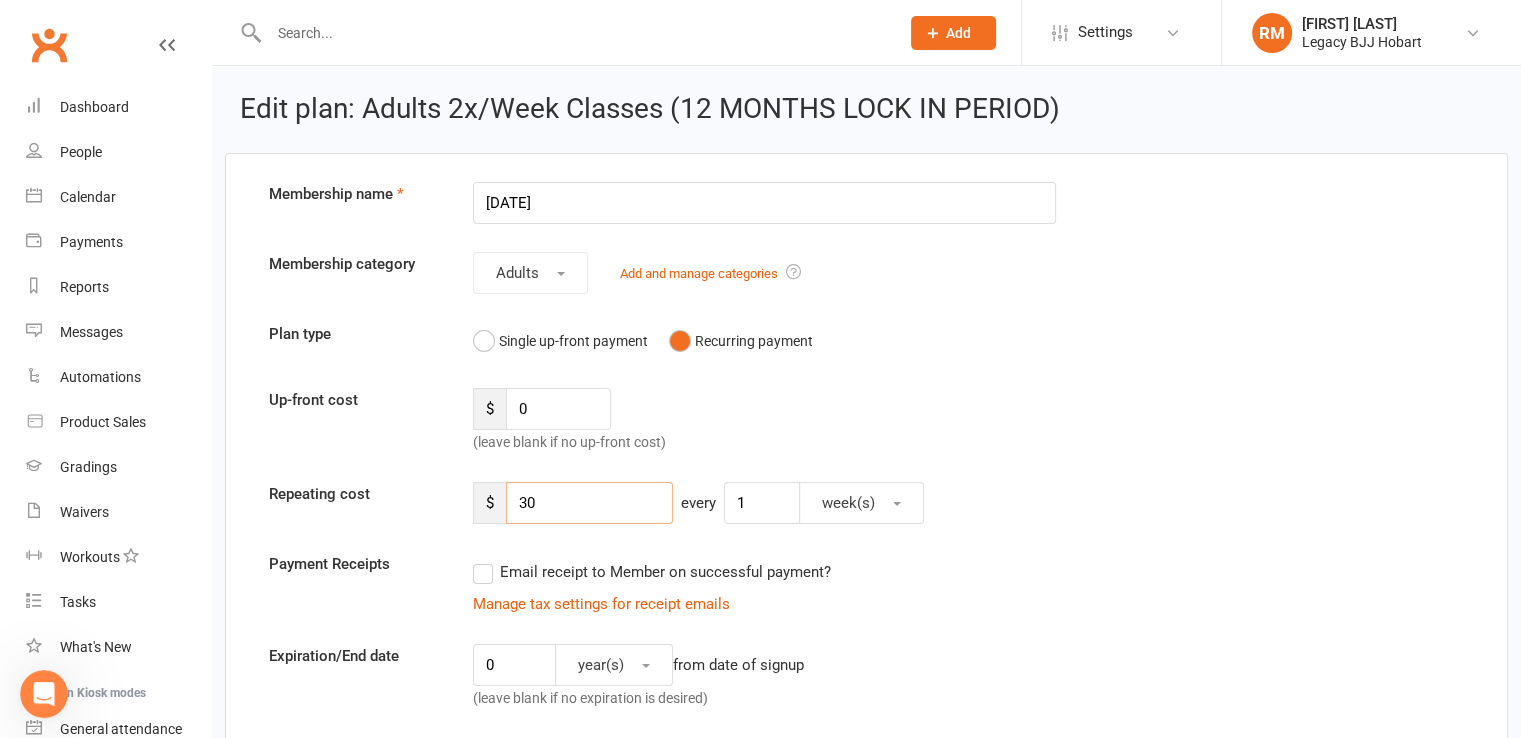 click on "30" at bounding box center (589, 503) 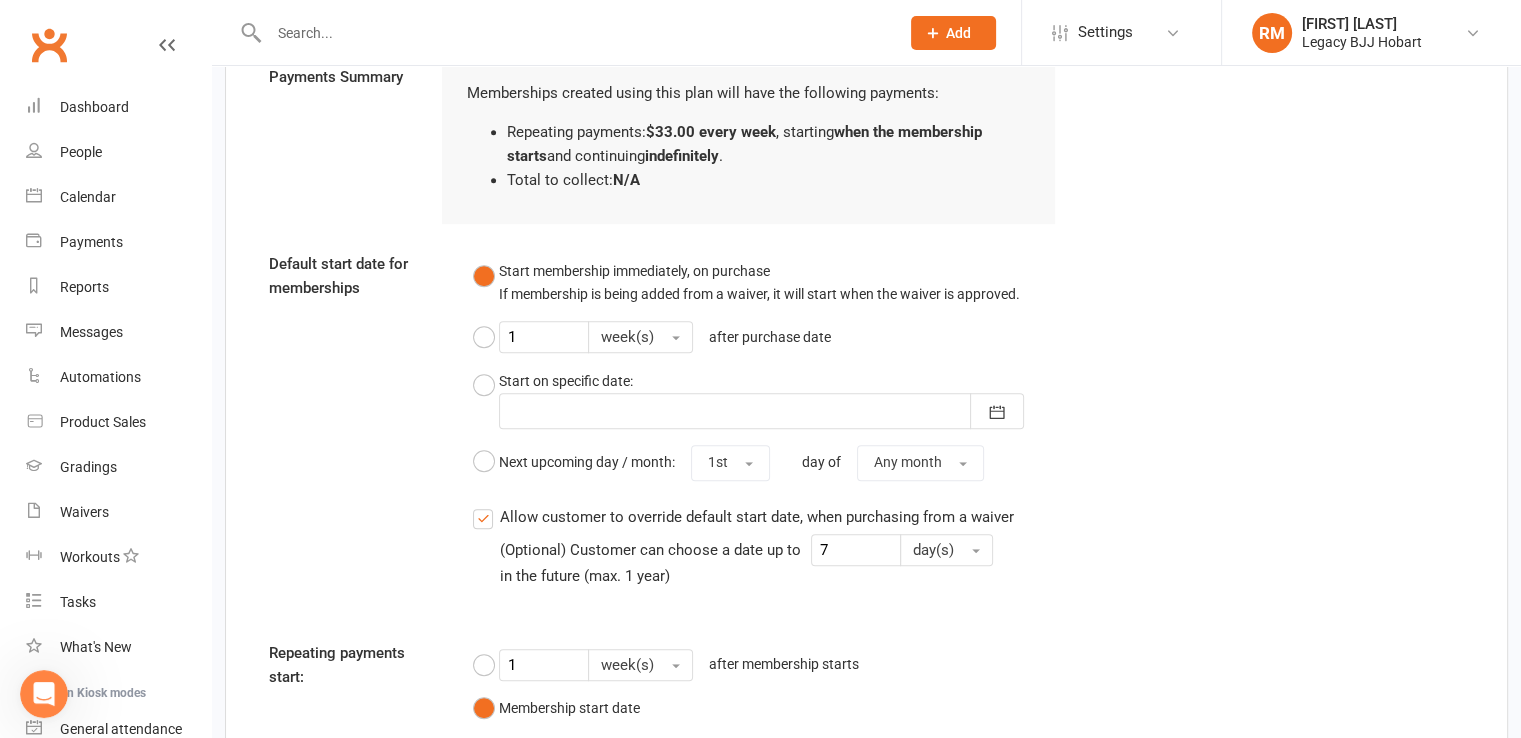scroll, scrollTop: 1653, scrollLeft: 0, axis: vertical 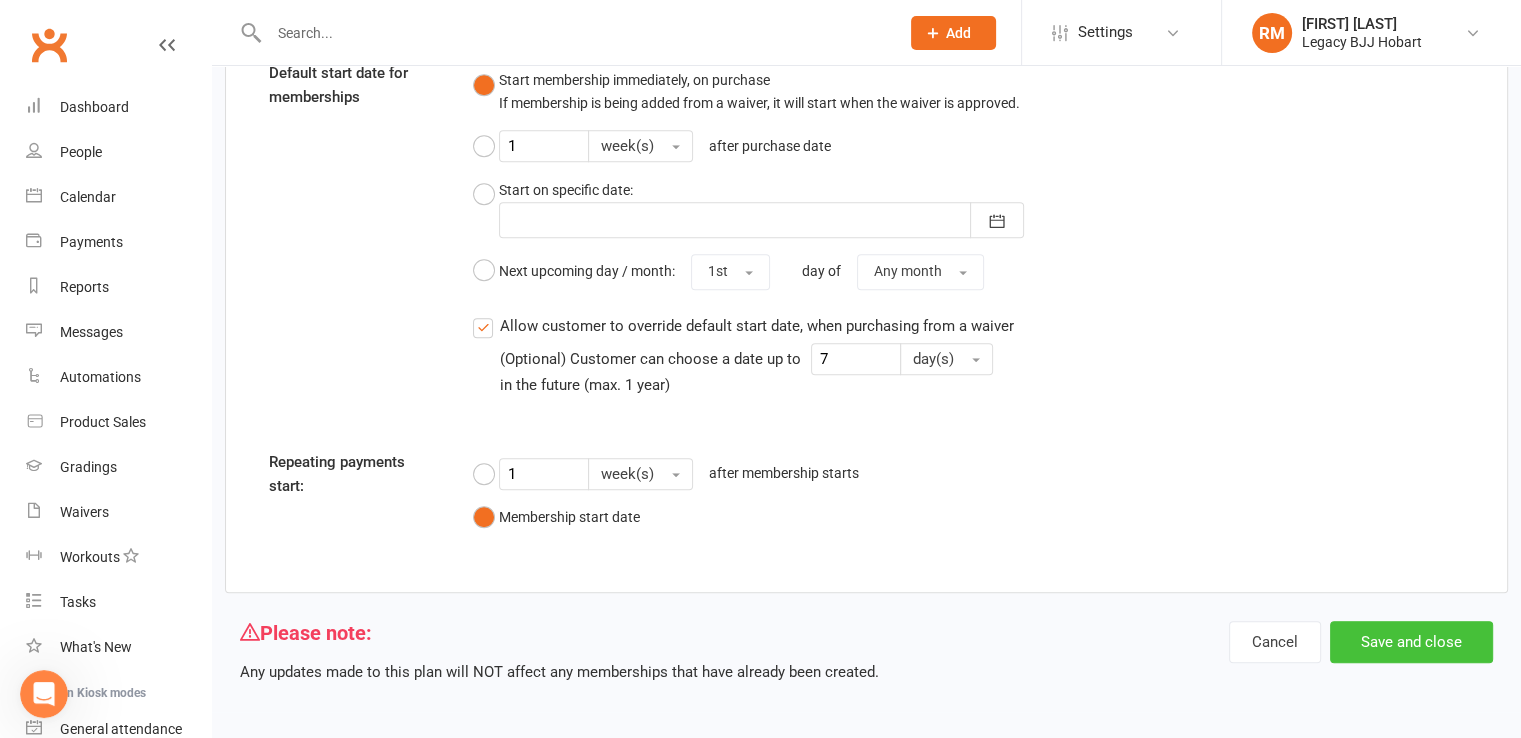 type on "33" 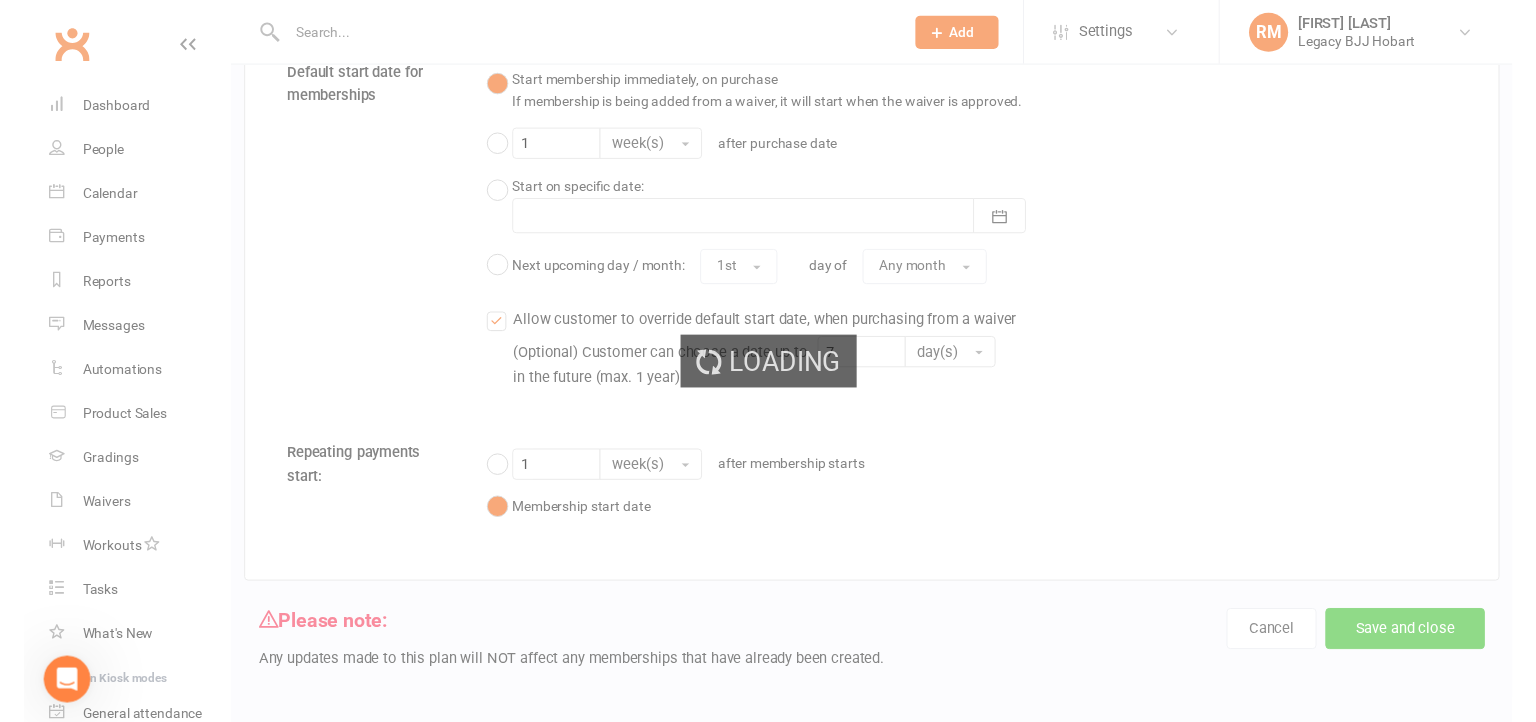 scroll, scrollTop: 0, scrollLeft: 0, axis: both 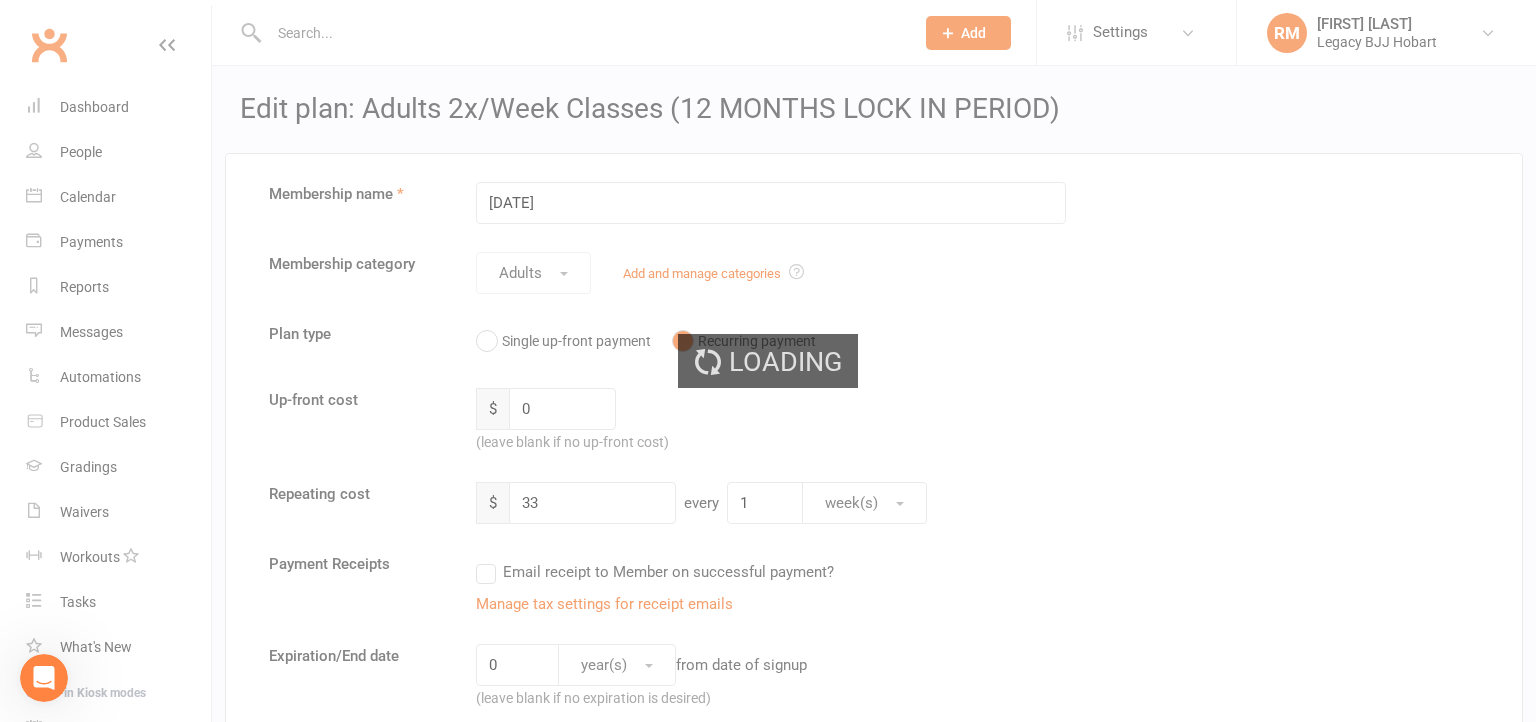 select on "100" 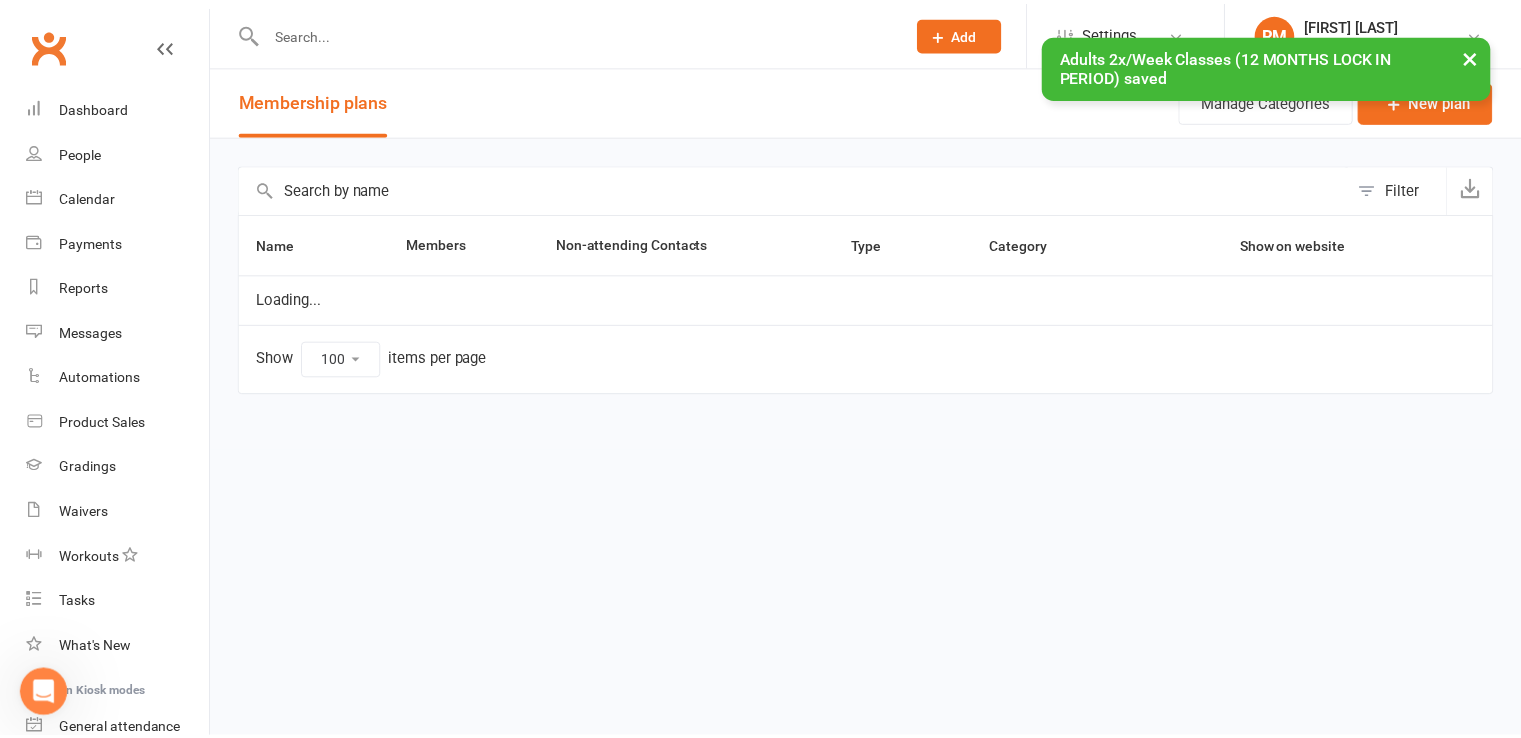 scroll, scrollTop: 1332, scrollLeft: 0, axis: vertical 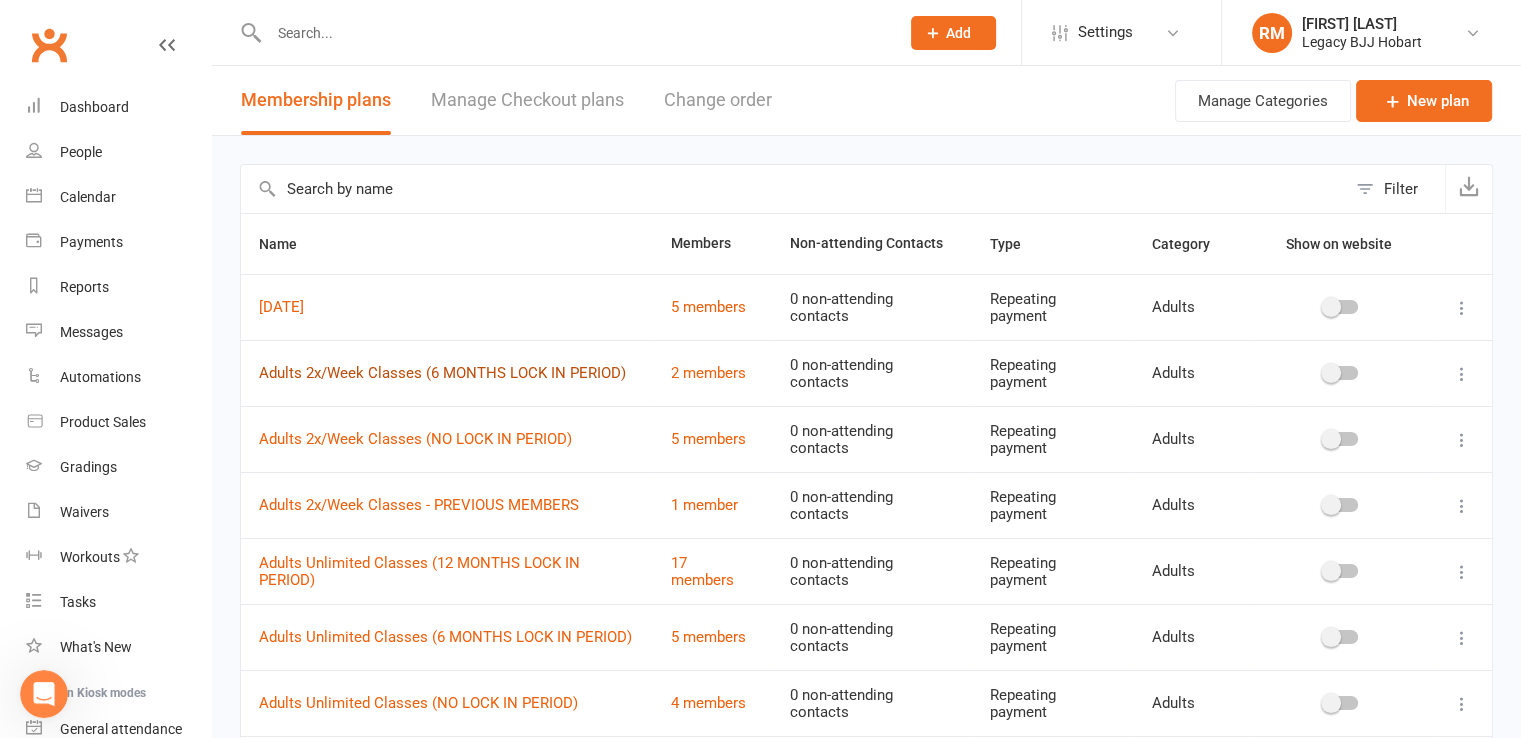 click on "Adults 2x/Week Classes (6 MONTHS LOCK IN PERIOD)" at bounding box center (442, 373) 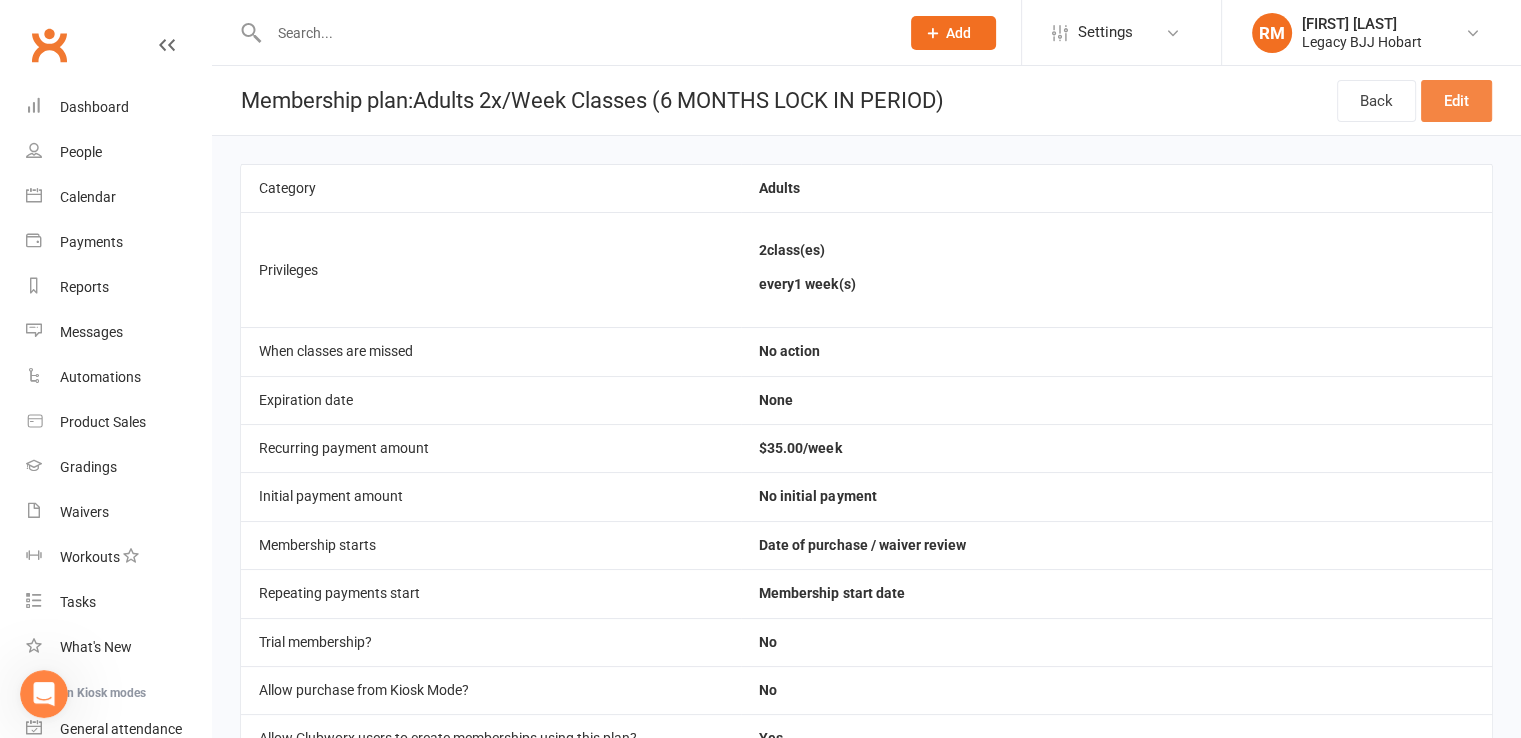 click on "Edit" at bounding box center [1456, 101] 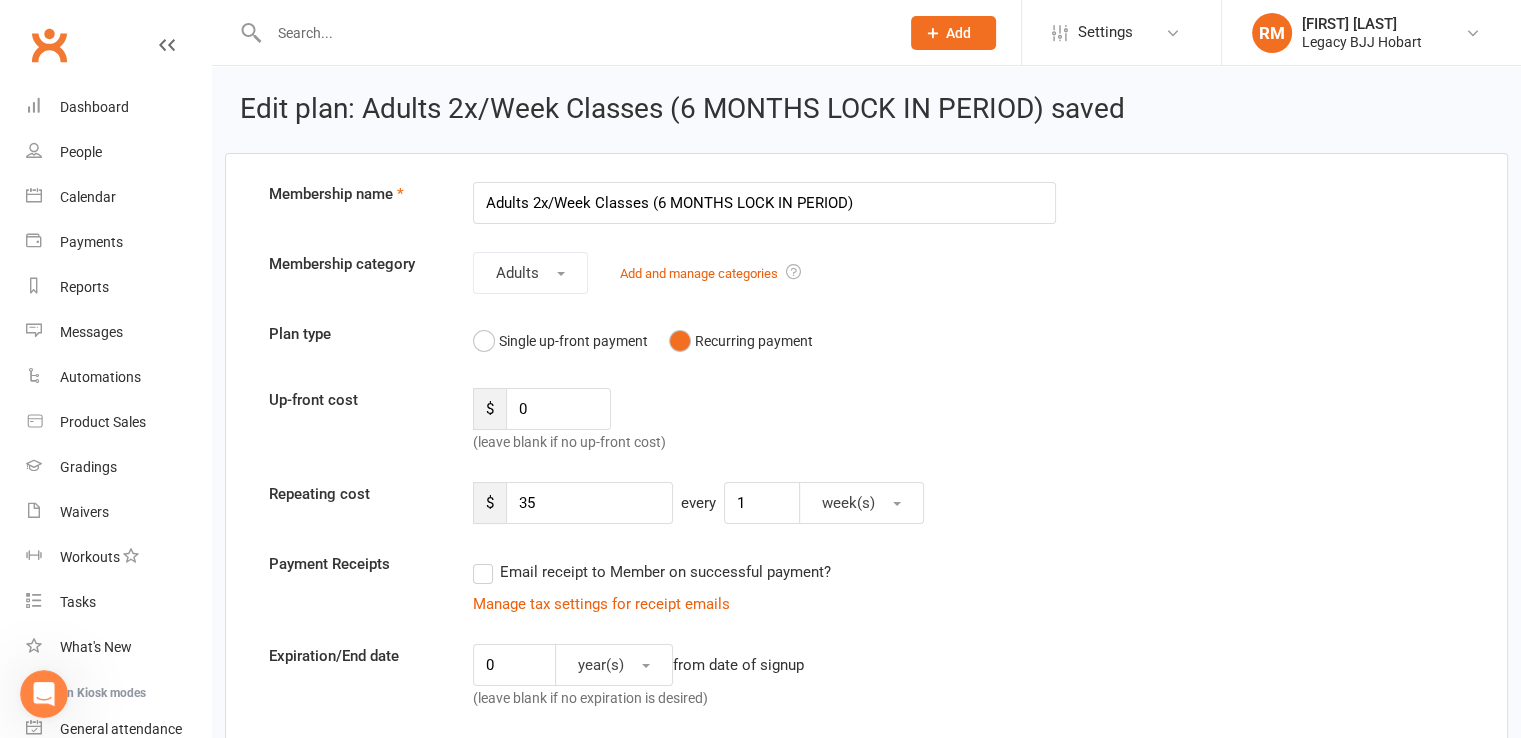 scroll, scrollTop: 116, scrollLeft: 0, axis: vertical 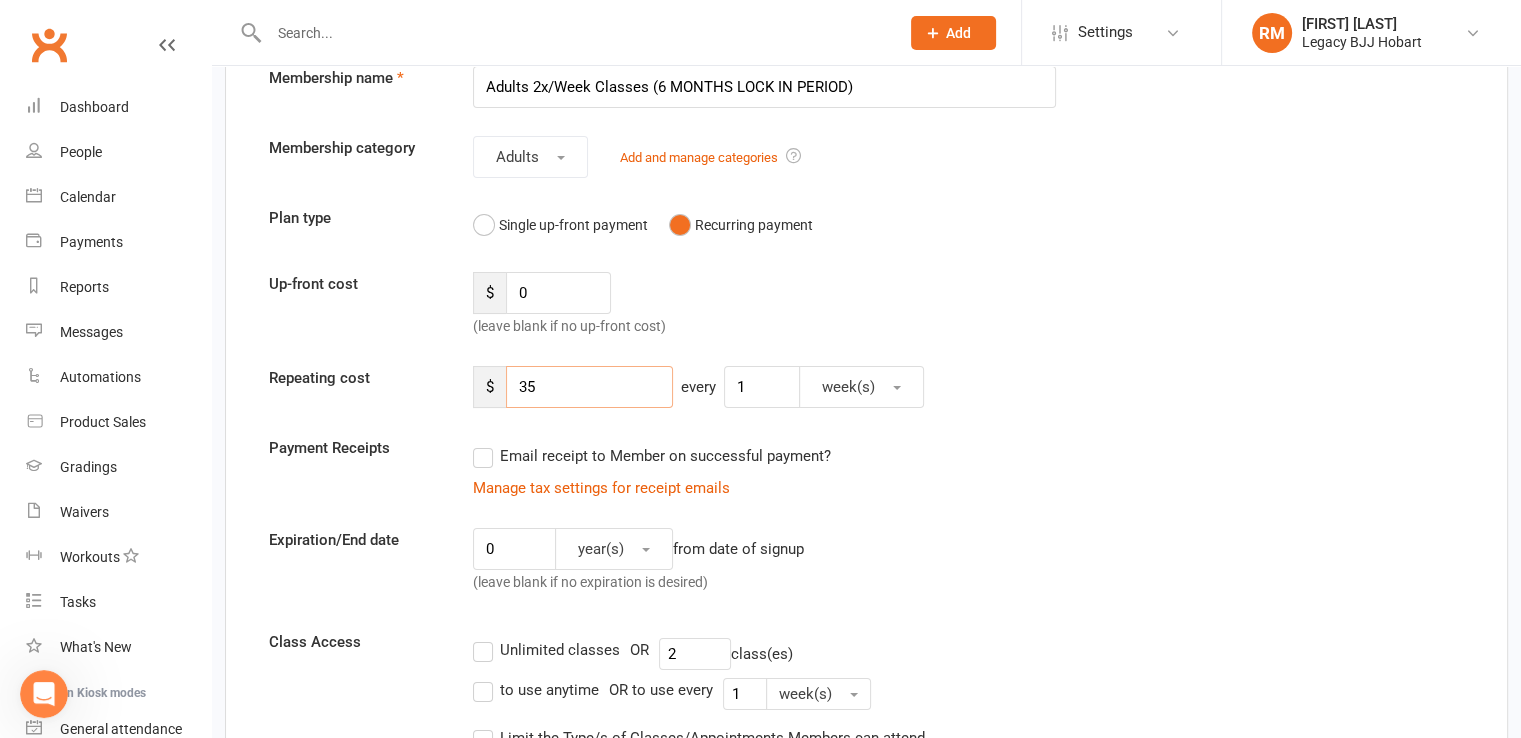 click on "35" at bounding box center [589, 387] 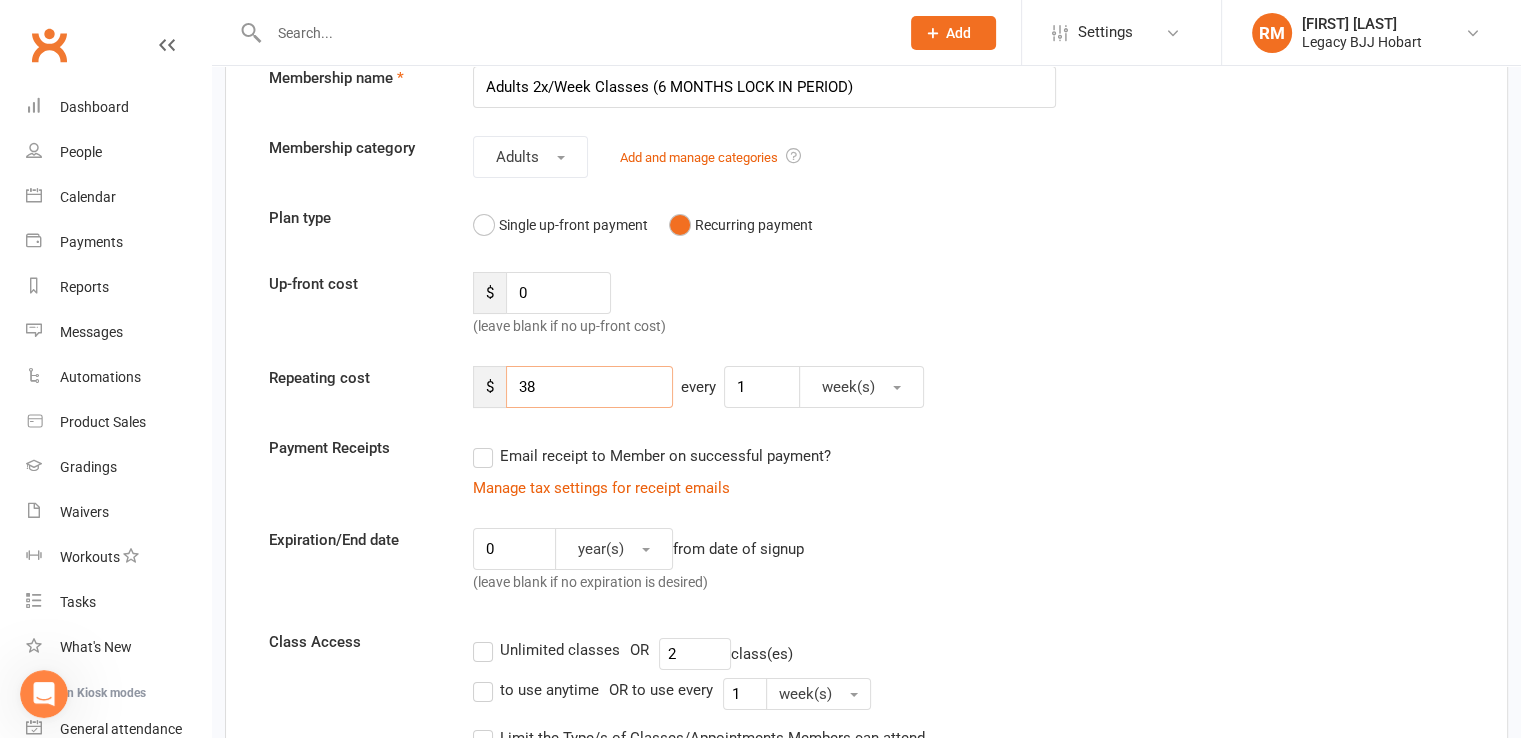 type on "38" 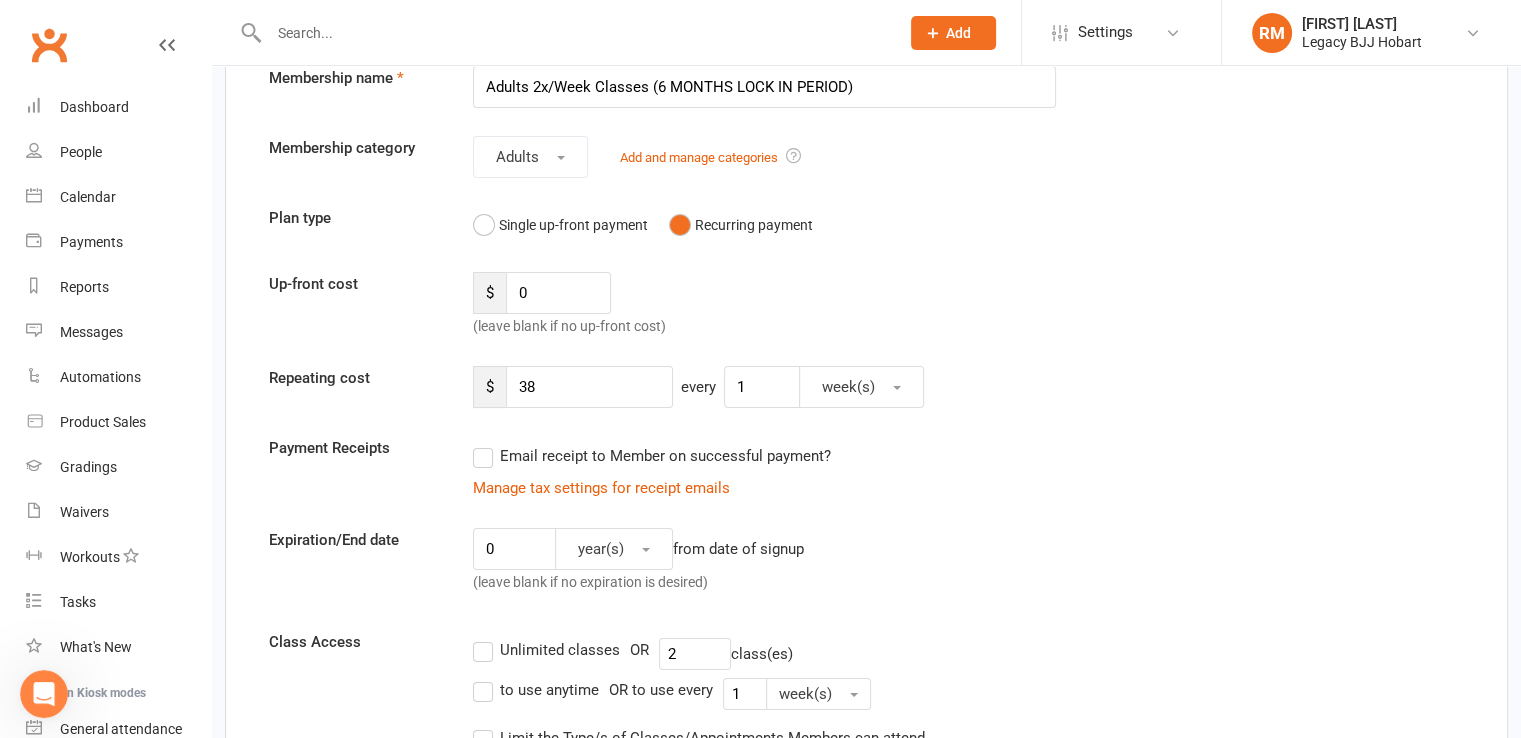 click on "Payment Receipts Email receipt to Member on successful payment? Manage tax settings for receipt emails" at bounding box center (866, 468) 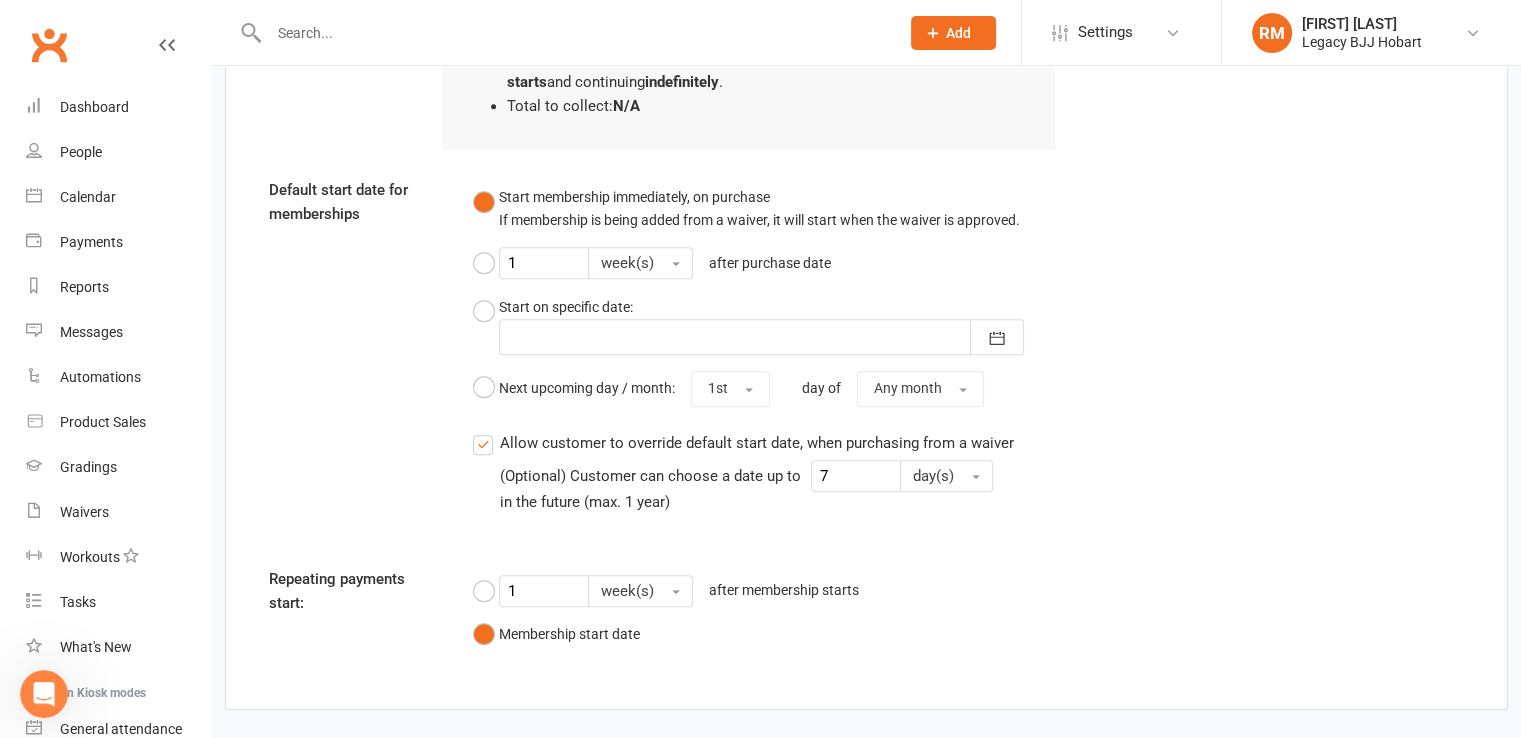 scroll, scrollTop: 1653, scrollLeft: 0, axis: vertical 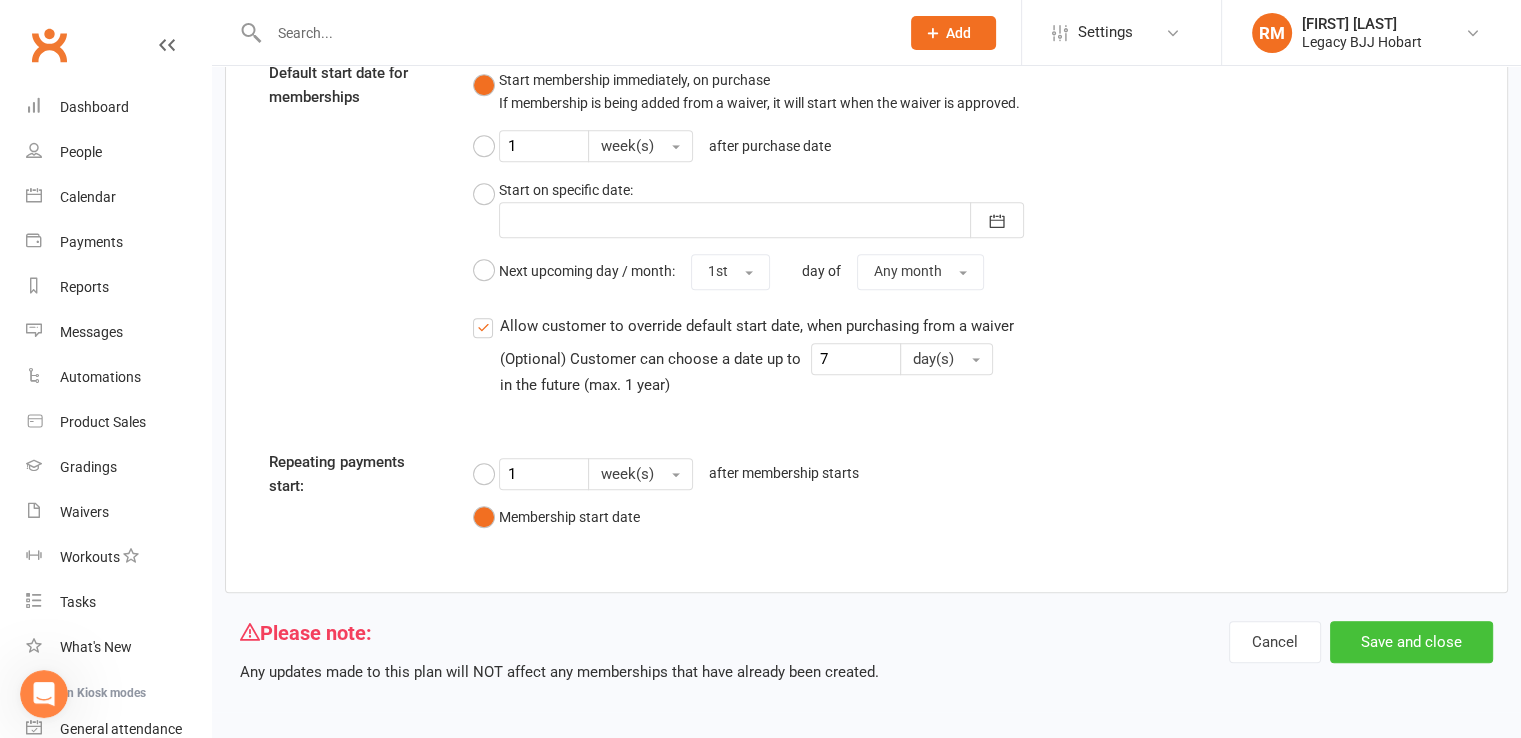 click on "Save and close" at bounding box center (1411, 642) 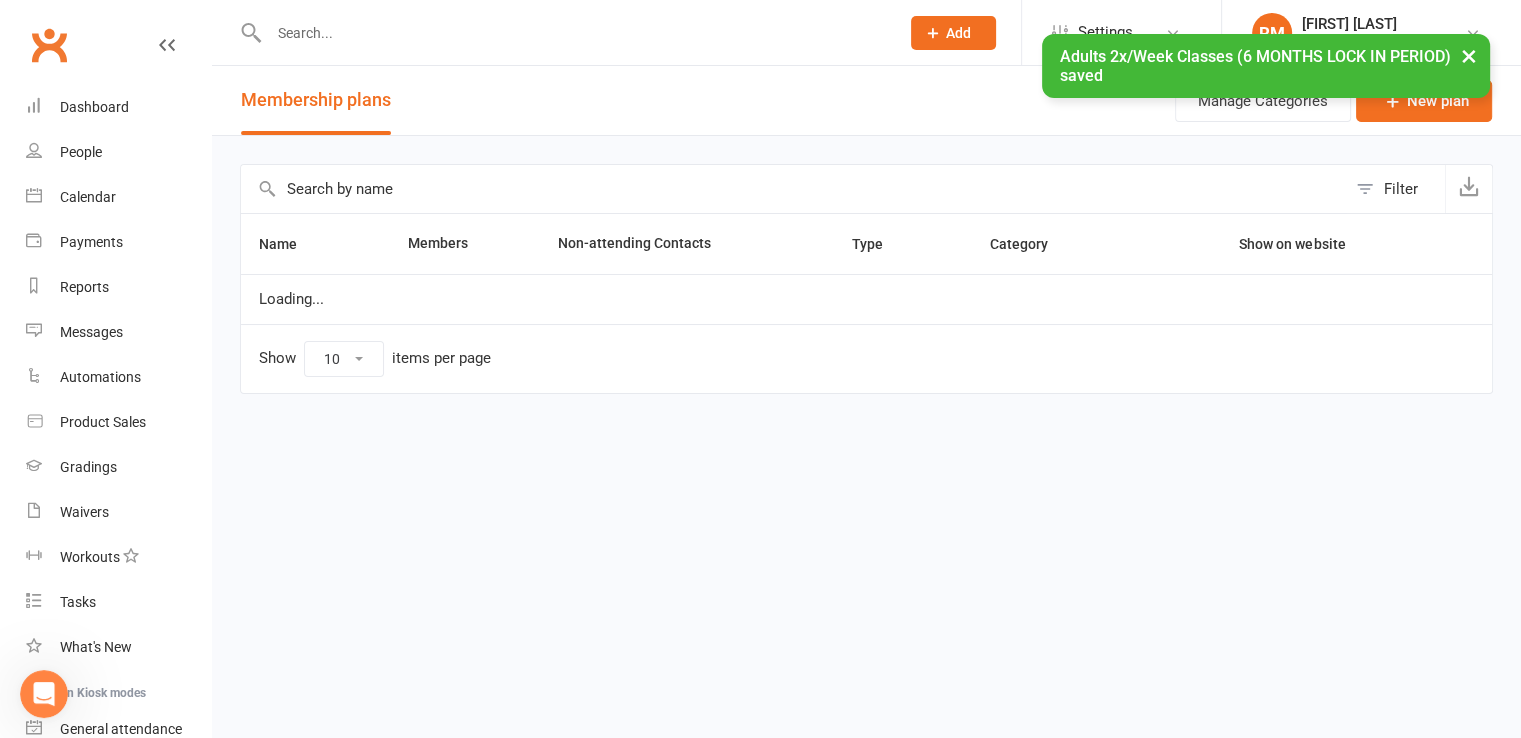 select on "100" 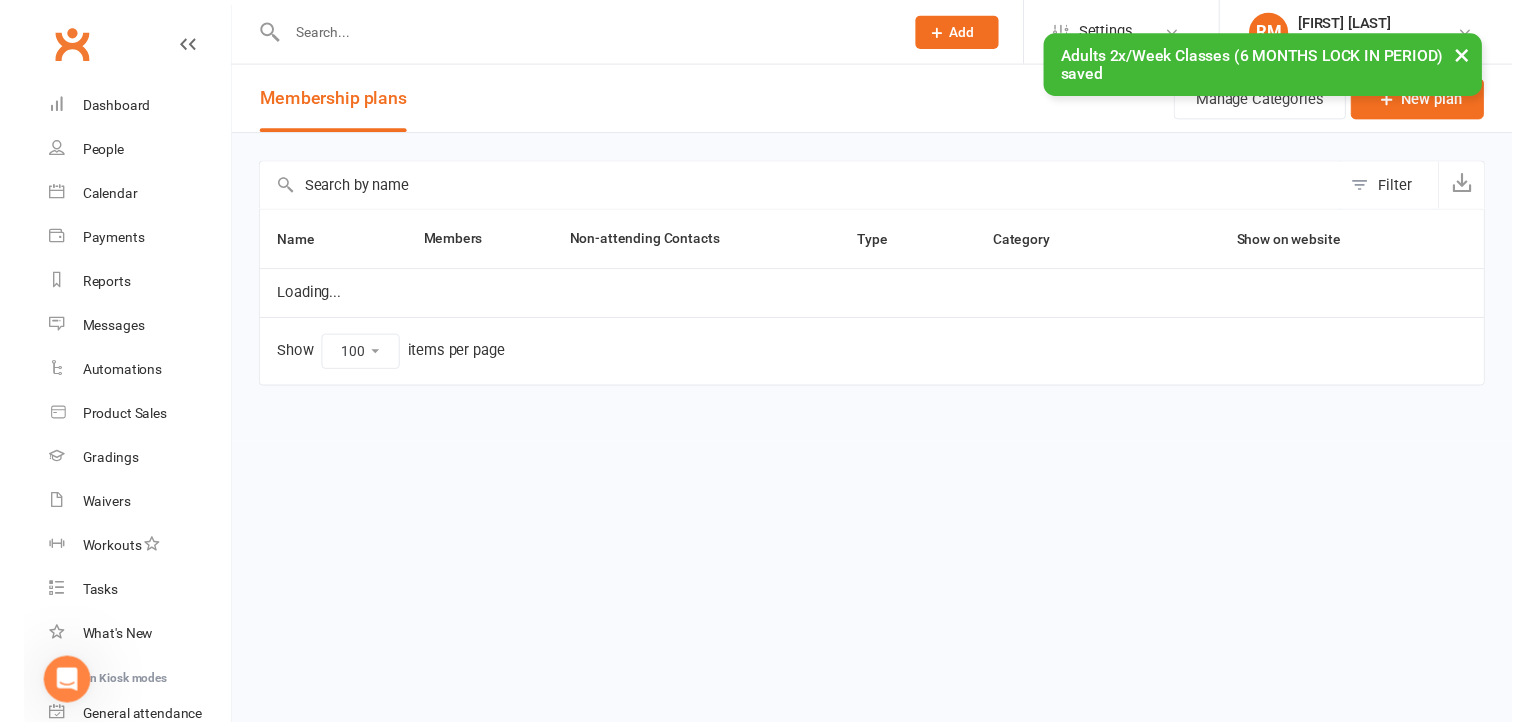 scroll, scrollTop: 0, scrollLeft: 0, axis: both 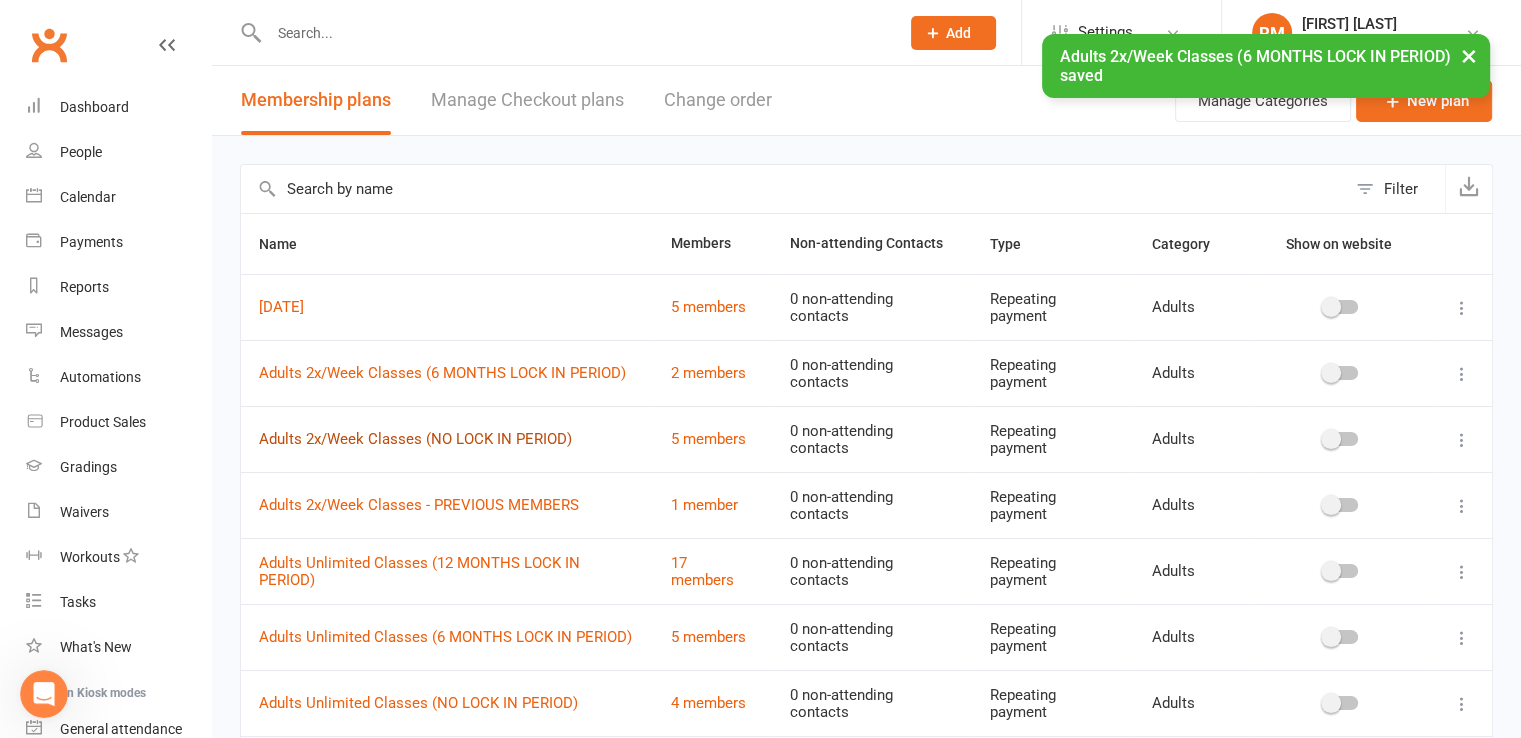 click on "Adults 2x/Week Classes (NO LOCK IN PERIOD)" at bounding box center [415, 439] 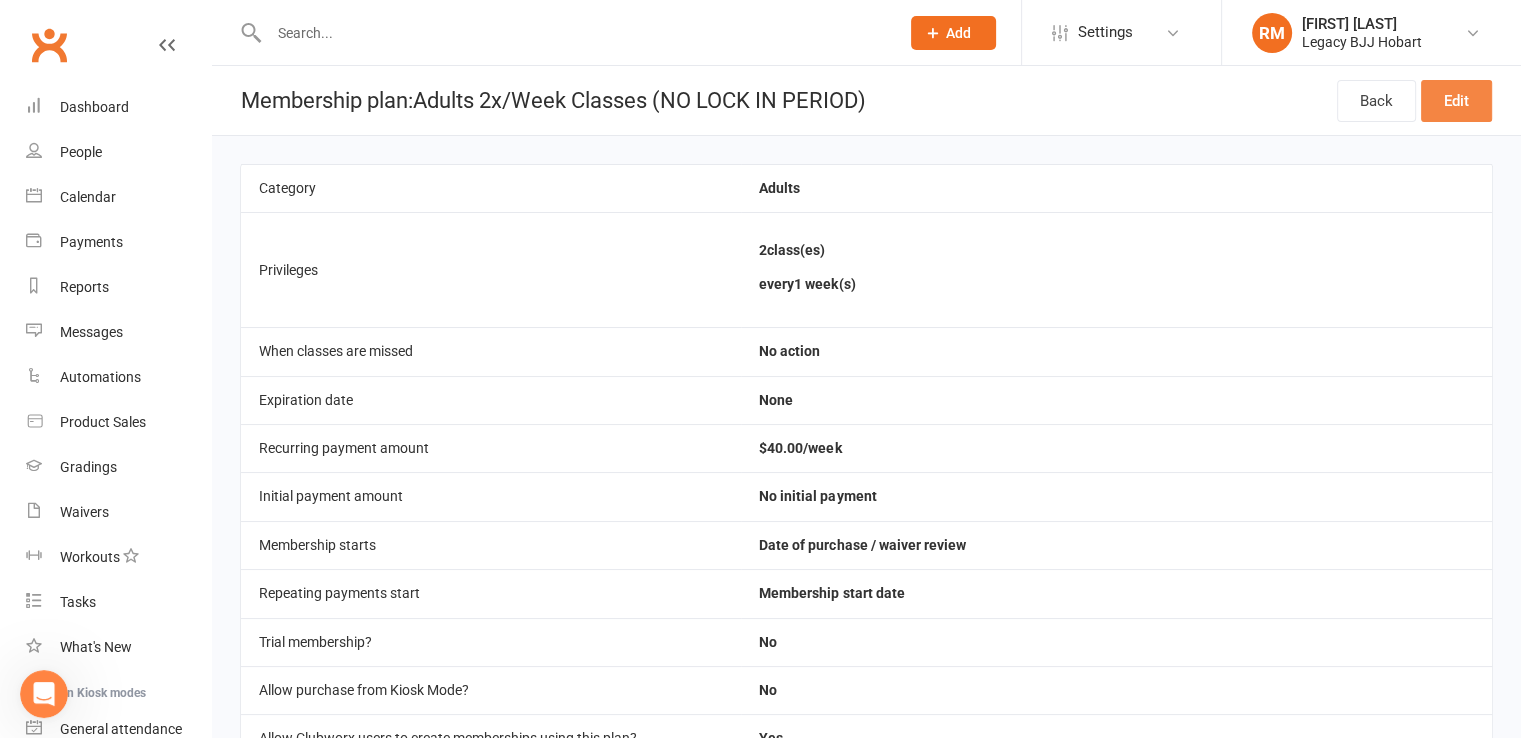 click on "Edit" at bounding box center [1456, 101] 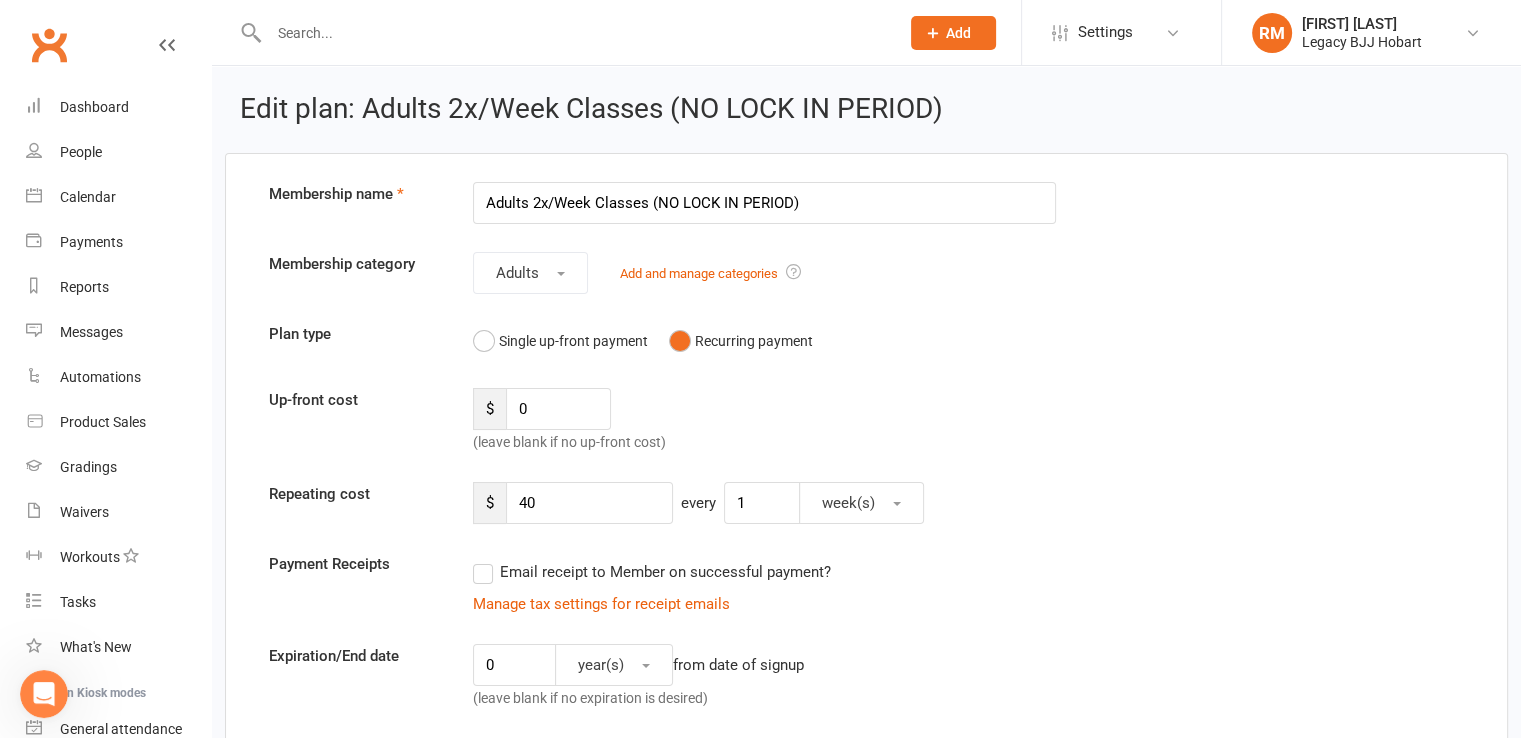 scroll, scrollTop: 71, scrollLeft: 0, axis: vertical 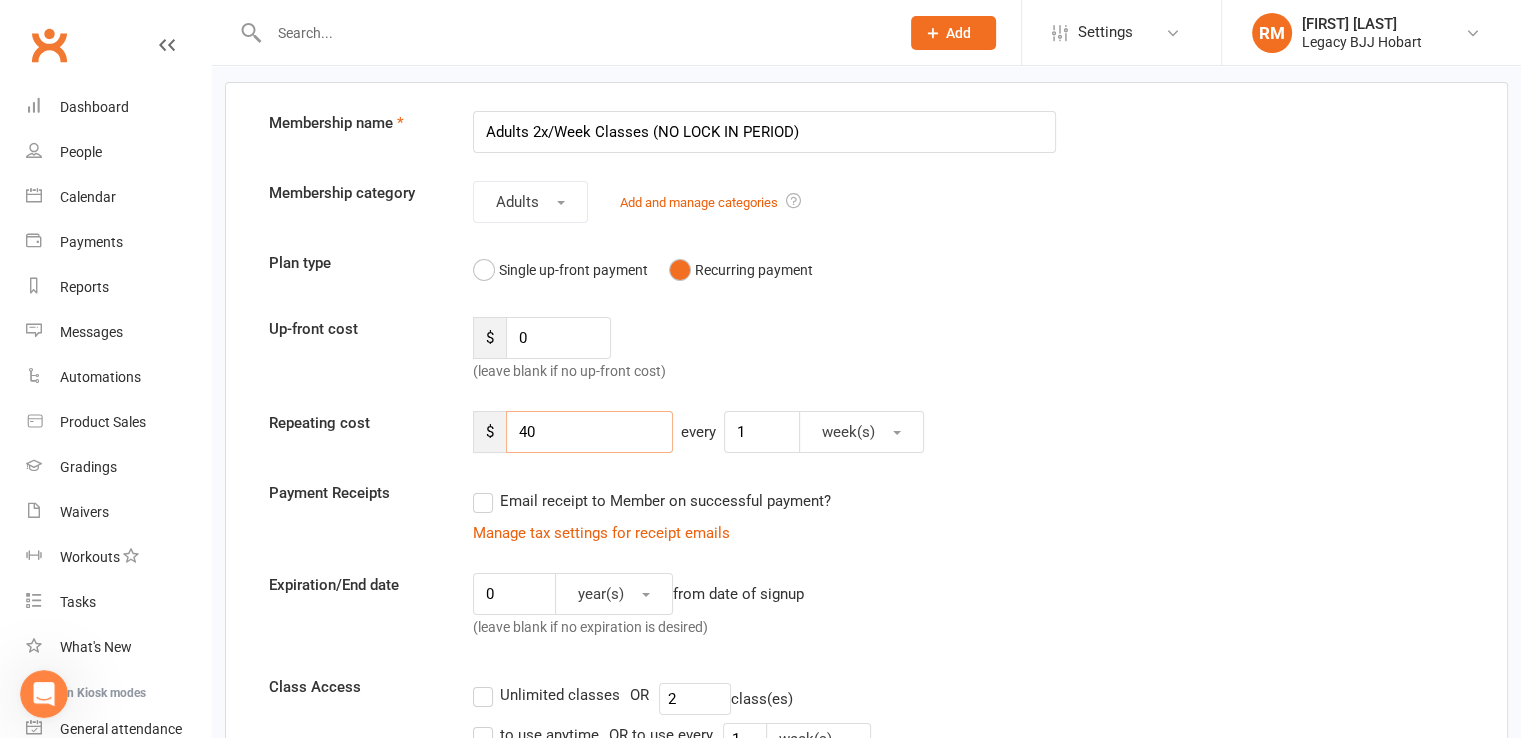 click on "40" at bounding box center [589, 432] 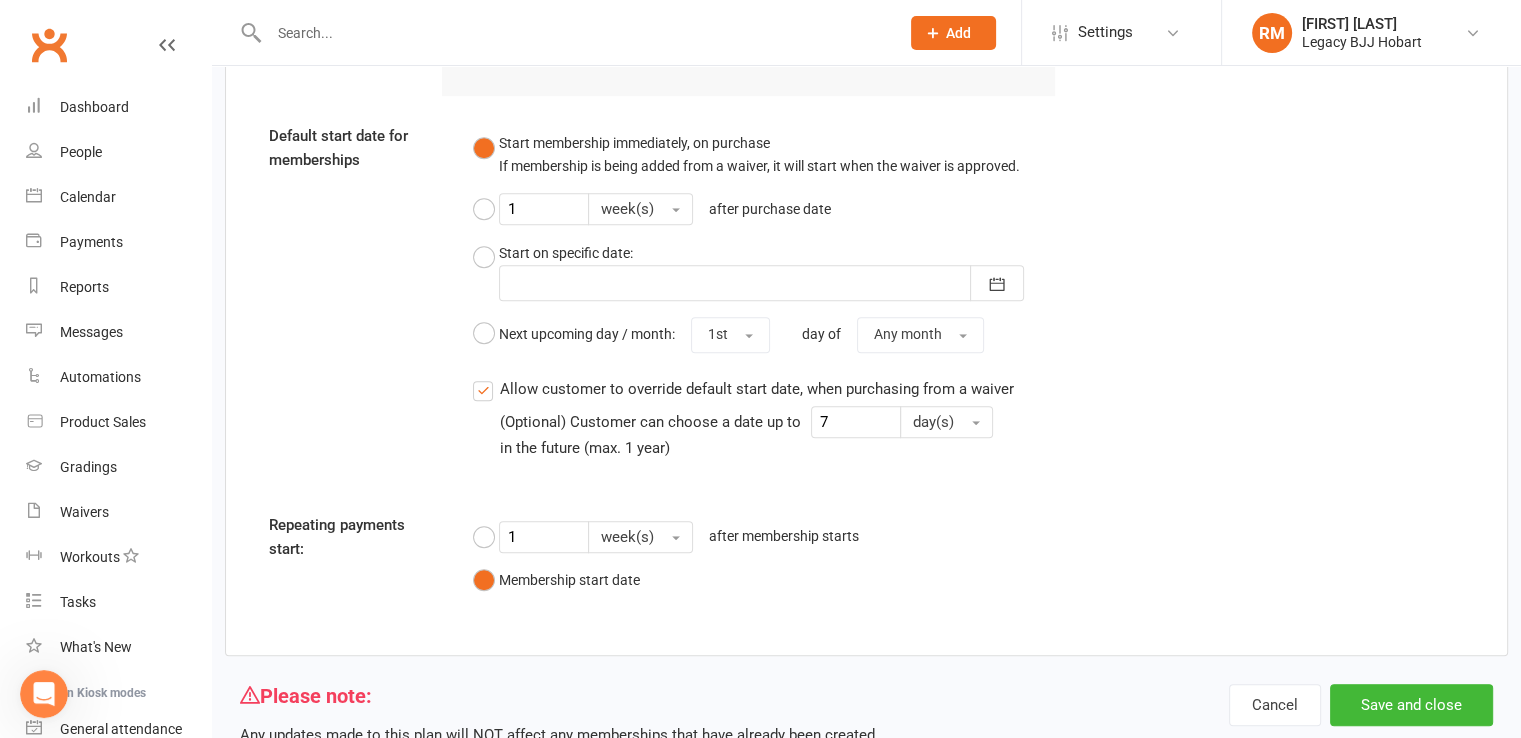 scroll, scrollTop: 1653, scrollLeft: 0, axis: vertical 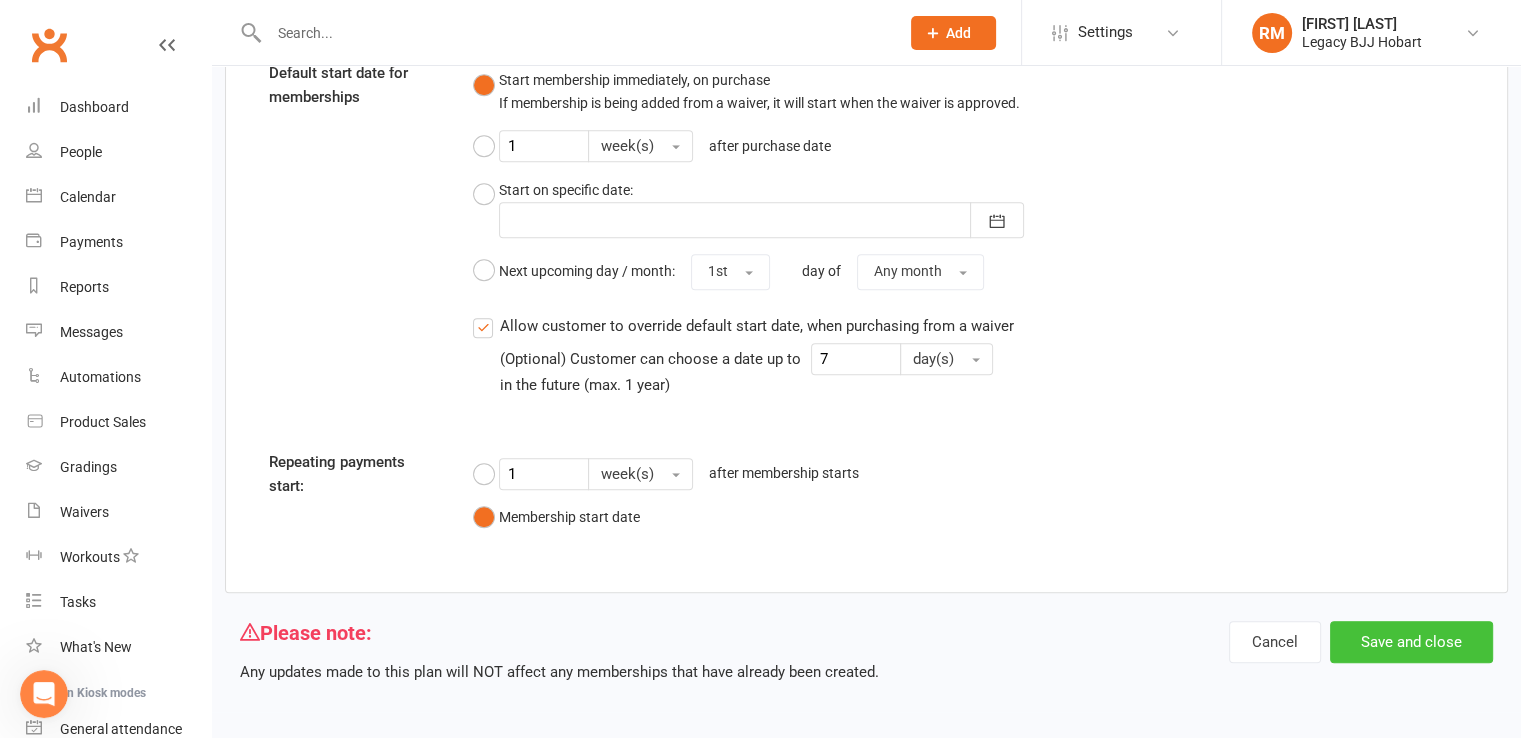 type on "43" 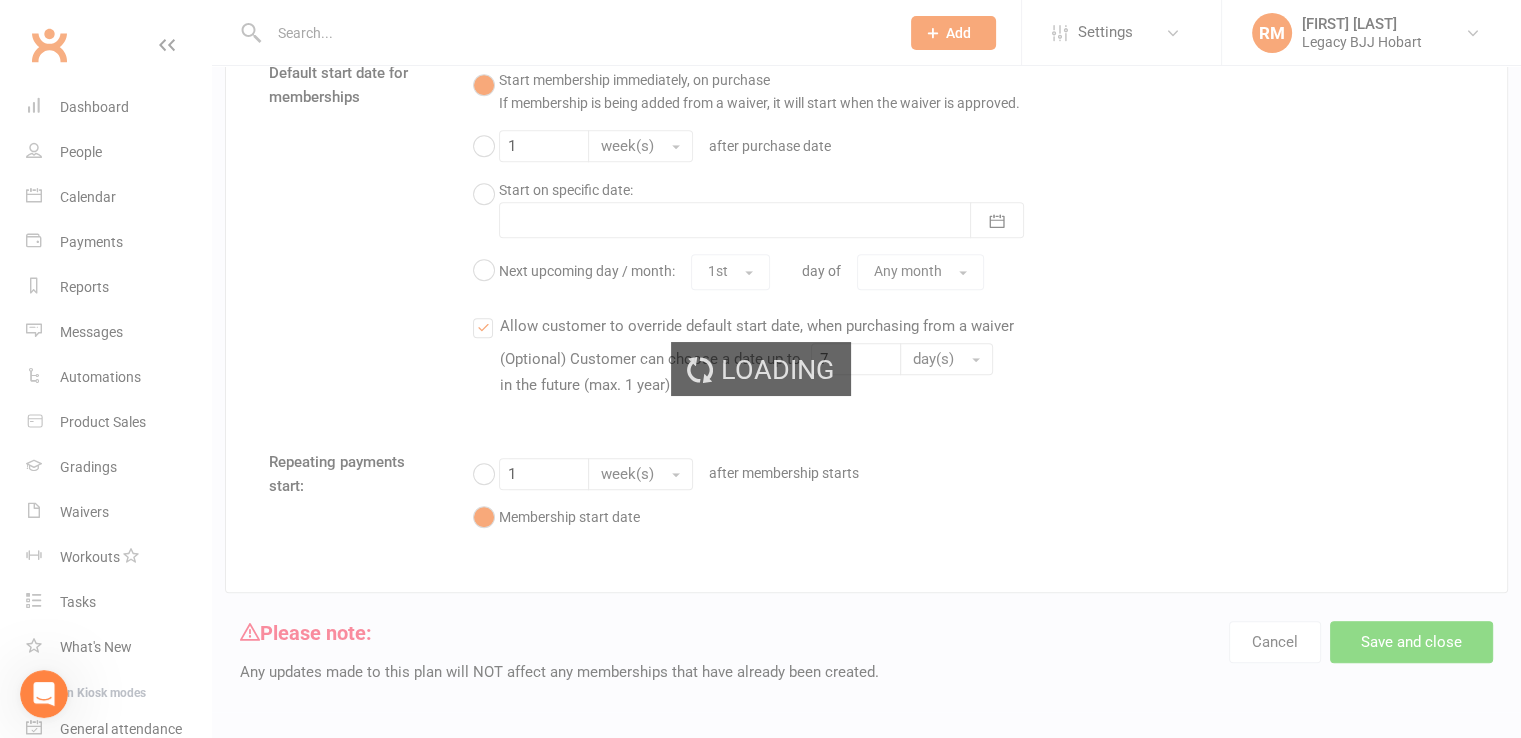 select on "100" 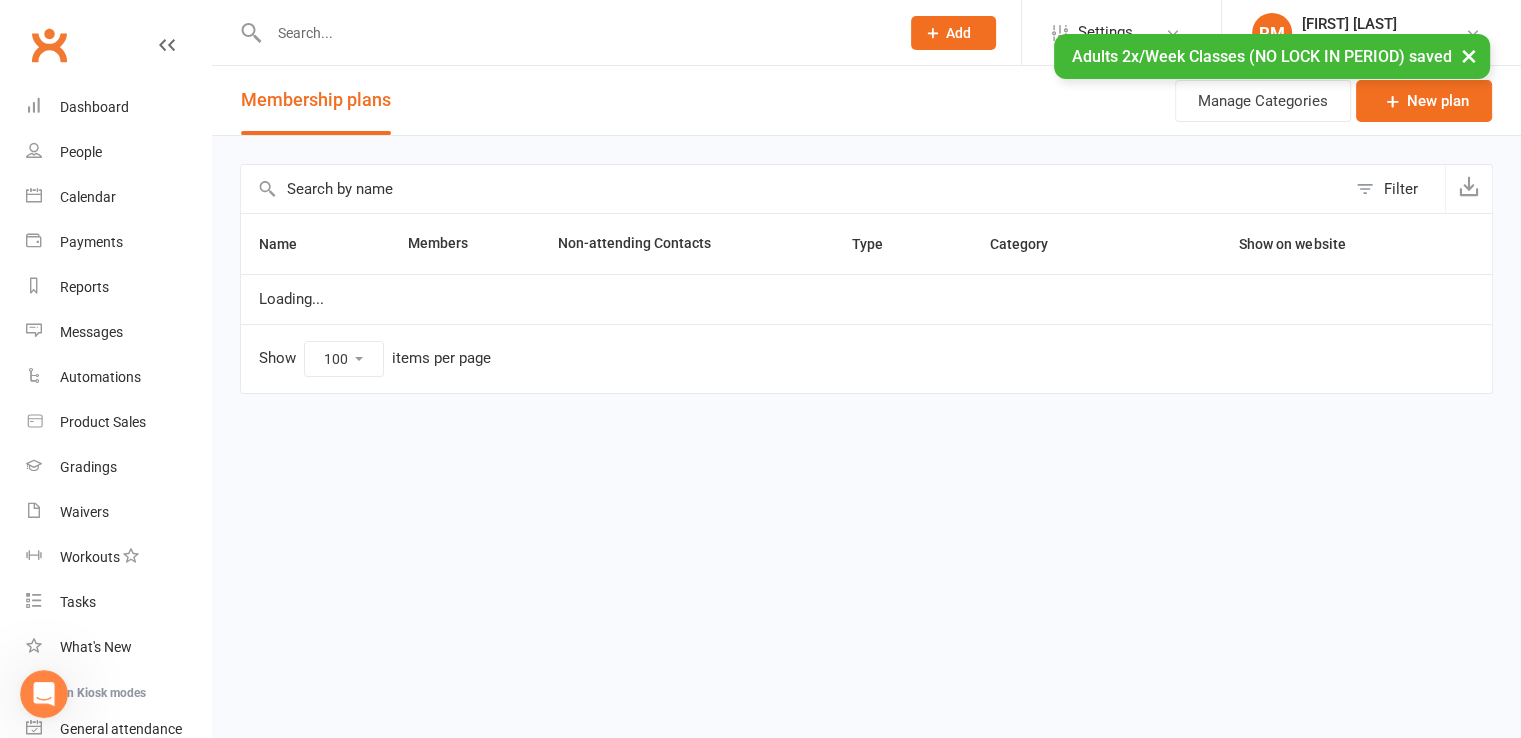 scroll, scrollTop: 1348, scrollLeft: 0, axis: vertical 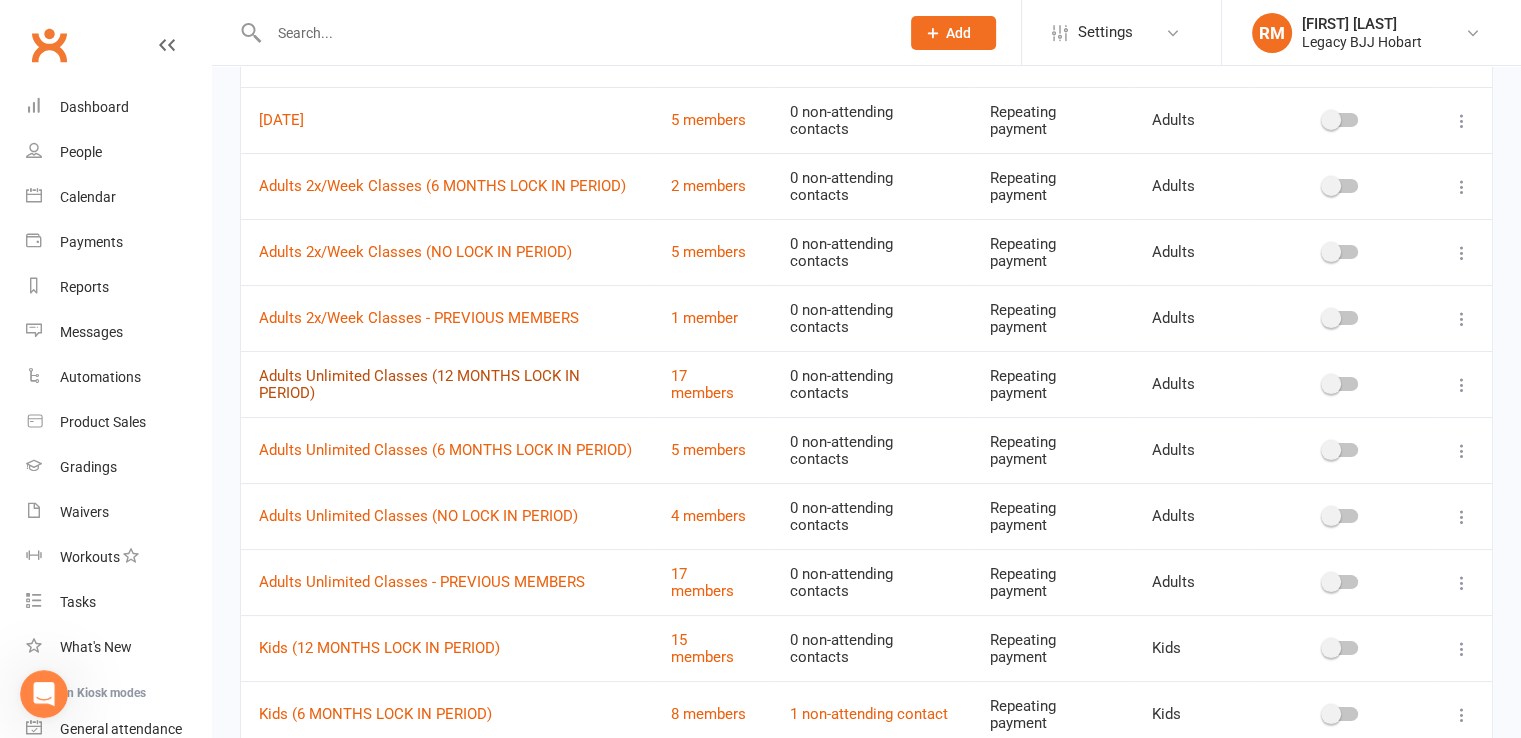 click on "Adults Unlimited Classes (12 MONTHS LOCK IN PERIOD)" at bounding box center [419, 384] 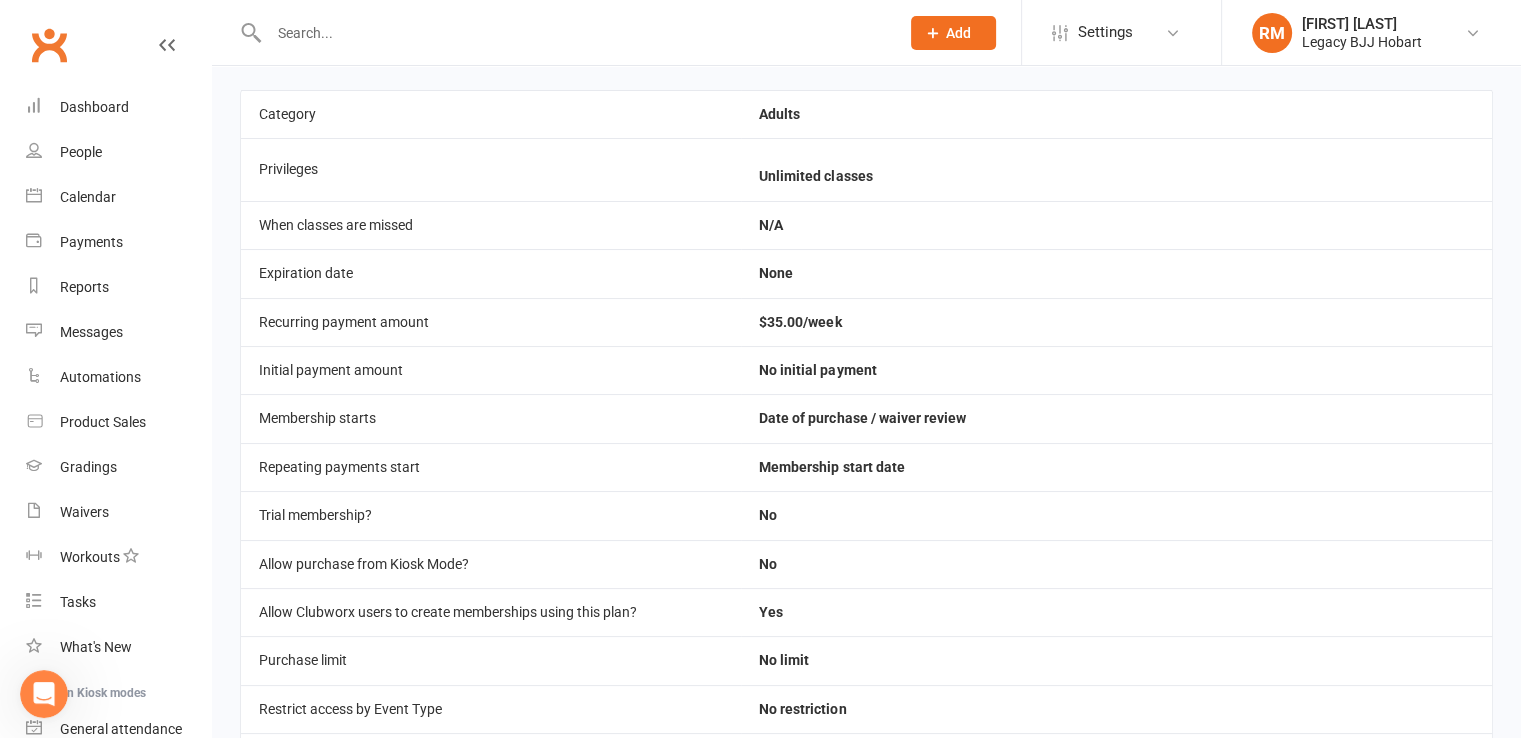 scroll, scrollTop: 0, scrollLeft: 0, axis: both 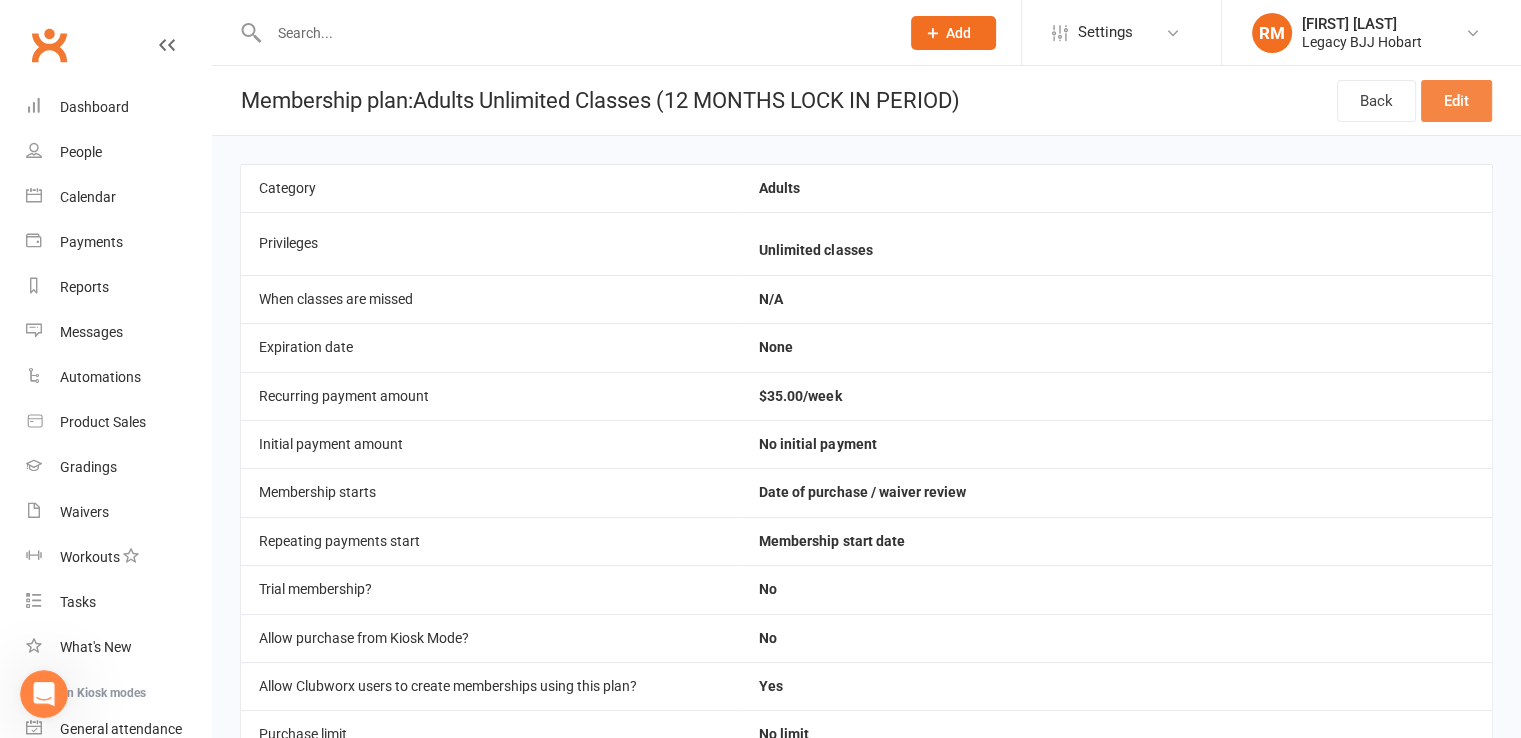 click on "Edit" at bounding box center [1456, 101] 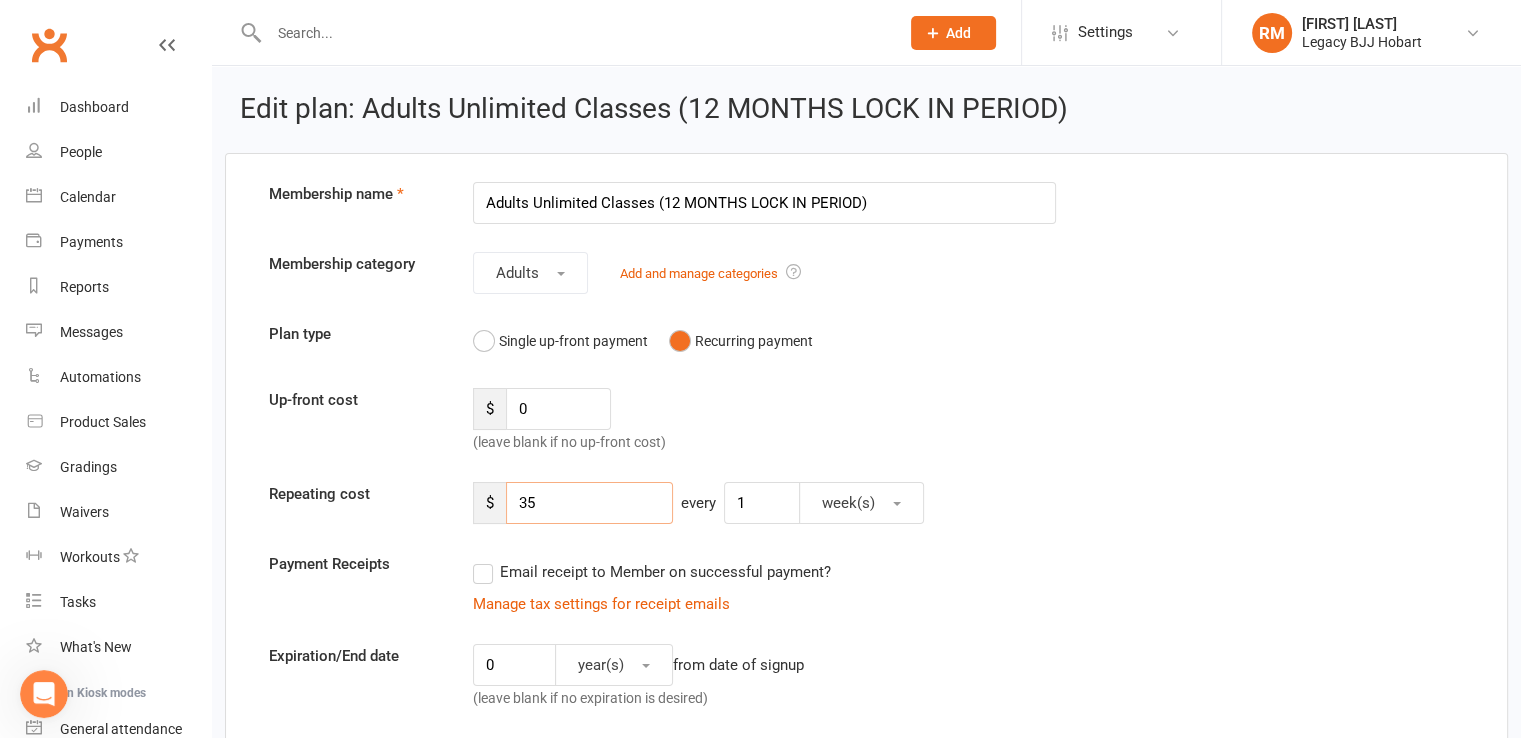 click on "35" at bounding box center [589, 503] 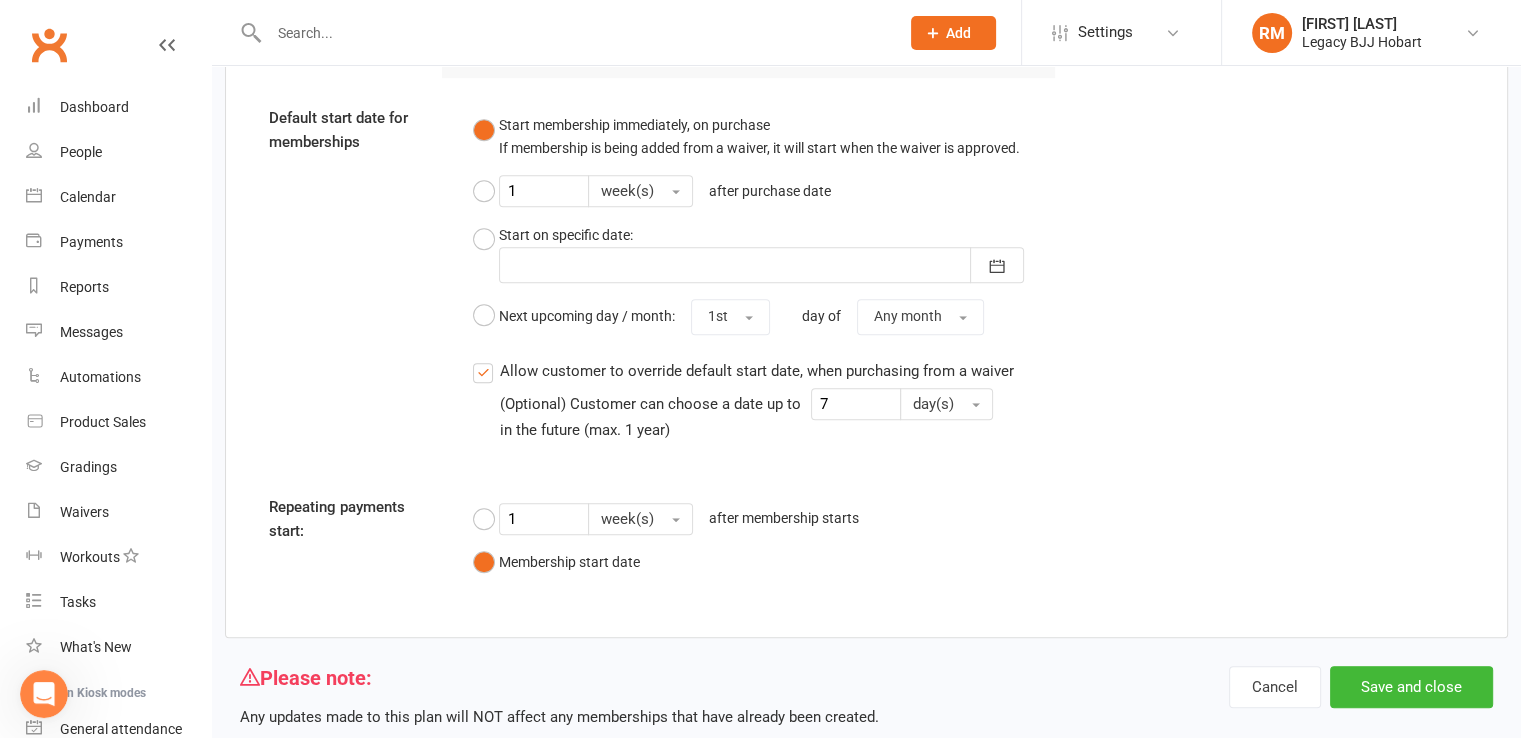 scroll, scrollTop: 1677, scrollLeft: 0, axis: vertical 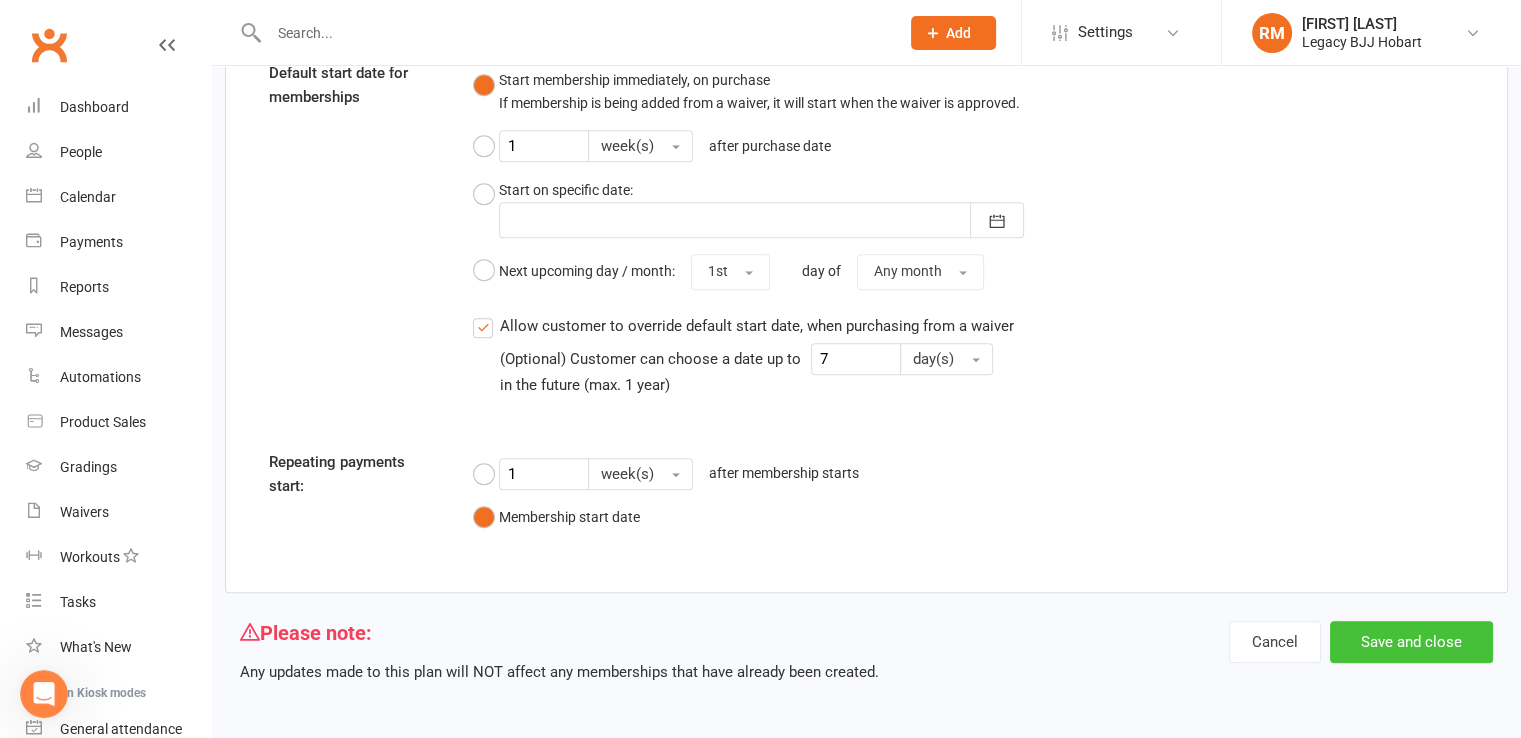 type on "38" 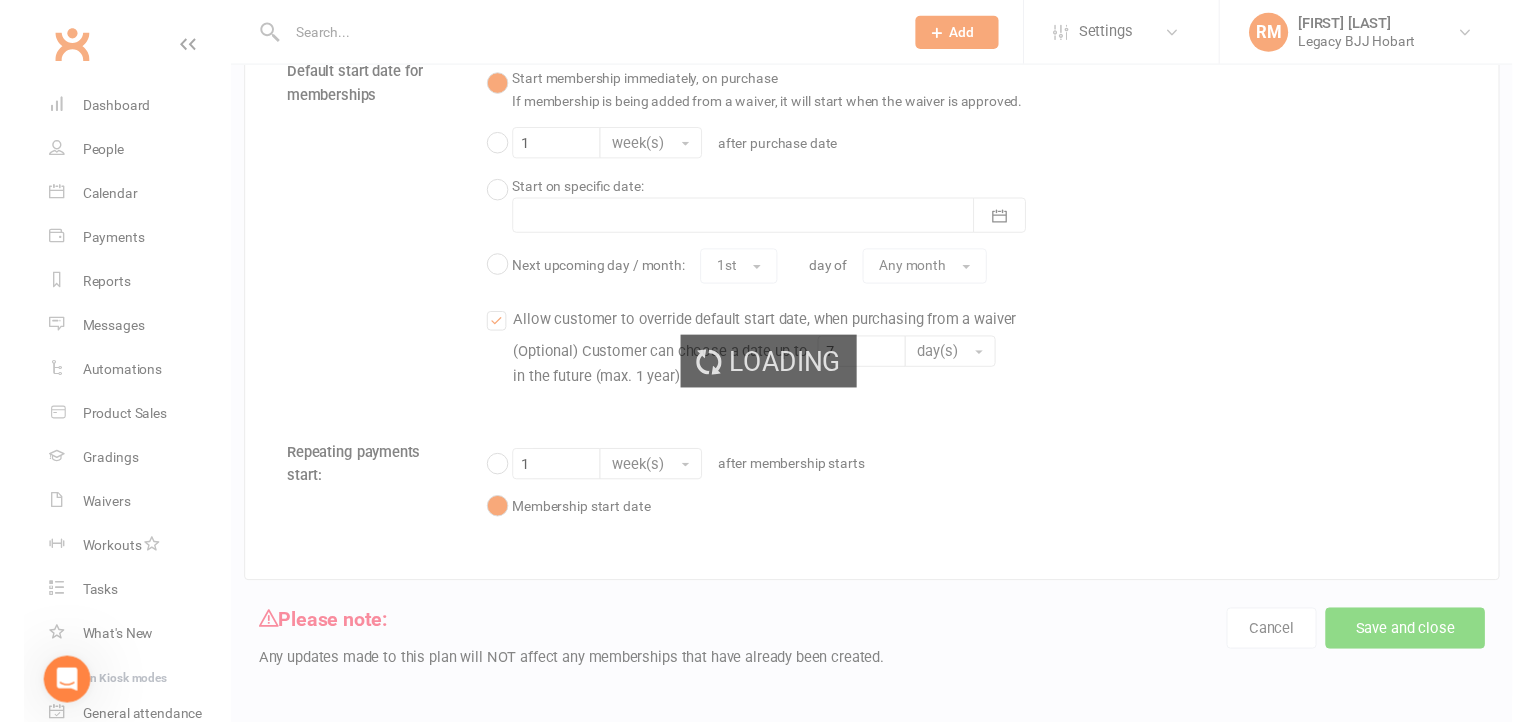 scroll, scrollTop: 0, scrollLeft: 0, axis: both 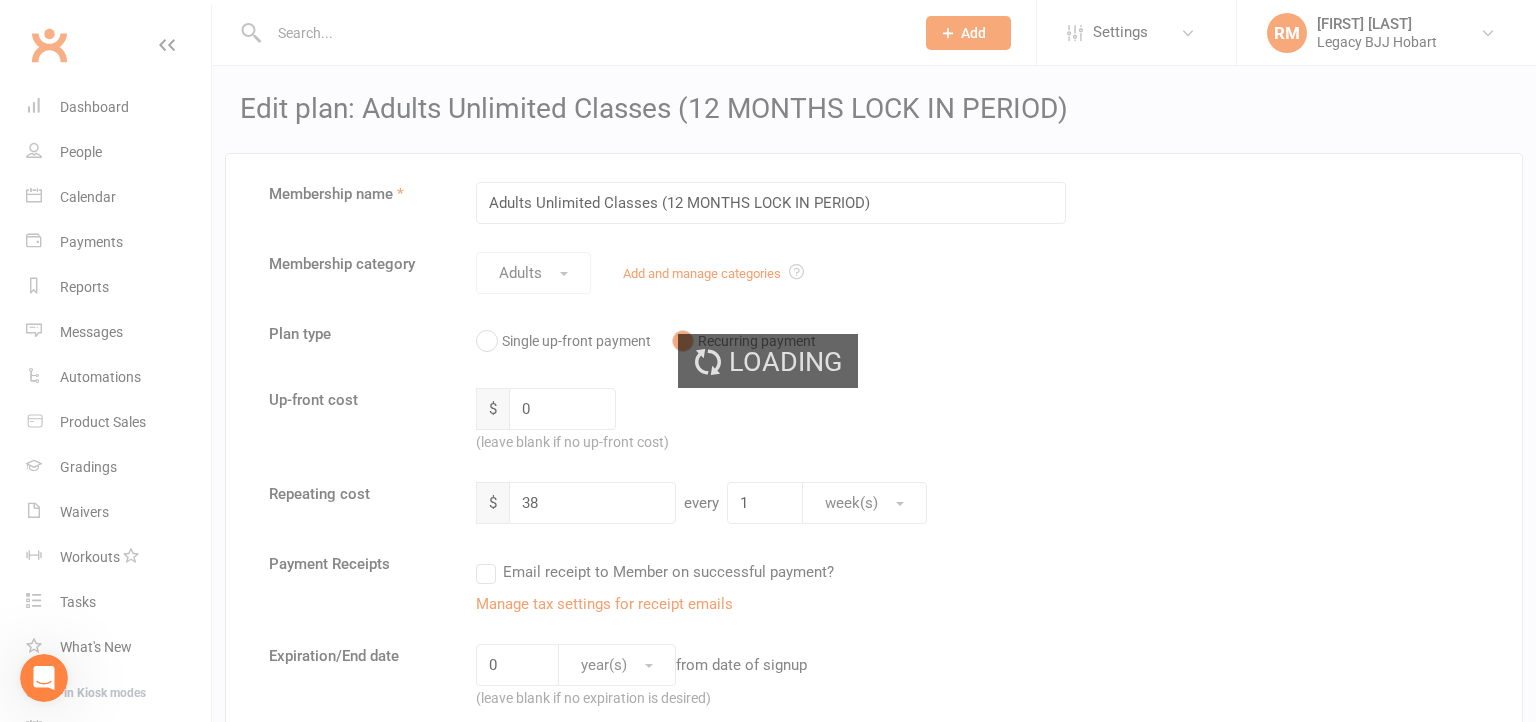 select on "100" 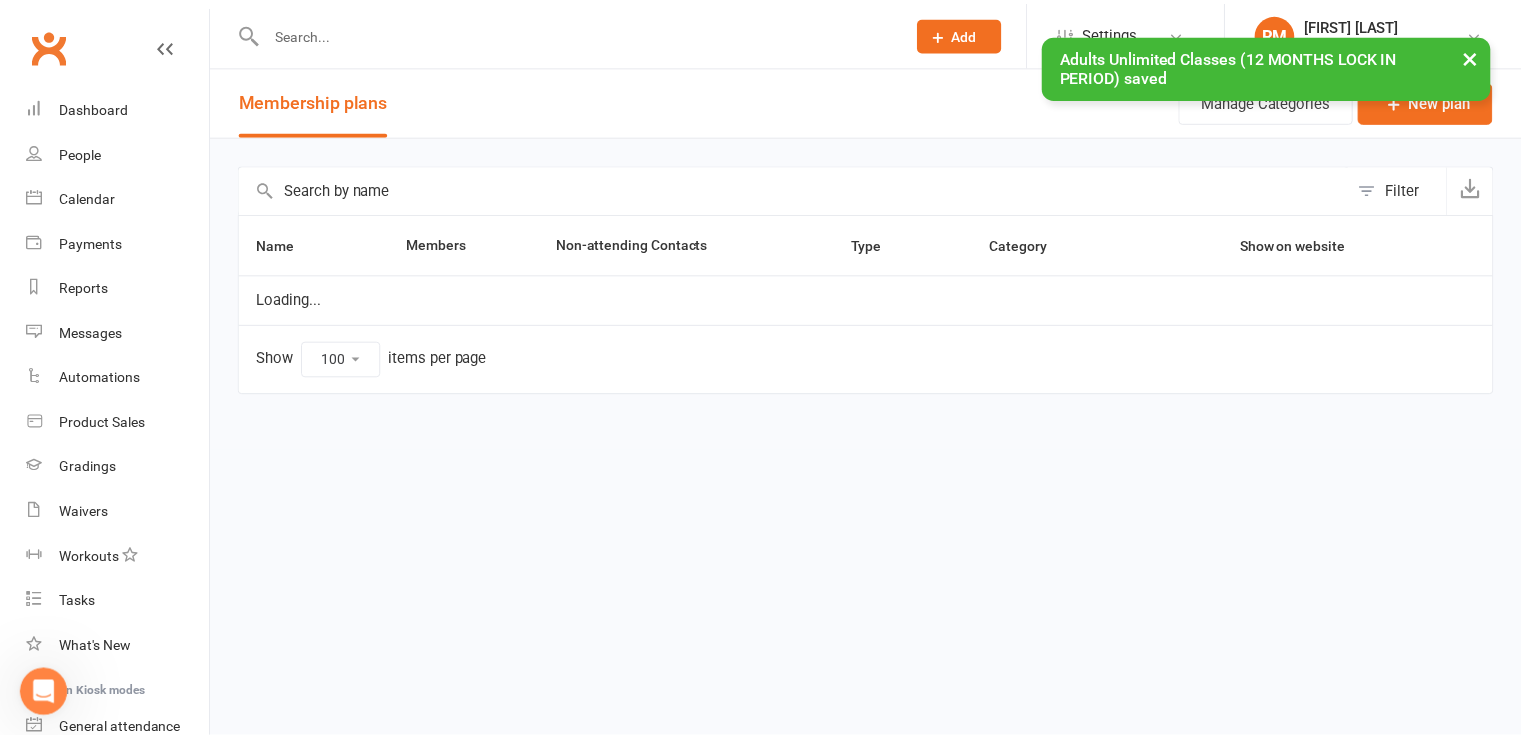 scroll, scrollTop: 1332, scrollLeft: 0, axis: vertical 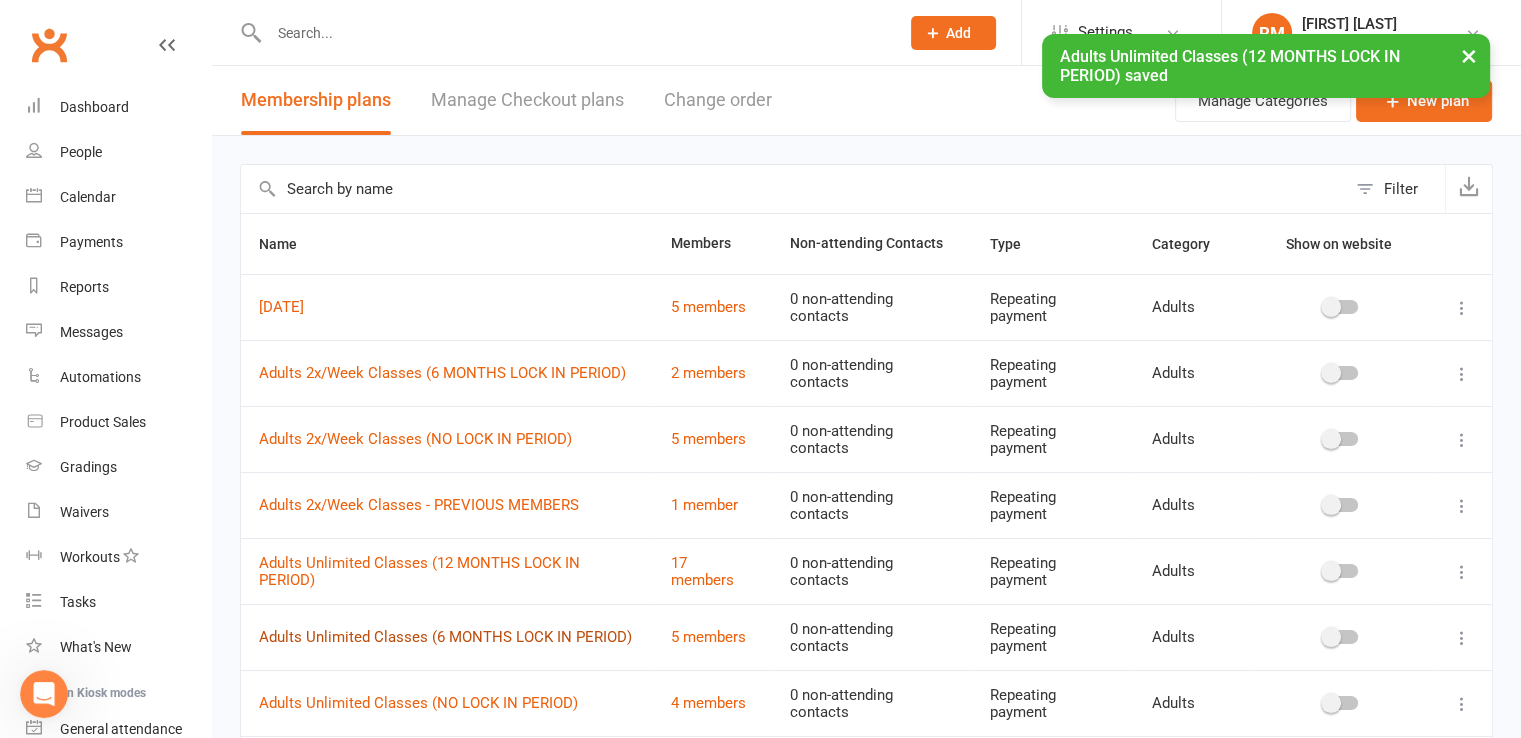 click on "Adults Unlimited Classes (6 MONTHS LOCK IN PERIOD)" at bounding box center [445, 637] 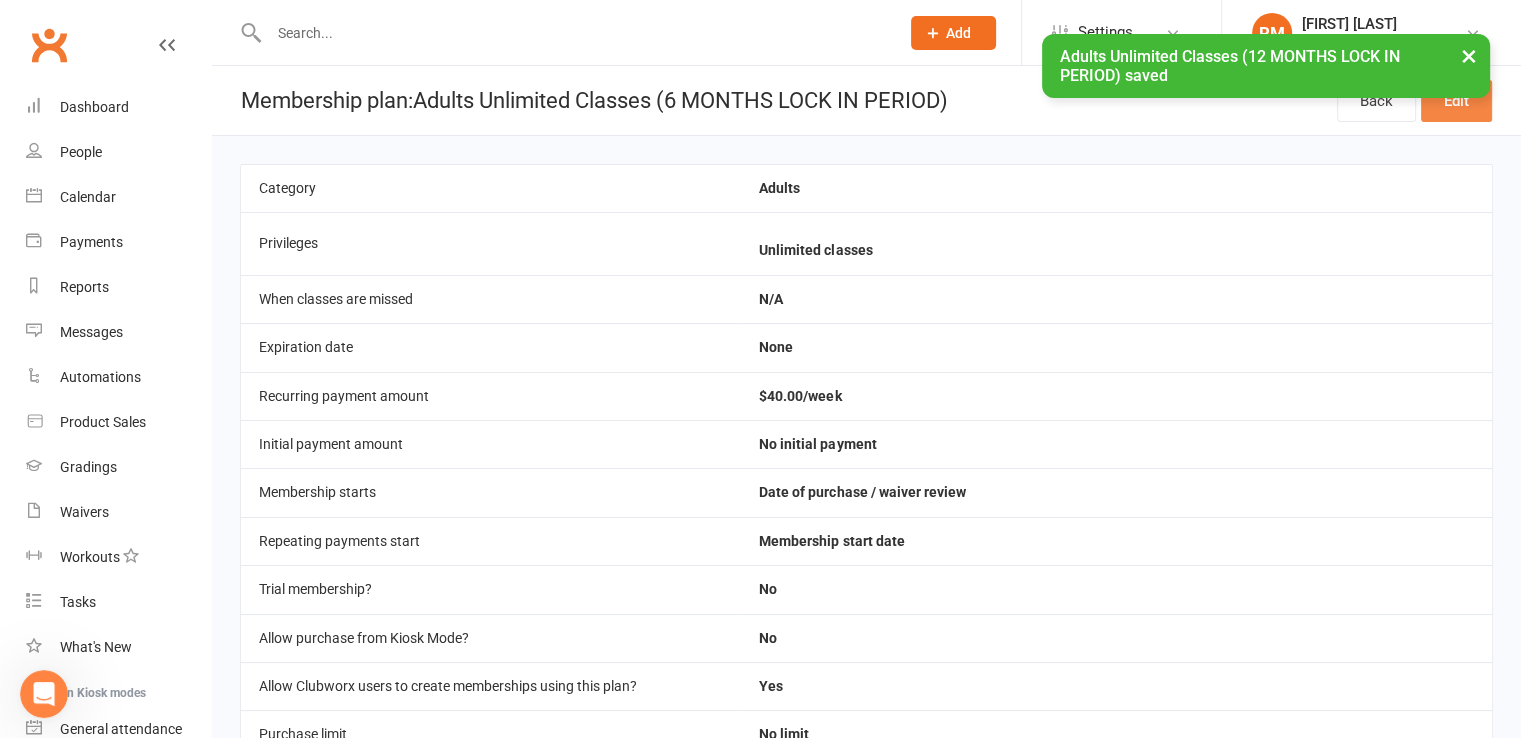 click on "Edit" at bounding box center (1456, 101) 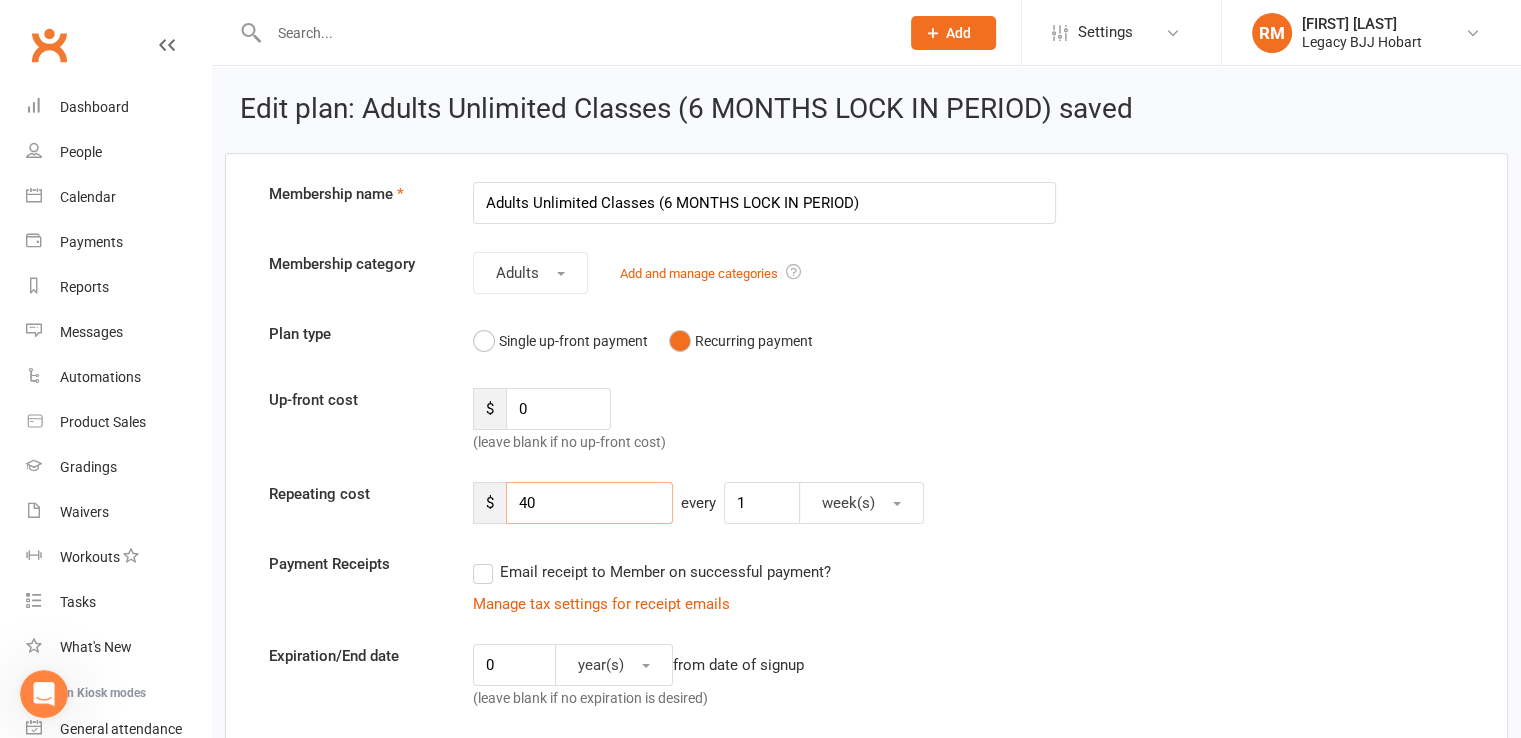 click on "40" at bounding box center (589, 503) 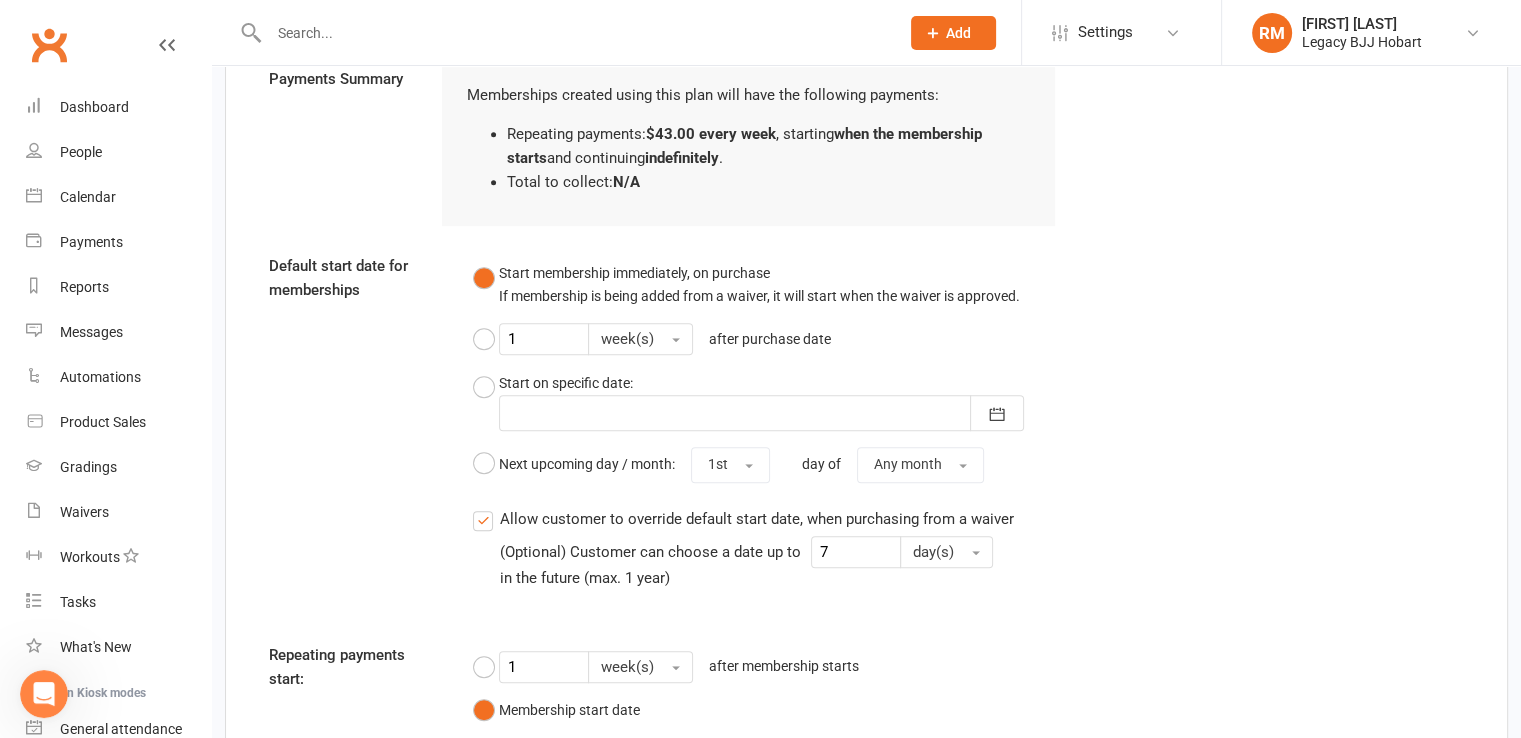 scroll, scrollTop: 1677, scrollLeft: 0, axis: vertical 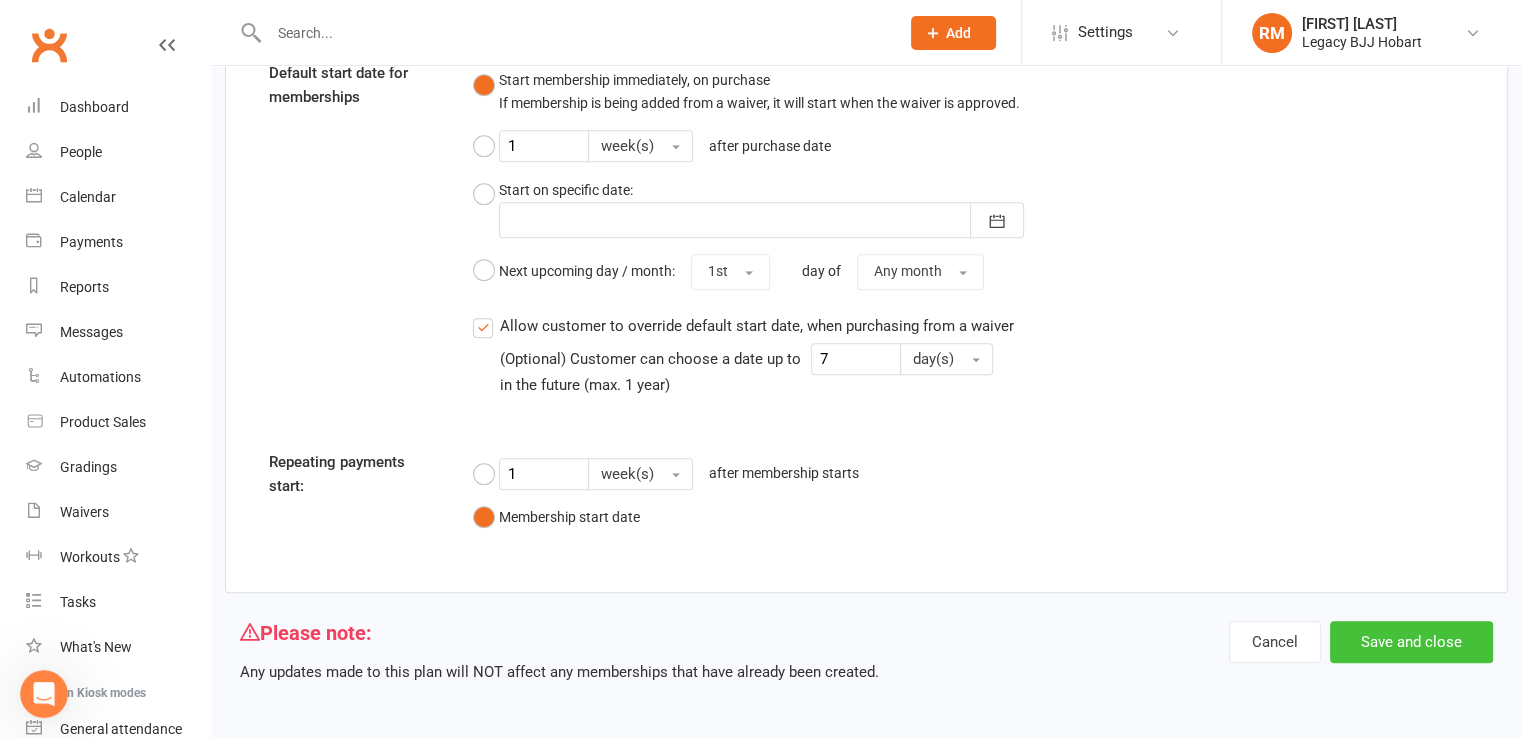 type on "43" 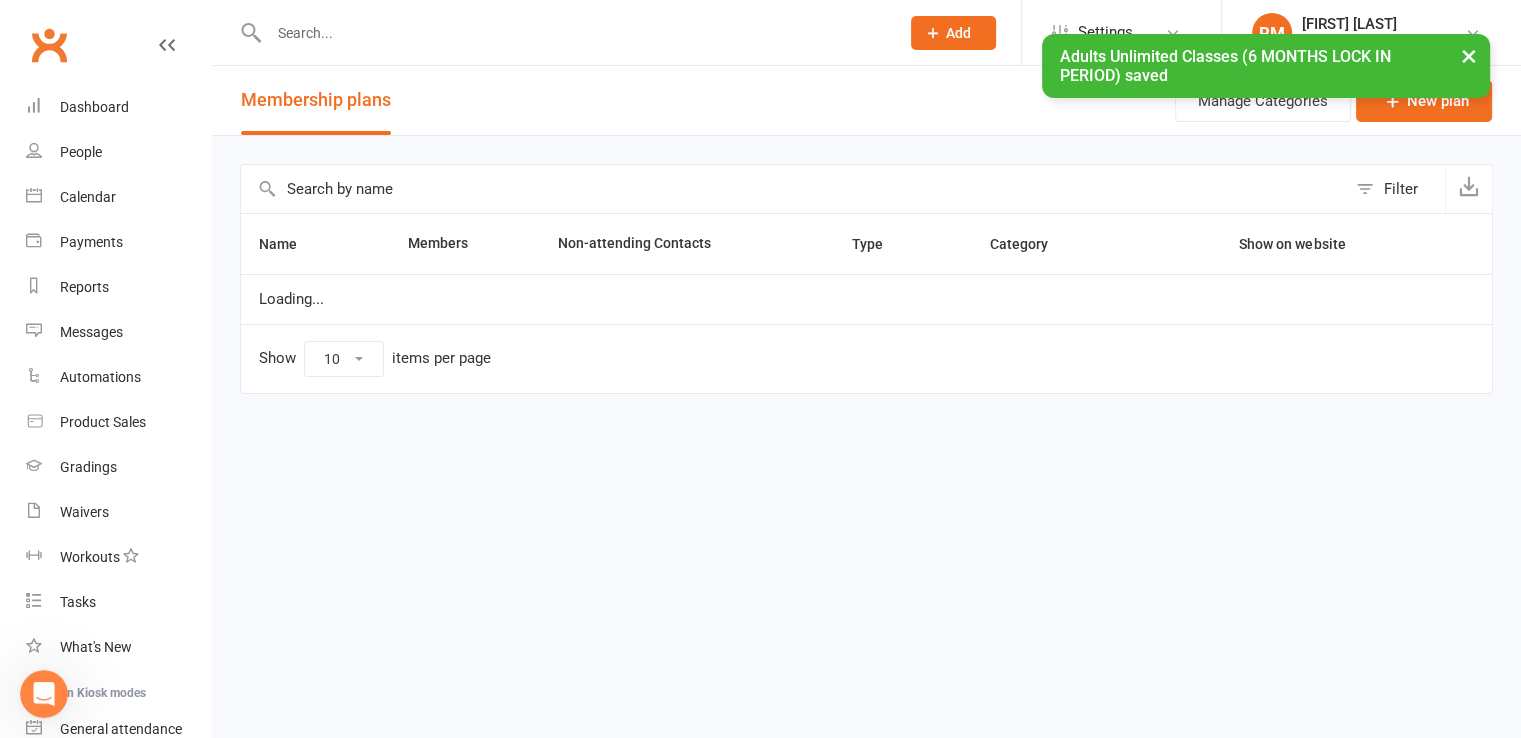 select on "100" 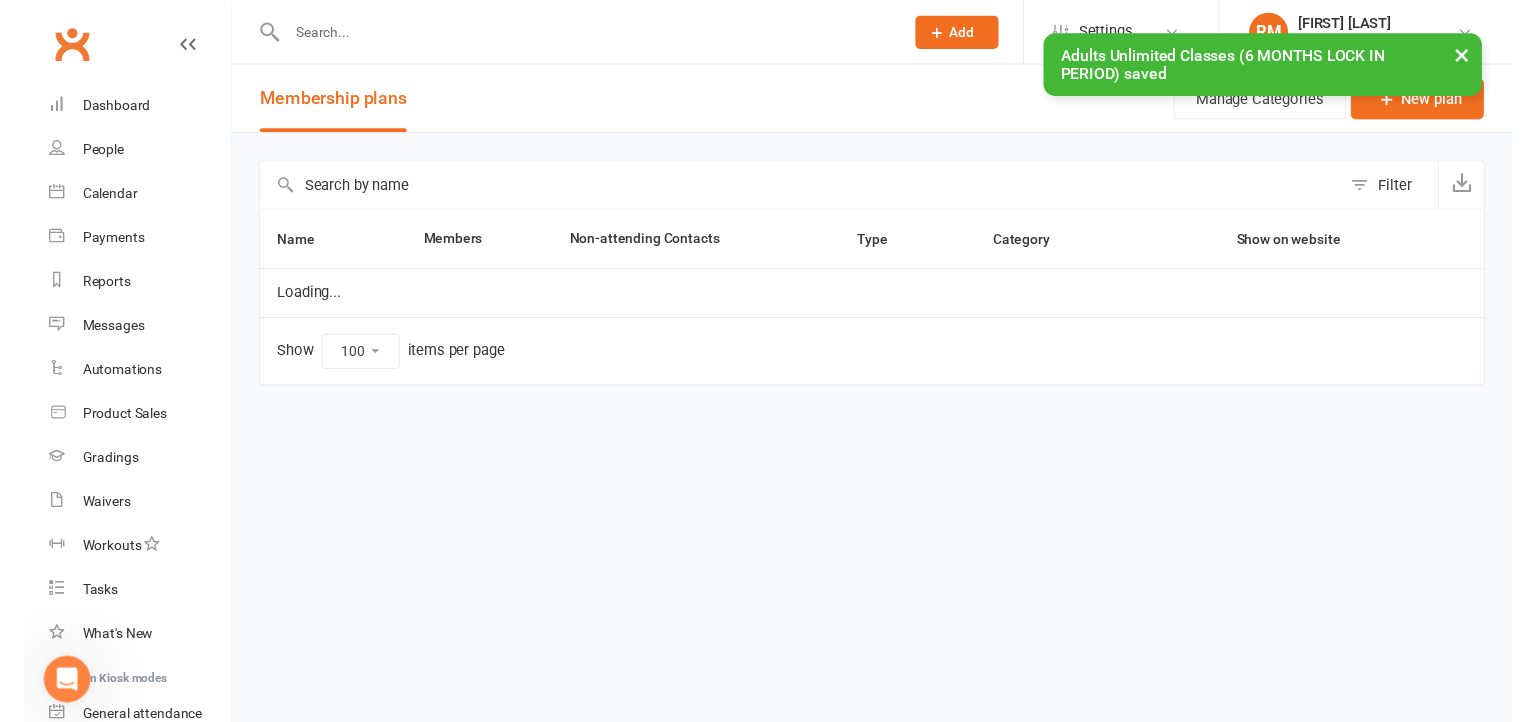 scroll, scrollTop: 0, scrollLeft: 0, axis: both 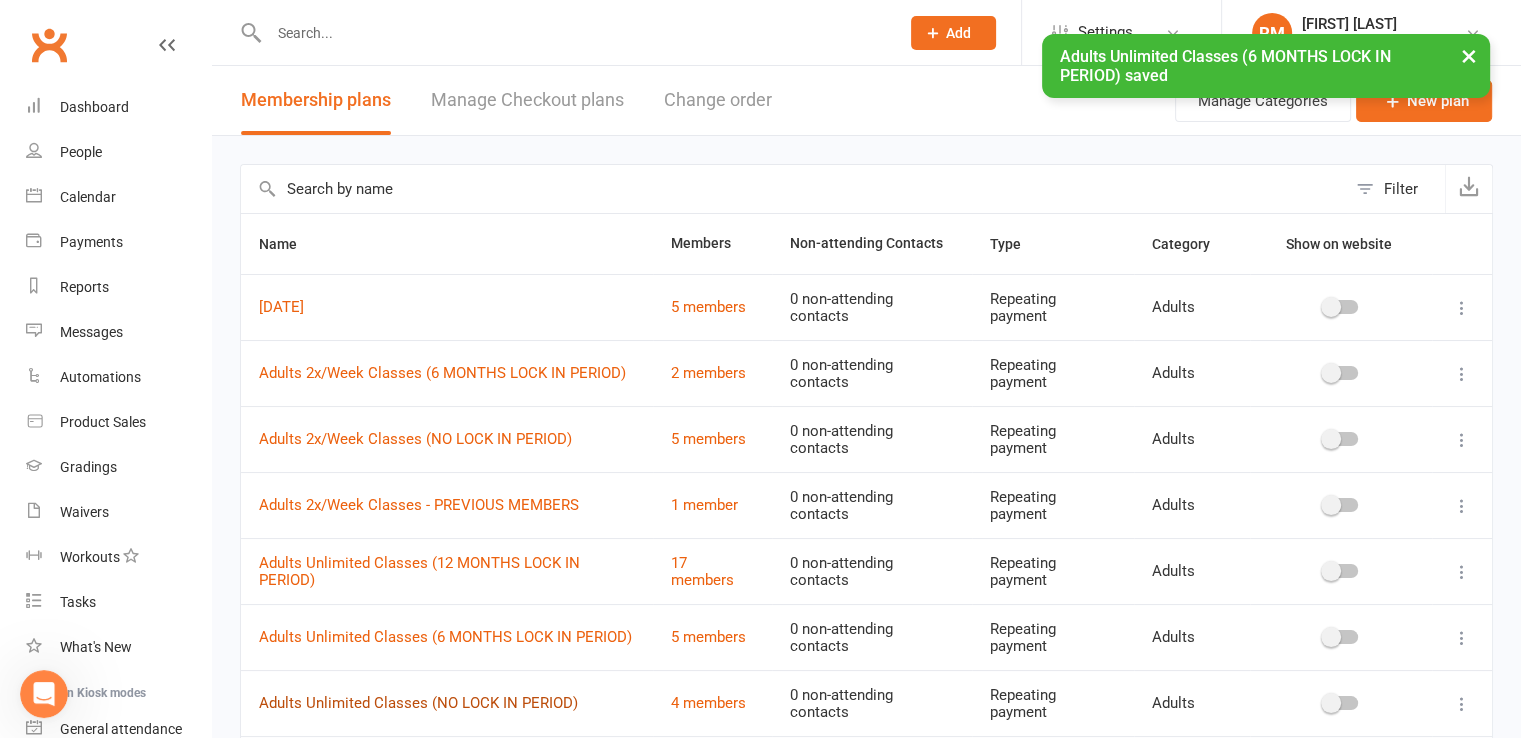 click on "Adults Unlimited Classes (NO LOCK IN PERIOD)" at bounding box center (418, 703) 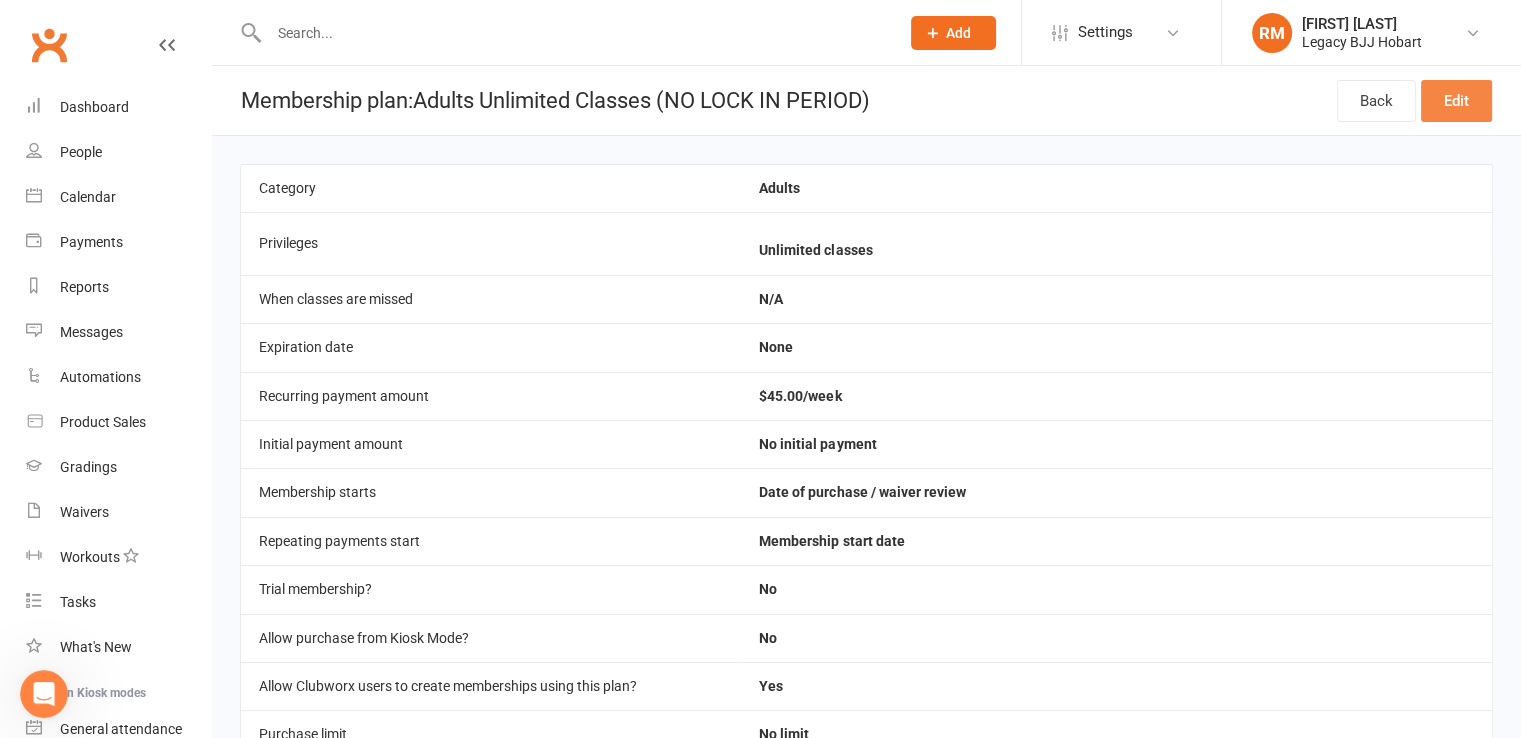 click on "Edit" at bounding box center (1456, 101) 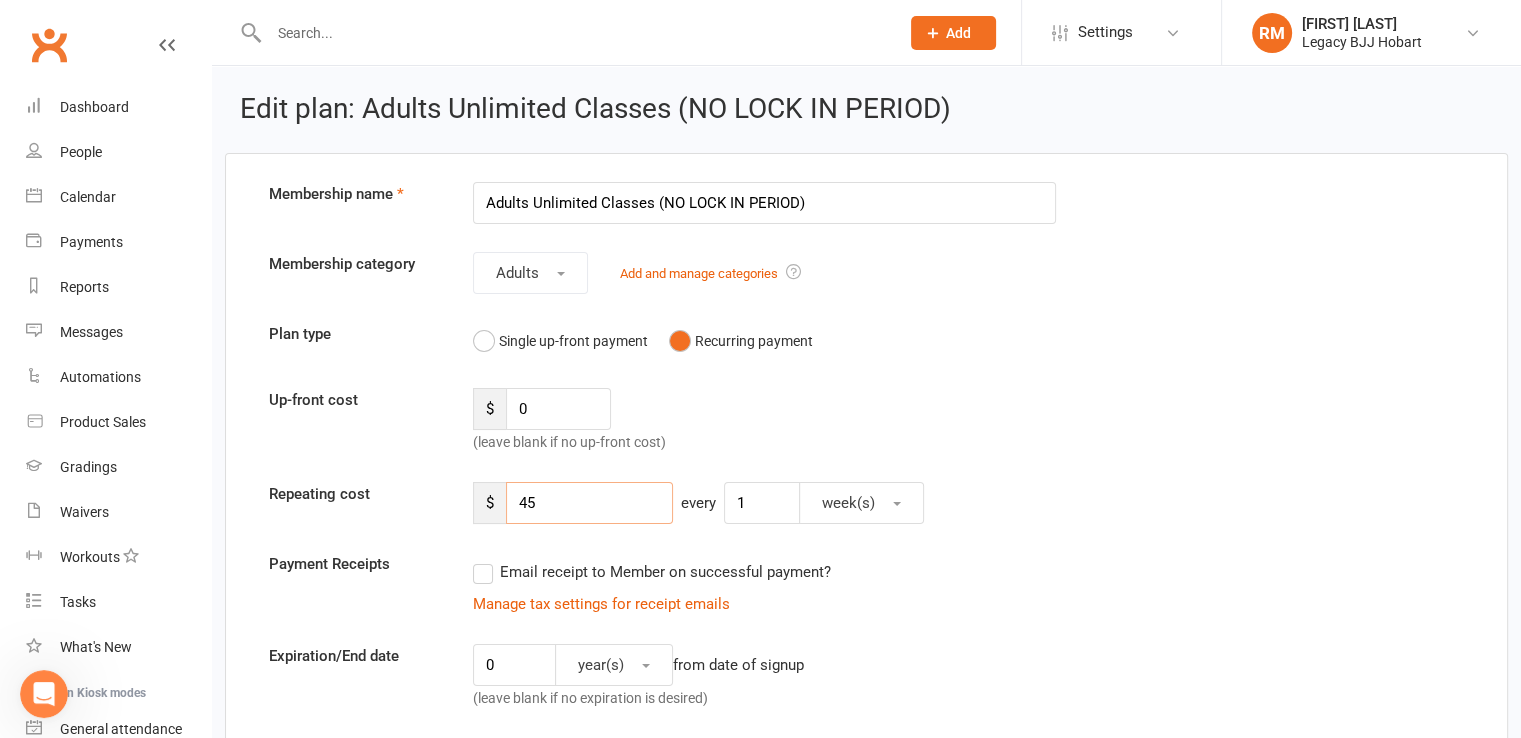 click on "45" at bounding box center [589, 503] 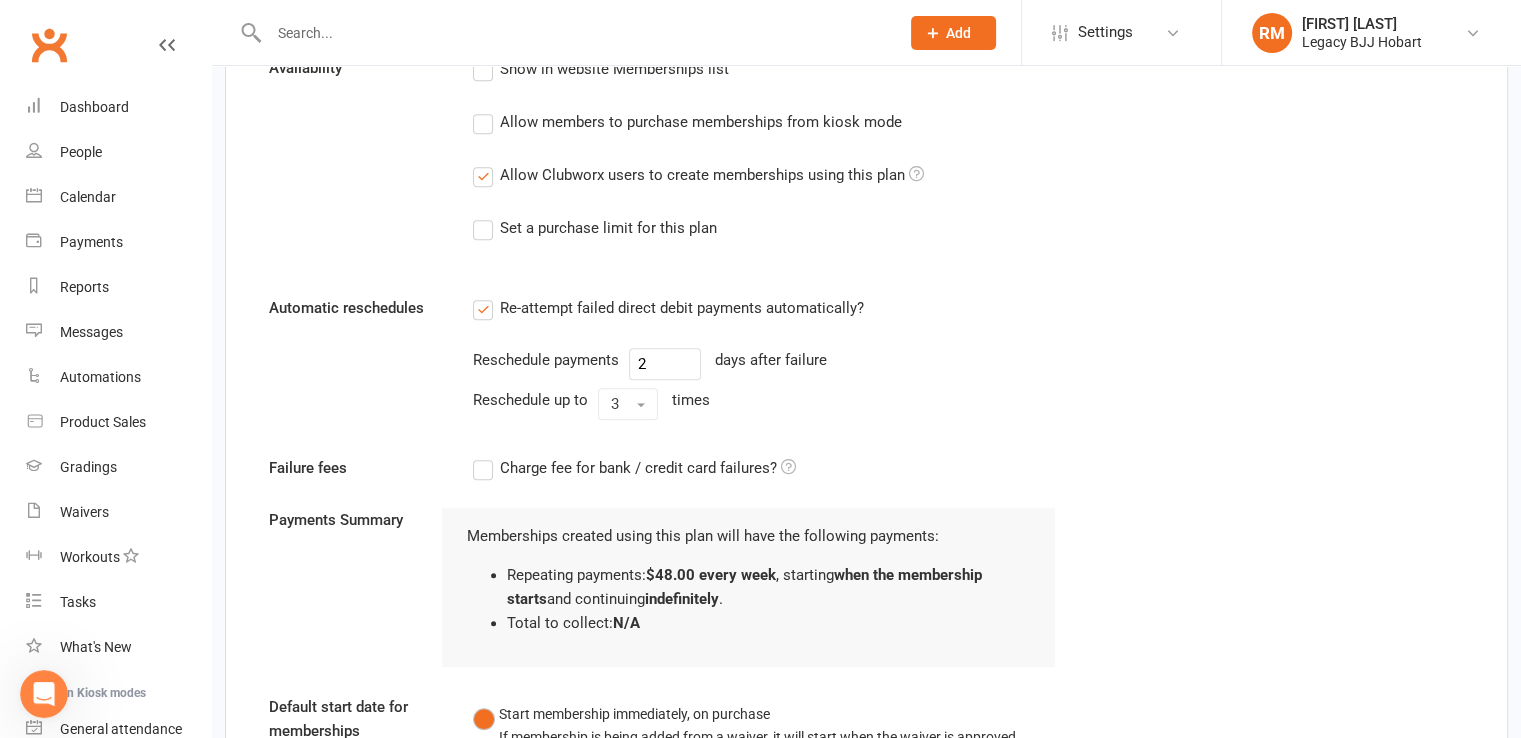 scroll, scrollTop: 1677, scrollLeft: 0, axis: vertical 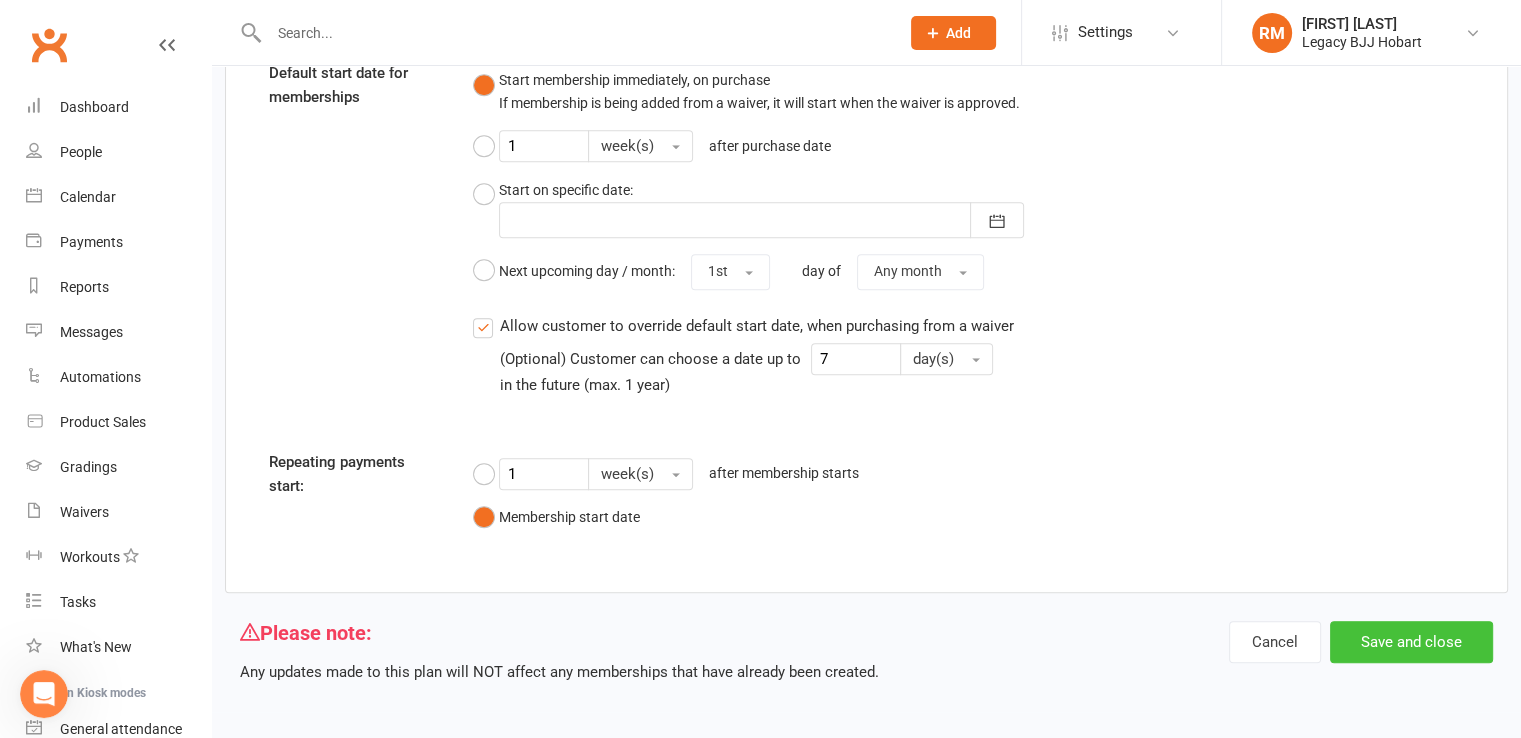 type on "48" 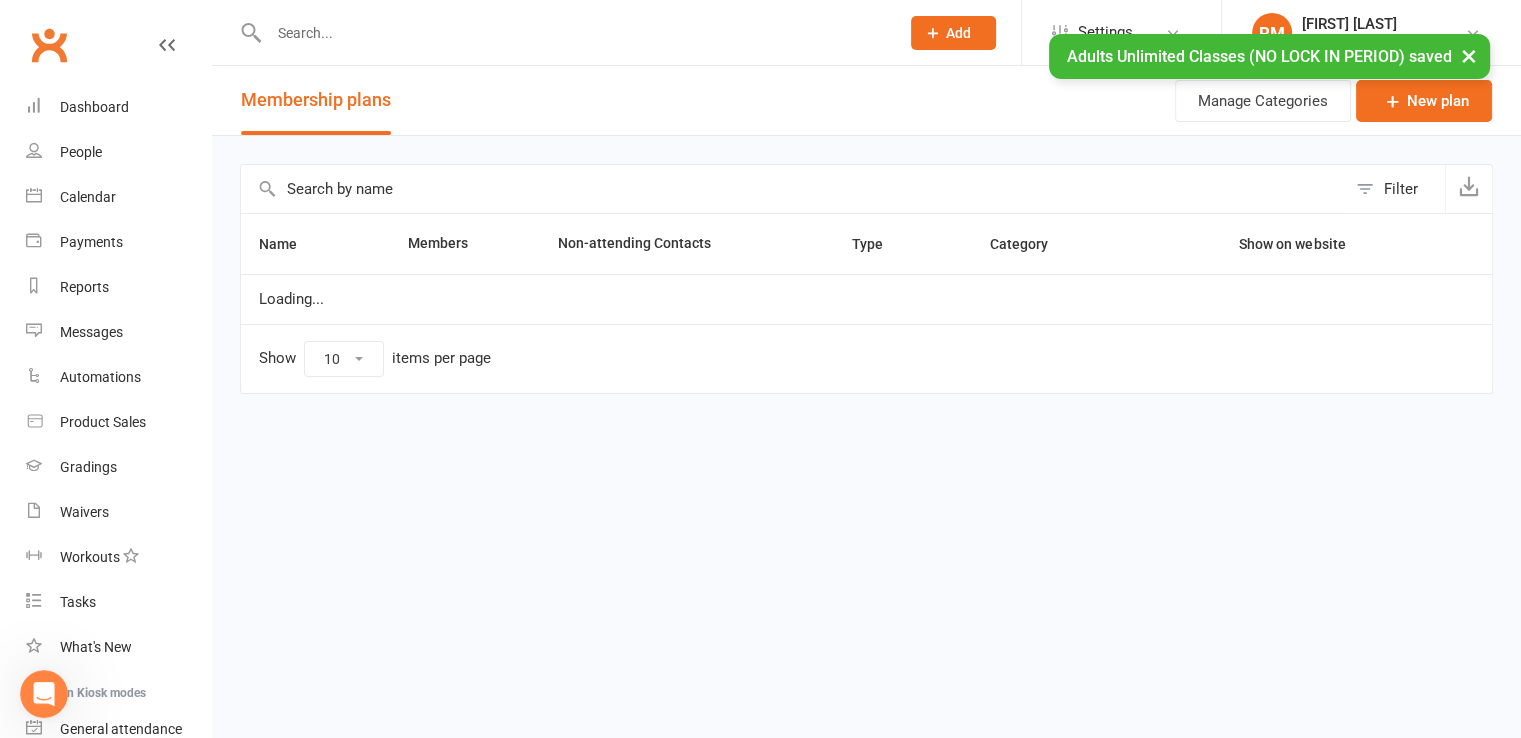 select on "100" 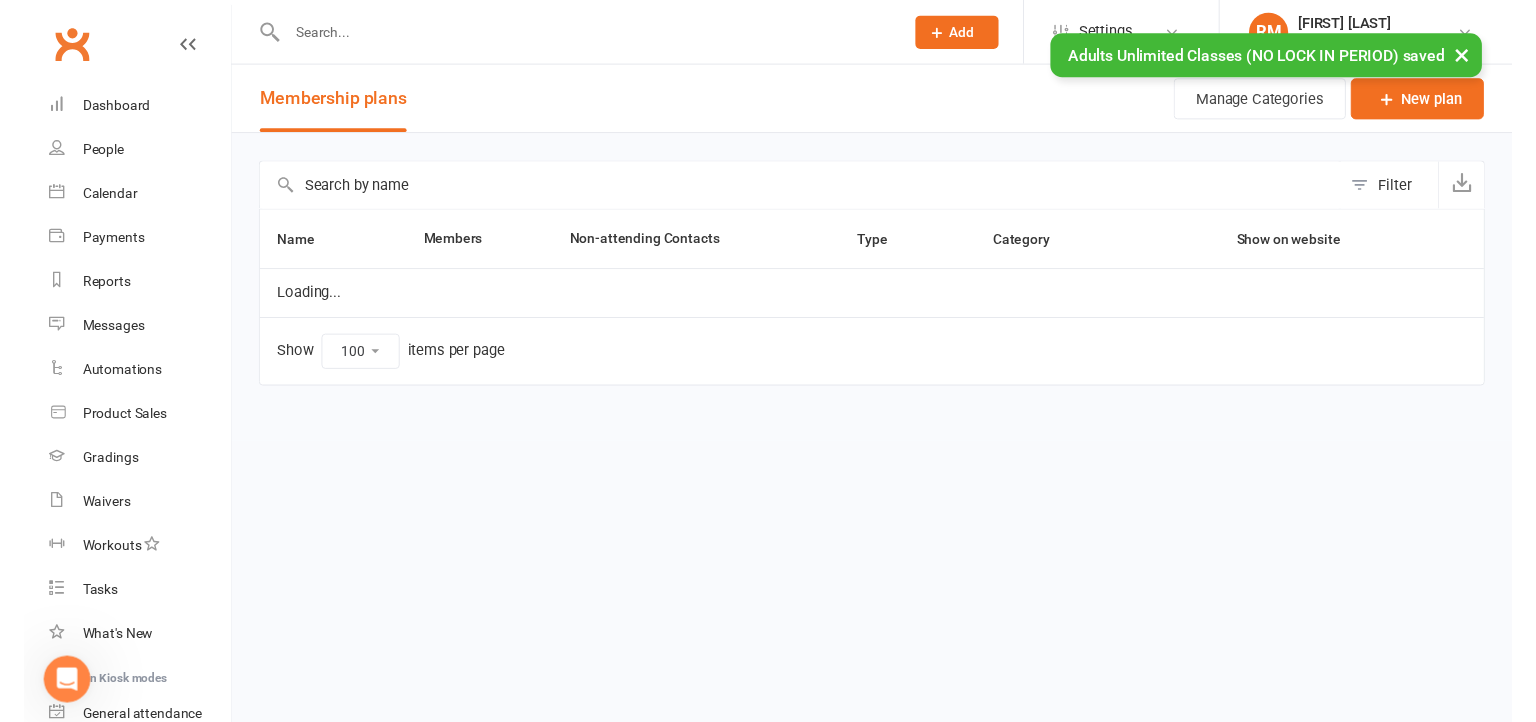 scroll, scrollTop: 0, scrollLeft: 0, axis: both 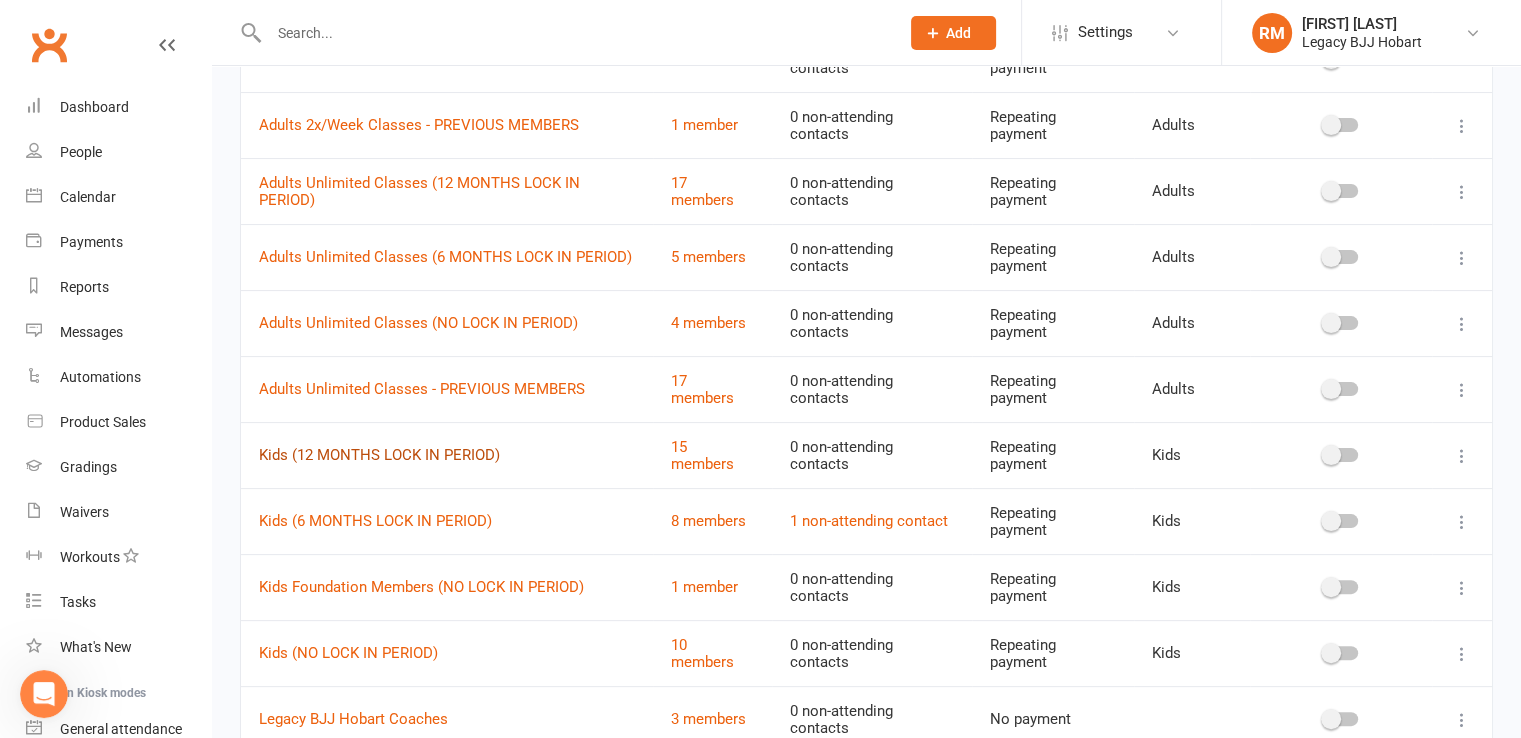 click on "Kids (12 MONTHS LOCK IN PERIOD)" at bounding box center (379, 455) 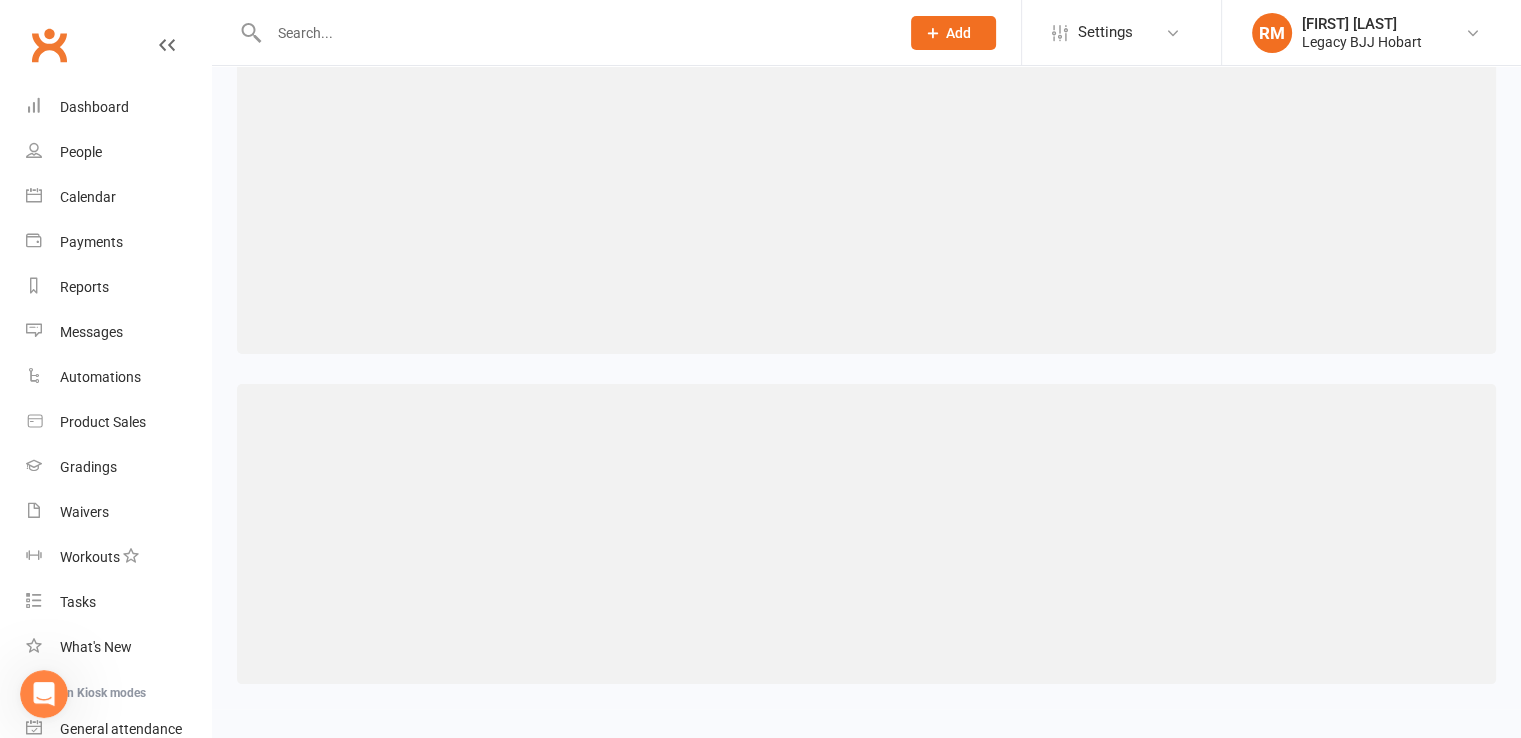 scroll, scrollTop: 0, scrollLeft: 0, axis: both 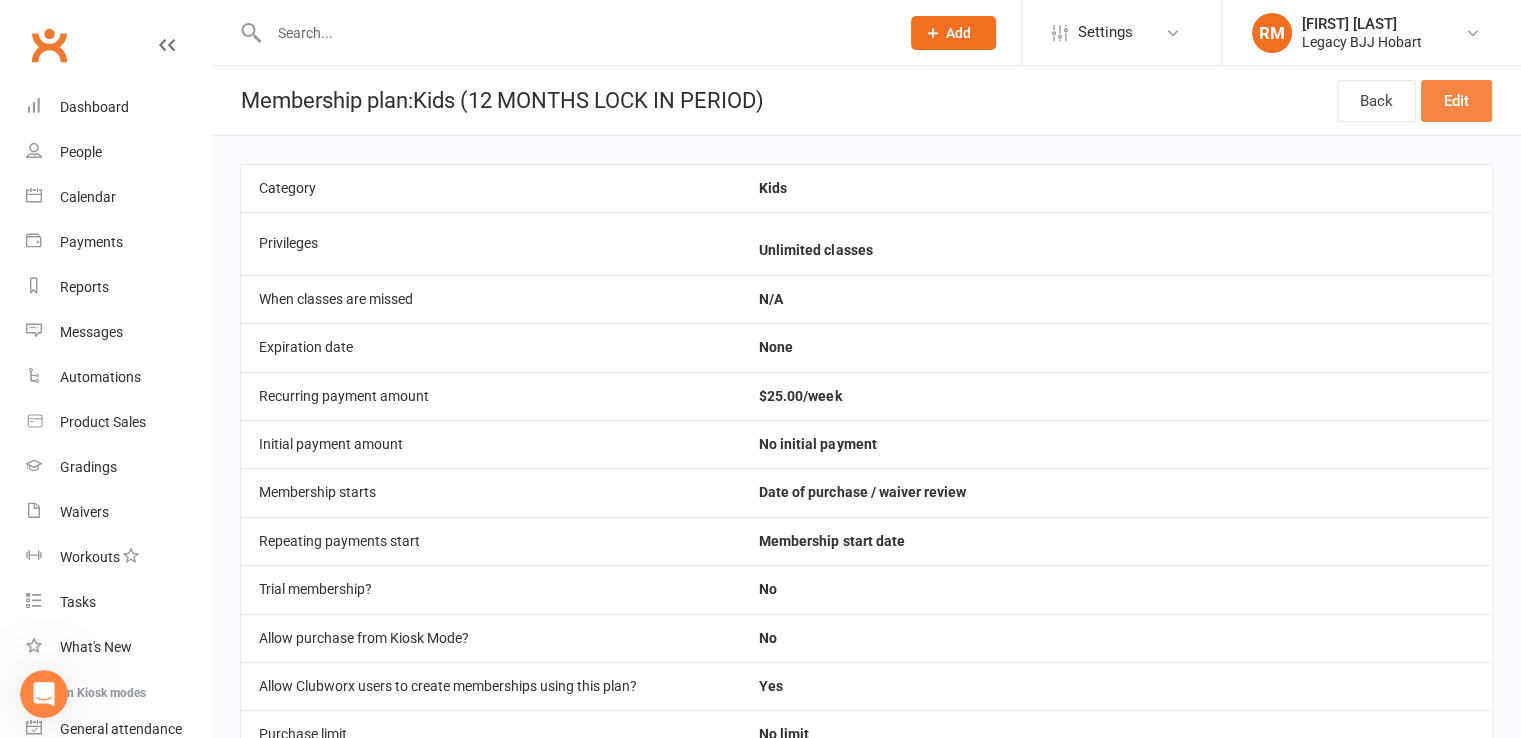 click on "Edit" at bounding box center [1456, 101] 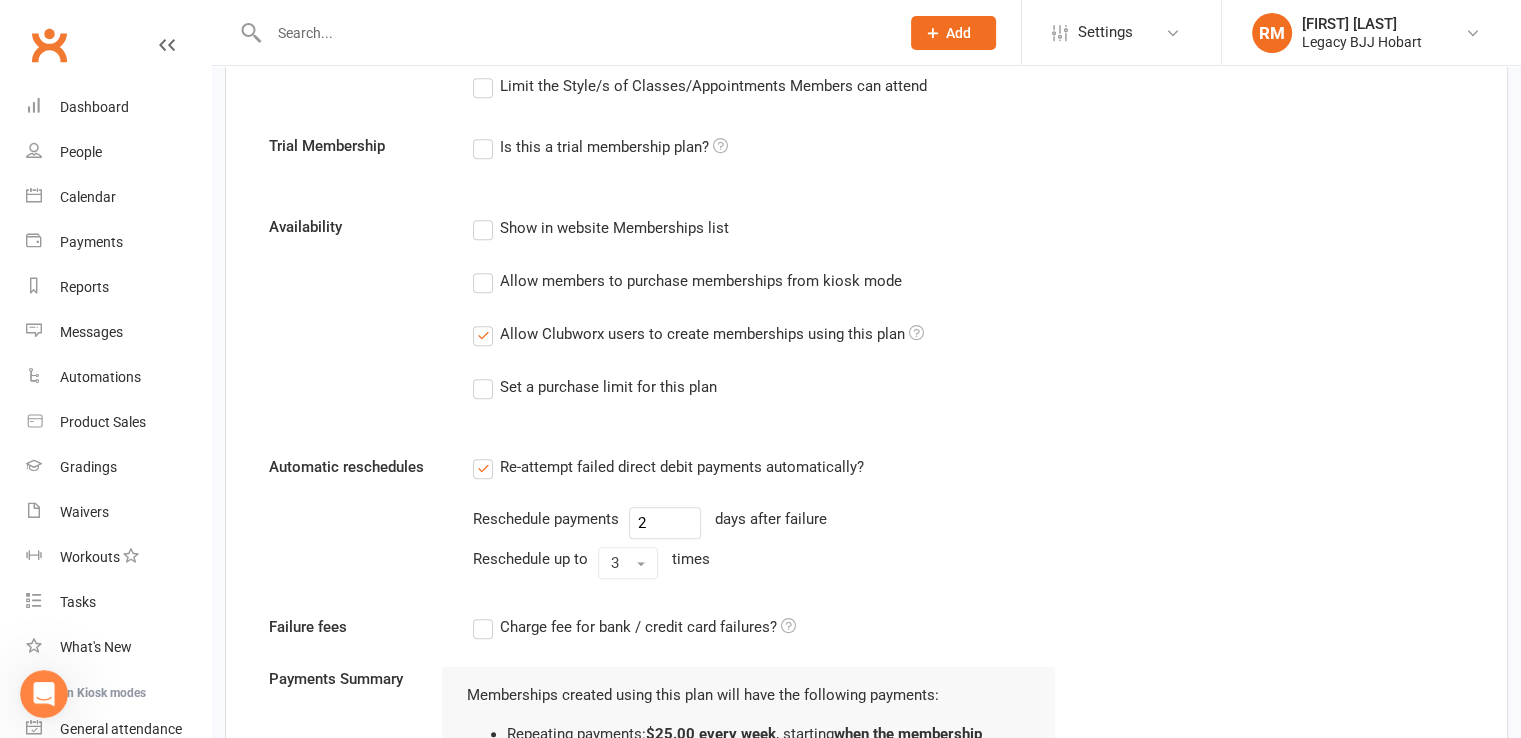 scroll, scrollTop: 0, scrollLeft: 0, axis: both 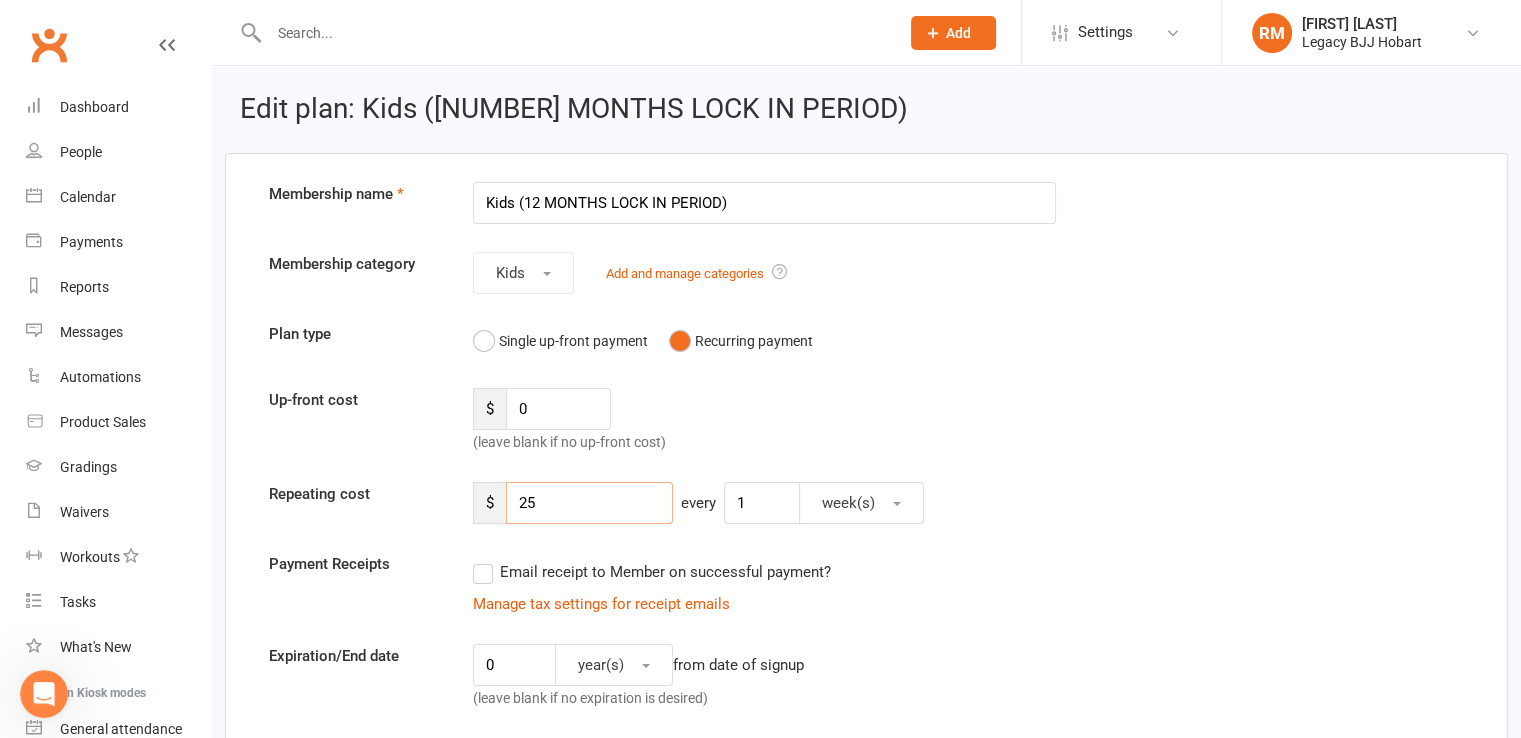 click on "25" at bounding box center [589, 503] 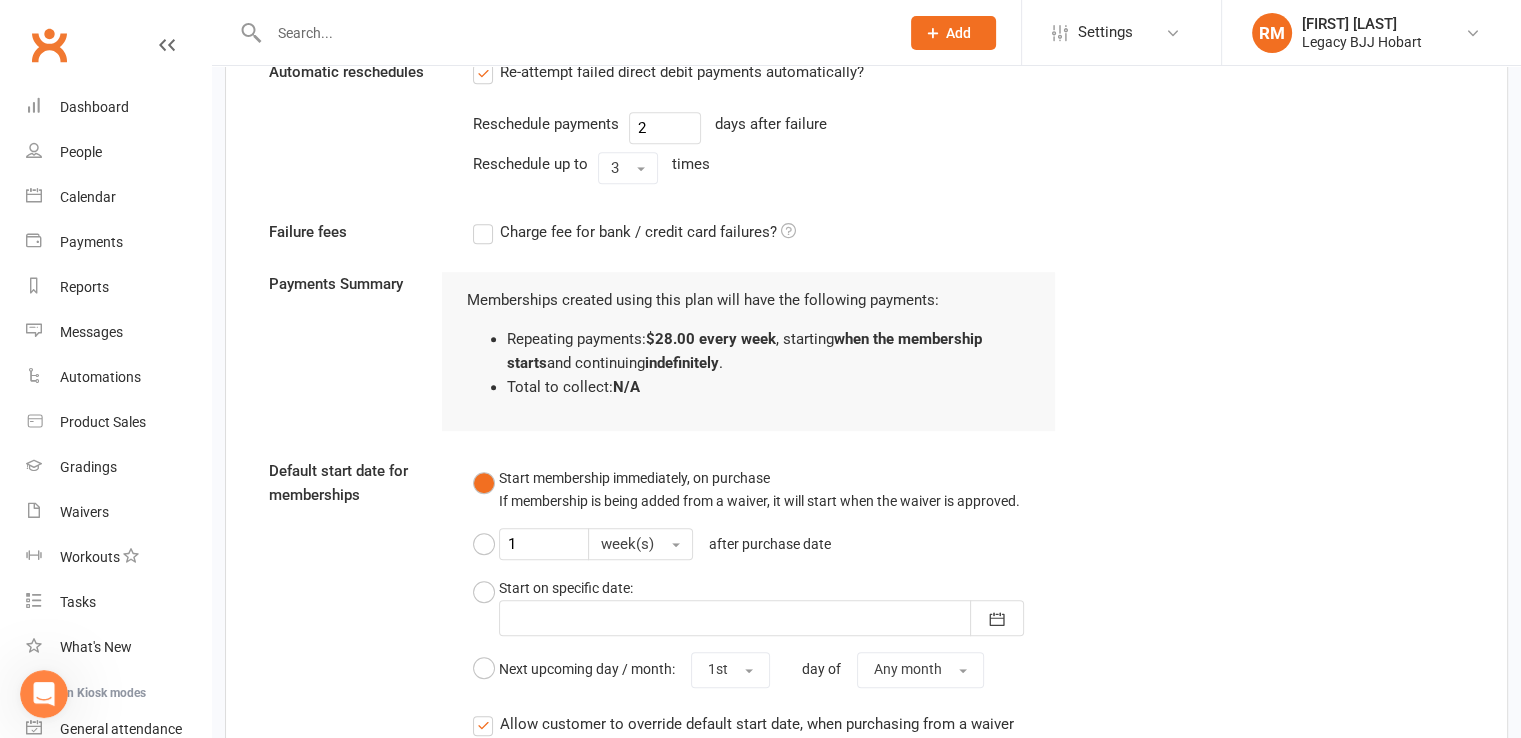 scroll, scrollTop: 1677, scrollLeft: 0, axis: vertical 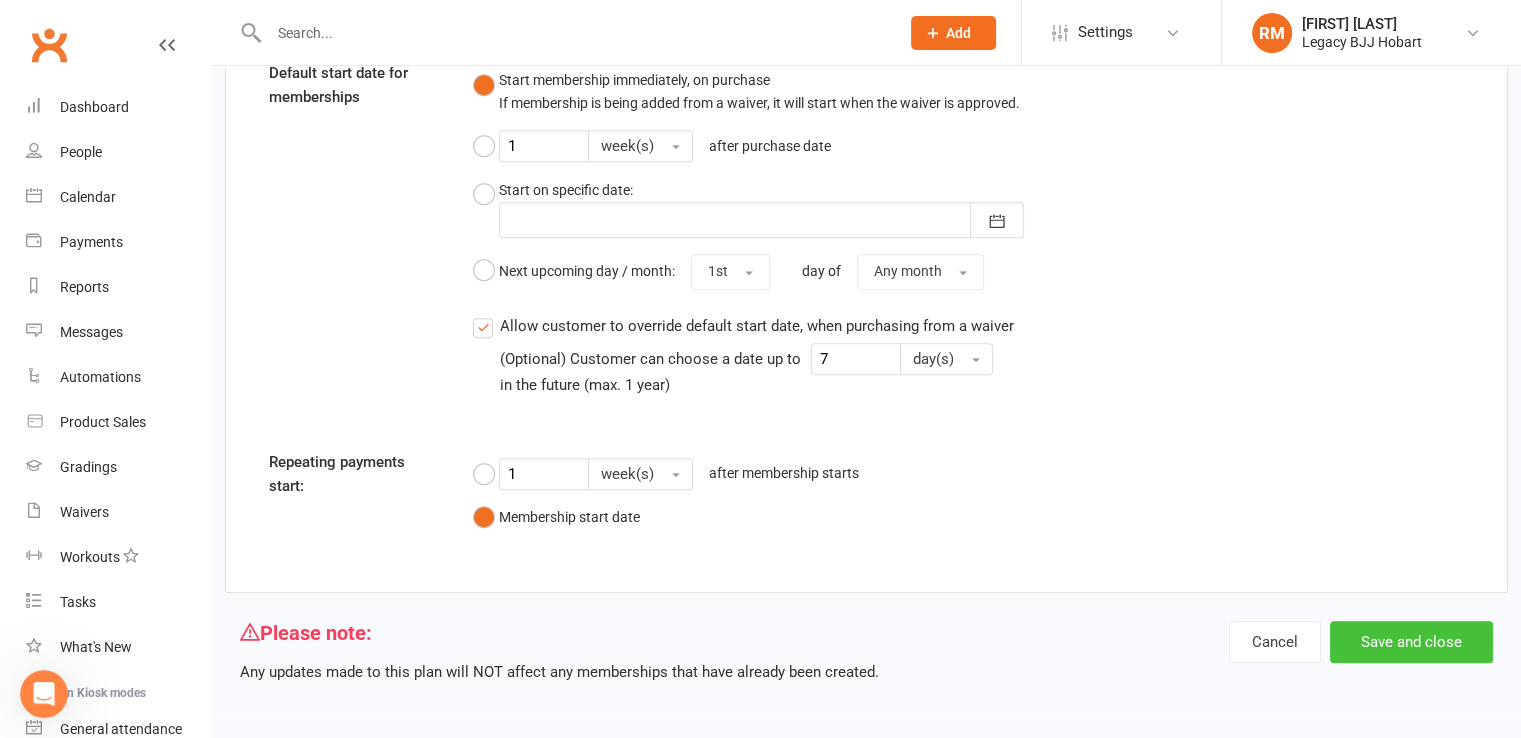 type on "28" 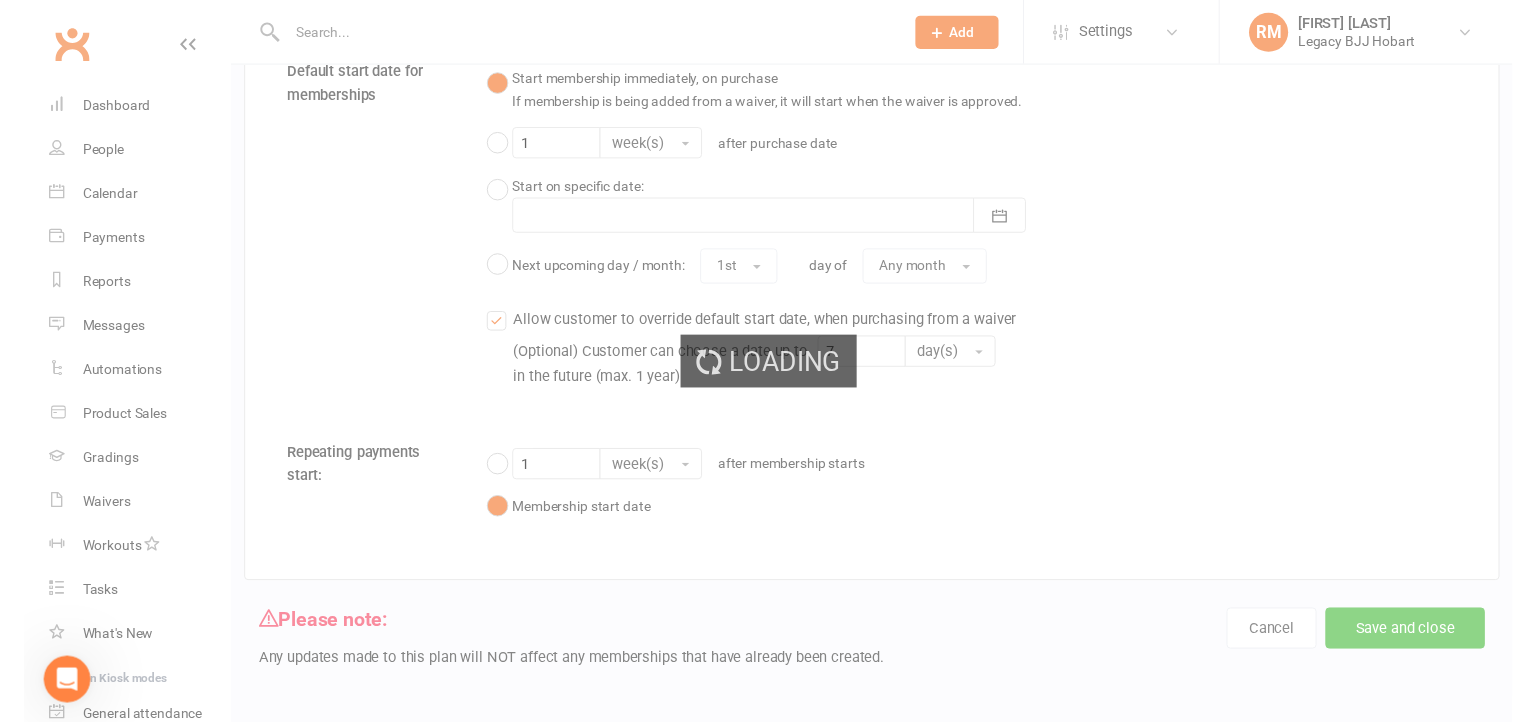 scroll, scrollTop: 0, scrollLeft: 0, axis: both 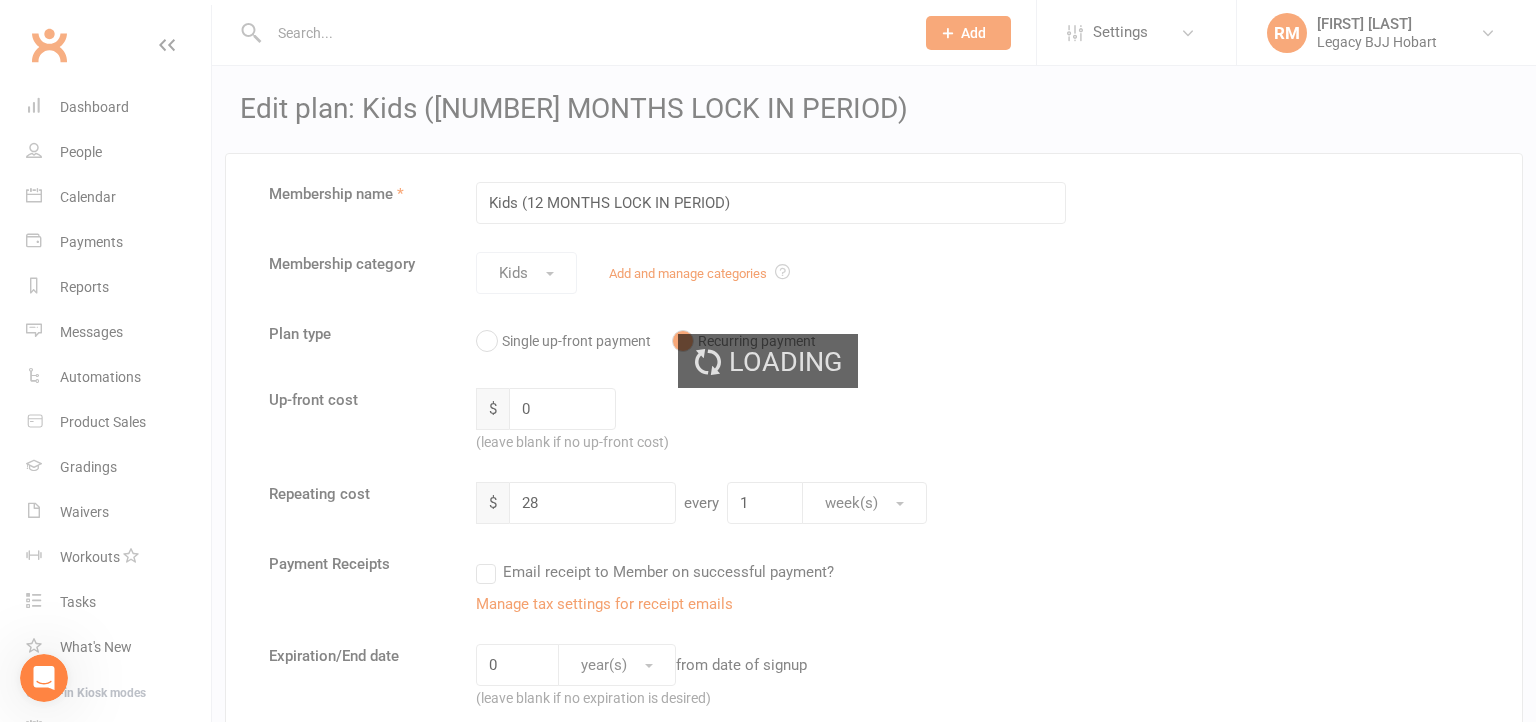 select on "100" 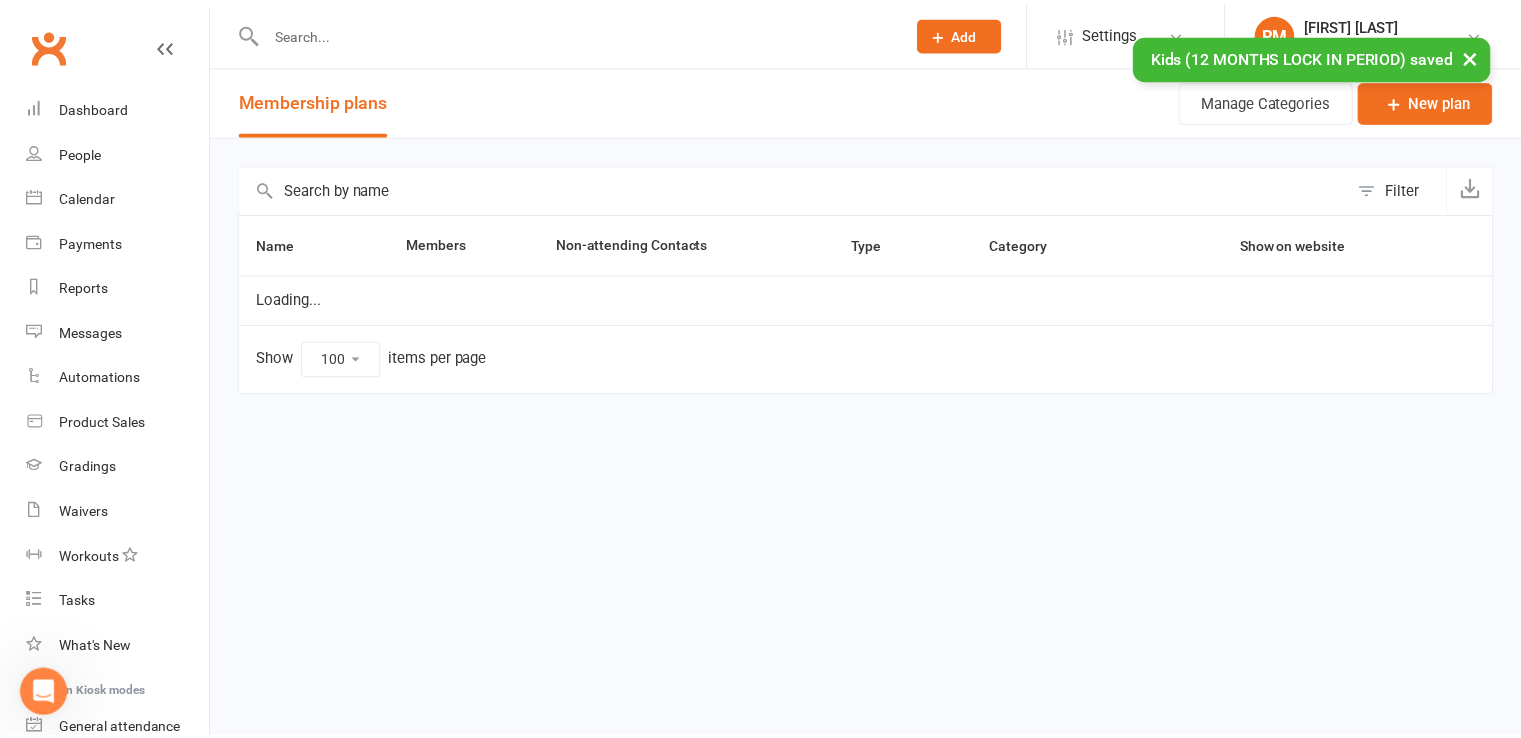 scroll, scrollTop: 1332, scrollLeft: 0, axis: vertical 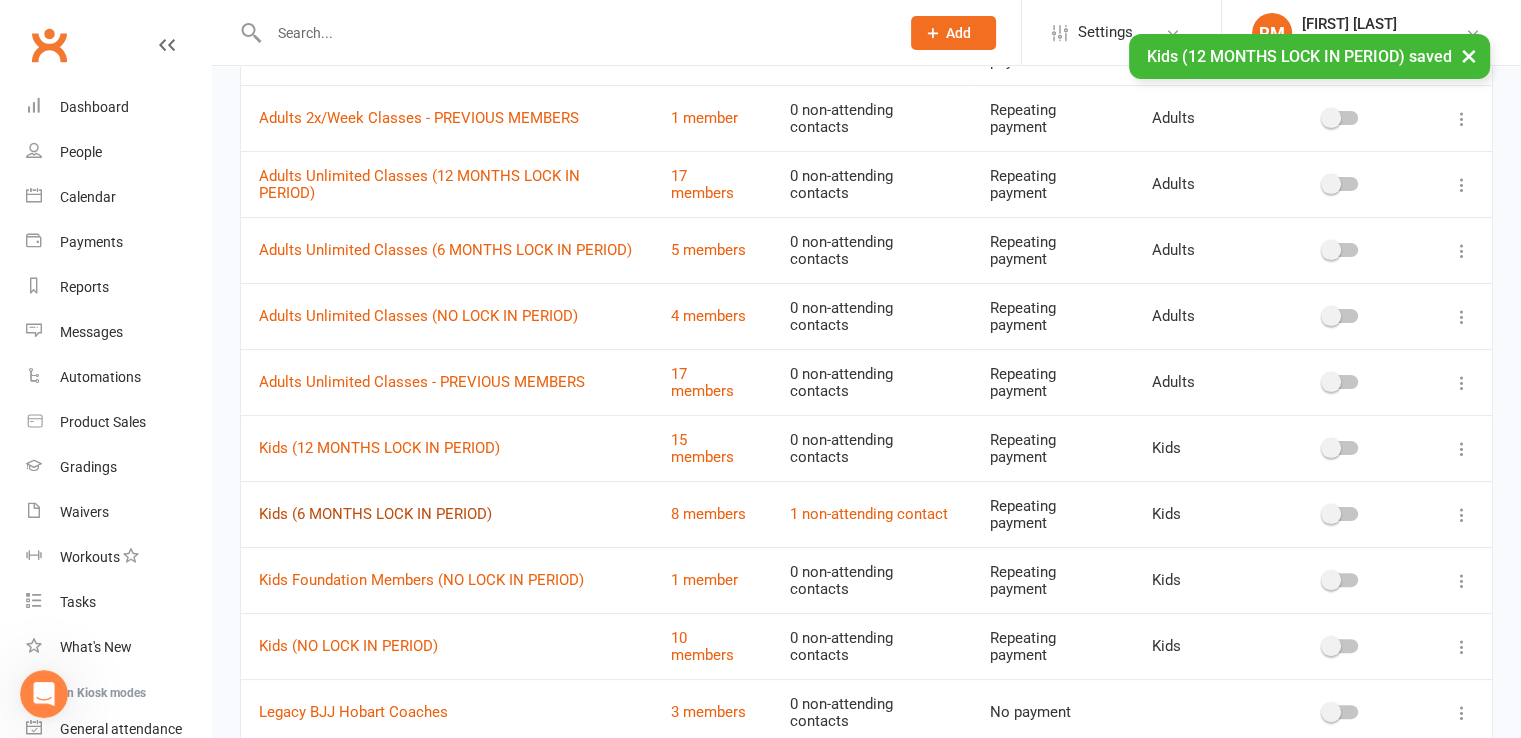 click on "Kids (6 MONTHS LOCK IN PERIOD)" at bounding box center (375, 514) 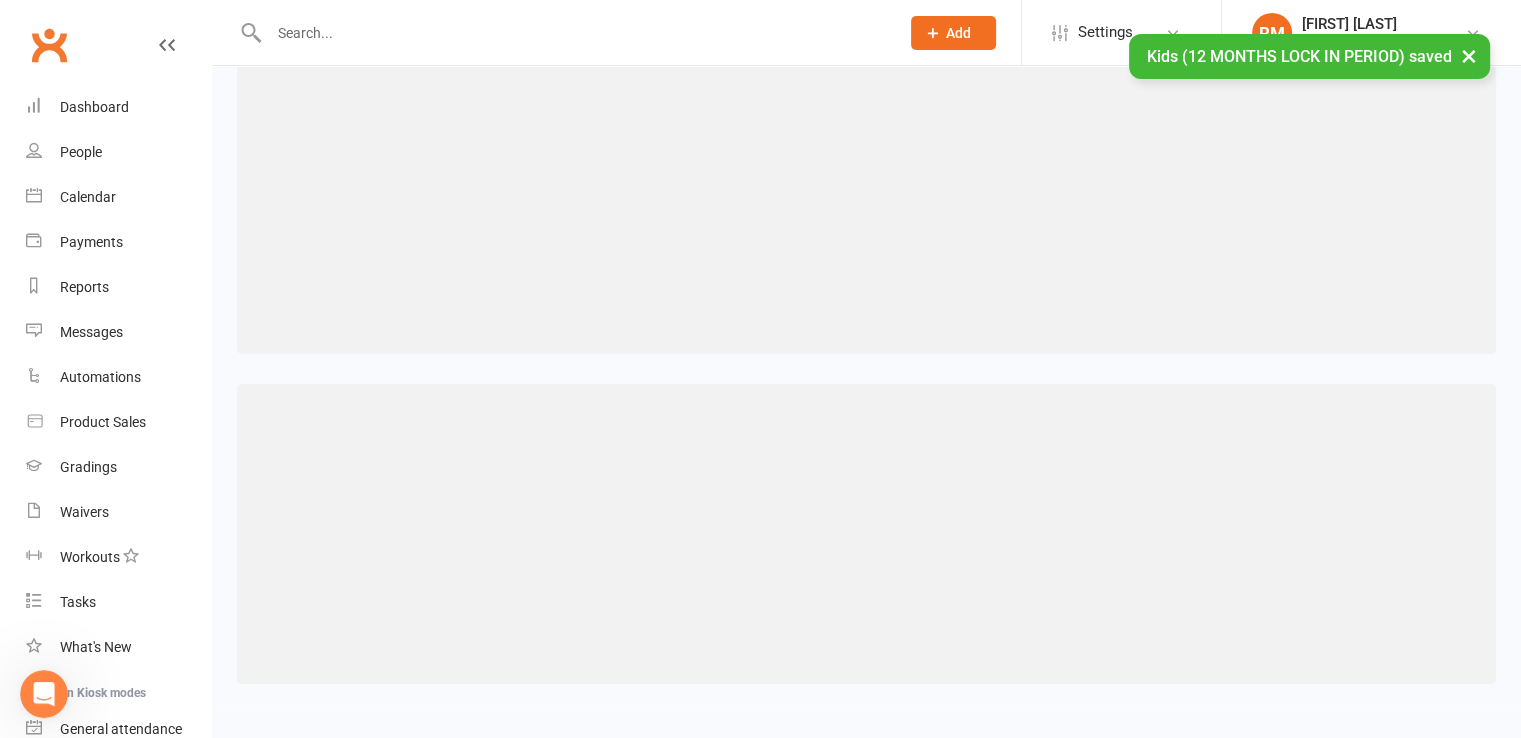 scroll, scrollTop: 0, scrollLeft: 0, axis: both 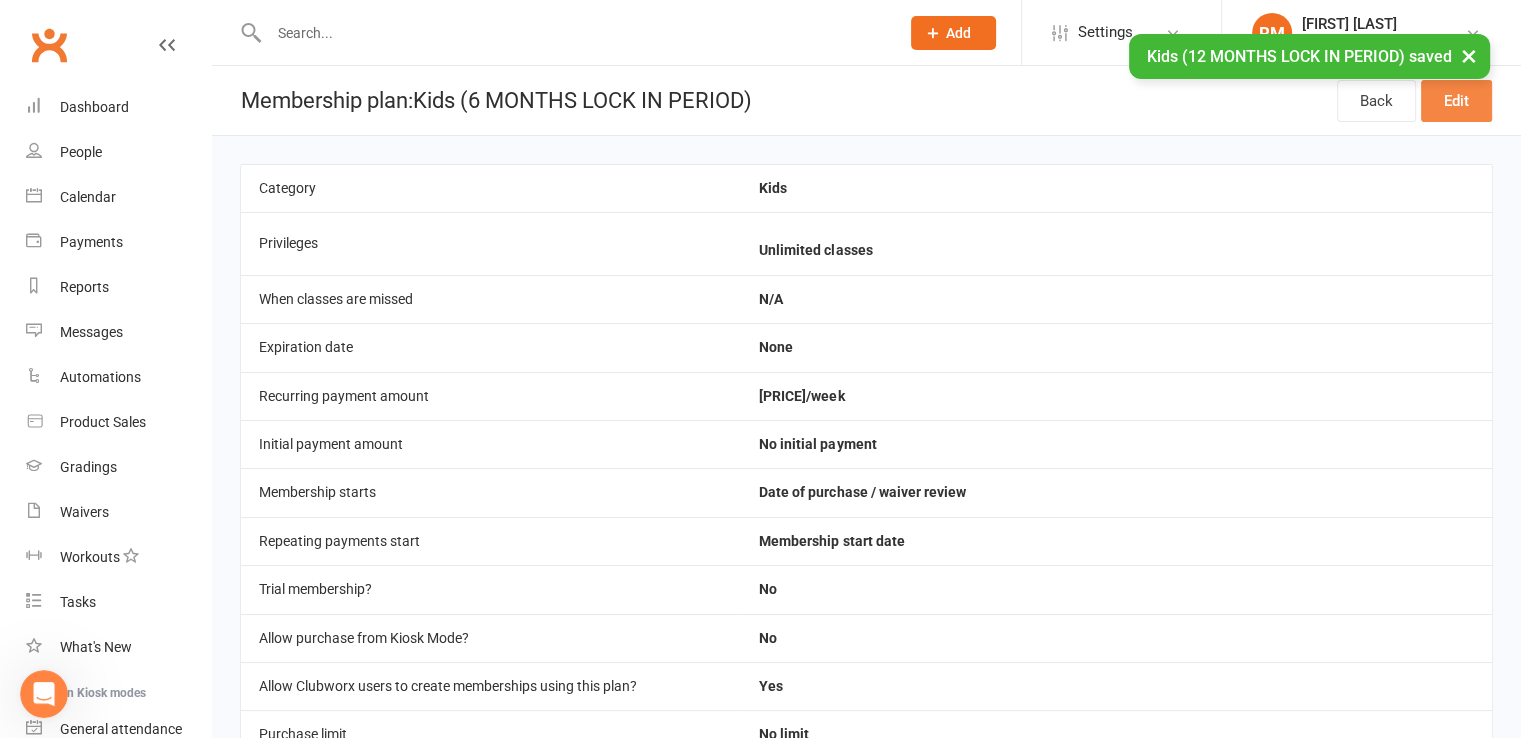 click on "Edit" at bounding box center (1456, 101) 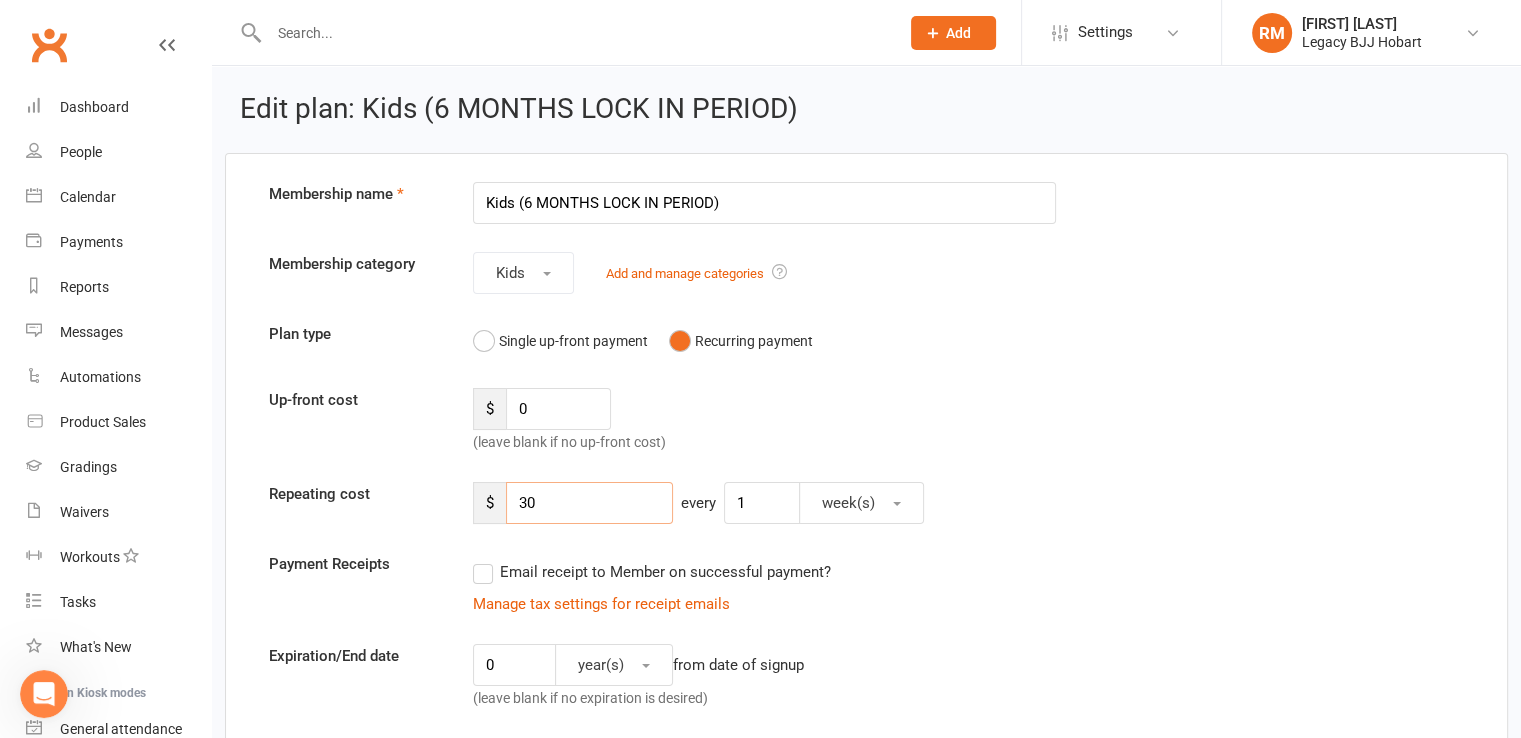 click on "30" at bounding box center (589, 503) 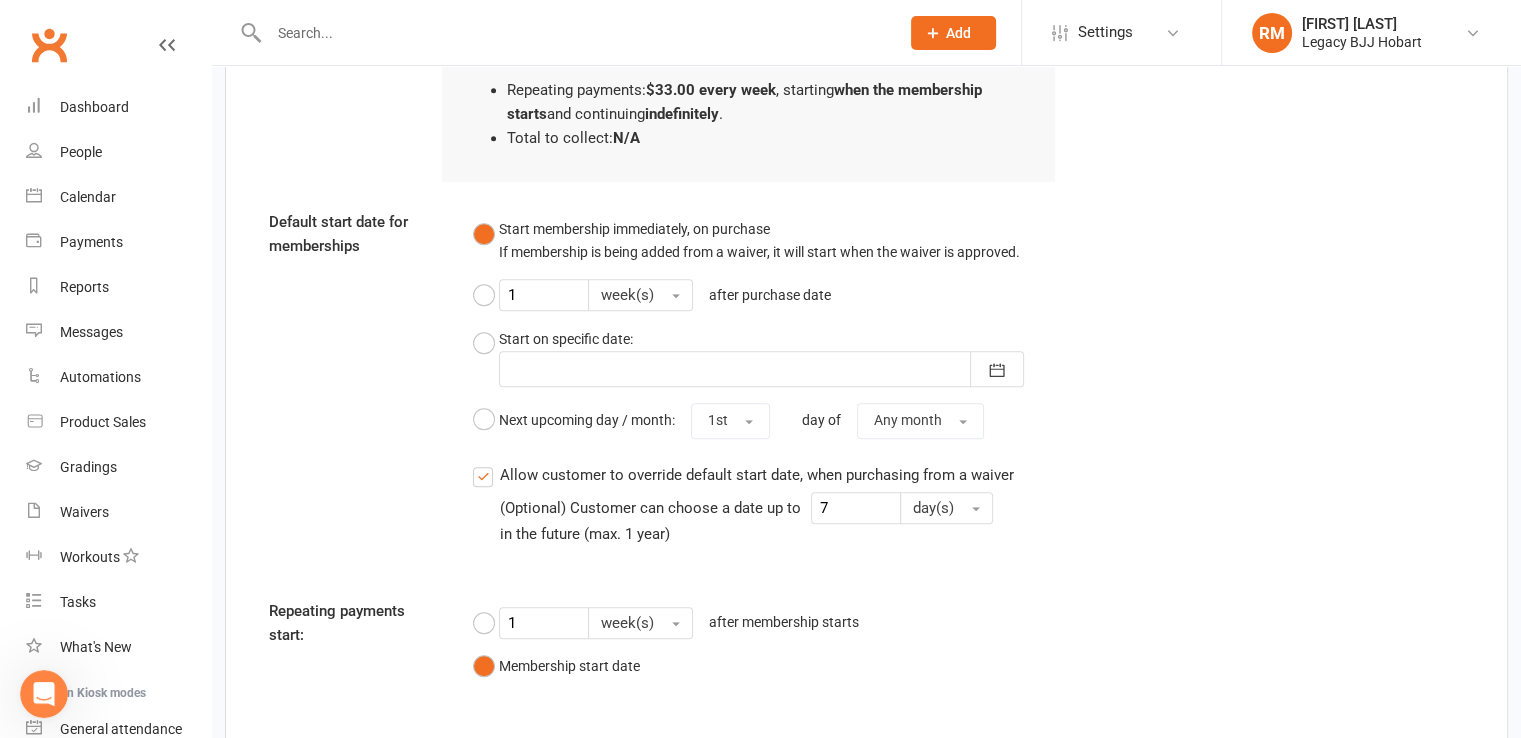 scroll, scrollTop: 1677, scrollLeft: 0, axis: vertical 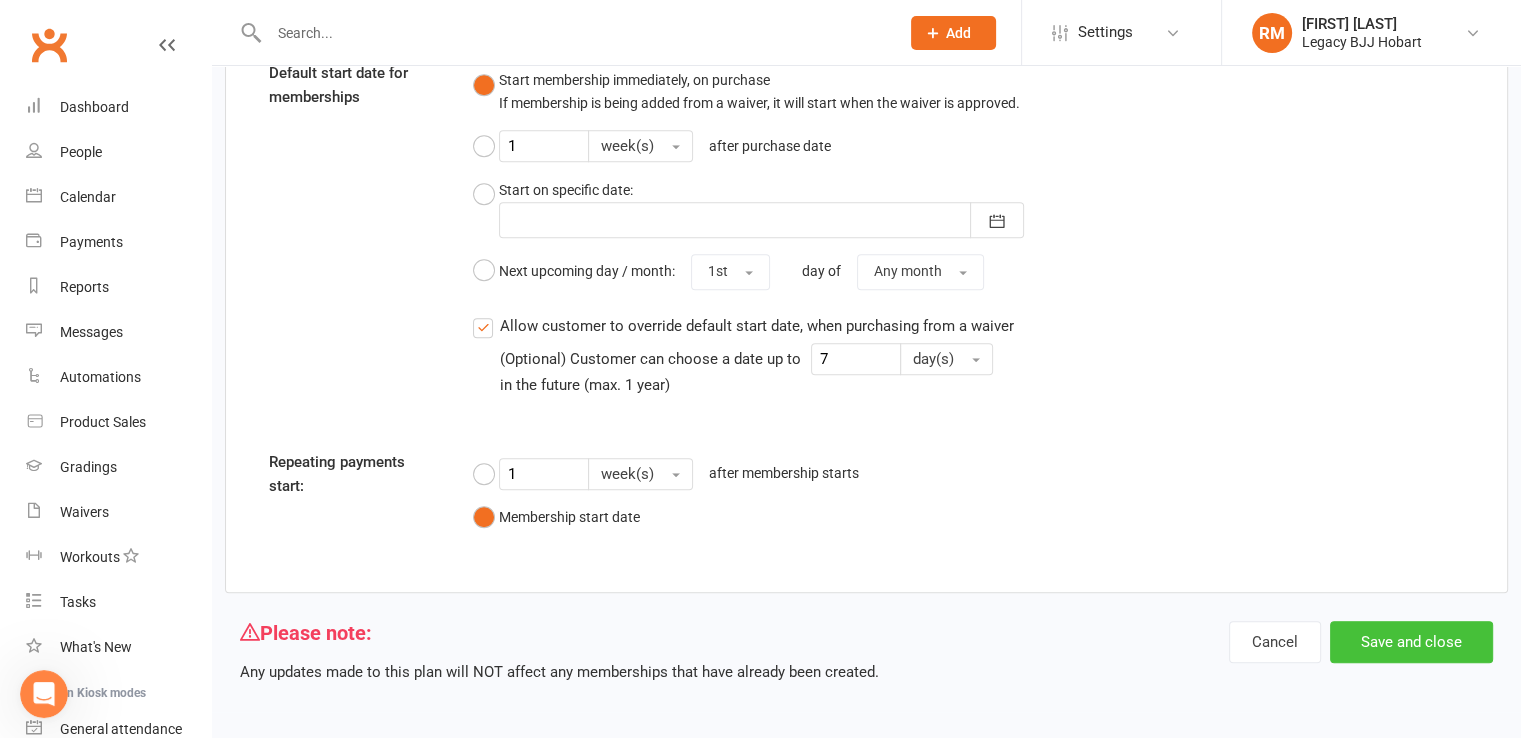 type on "33" 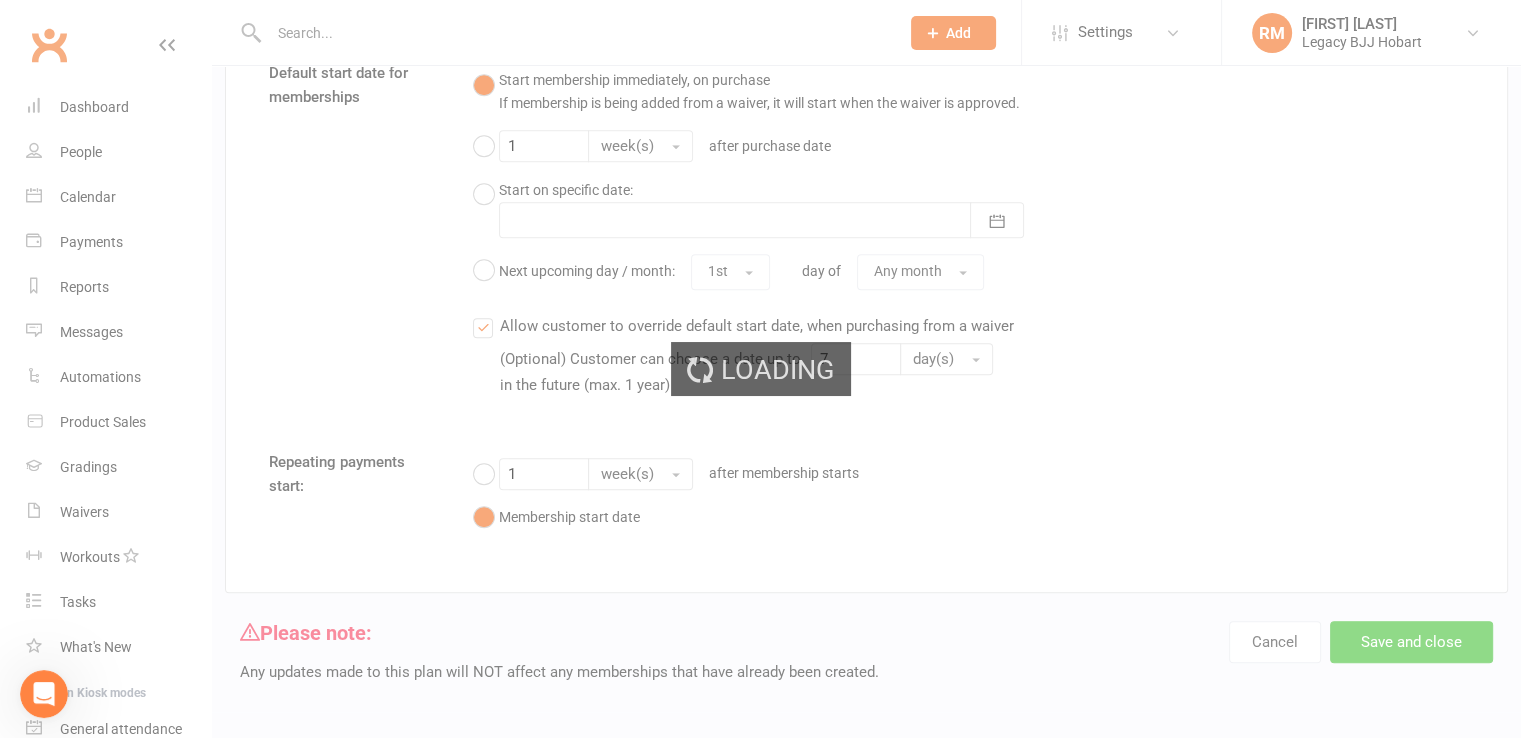 select on "100" 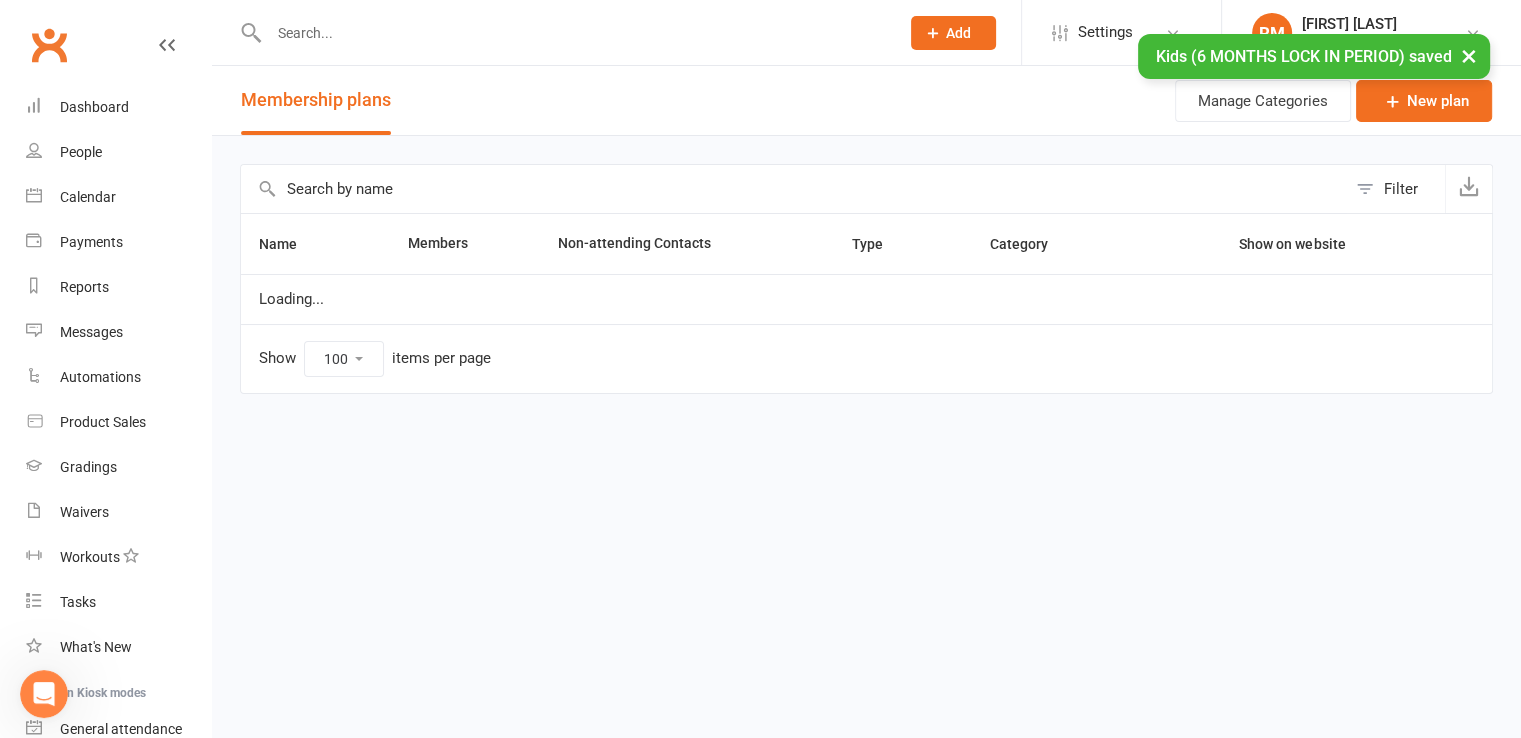 scroll, scrollTop: 1348, scrollLeft: 0, axis: vertical 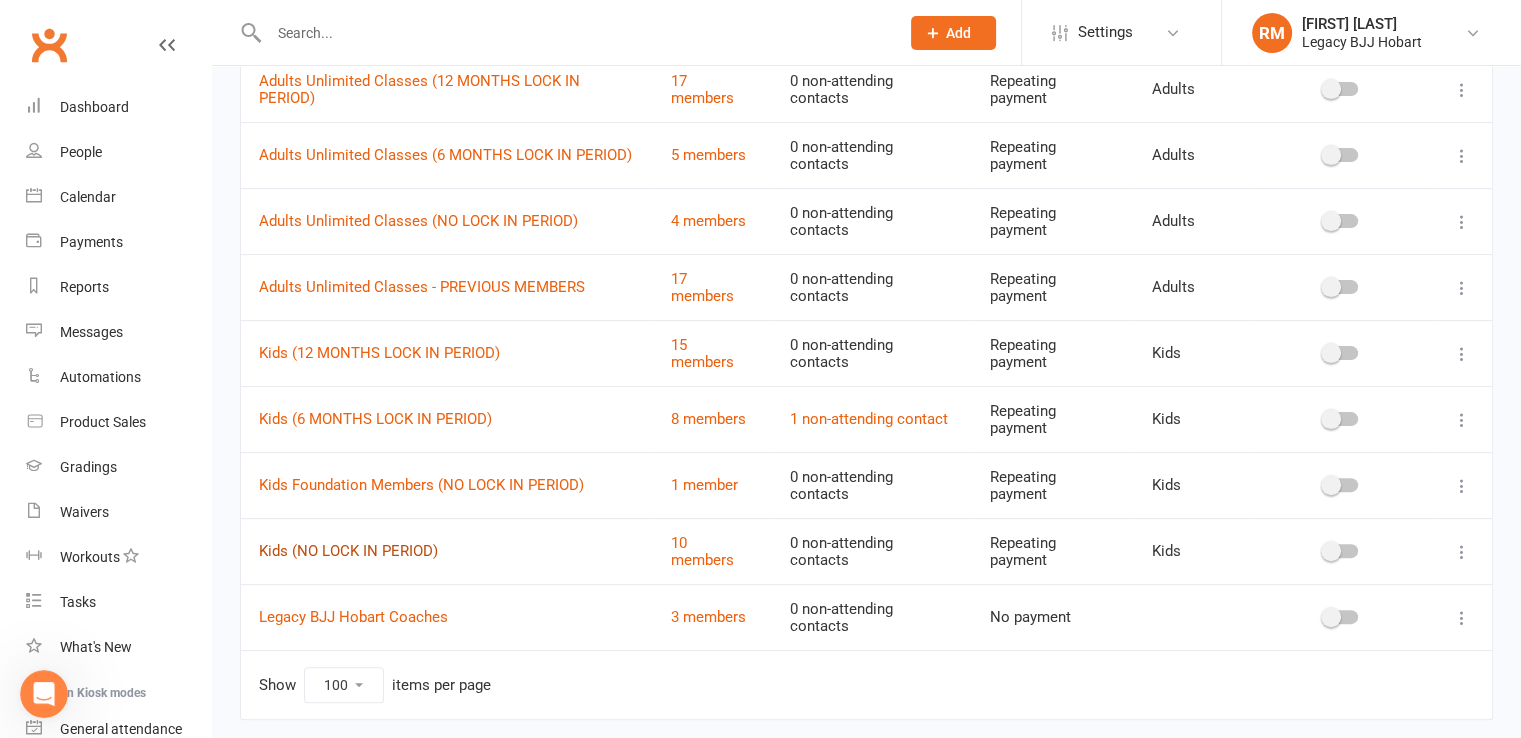 click on "Kids (NO LOCK IN PERIOD)" at bounding box center (348, 551) 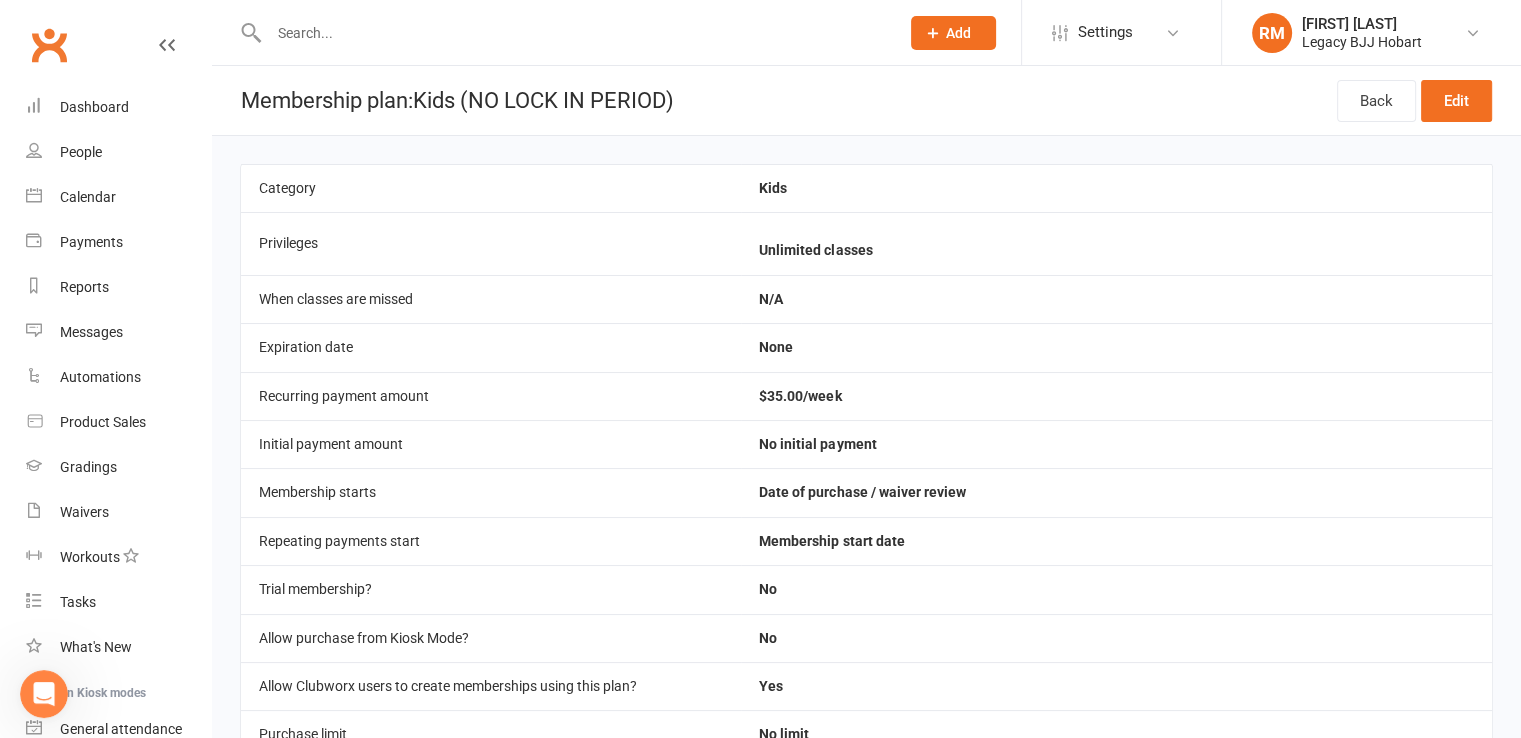 scroll, scrollTop: 36, scrollLeft: 0, axis: vertical 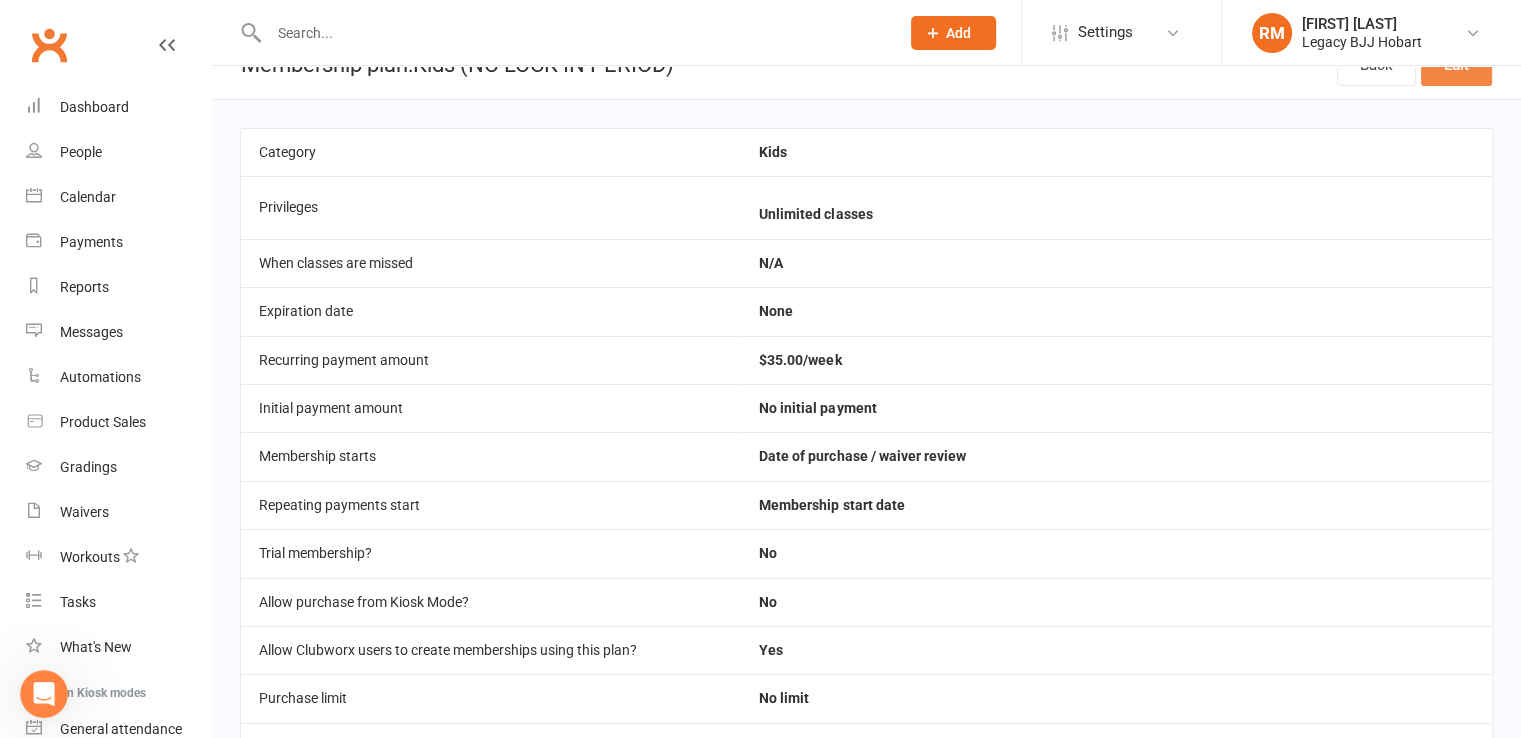 click on "Edit" at bounding box center [1456, 65] 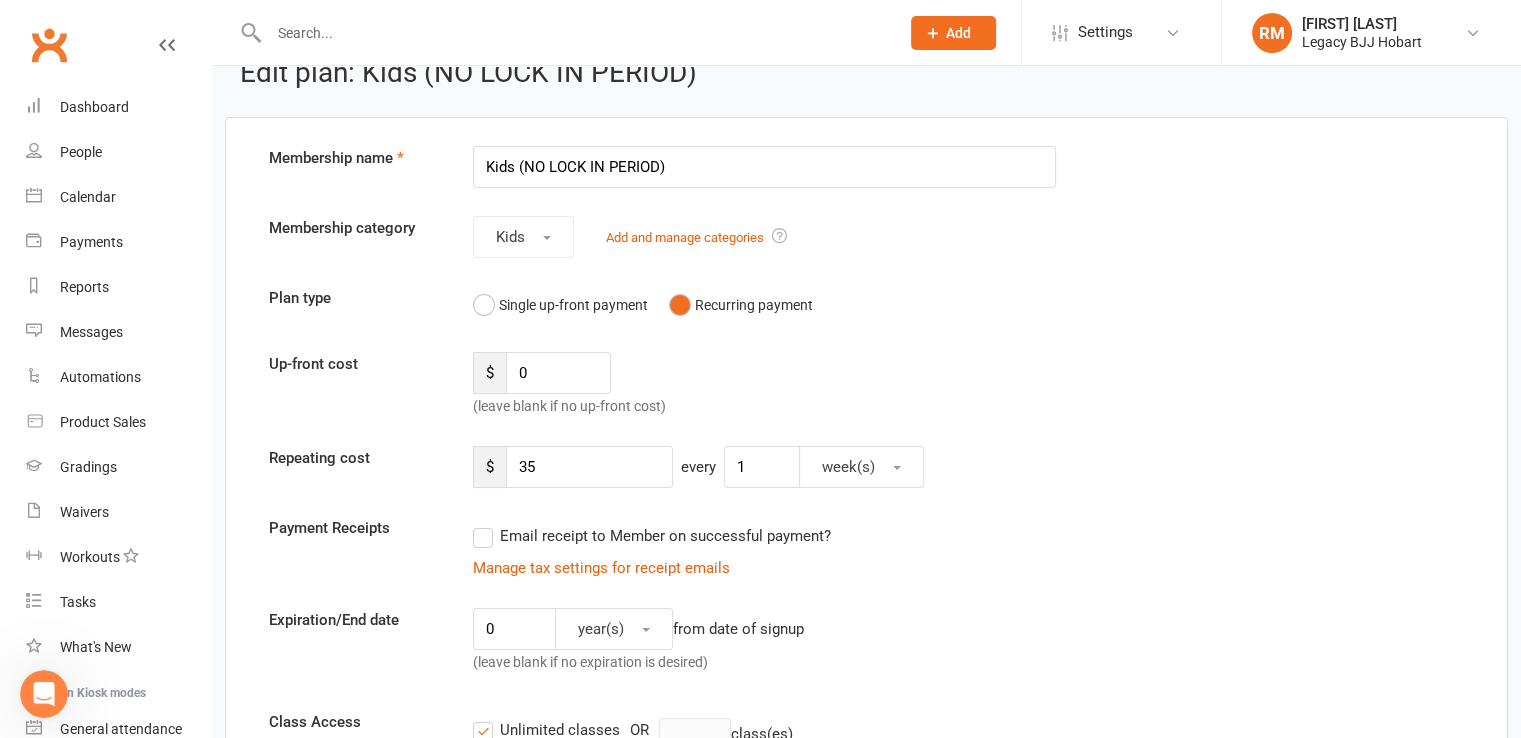 scroll, scrollTop: 0, scrollLeft: 0, axis: both 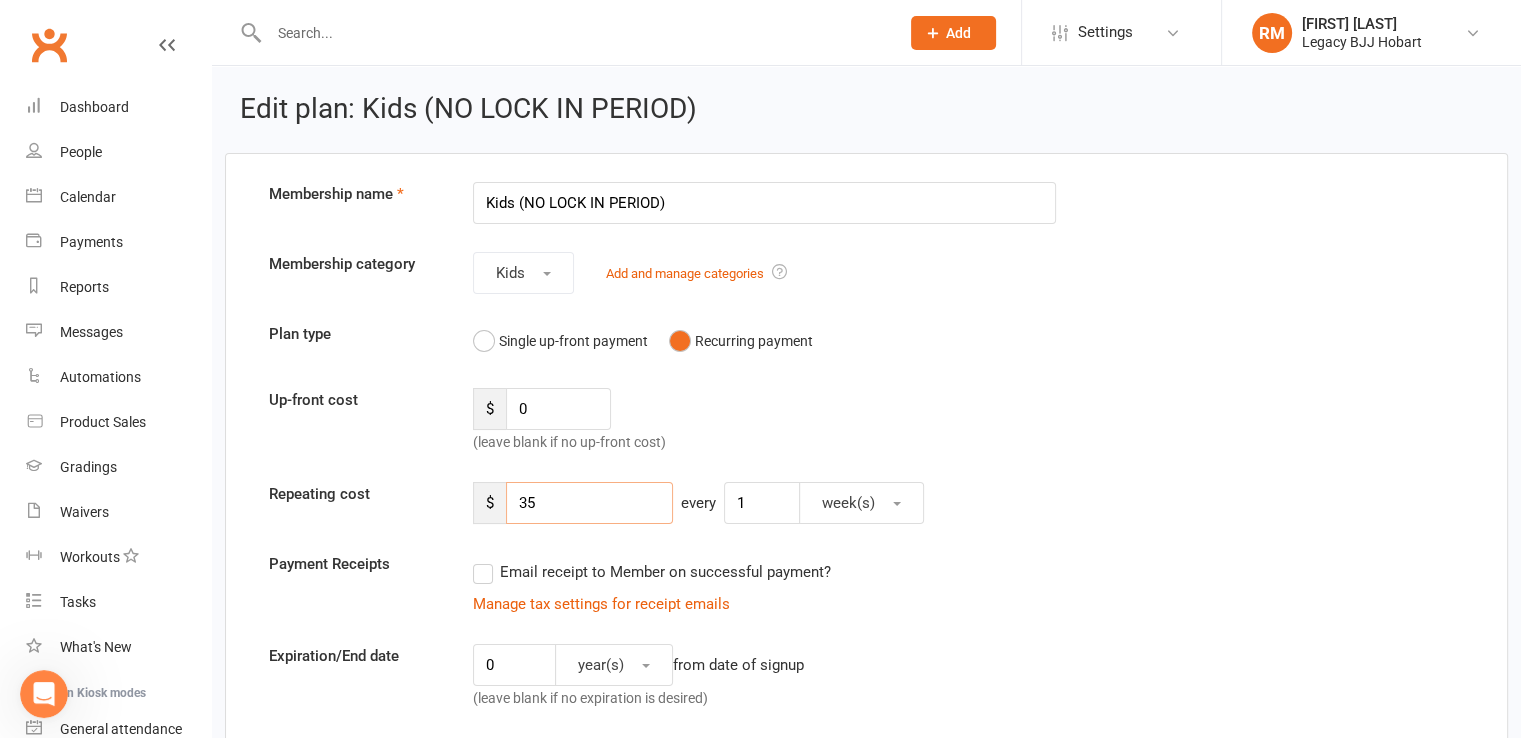click on "35" at bounding box center [589, 503] 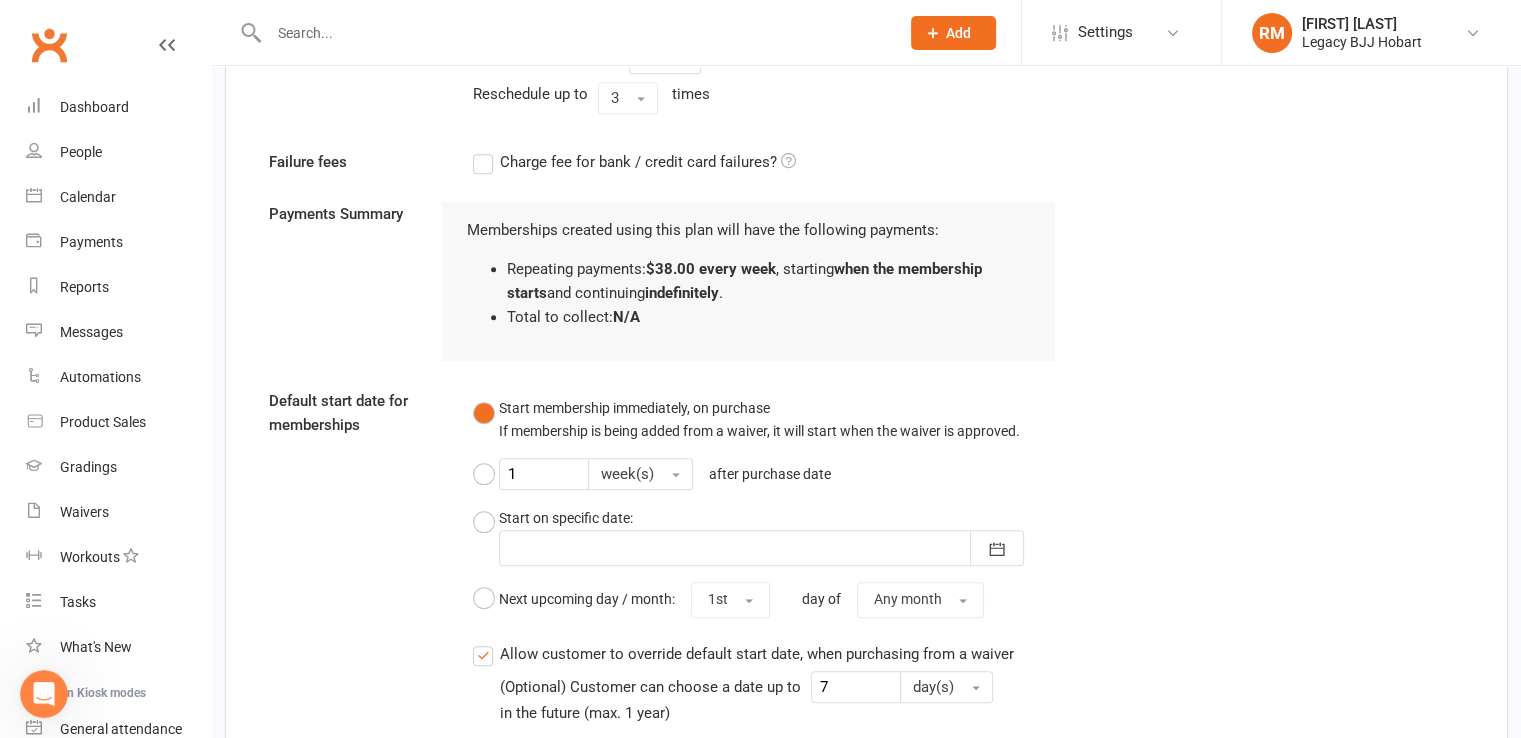 scroll, scrollTop: 1677, scrollLeft: 0, axis: vertical 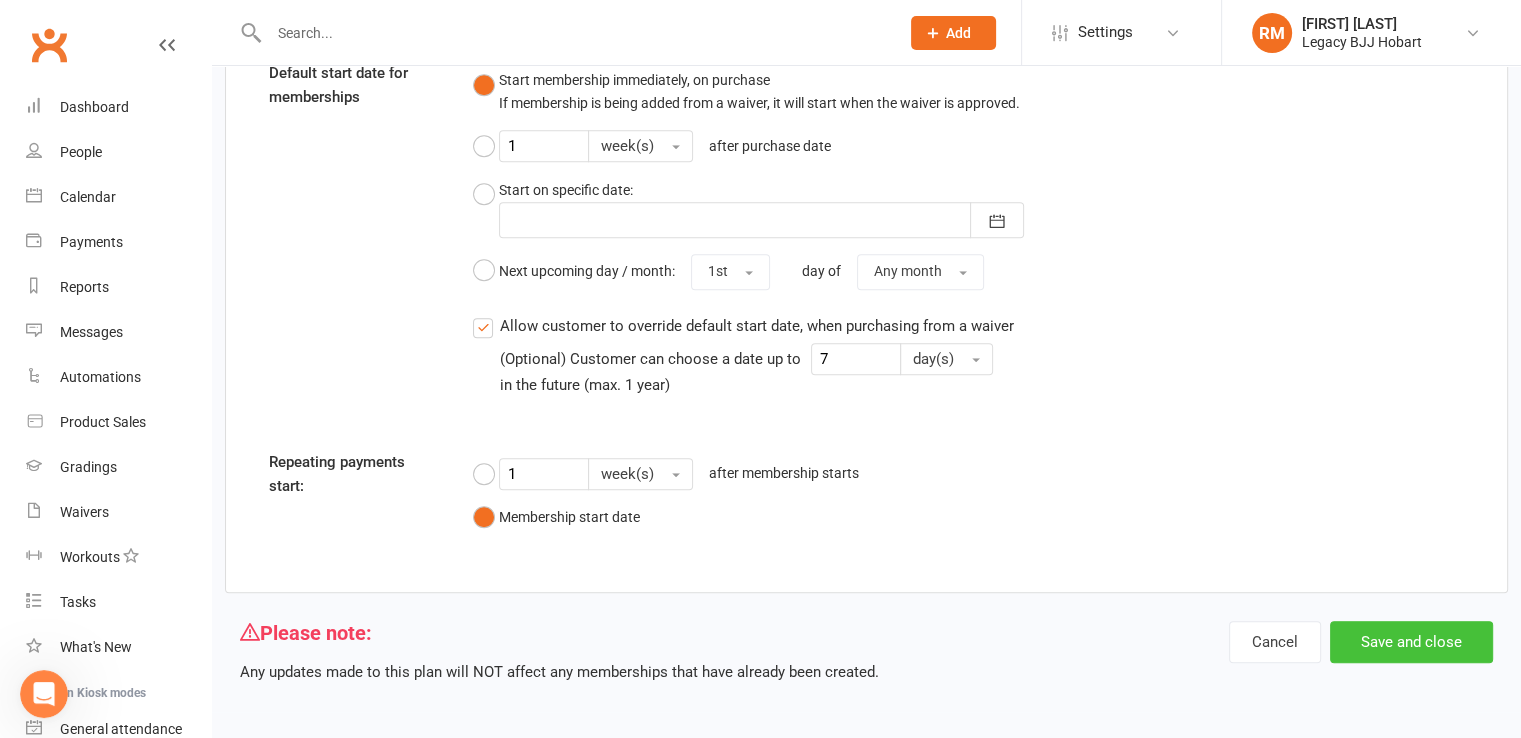 type on "38" 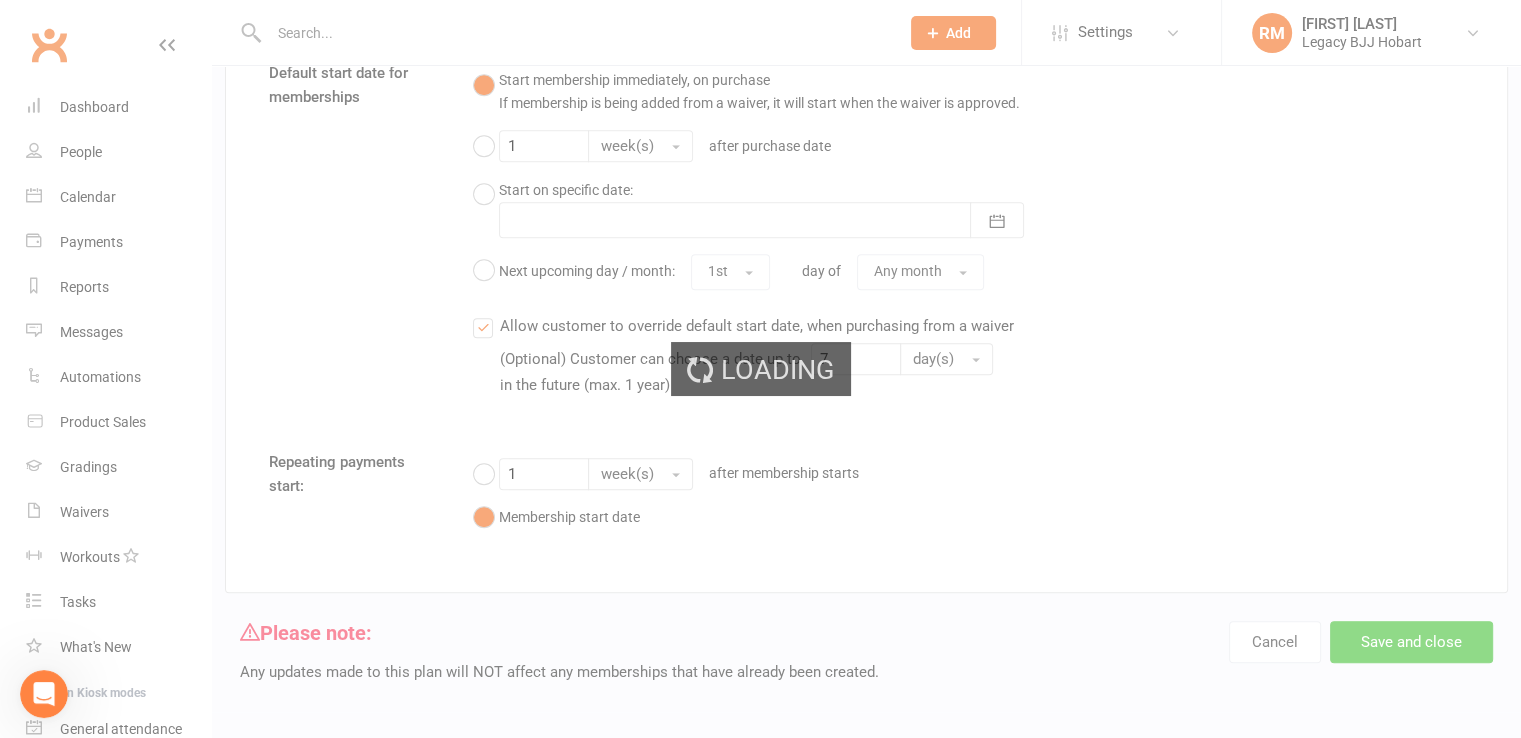 select on "100" 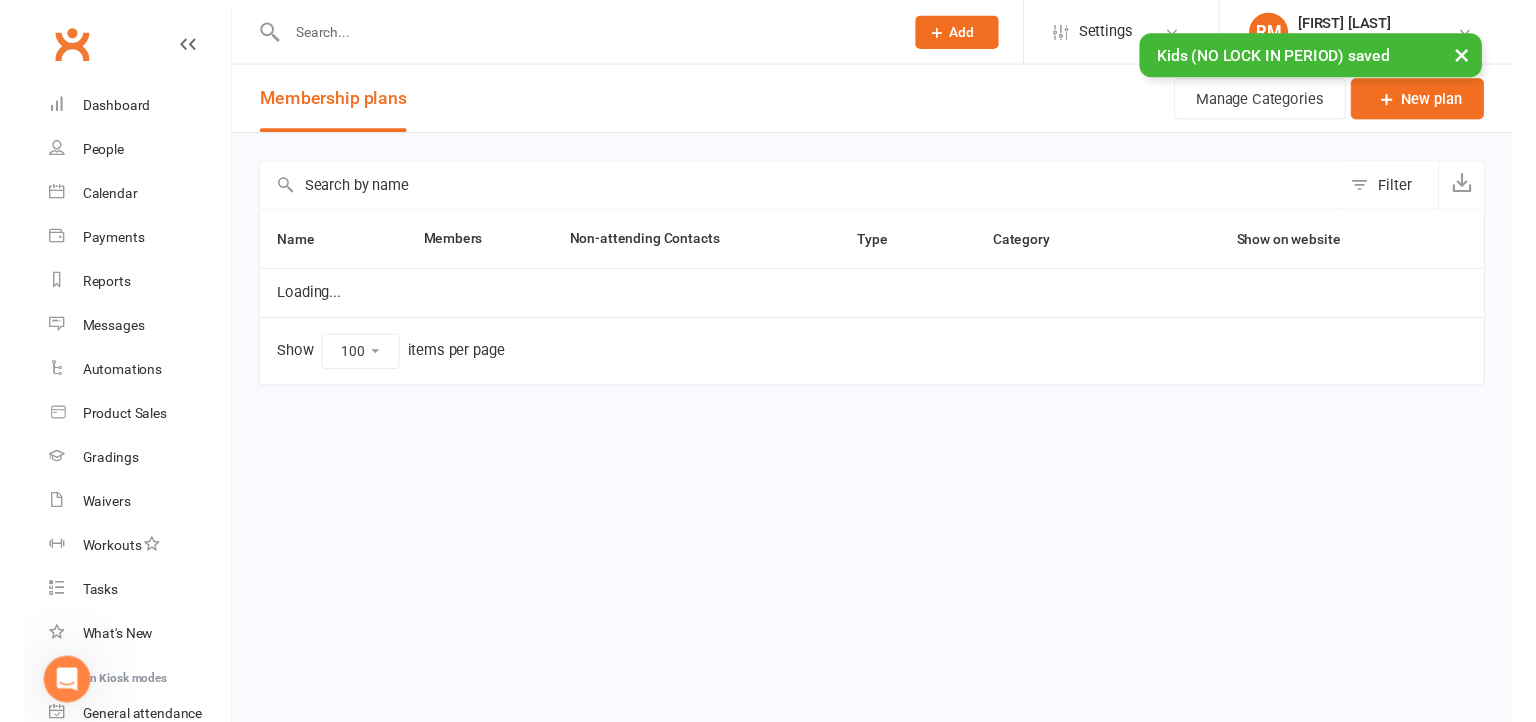 scroll, scrollTop: 0, scrollLeft: 0, axis: both 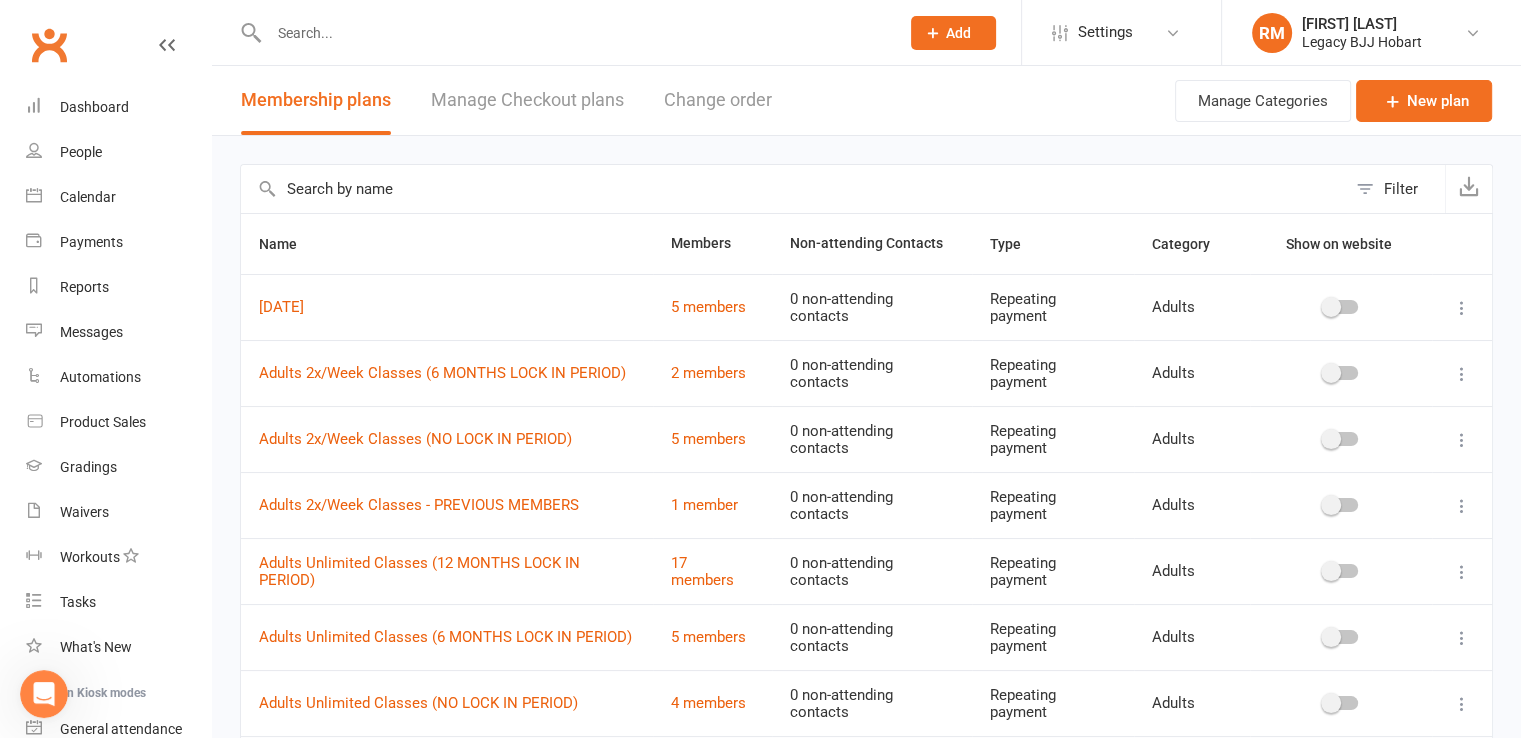 click 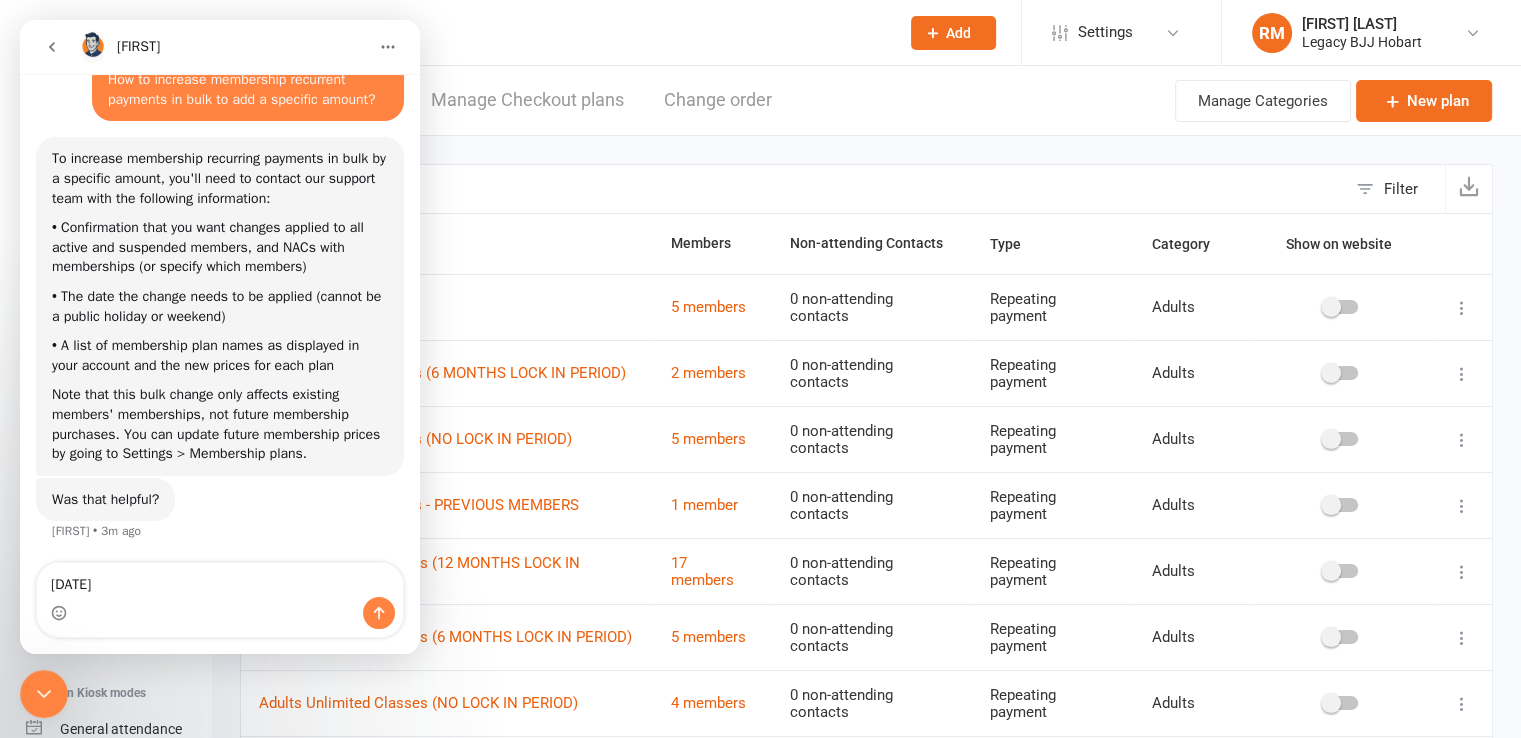 scroll, scrollTop: 1352, scrollLeft: 0, axis: vertical 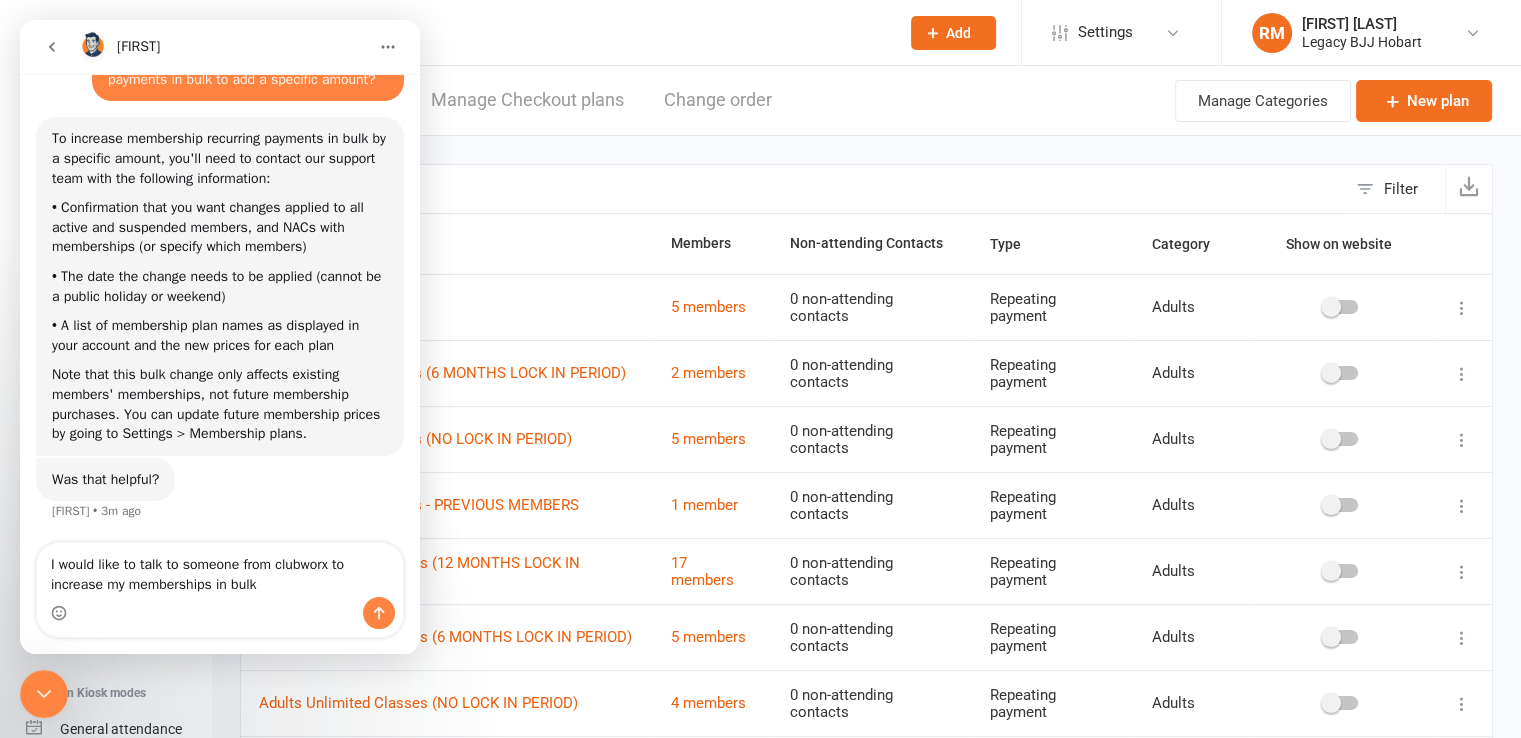 type on "I would like to talk to someone from clubworx to increase my memberships in bulk." 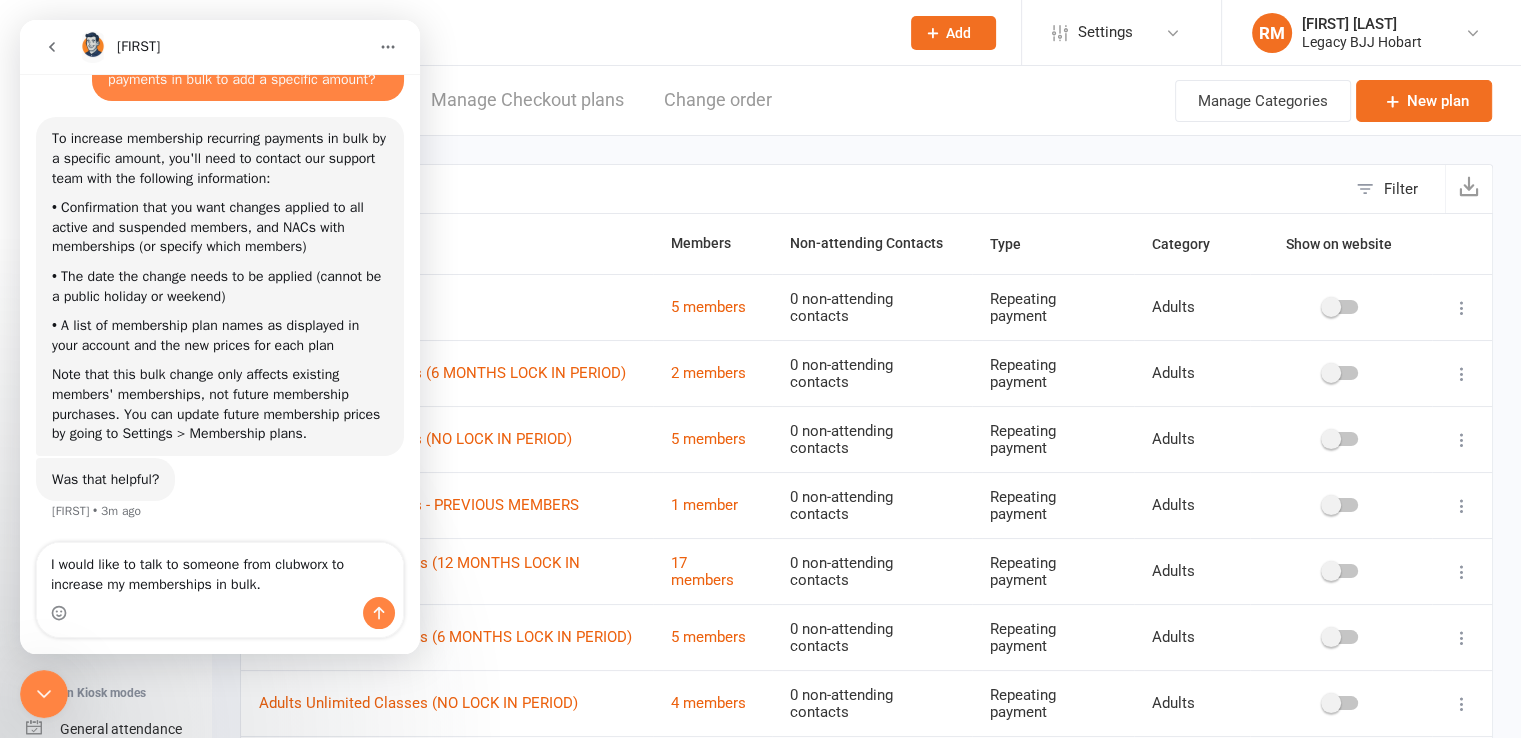 type 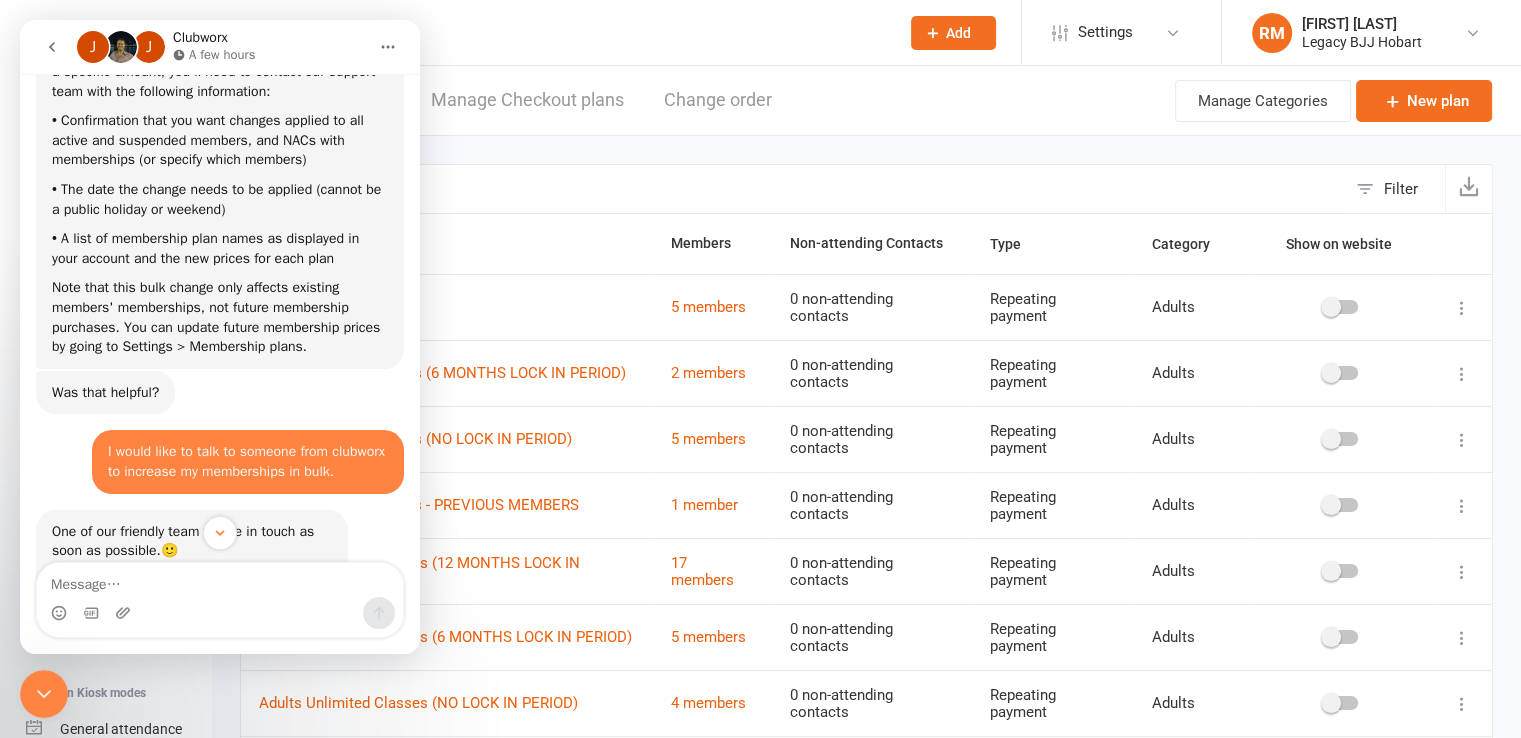 scroll, scrollTop: 1588, scrollLeft: 0, axis: vertical 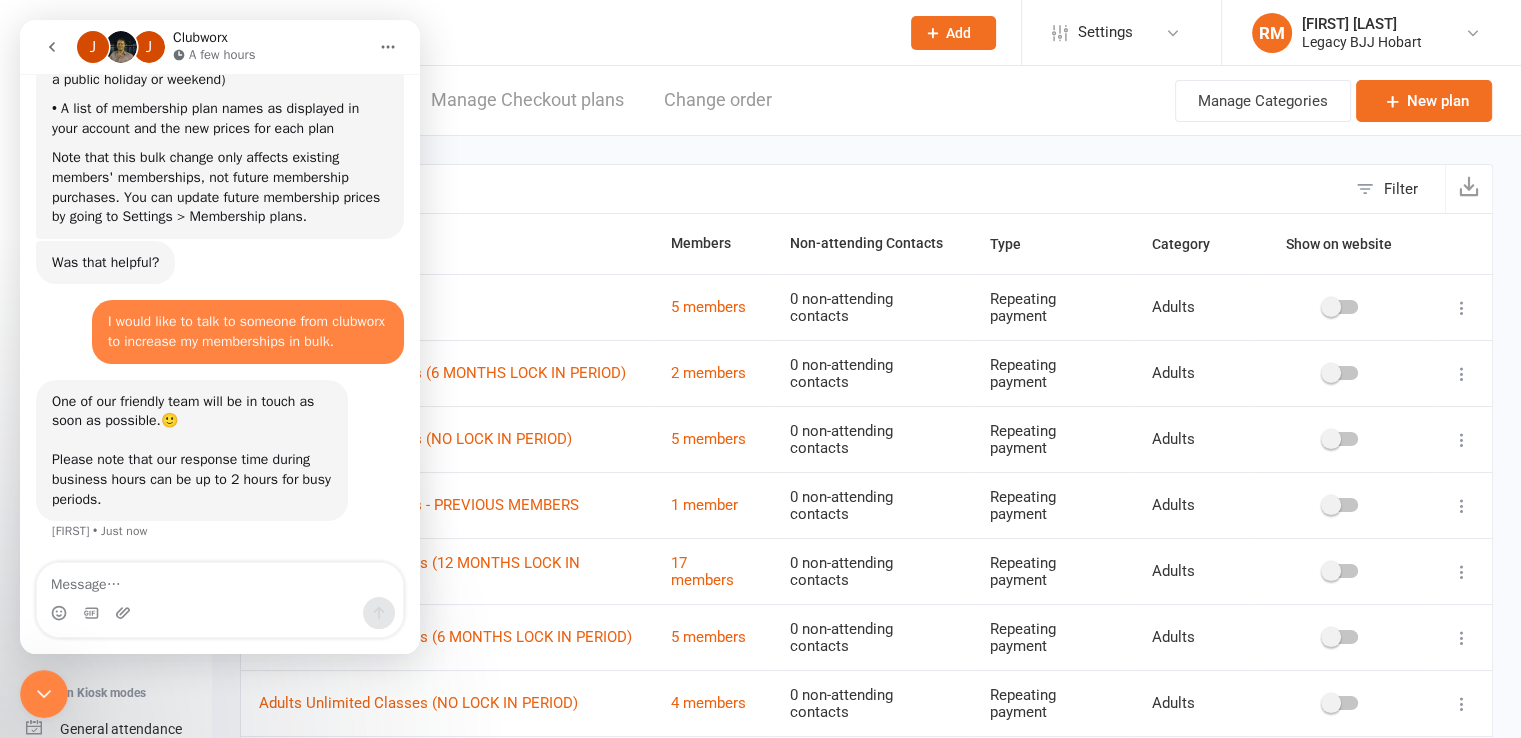 click 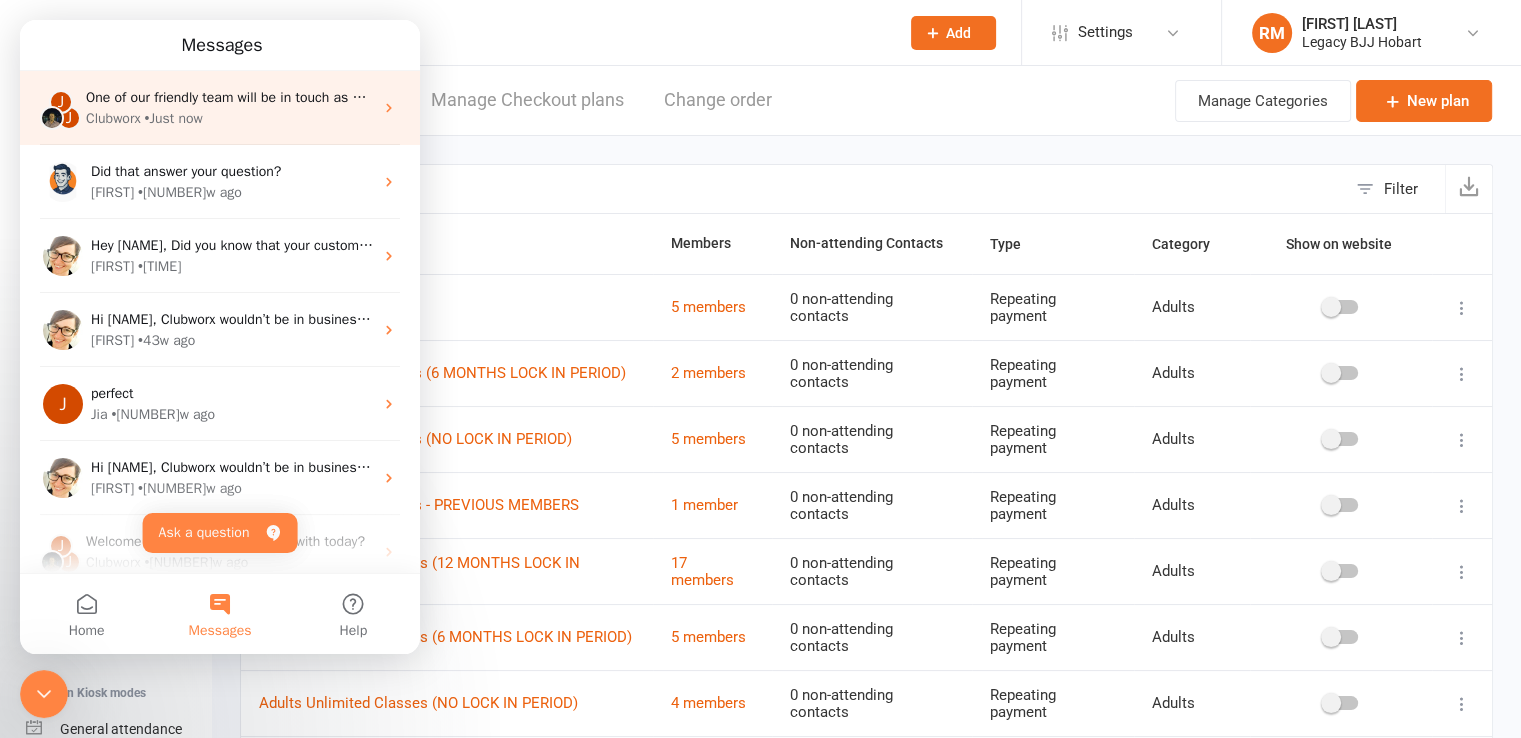 click on "Clubworx •  Just now" at bounding box center (229, 118) 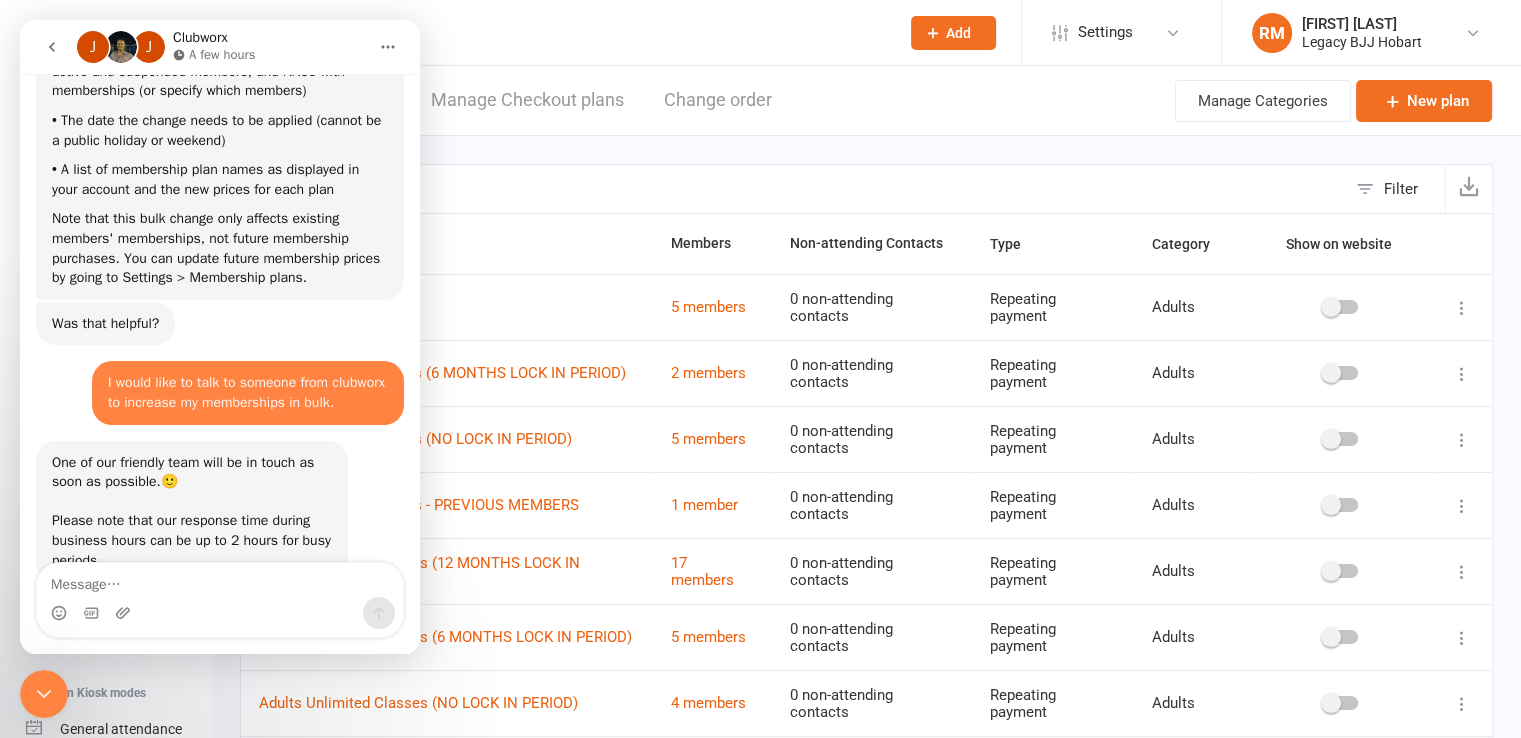 scroll, scrollTop: 1589, scrollLeft: 0, axis: vertical 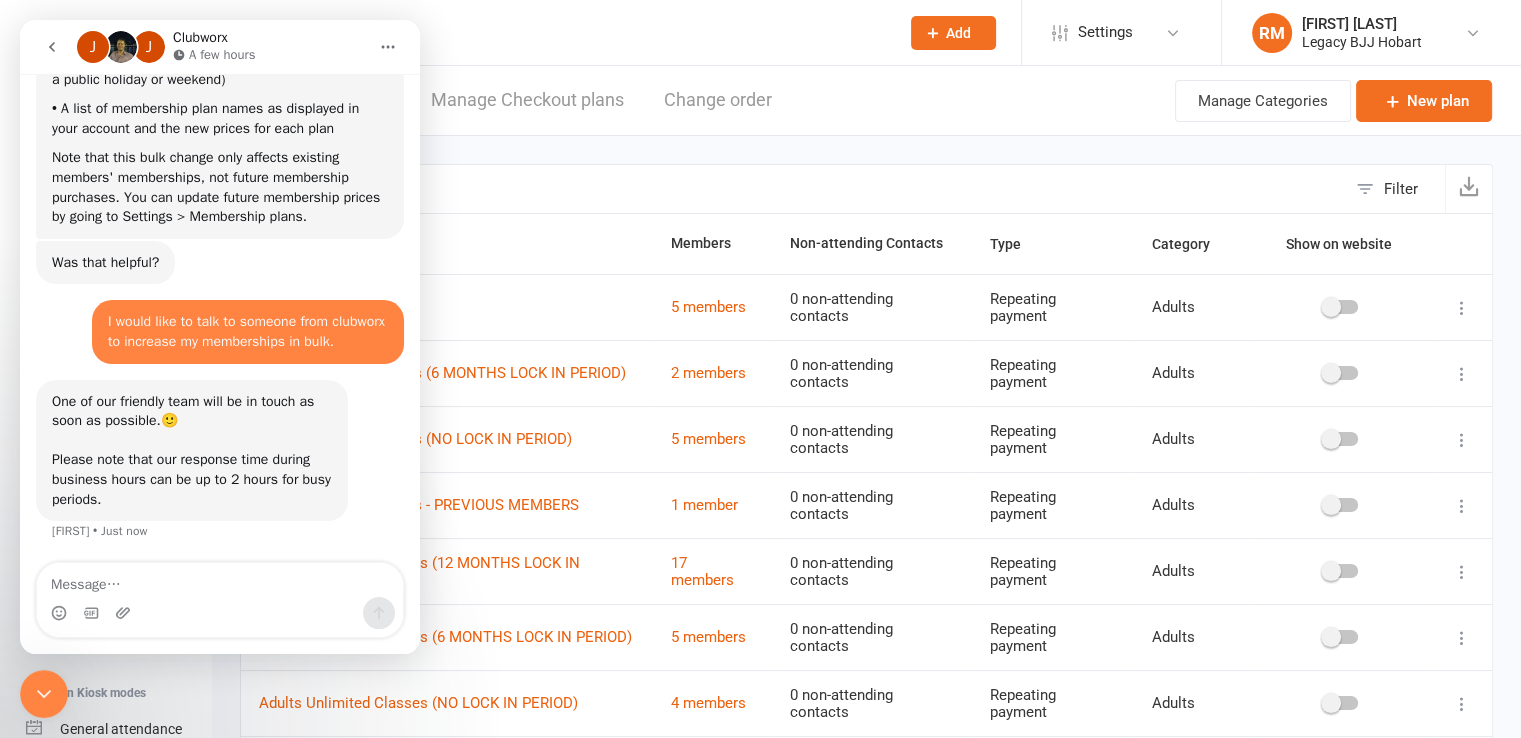 click at bounding box center (121, 47) 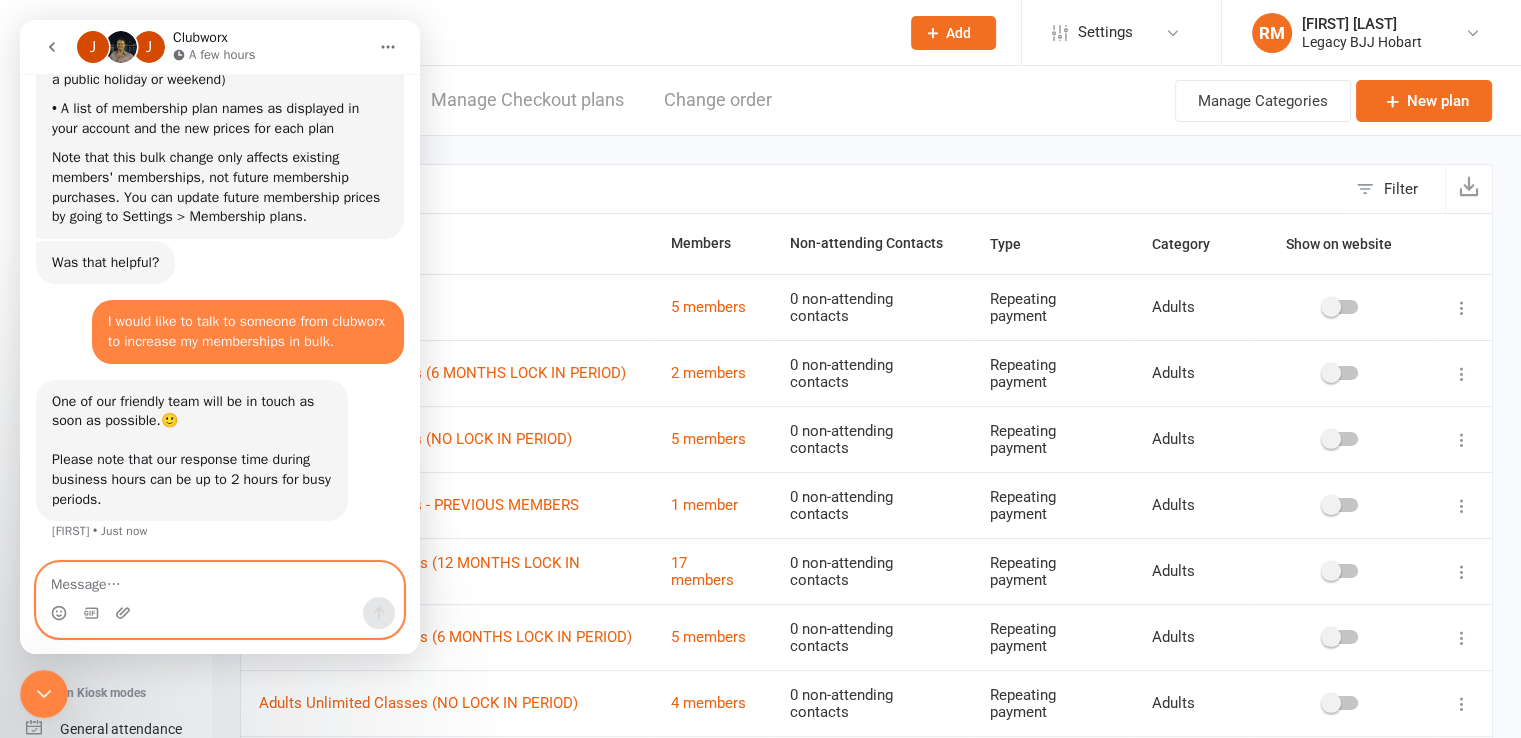 click at bounding box center (220, 580) 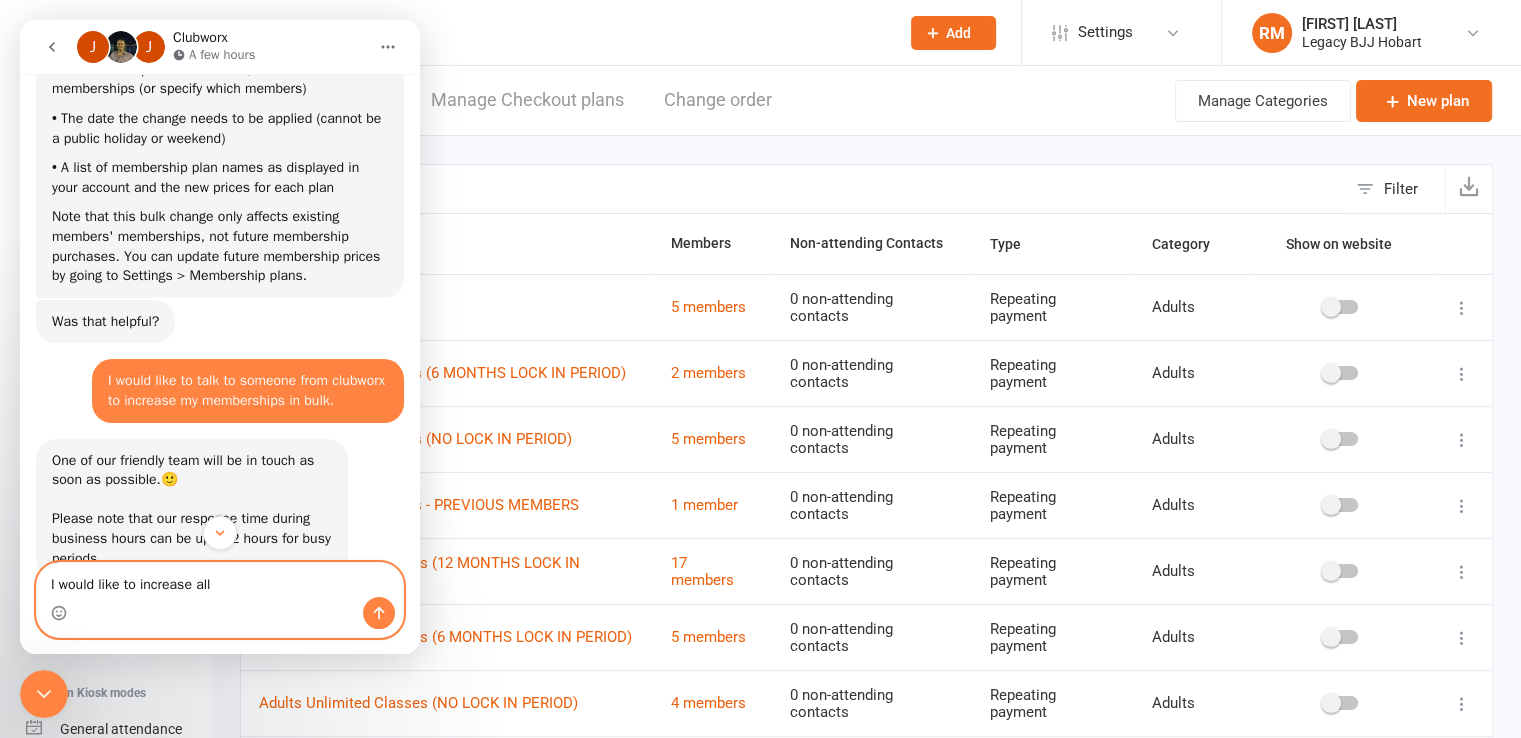 scroll, scrollTop: 1403, scrollLeft: 0, axis: vertical 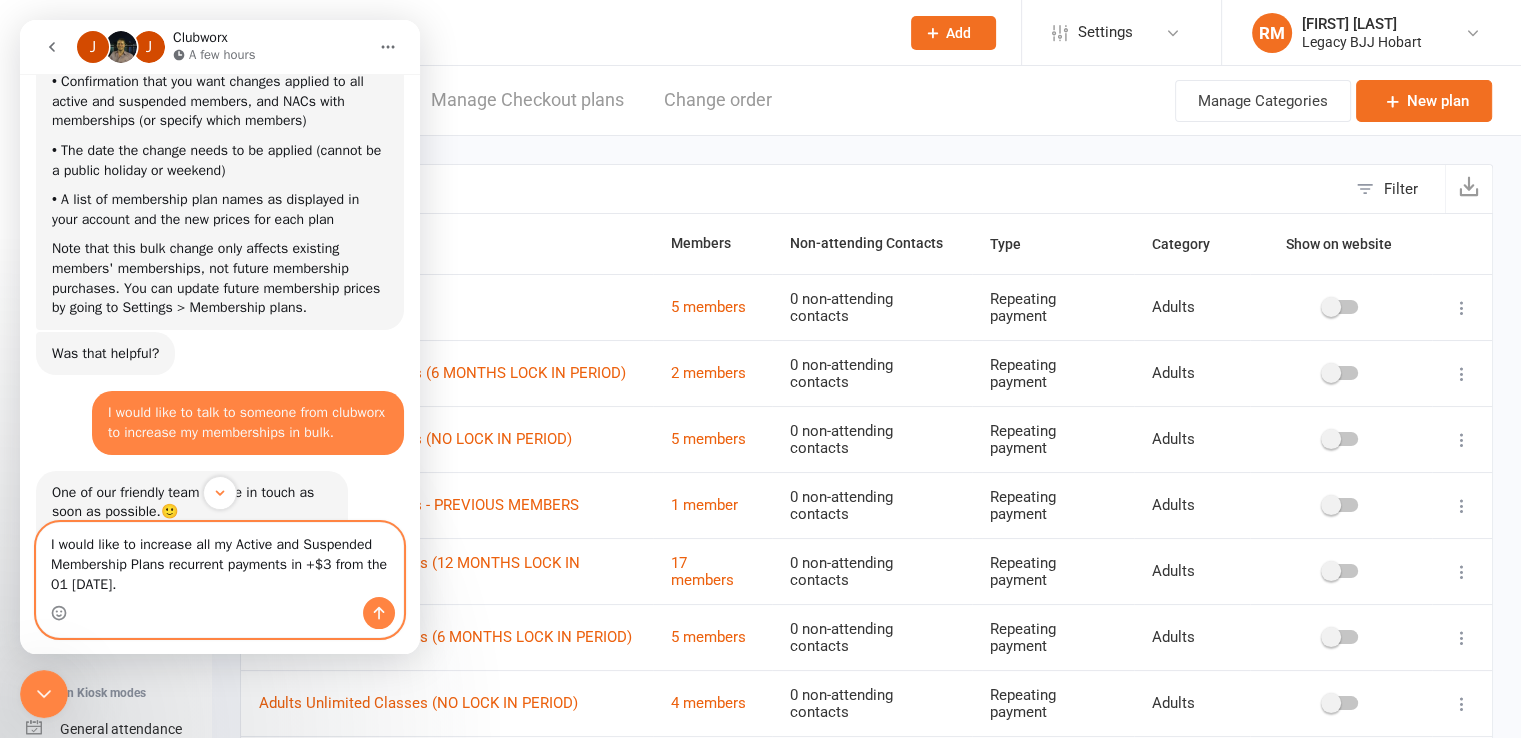 type on "I would like to increase all my Active and Suspended Membership Plans recurrent payments in +$3 from the 01 [DATE]." 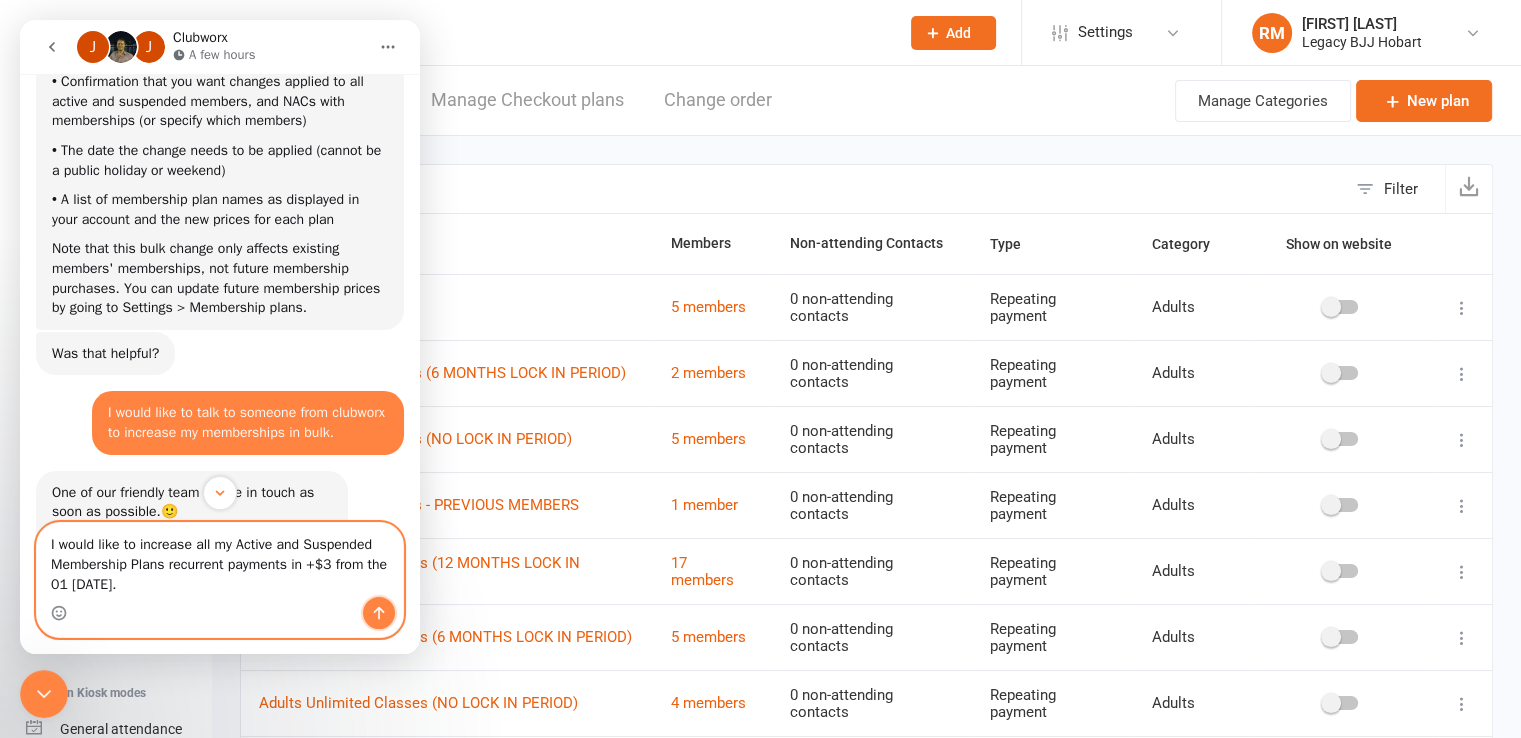 click 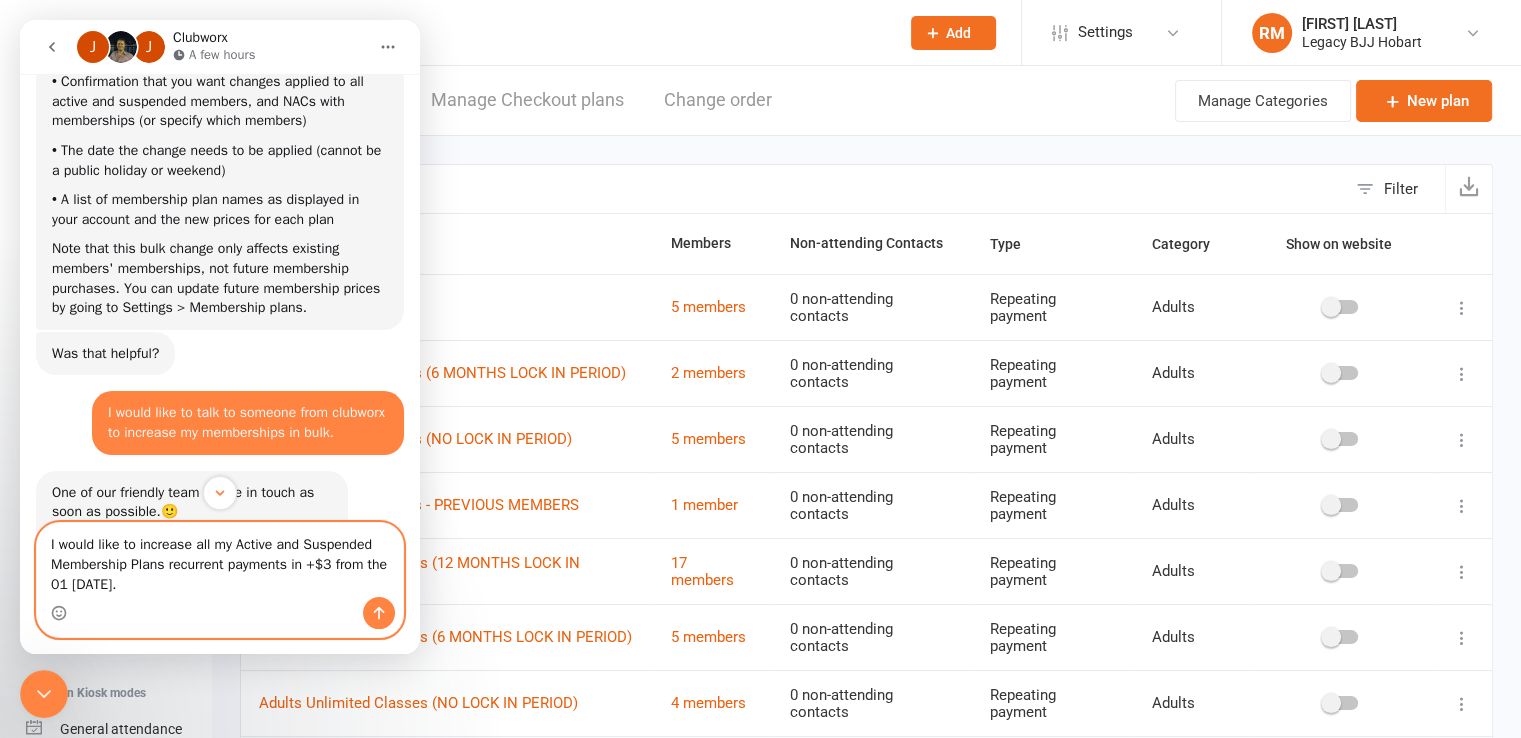 type 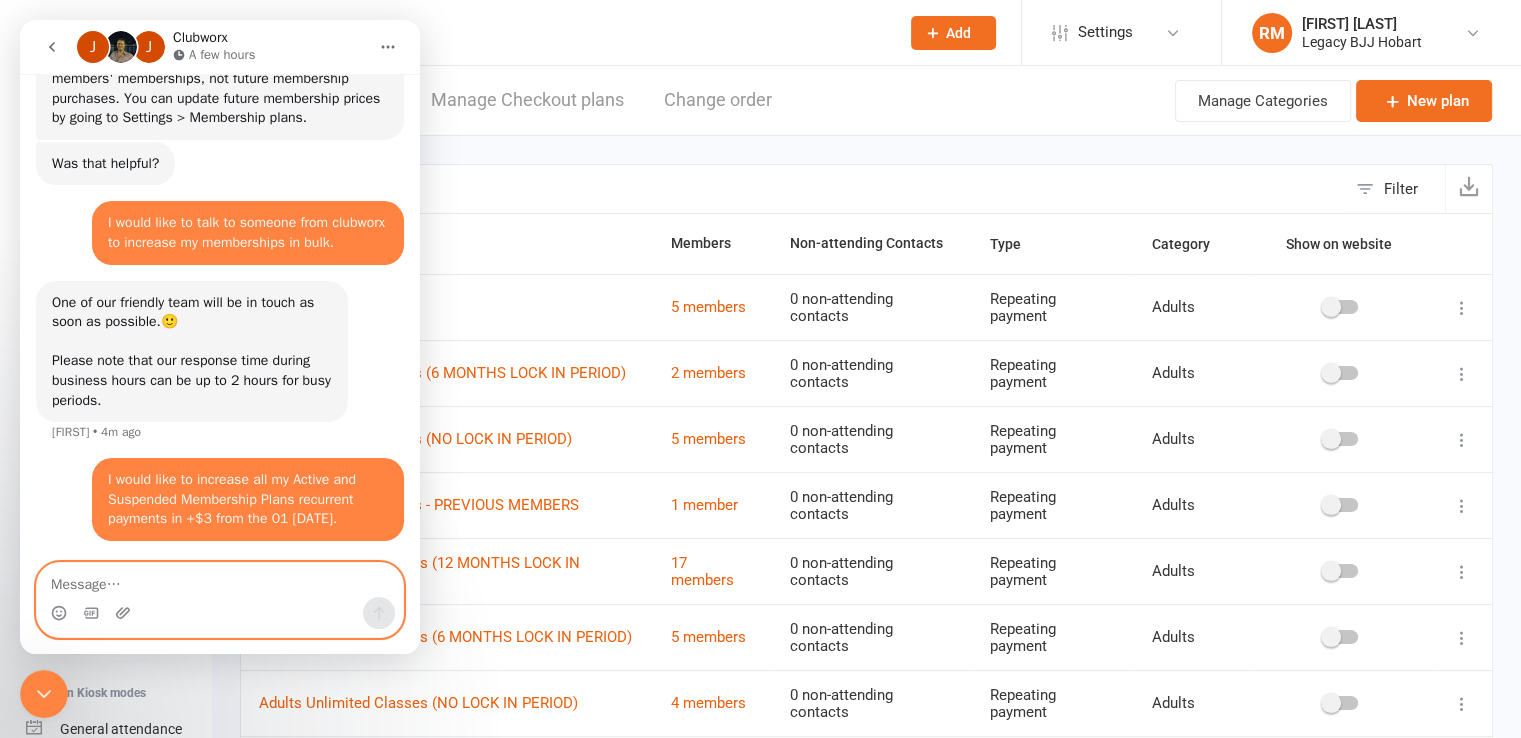 scroll, scrollTop: 1708, scrollLeft: 0, axis: vertical 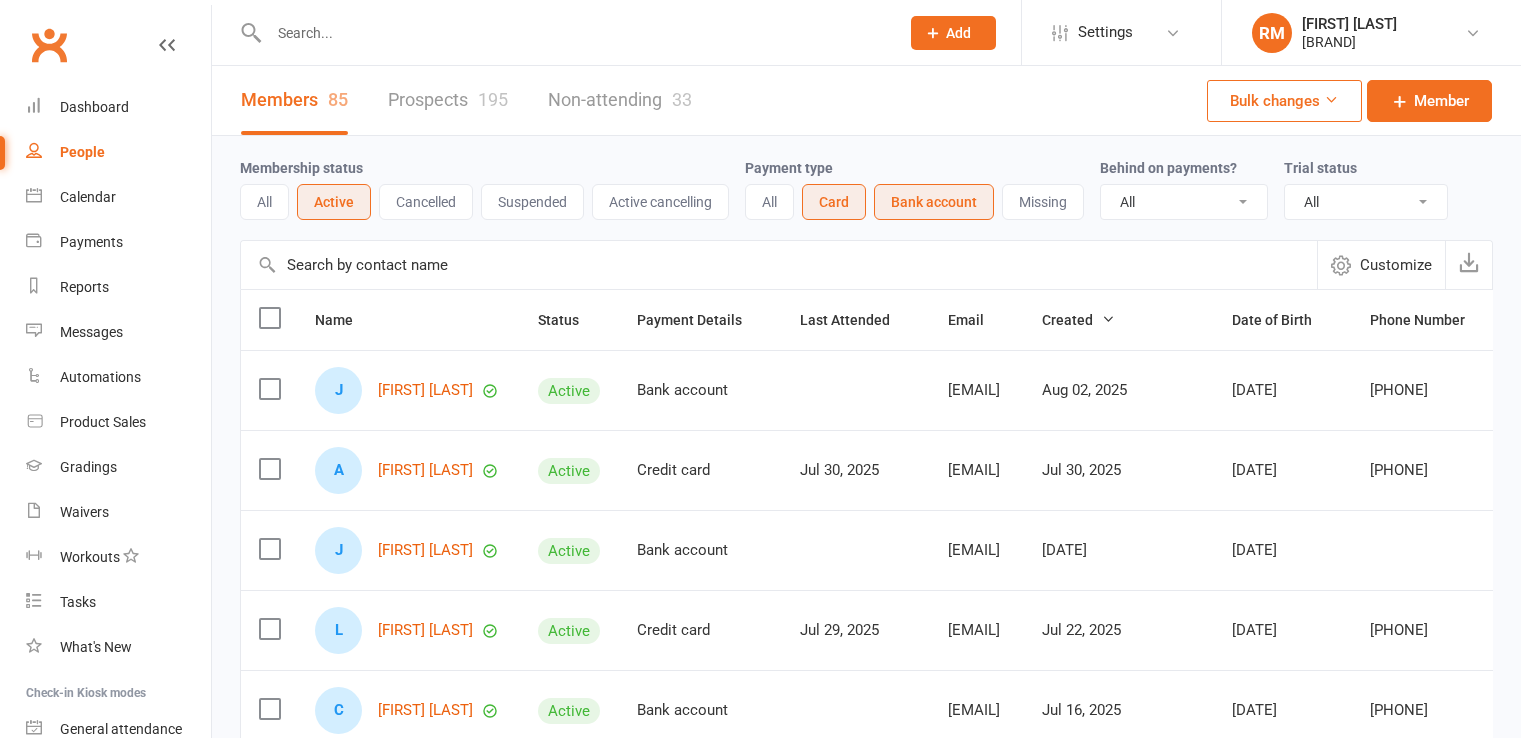 select on "100" 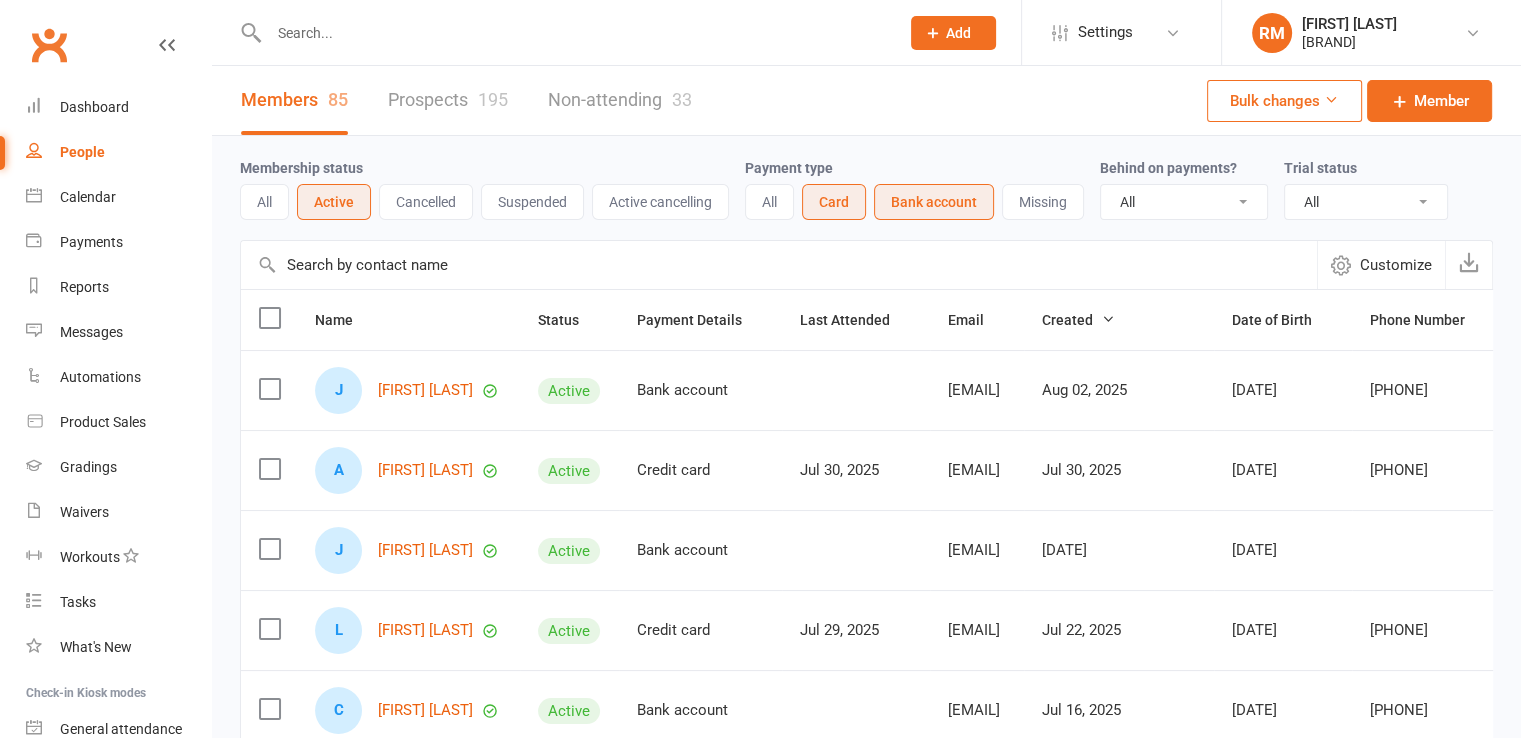 scroll, scrollTop: 0, scrollLeft: 0, axis: both 